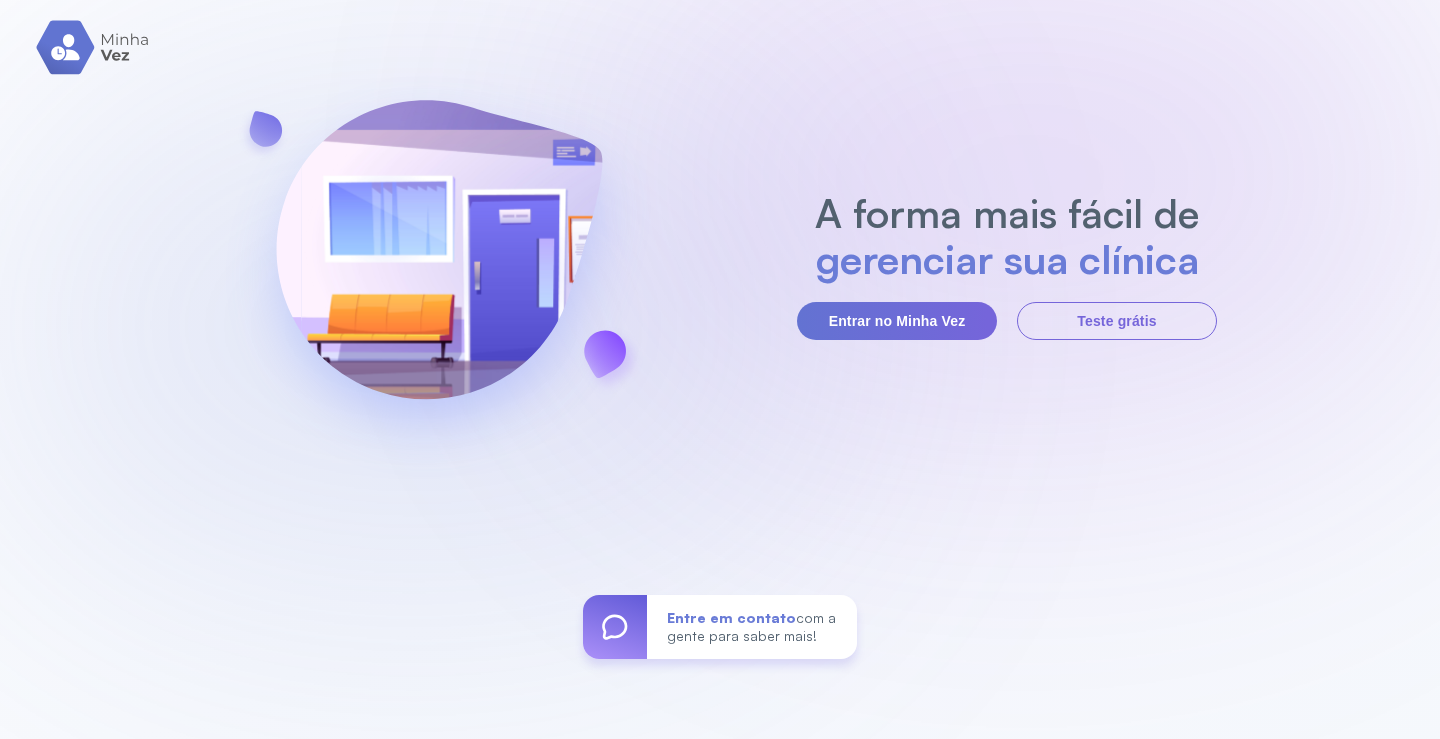 scroll, scrollTop: 0, scrollLeft: 0, axis: both 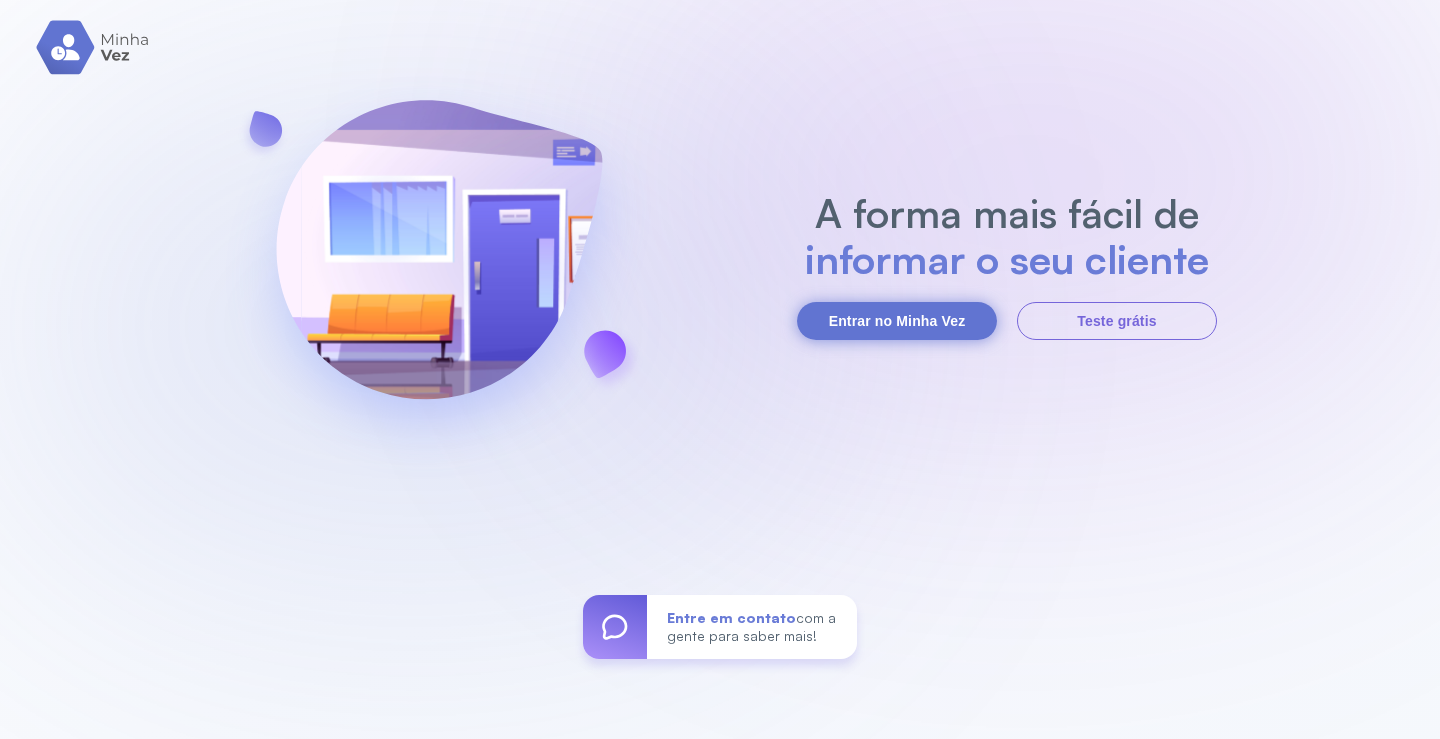 click on "Entrar no Minha Vez" at bounding box center (897, 321) 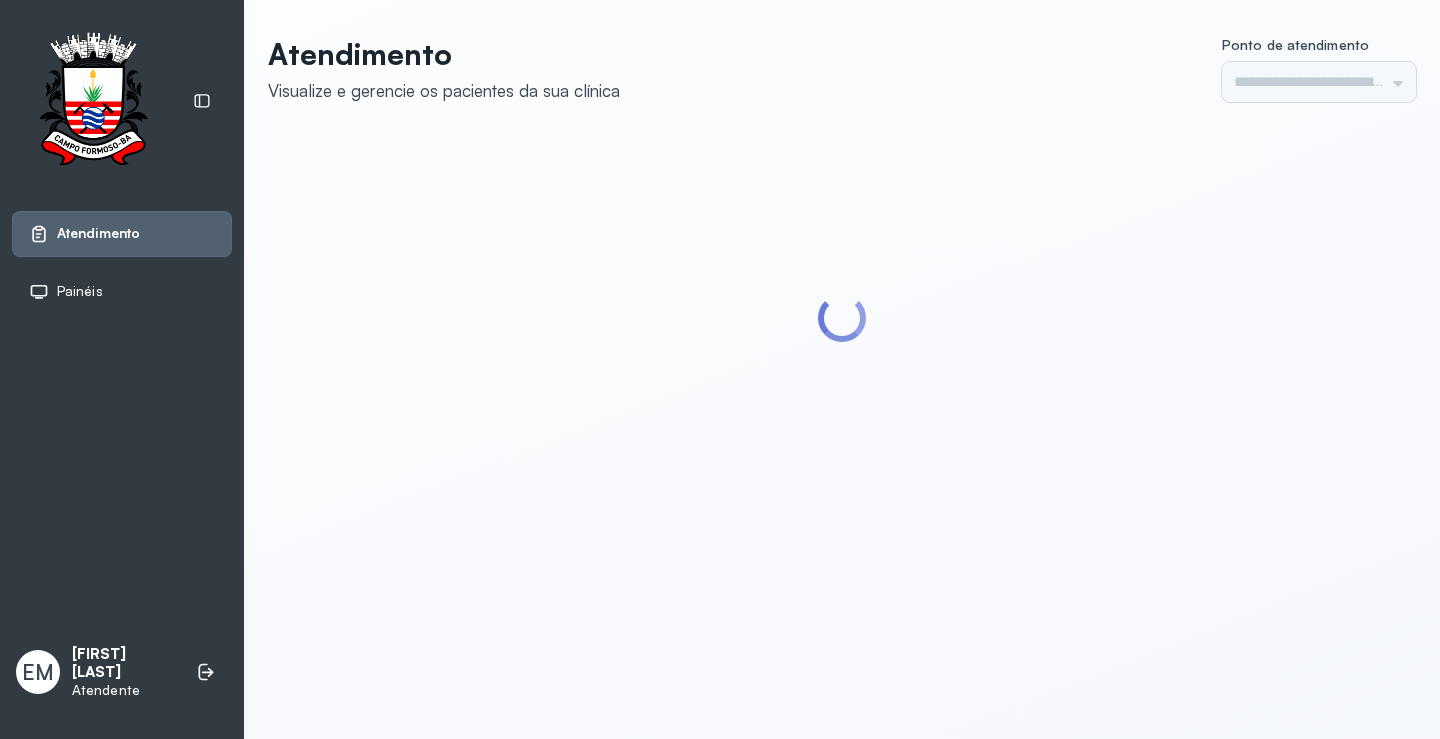 scroll, scrollTop: 0, scrollLeft: 0, axis: both 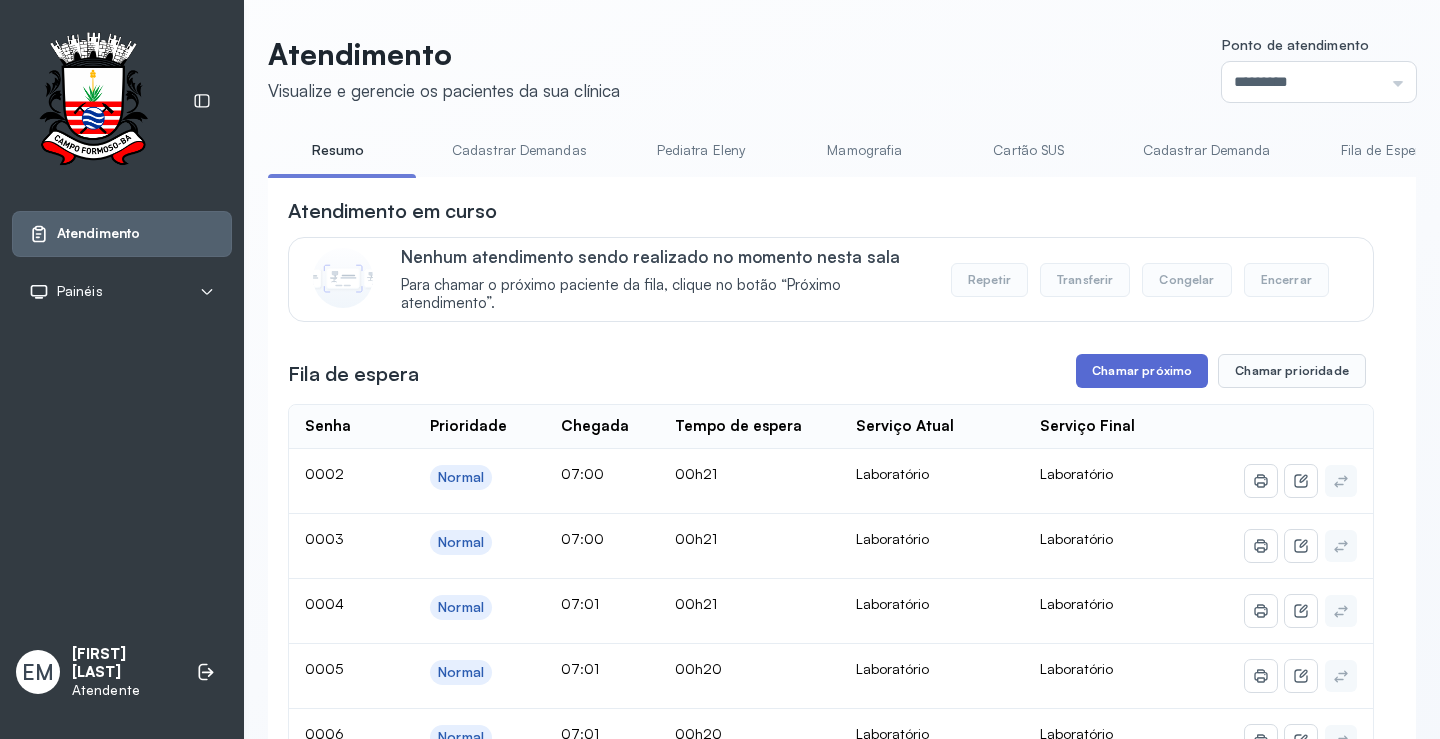click on "Chamar próximo" at bounding box center [1142, 371] 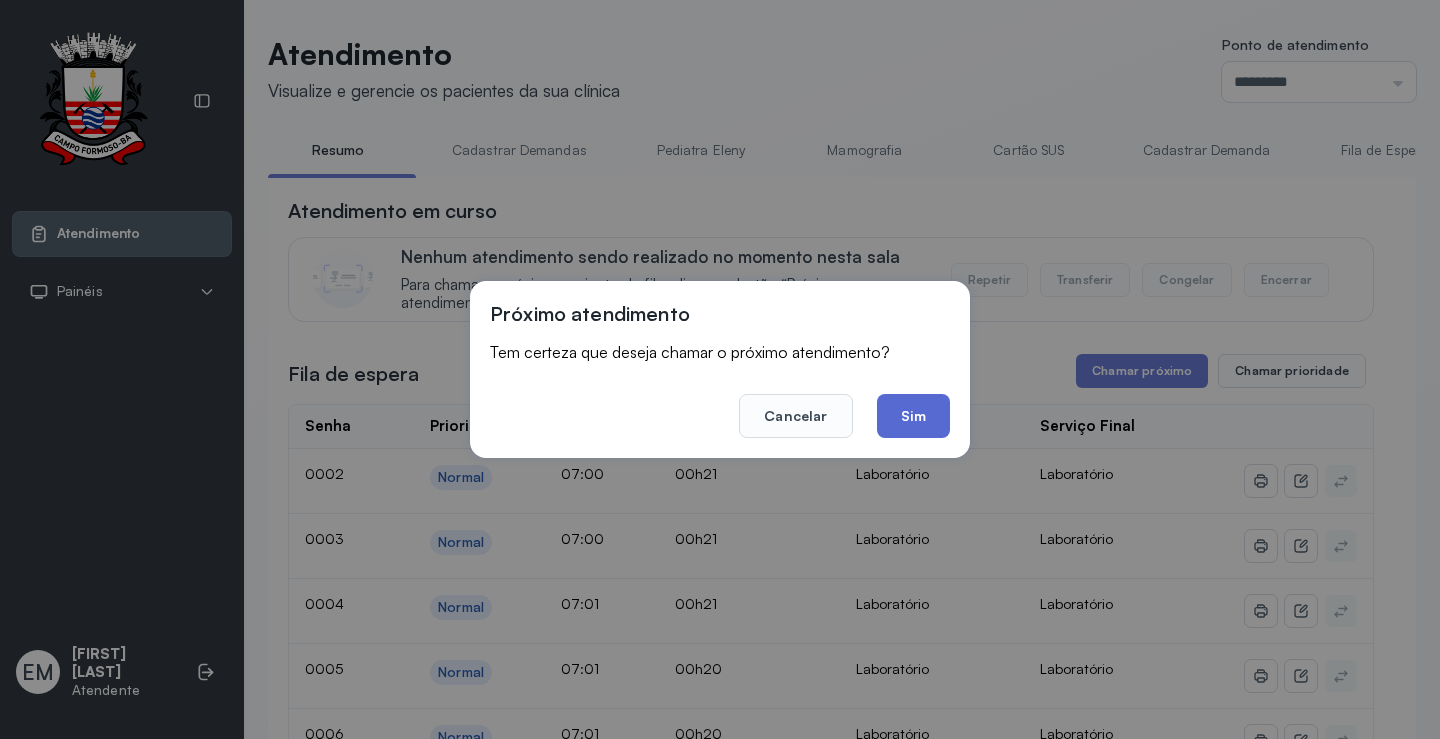 click on "Sim" 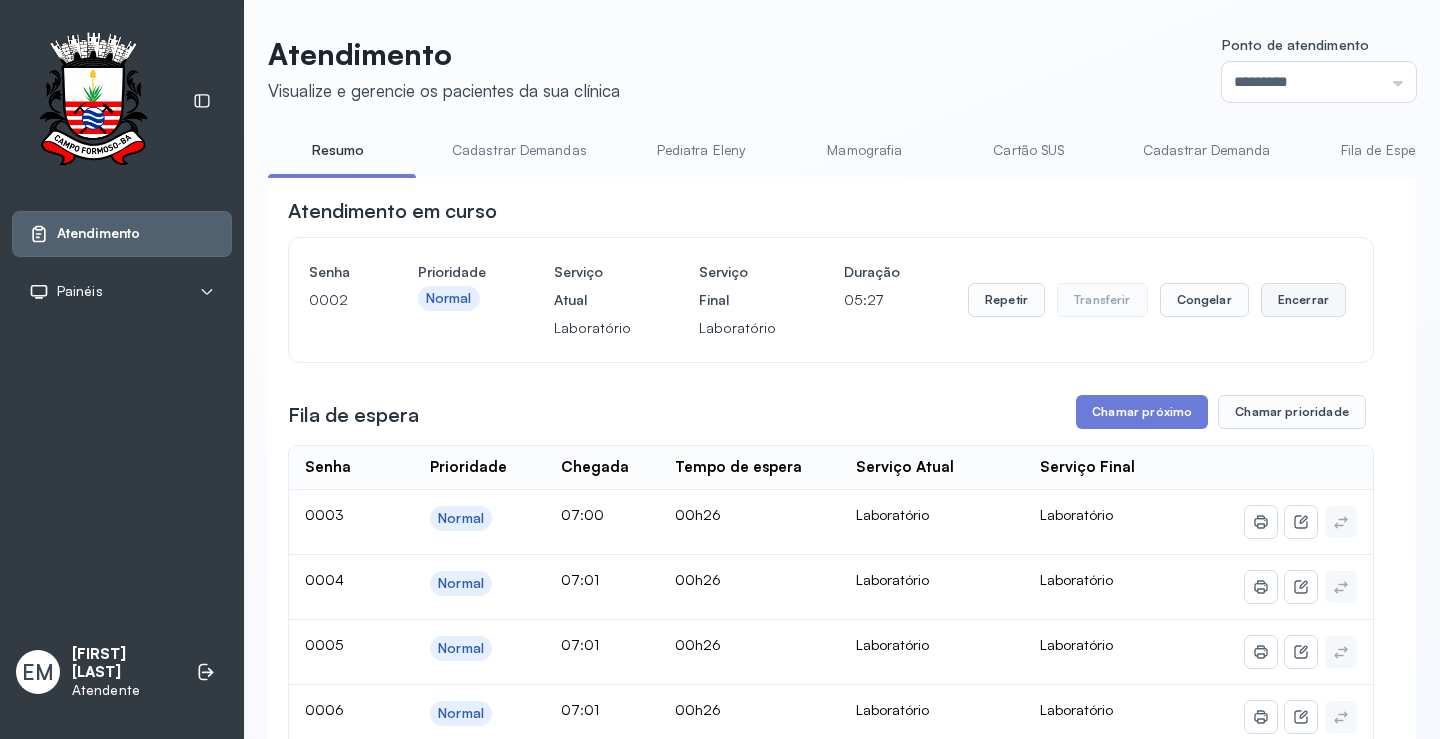 click on "Encerrar" at bounding box center [1303, 300] 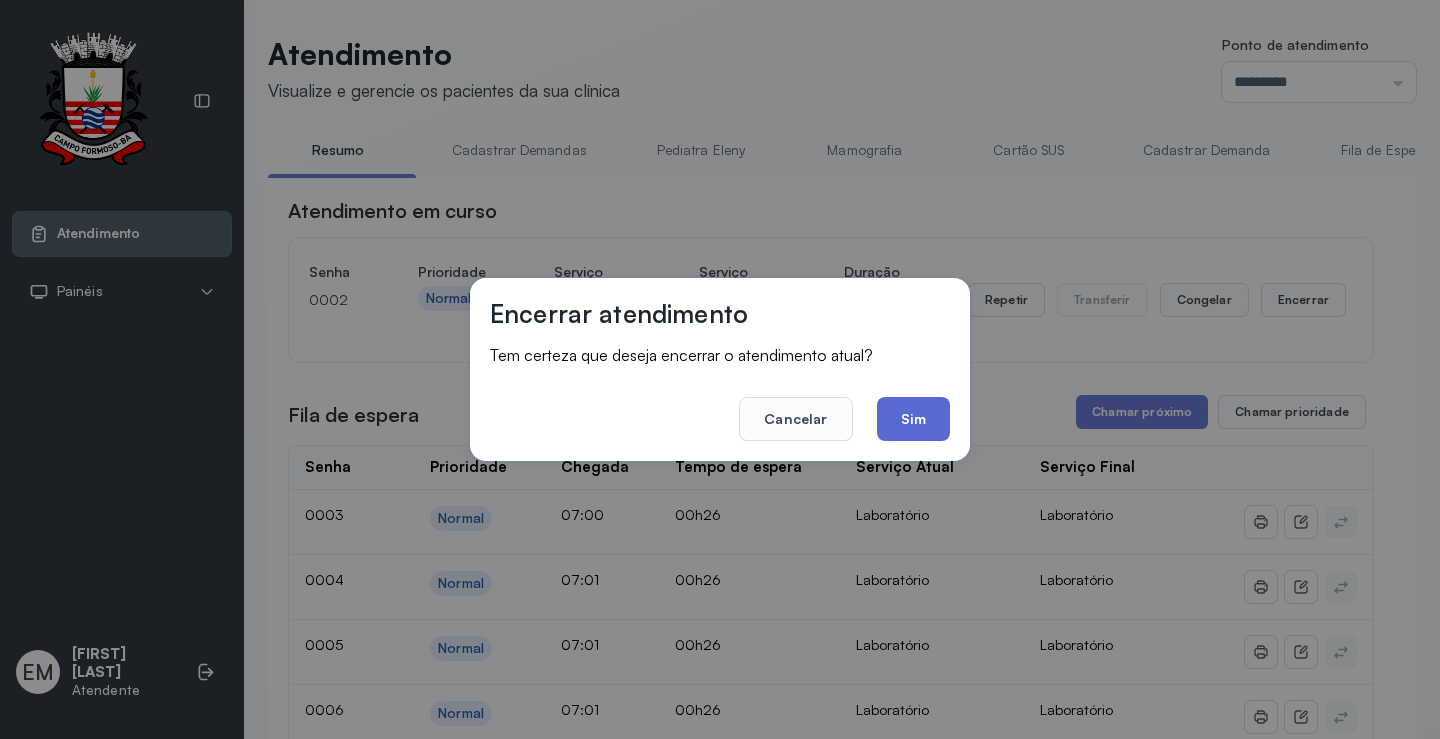 click on "Sim" 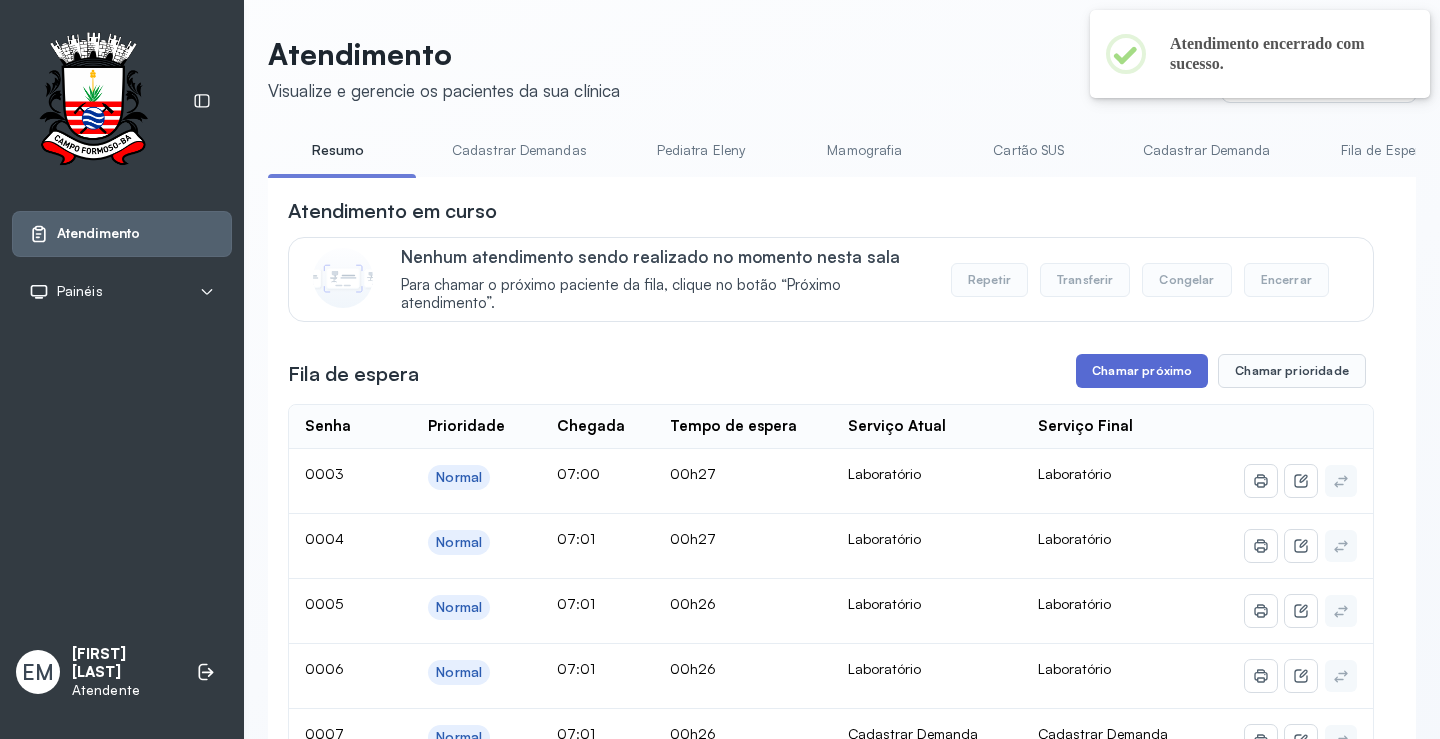 click on "Chamar próximo" at bounding box center [1142, 371] 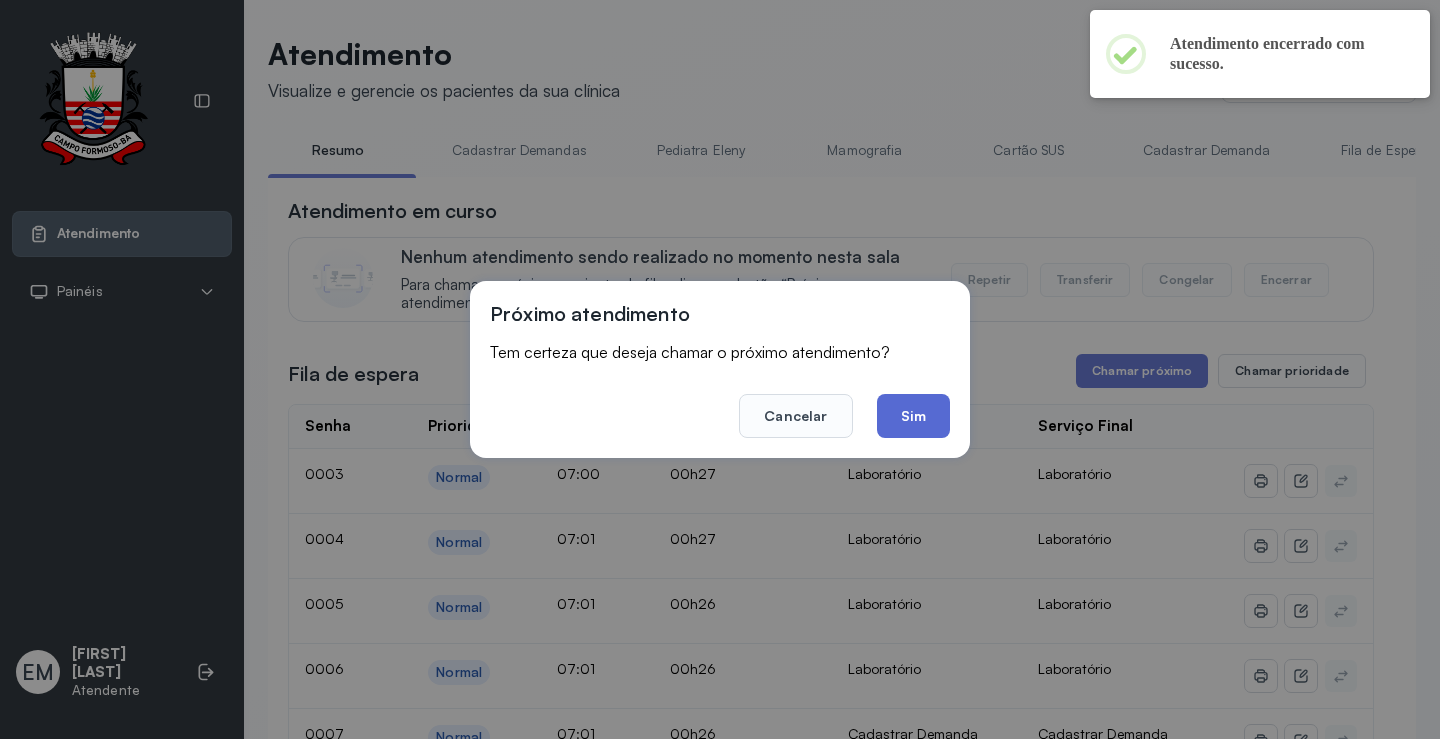 click on "Sim" 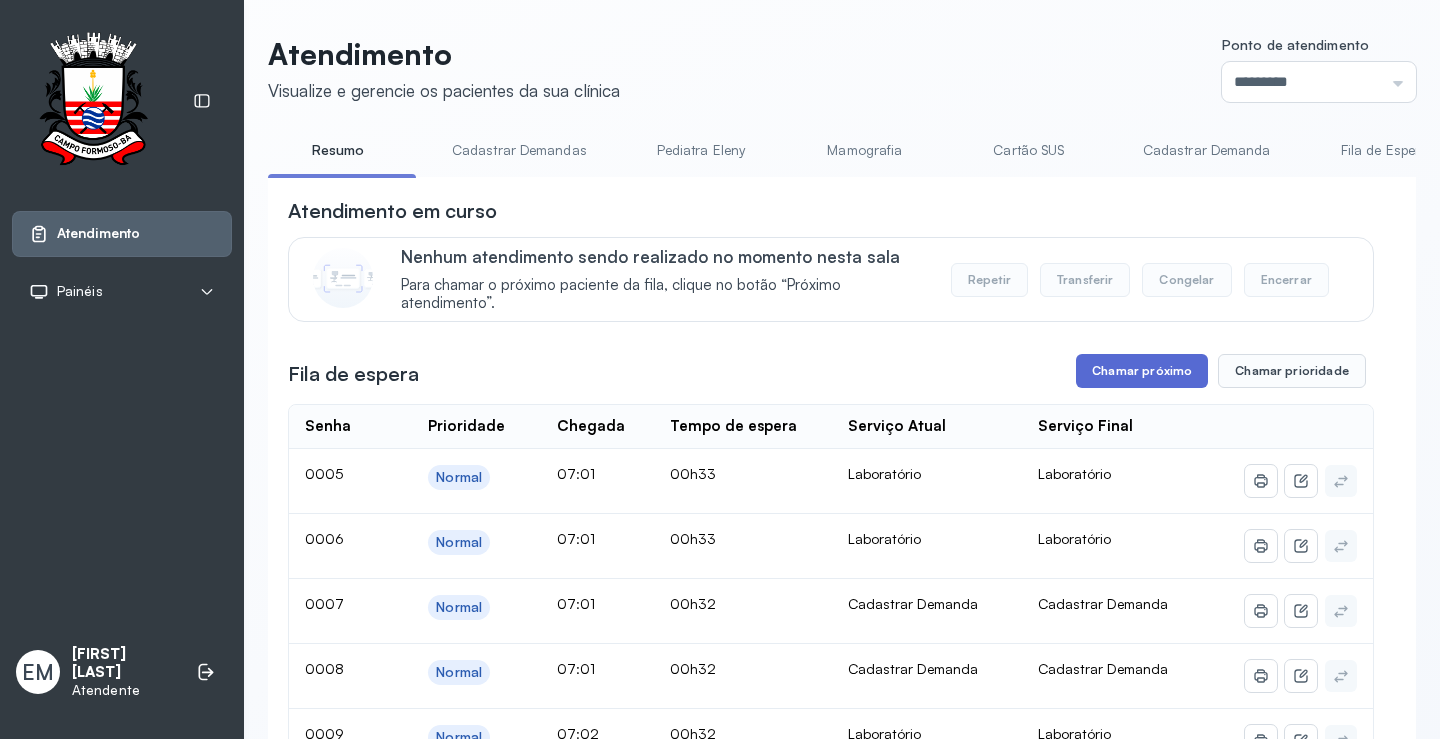 click on "Chamar próximo" at bounding box center (1142, 371) 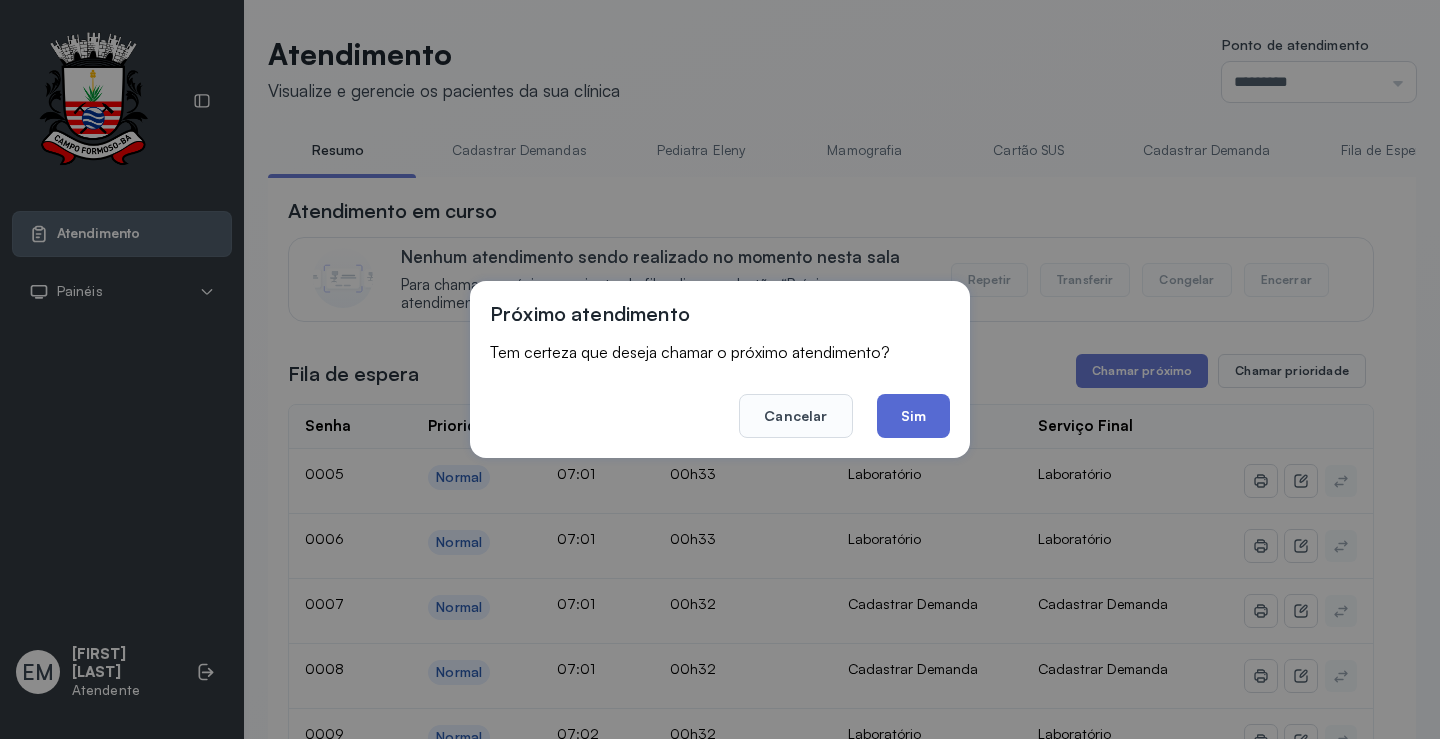 click on "Sim" 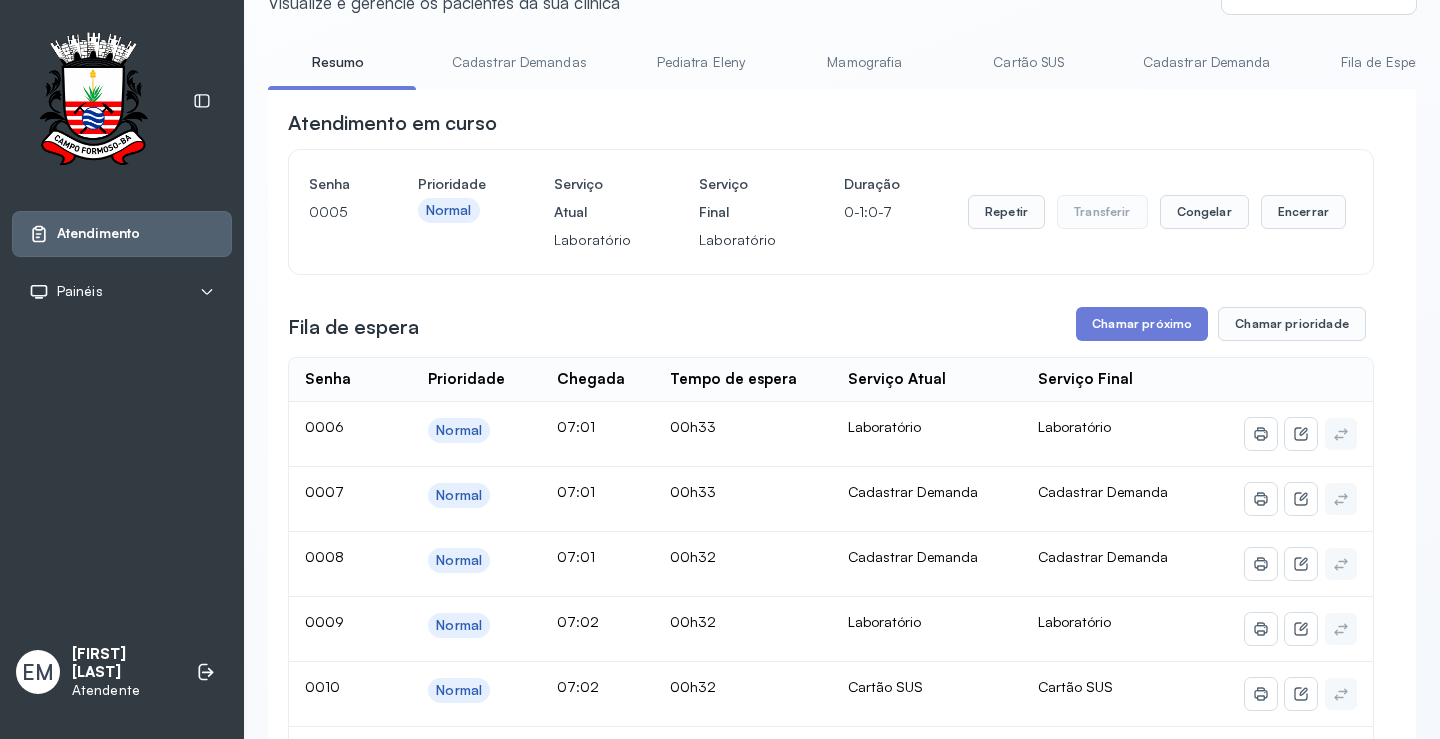 scroll, scrollTop: 0, scrollLeft: 0, axis: both 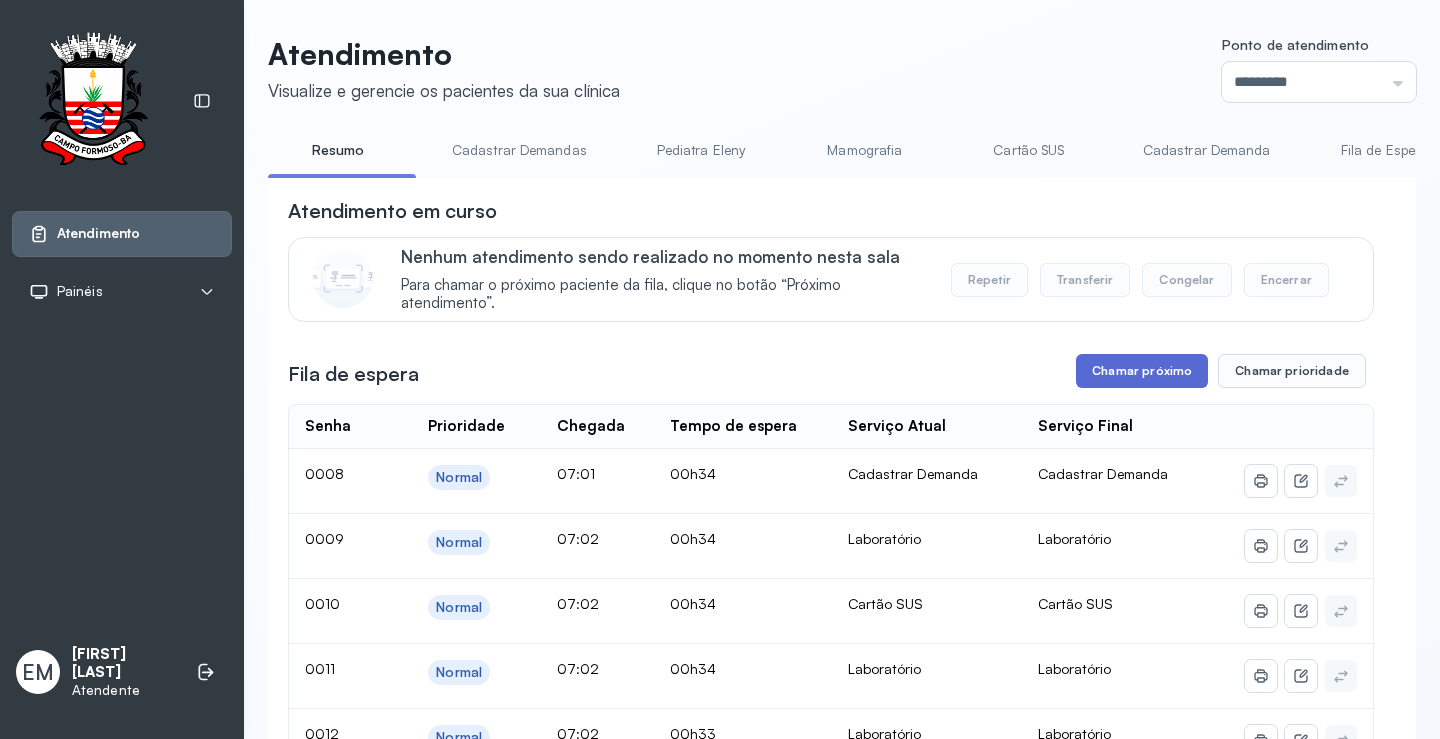 click on "Chamar próximo" at bounding box center [1142, 371] 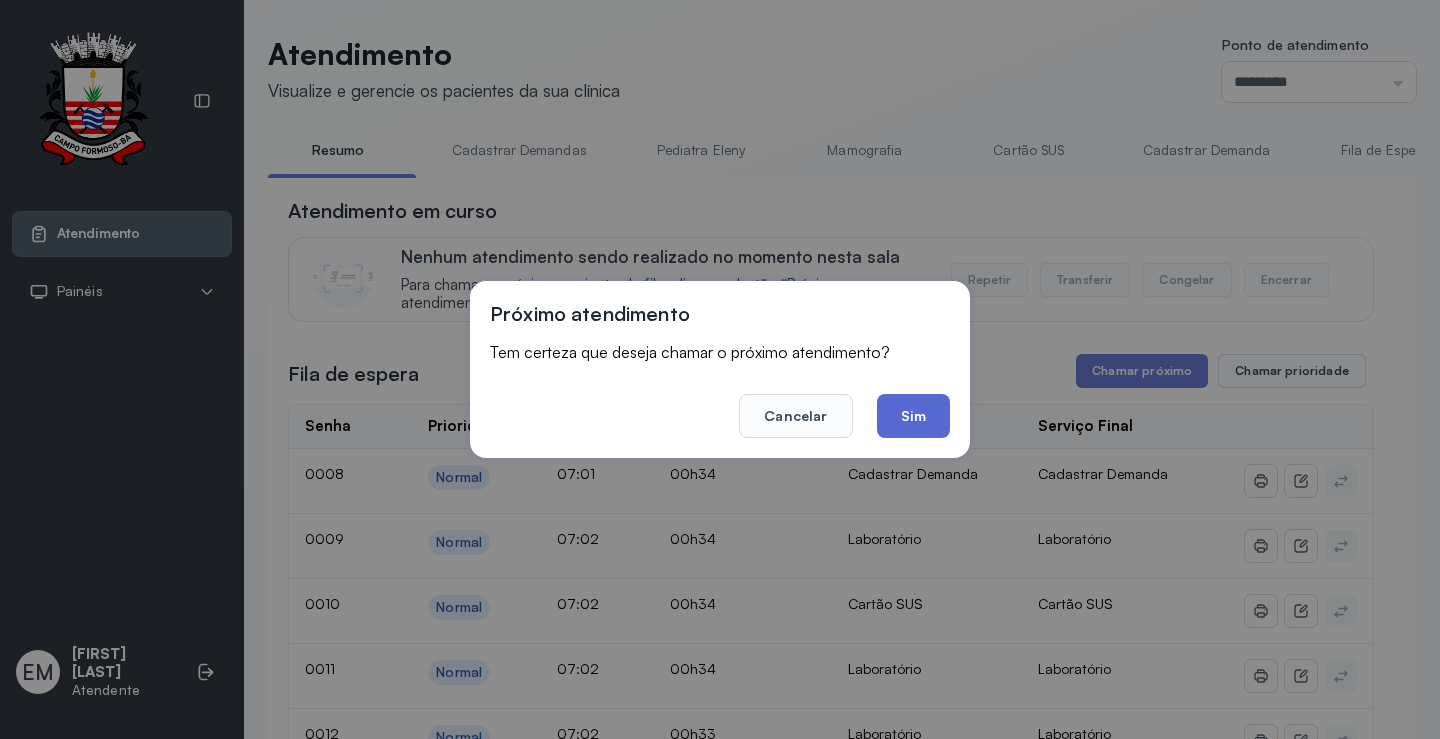 click on "Sim" 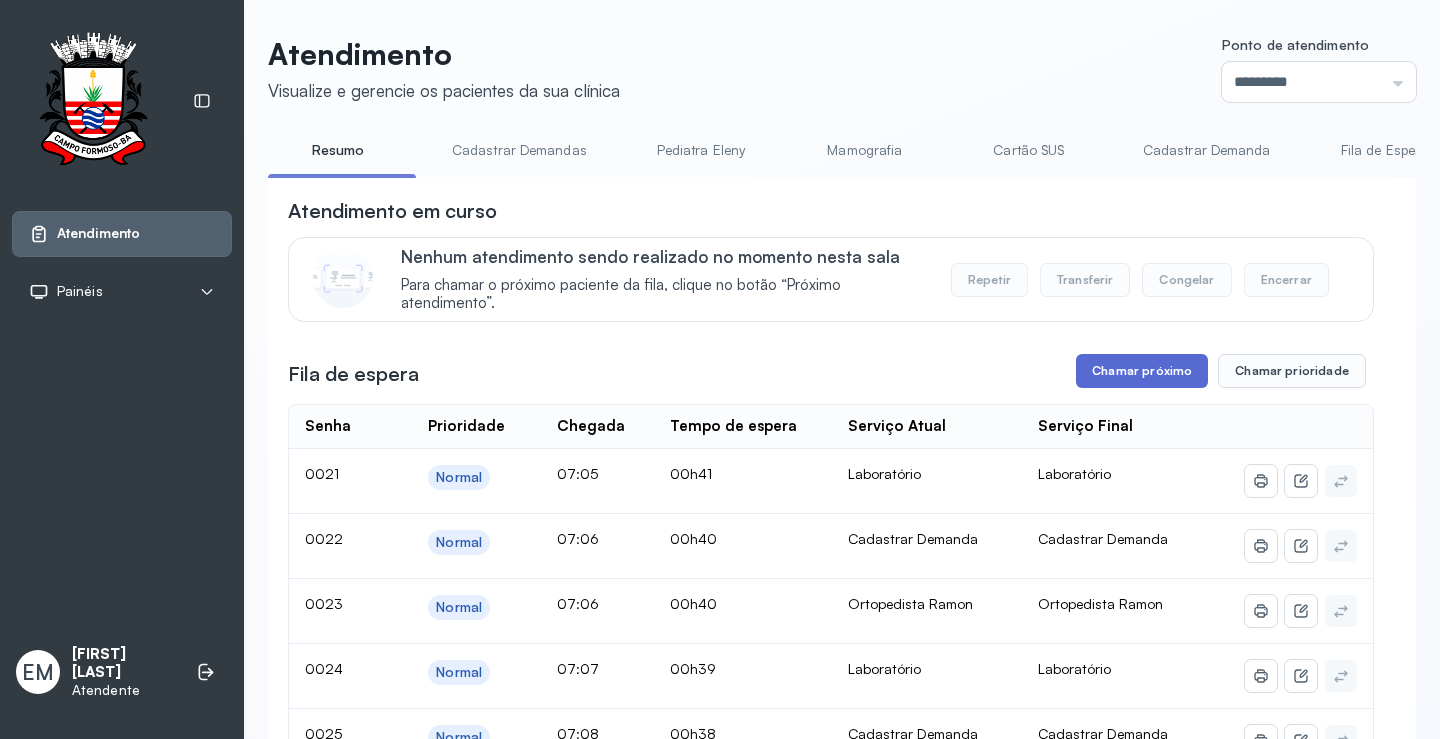 click on "Chamar próximo" at bounding box center [1142, 371] 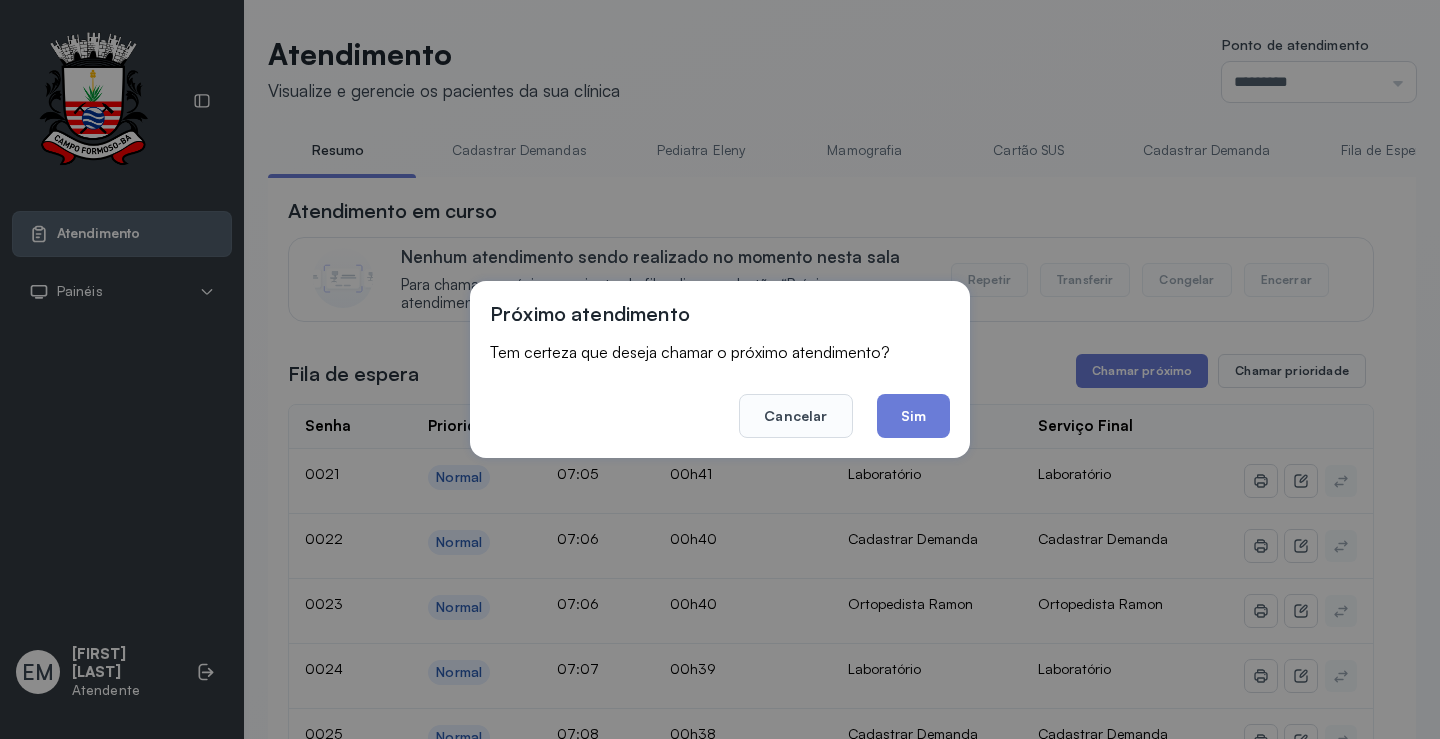 drag, startPoint x: 939, startPoint y: 408, endPoint x: 948, endPoint y: 392, distance: 18.35756 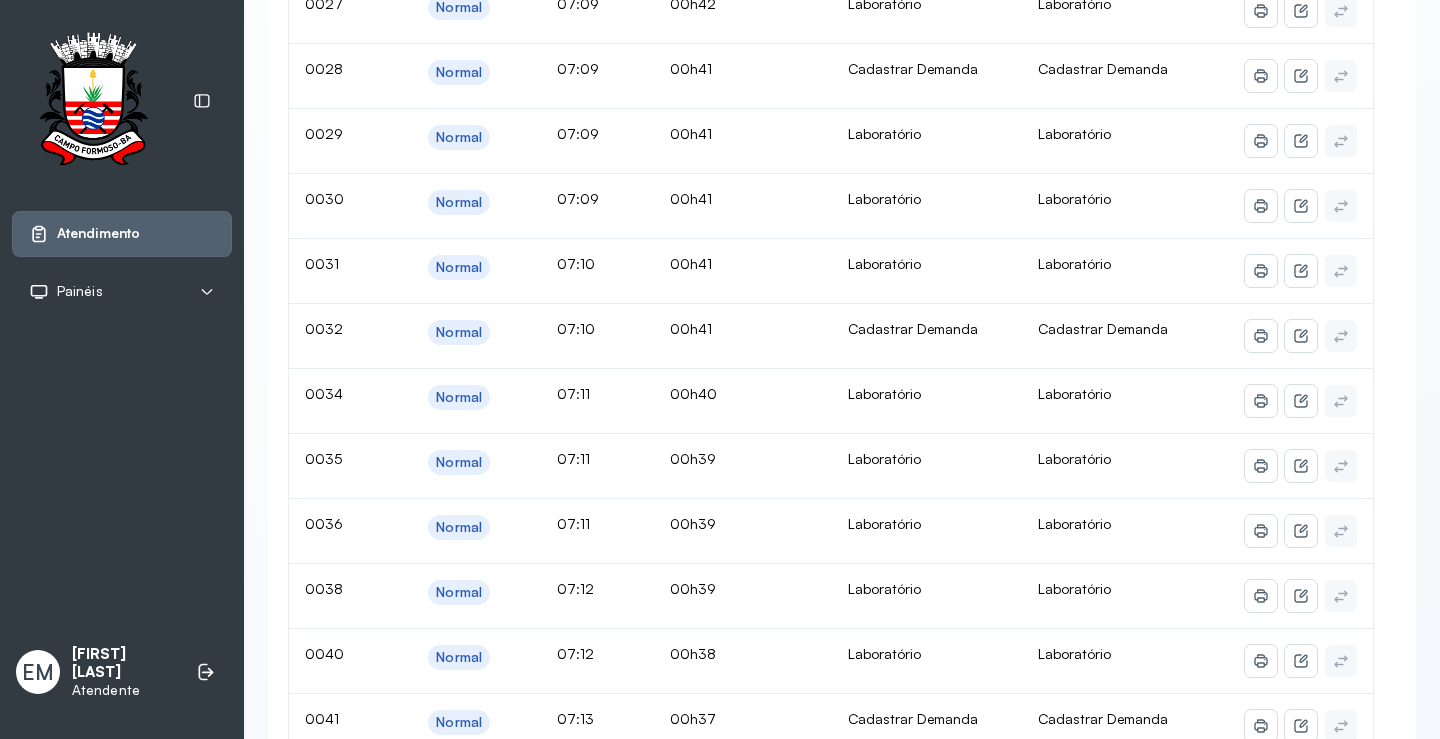 scroll, scrollTop: 0, scrollLeft: 0, axis: both 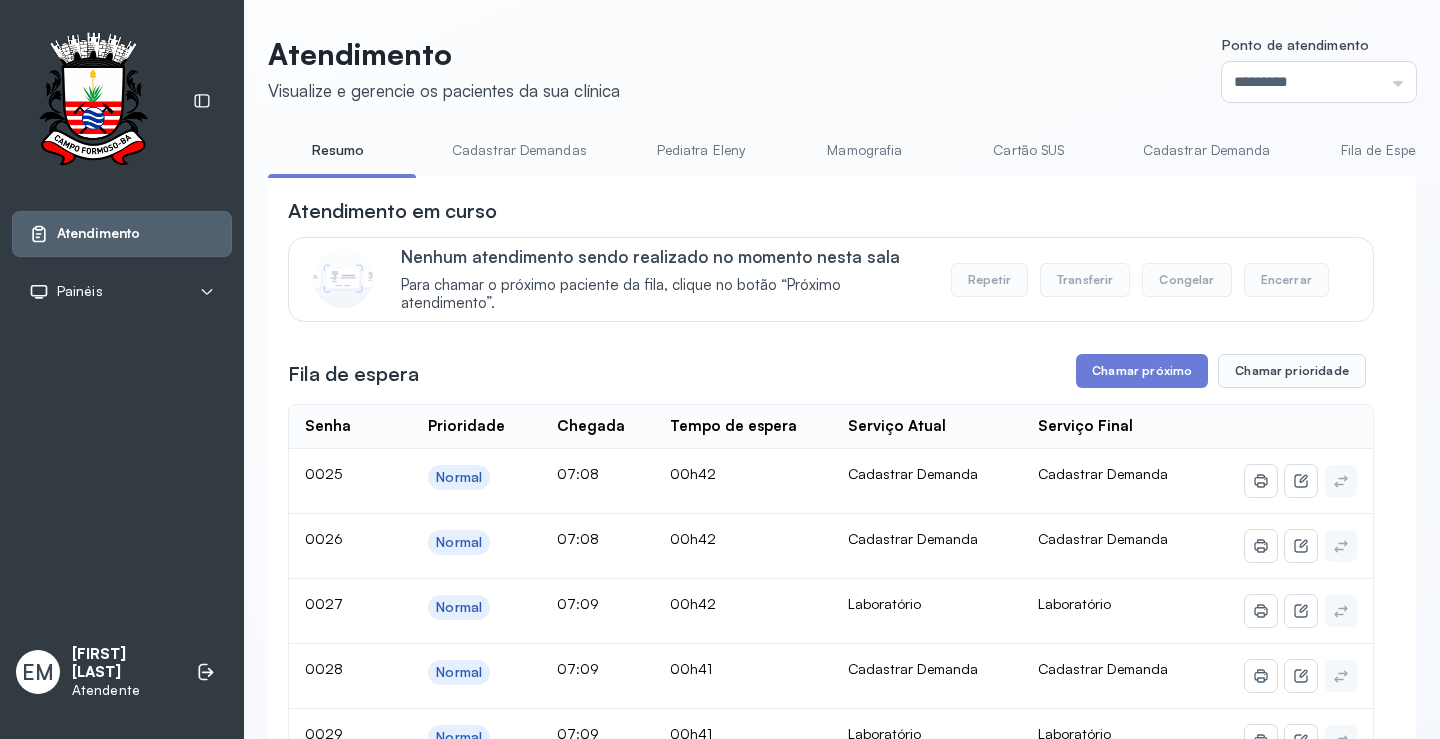 click on "Cartão SUS" at bounding box center [1029, 150] 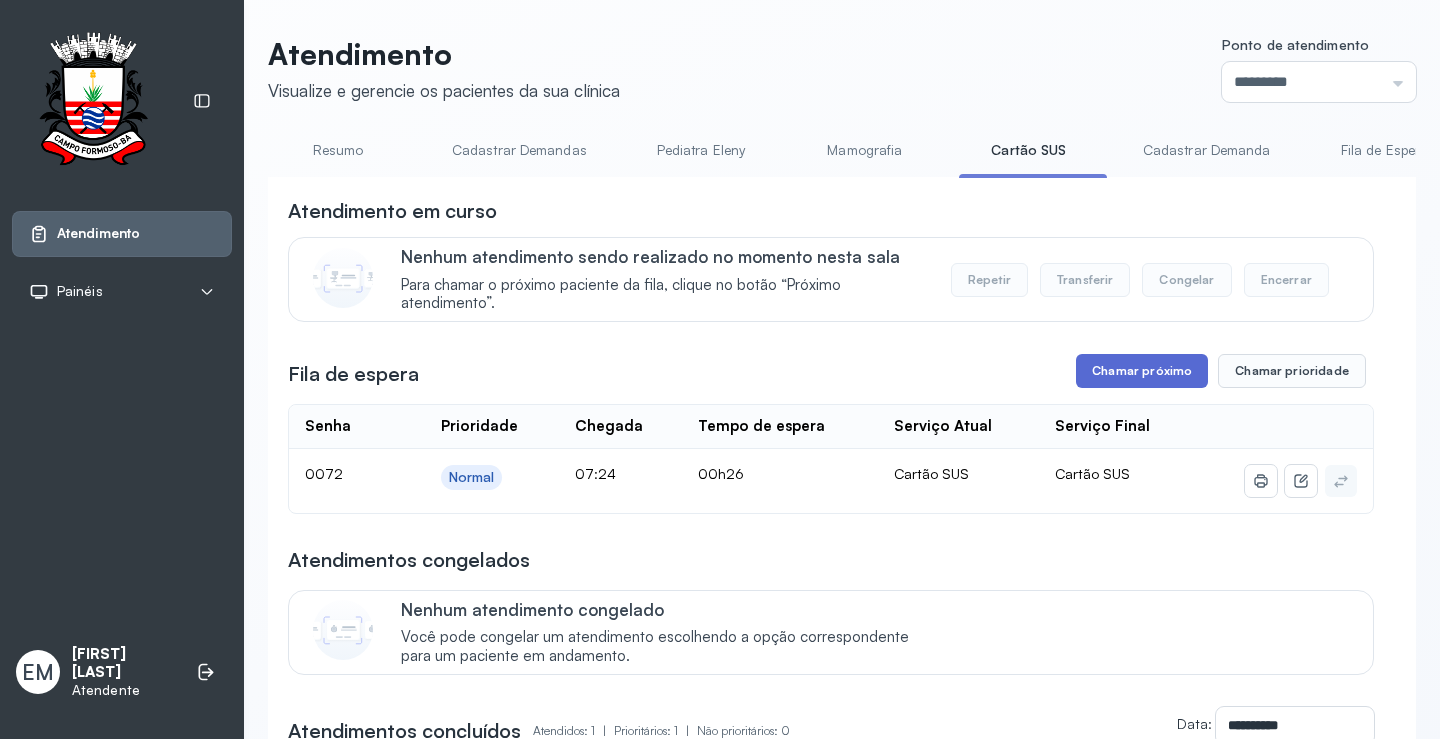 click on "Chamar próximo" at bounding box center (1142, 371) 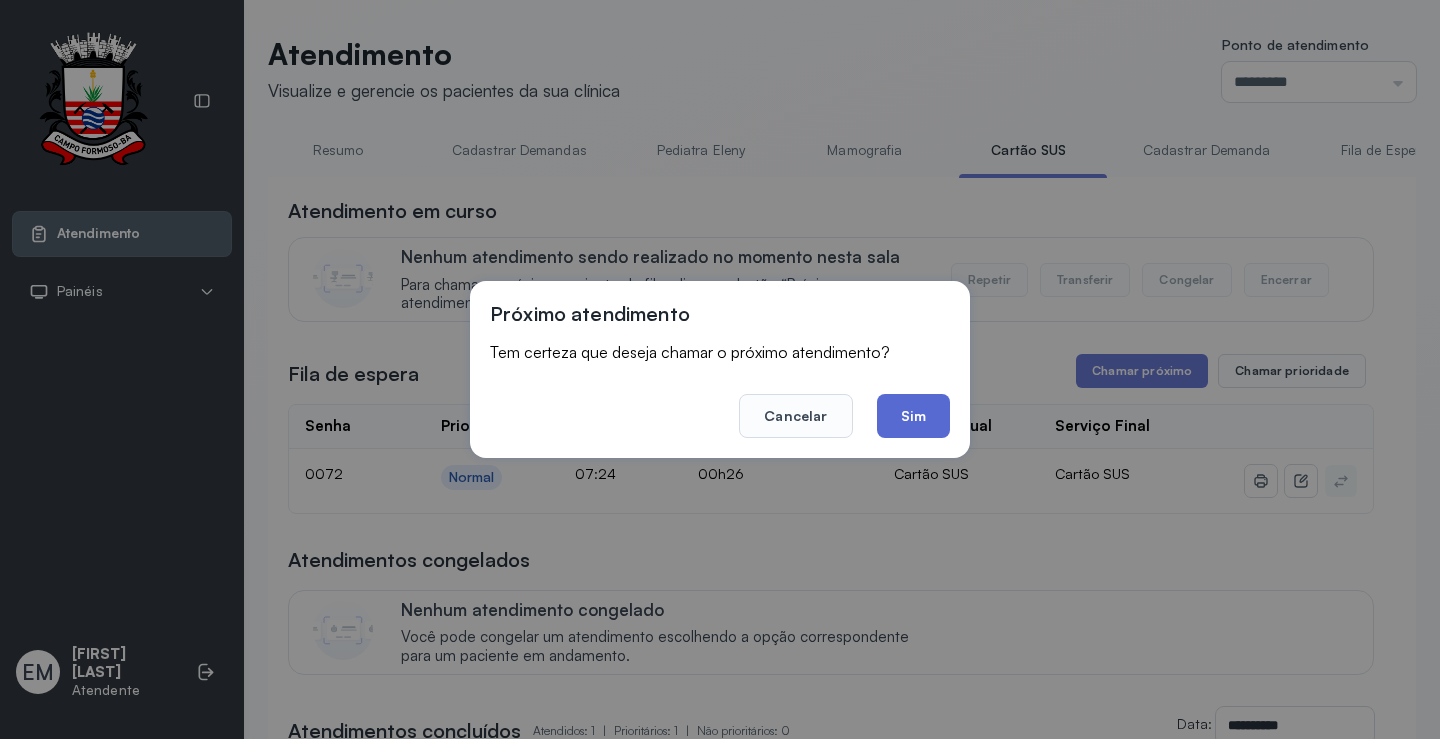 click on "Sim" 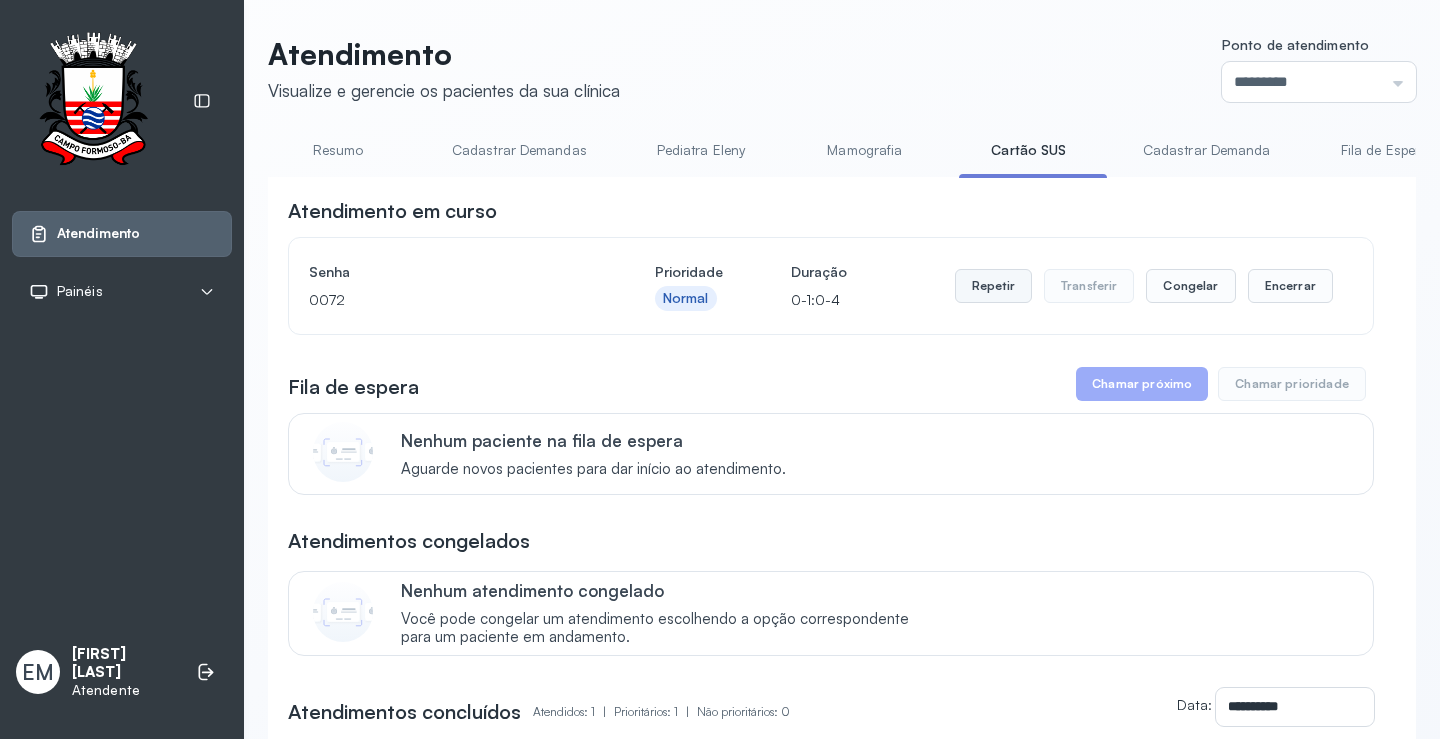 click on "Repetir" at bounding box center (993, 286) 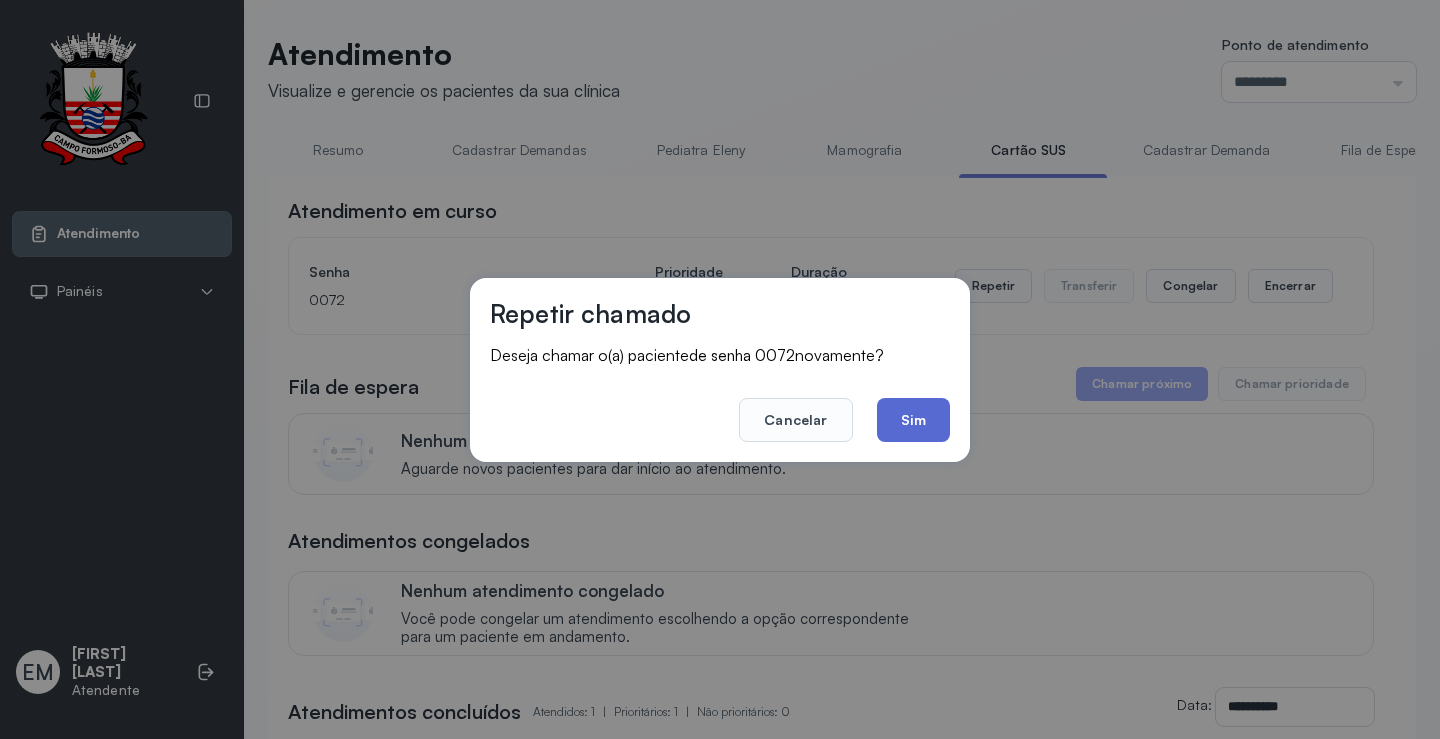 click on "Sim" 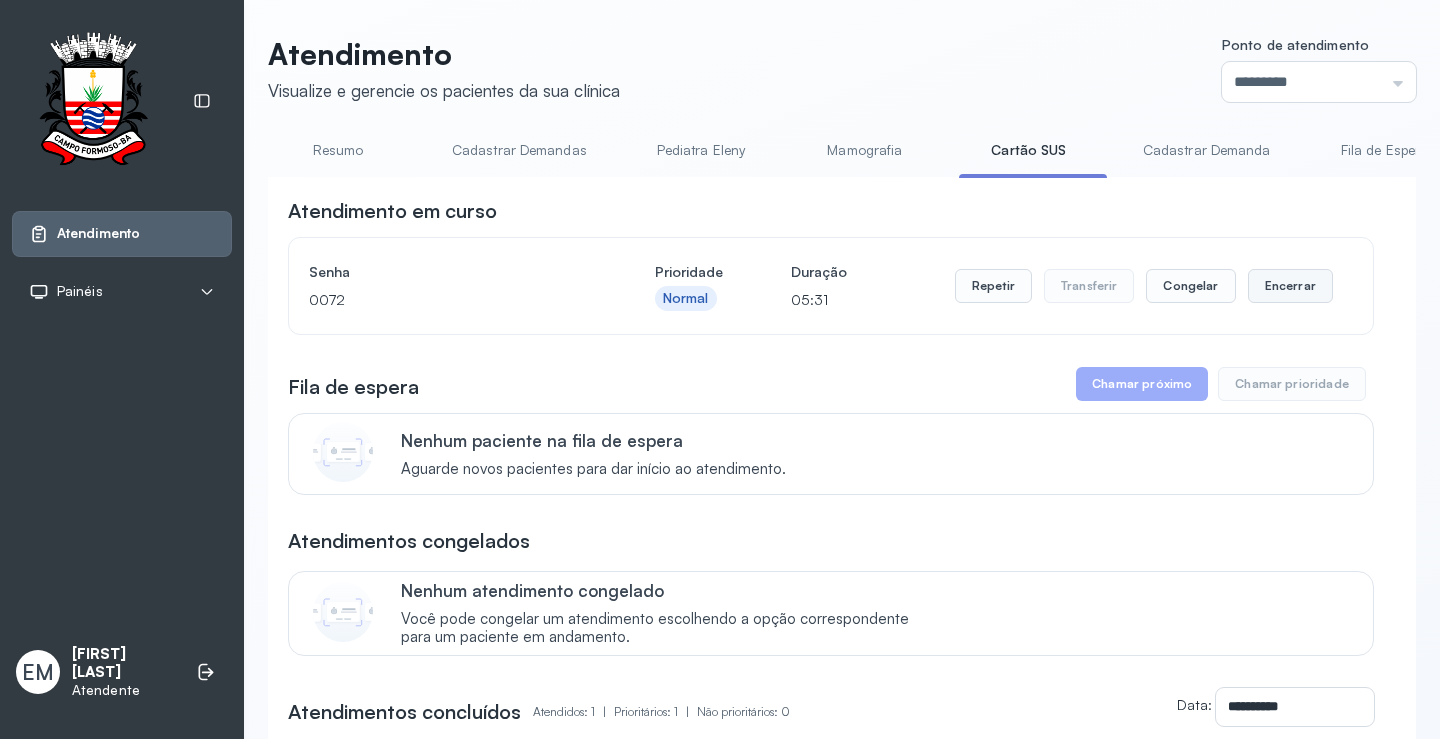 click on "Encerrar" at bounding box center (1290, 286) 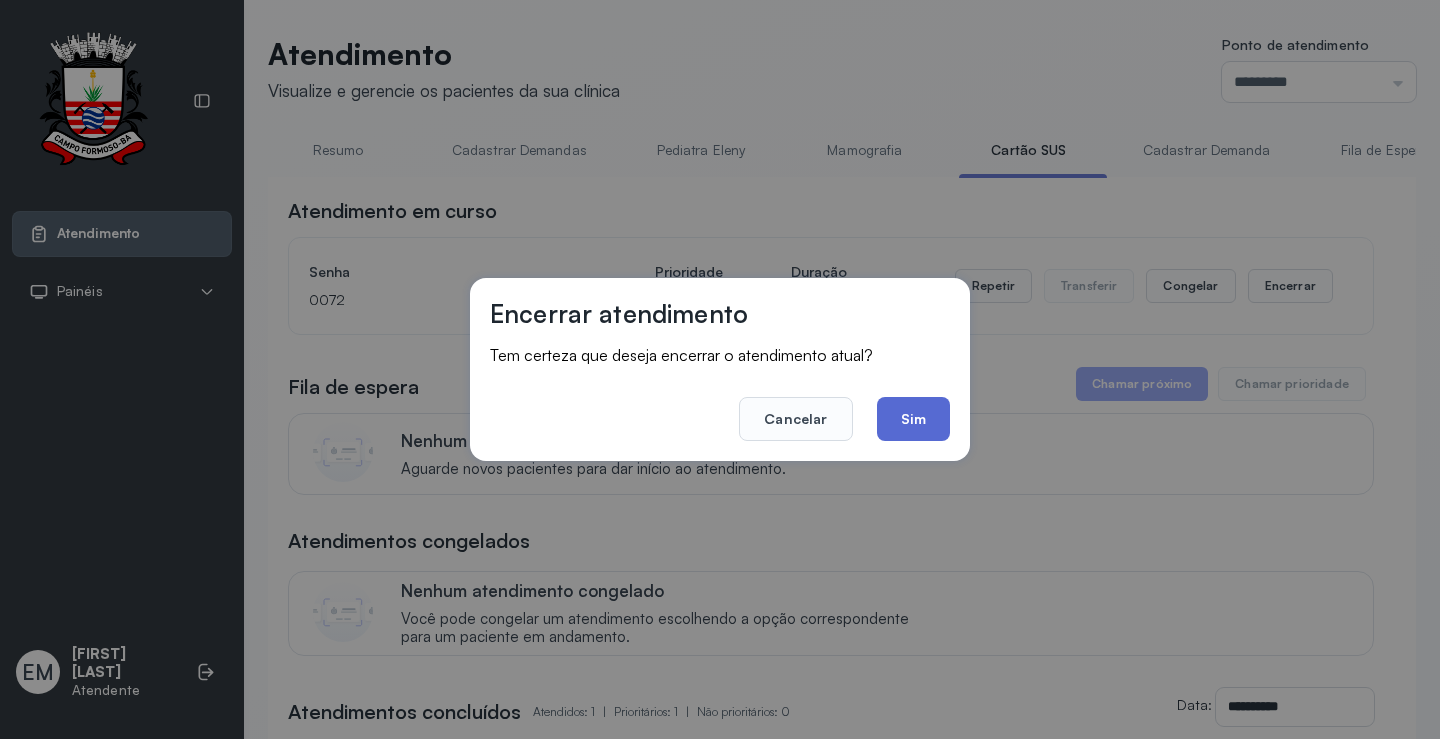 click on "Sim" 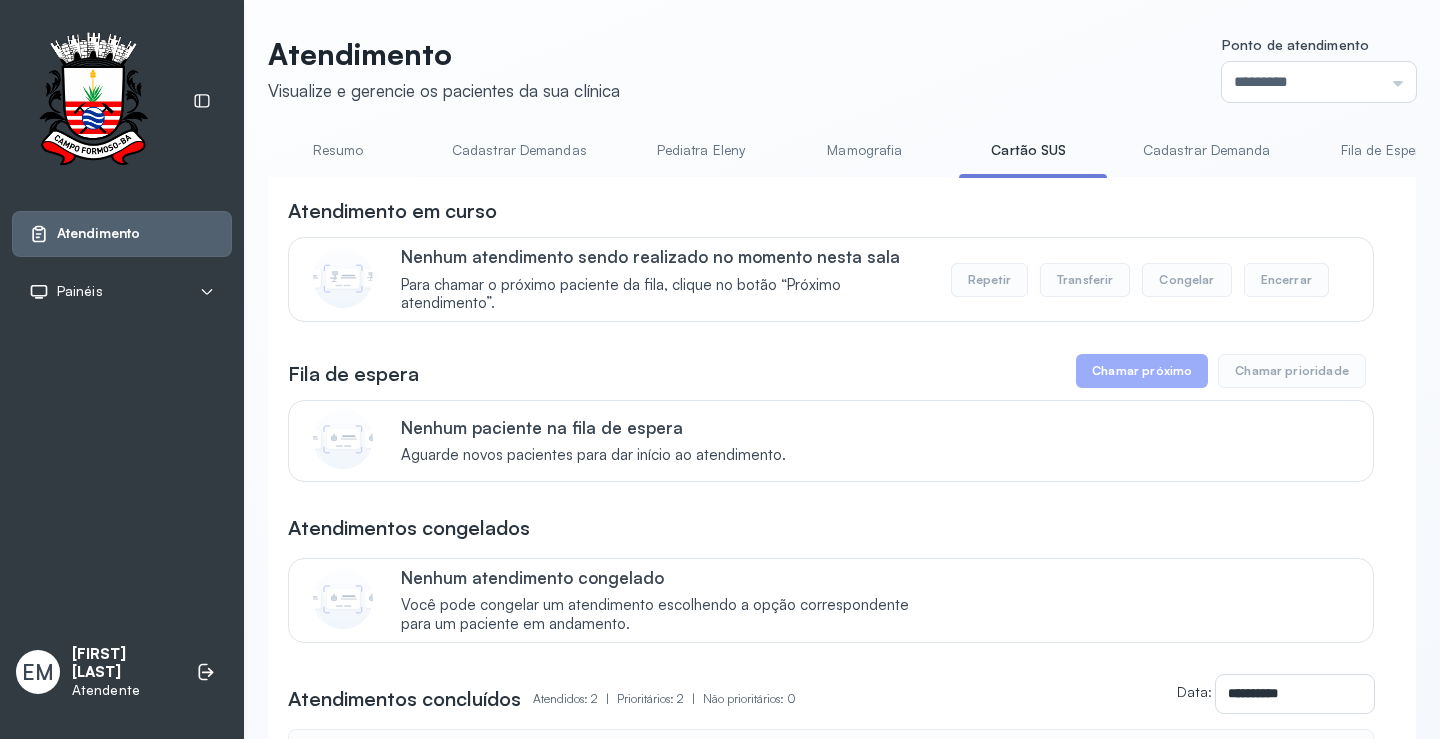 click on "Resumo" at bounding box center [338, 150] 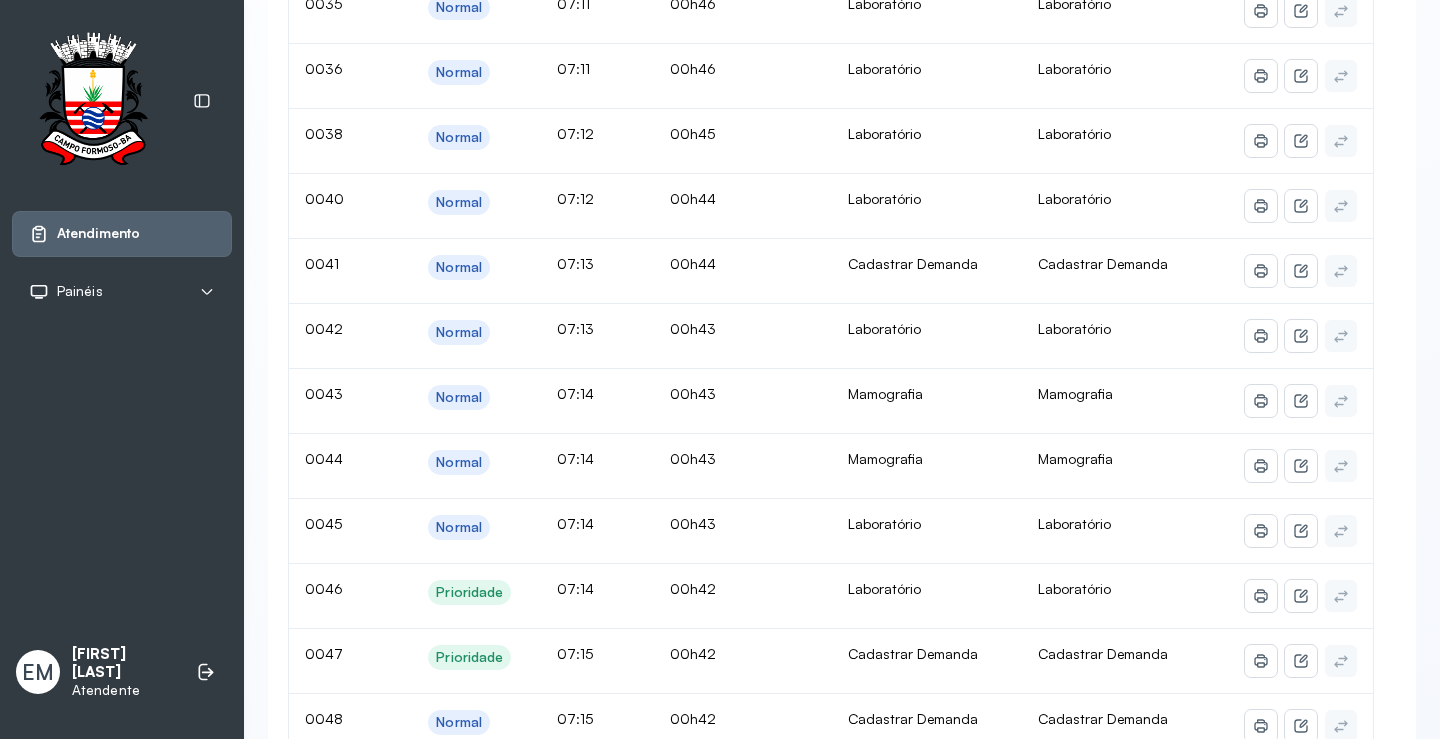 scroll, scrollTop: 0, scrollLeft: 0, axis: both 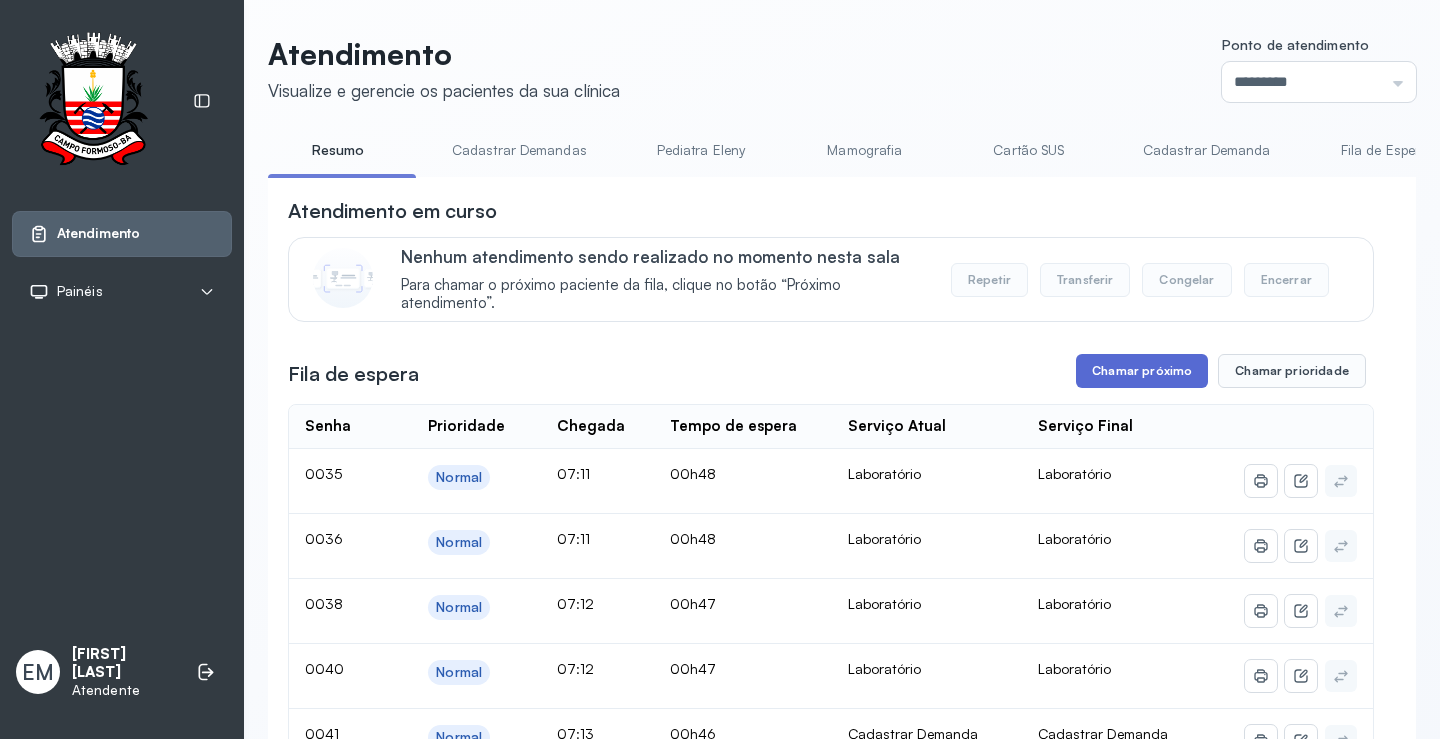 click on "Chamar próximo" at bounding box center [1142, 371] 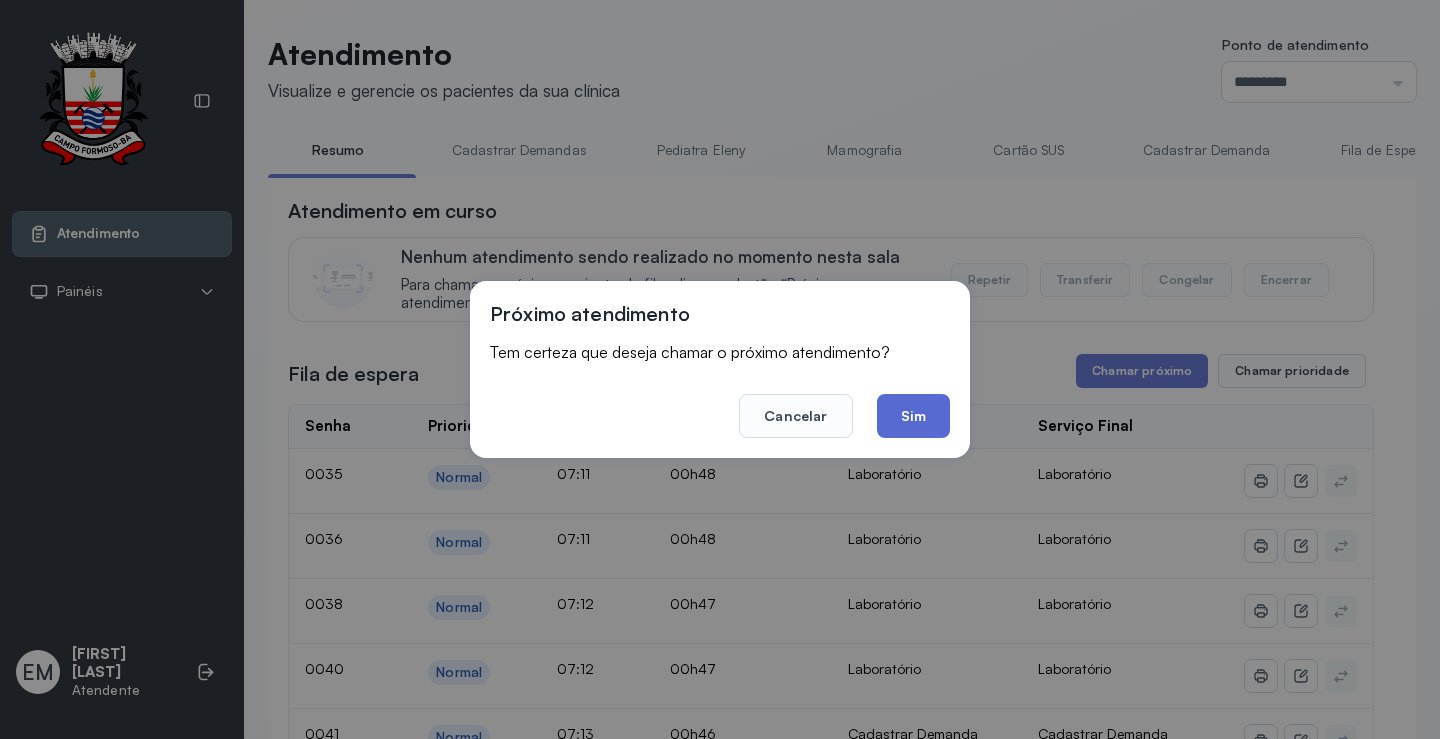 click on "Sim" 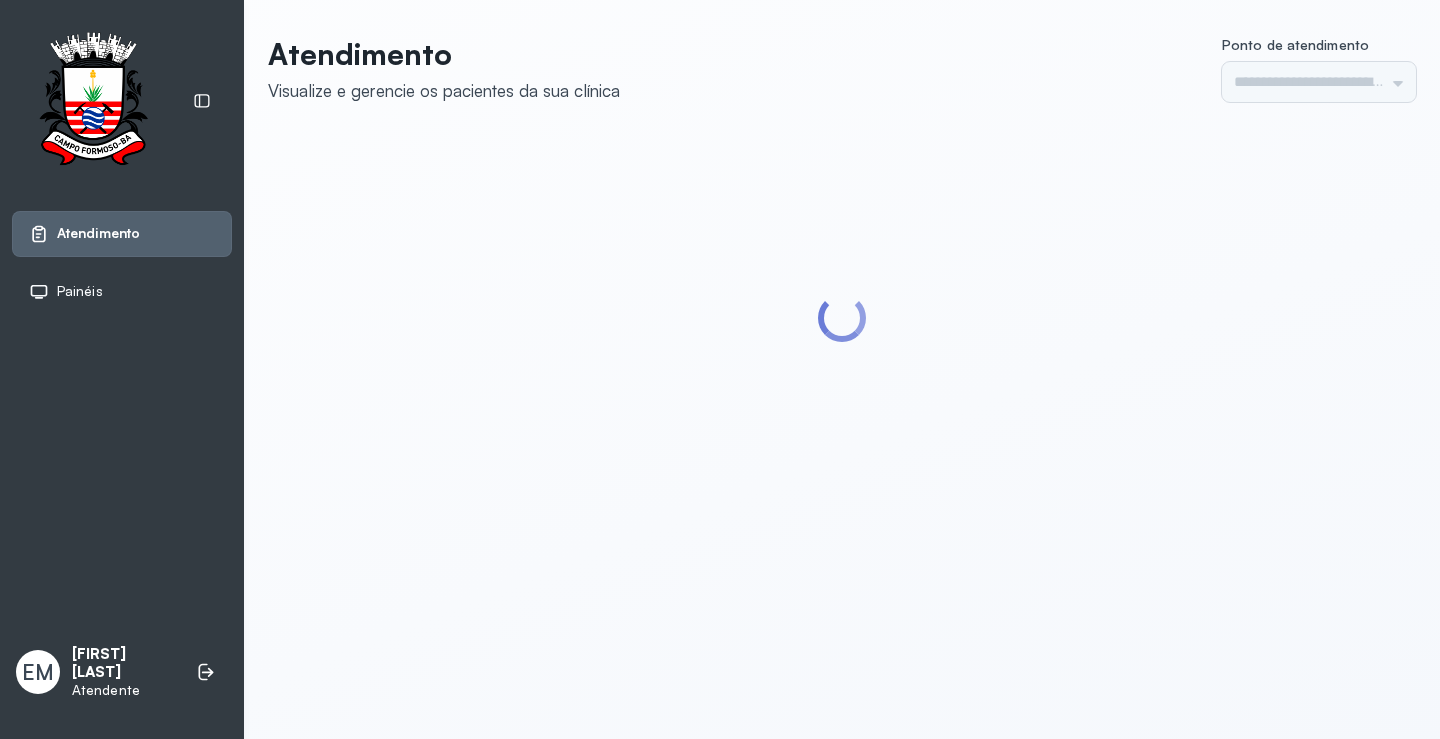scroll, scrollTop: 0, scrollLeft: 0, axis: both 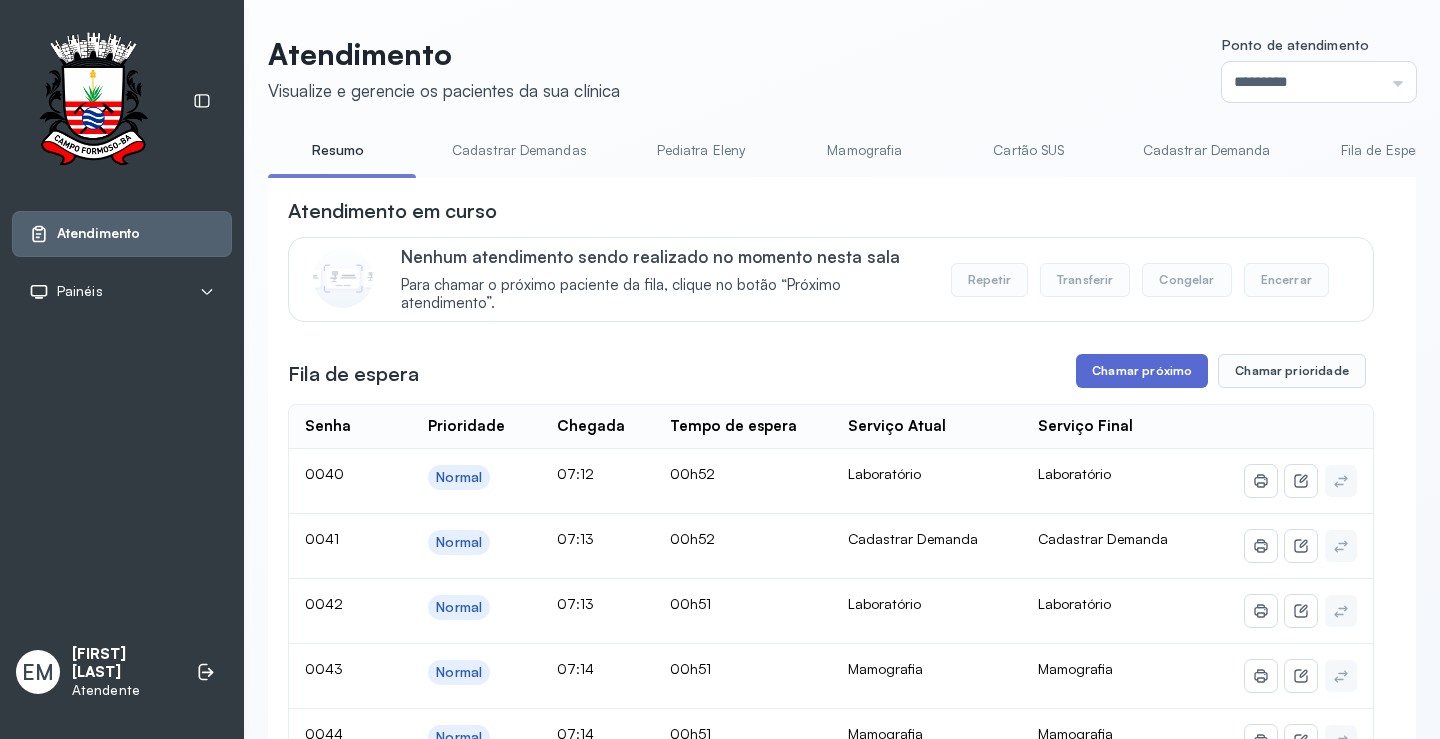 click on "Chamar próximo" at bounding box center [1142, 371] 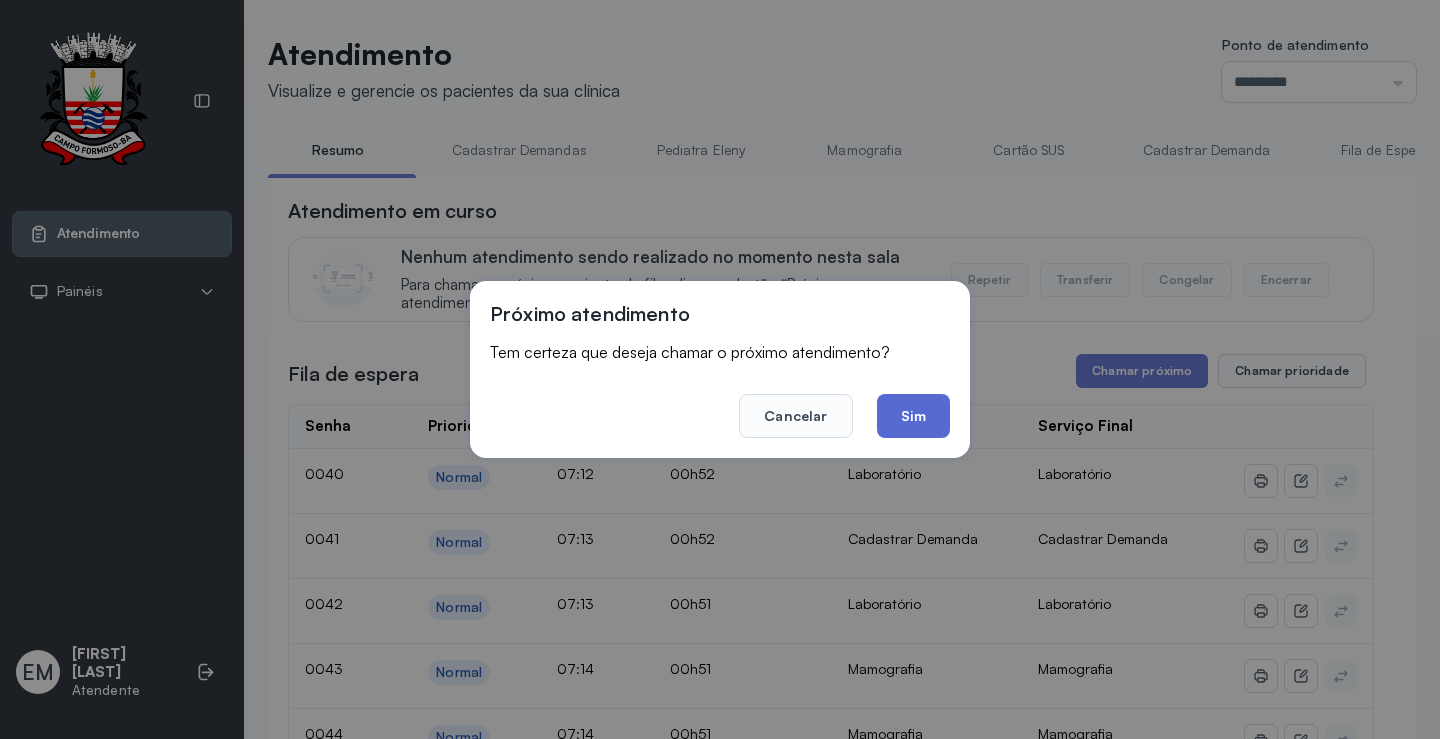 click on "Sim" 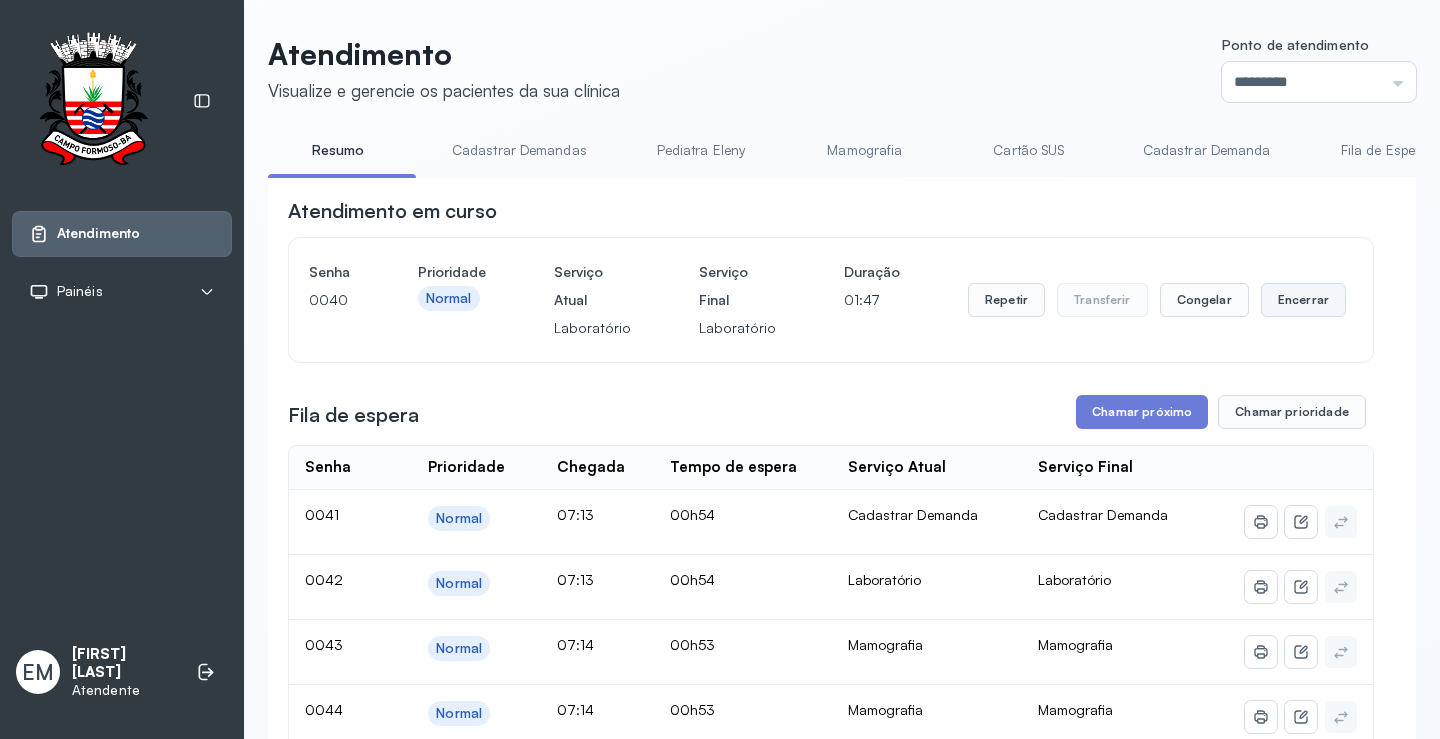 click on "Encerrar" at bounding box center (1303, 300) 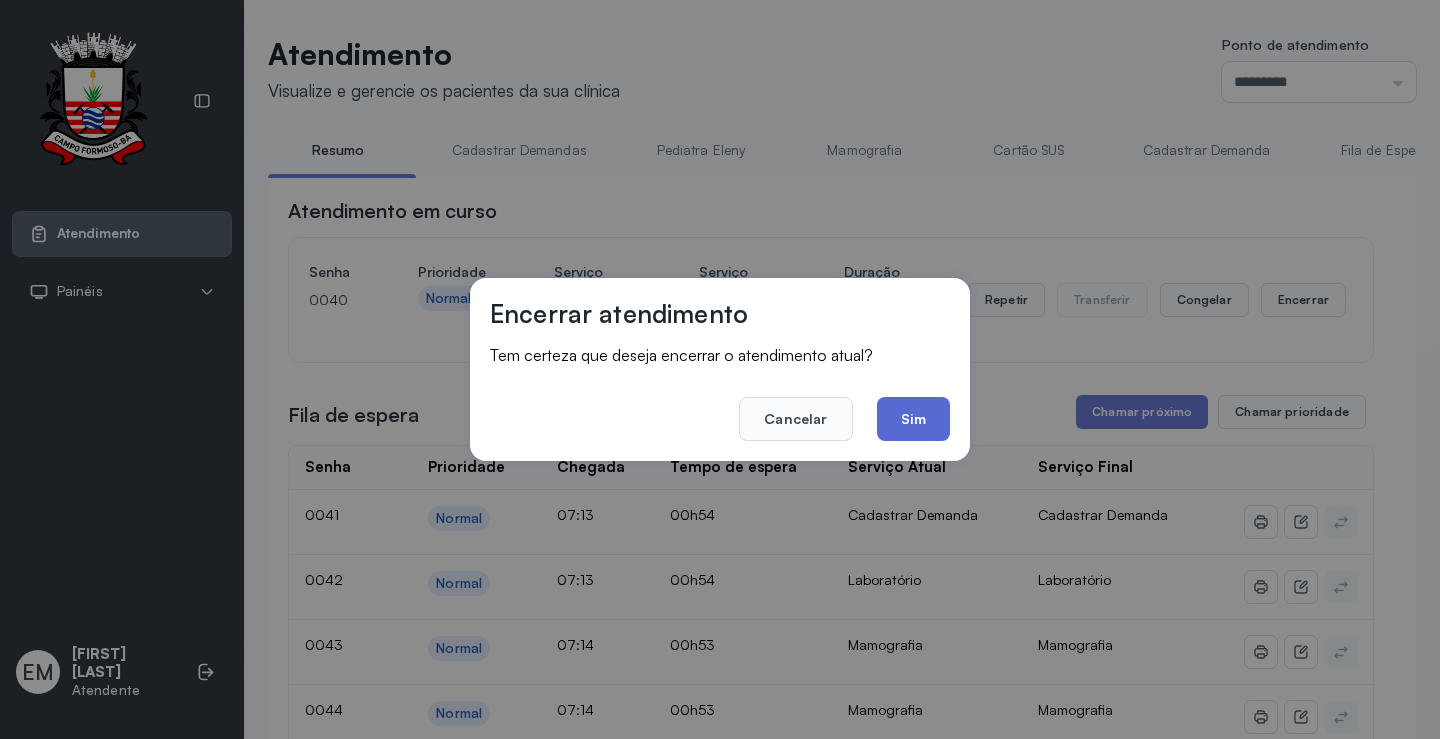 click on "Sim" 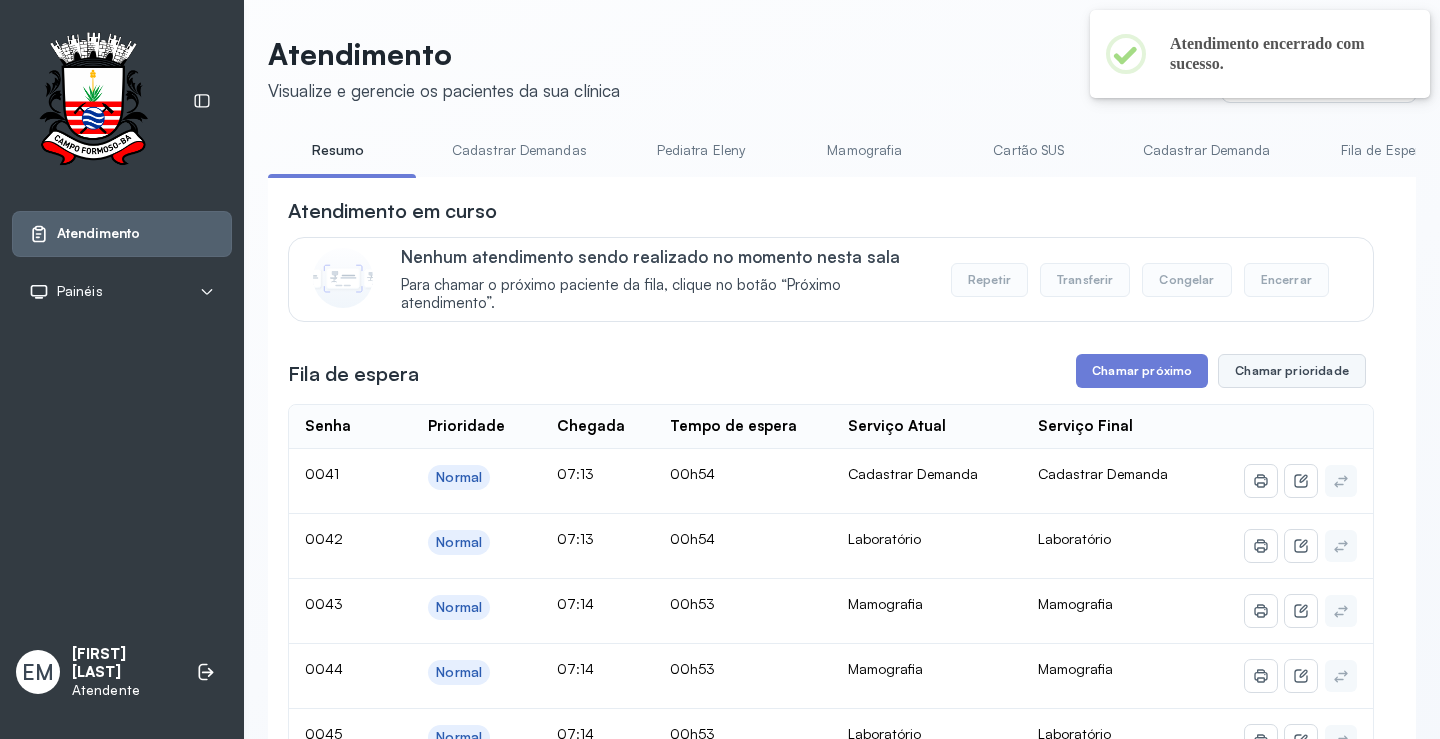 click on "Chamar prioridade" at bounding box center (1292, 371) 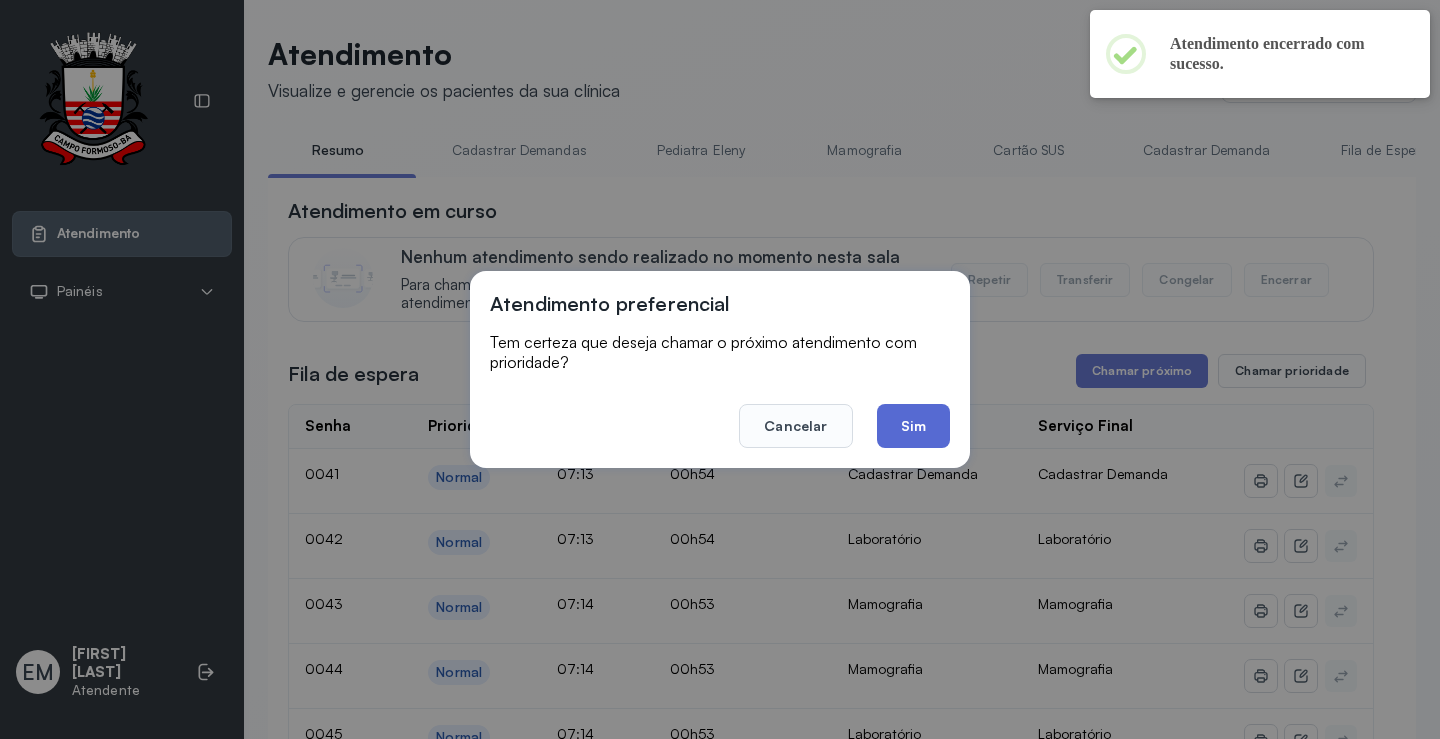 click on "Sim" 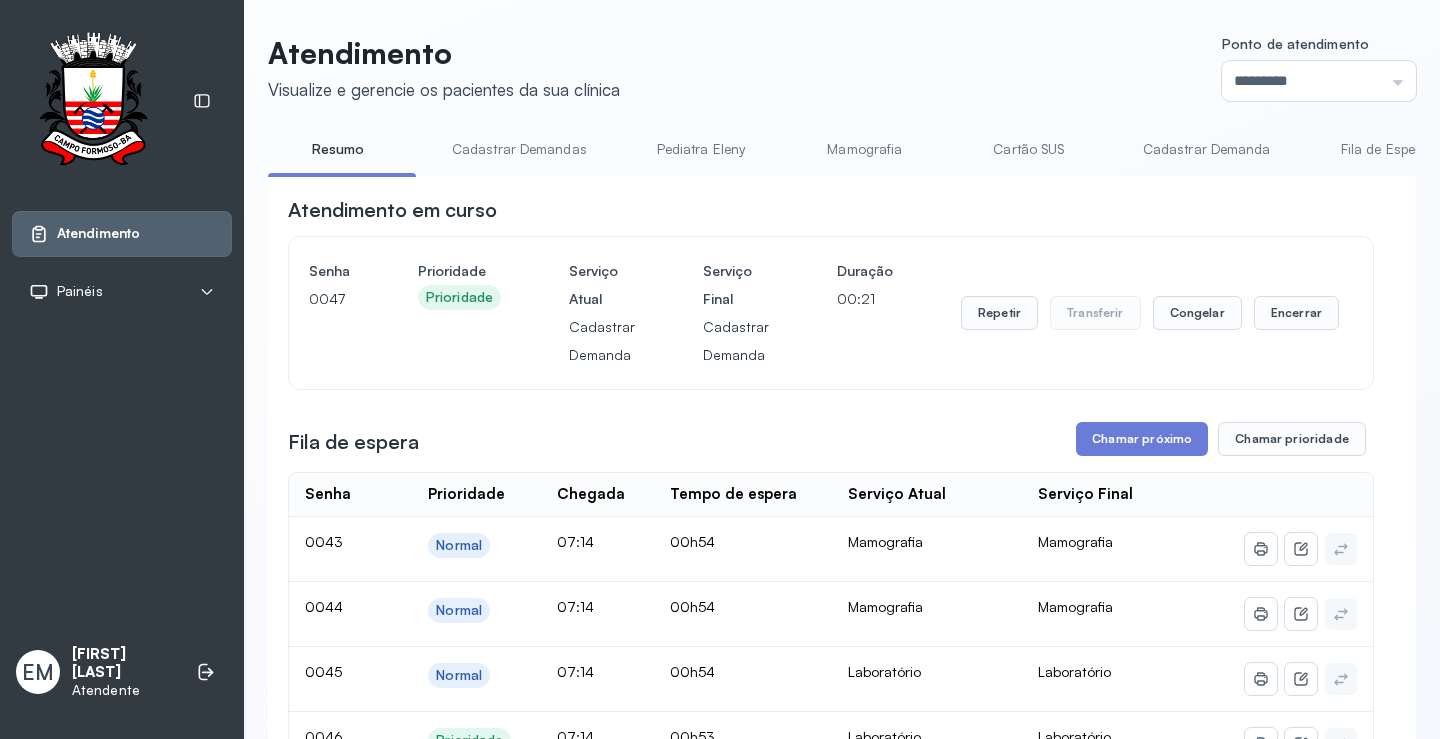 scroll, scrollTop: 200, scrollLeft: 0, axis: vertical 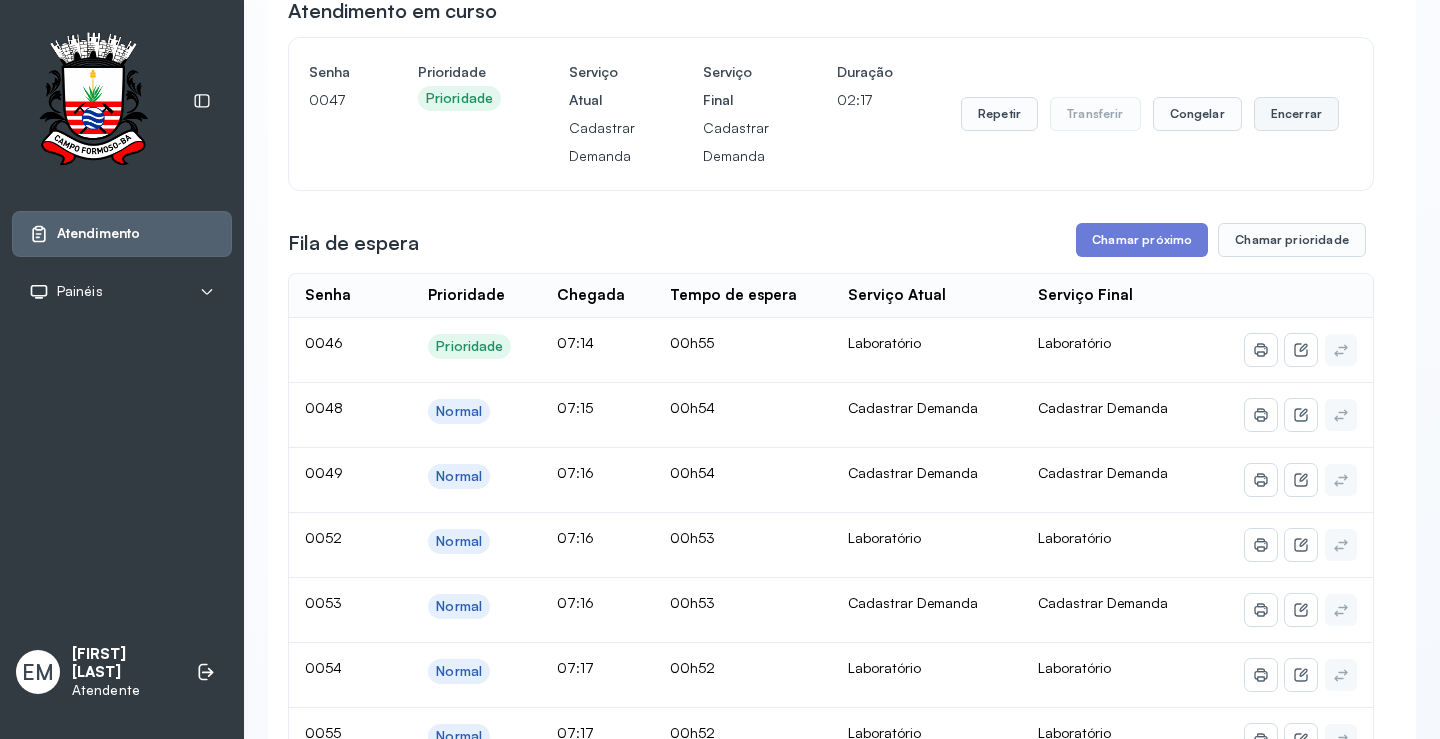 click on "Encerrar" at bounding box center (1296, 114) 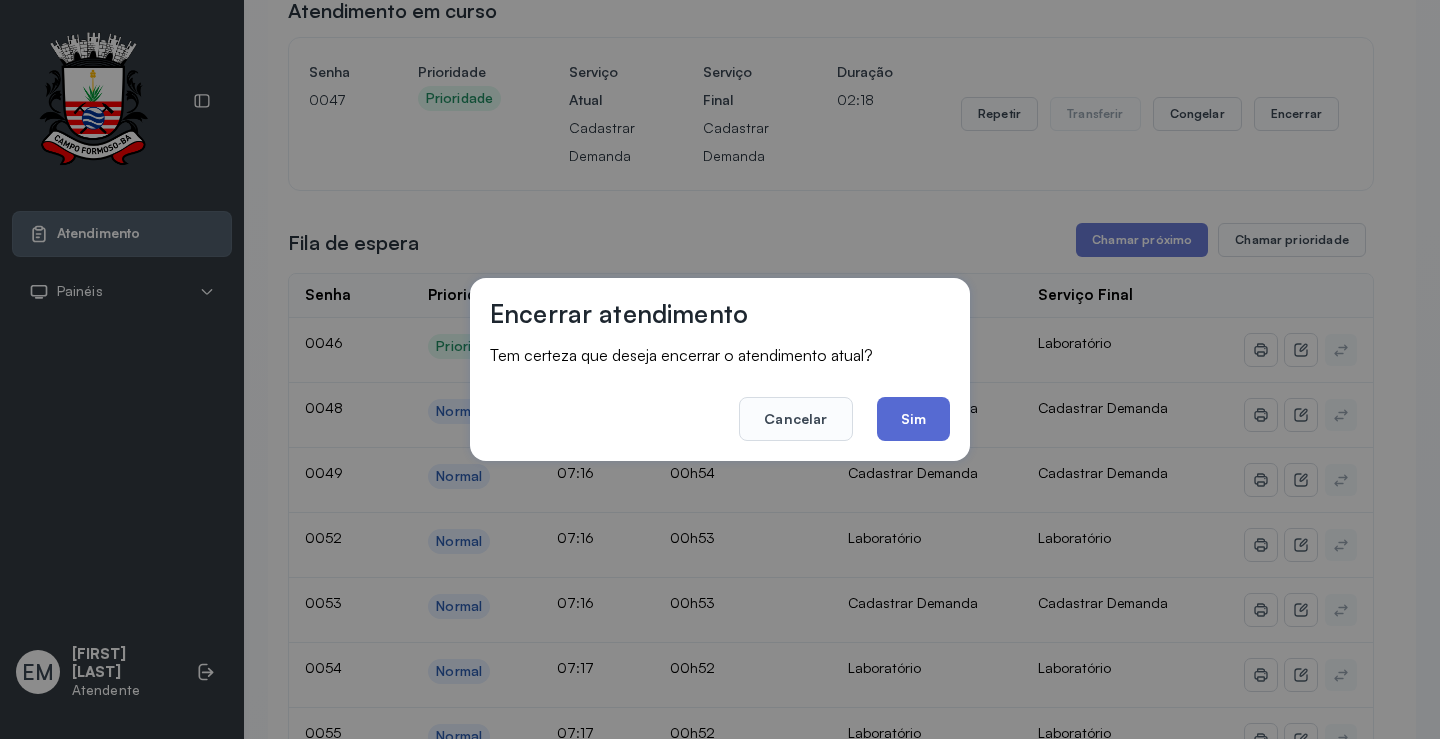 click on "Sim" 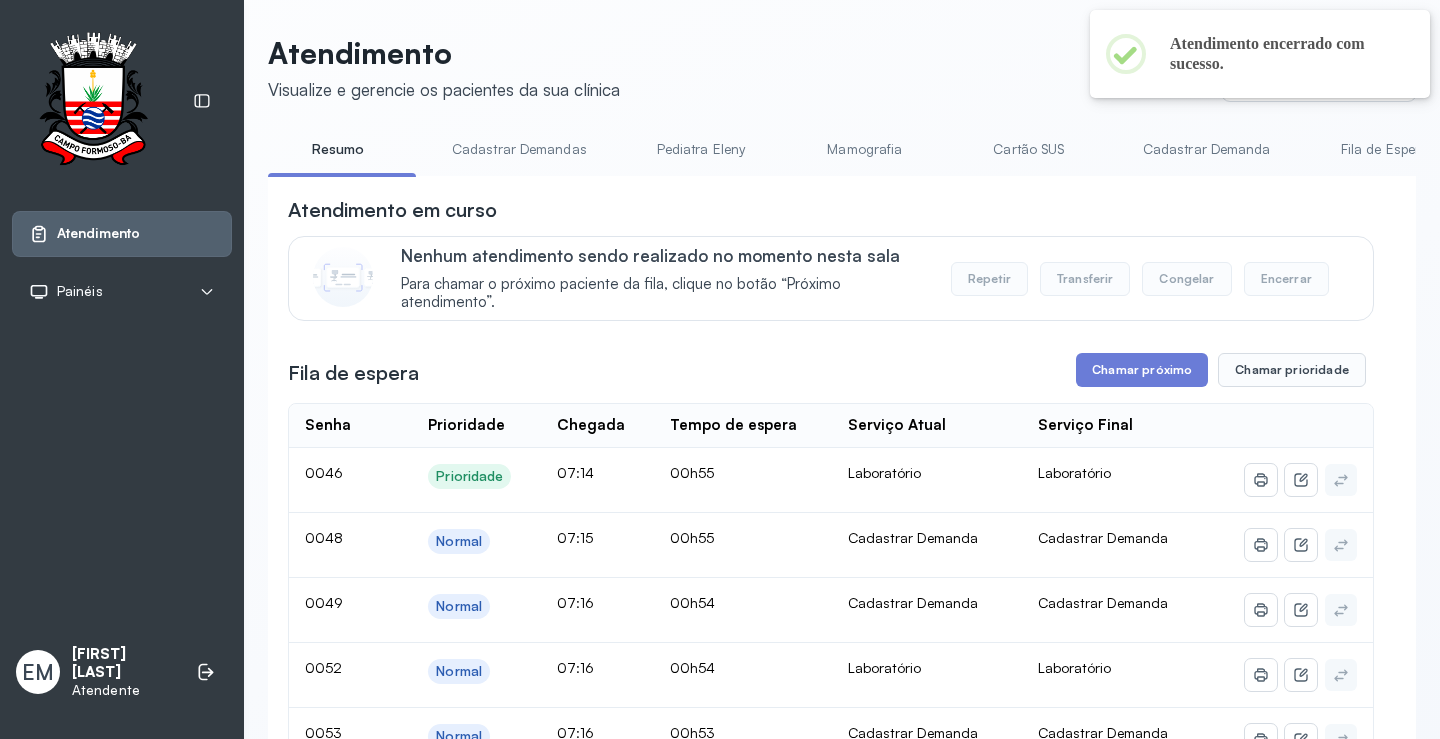 scroll, scrollTop: 200, scrollLeft: 0, axis: vertical 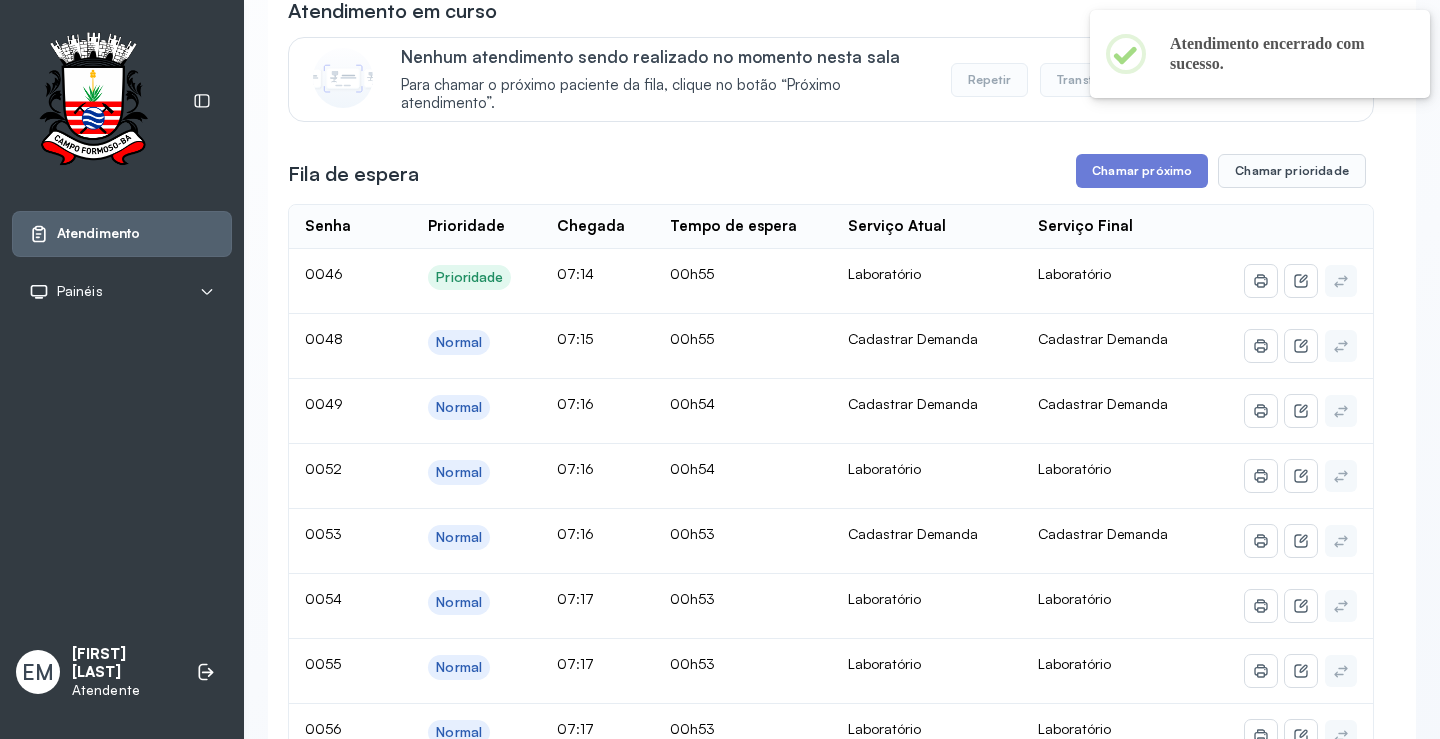 click on "Atendimento em curso Nenhum atendimento sendo realizado no momento nesta sala Para chamar o próximo paciente da fila, clique no botão “Próximo atendimento”. Repetir Transferir Congelar Encerrar Fila de espera Chamar próximo Chamar prioridade Senha    Prioridade  Chegada  Tempo de espera  Serviço Atual  Serviço Final    0046 Prioridade 07:14 00h55 Laboratório Laboratório 0048 Normal 07:15 00h55 Cadastrar Demanda Cadastrar Demanda 0049 Normal 07:16 00h54 Cadastrar Demanda Cadastrar Demanda 0052 Normal 07:16 00h54 Laboratório Laboratório 0053 Normal 07:16 00h53 Cadastrar Demanda Cadastrar Demanda 0054 Normal 07:17 00h53 Laboratório Laboratório 0055 Normal 07:17 00h53 Laboratório Laboratório 0056 Normal 07:17 00h53 Laboratório Laboratório 0057 Prioridade 07:17 00h52 Laboratório Laboratório 0058 Prioridade 07:17 00h52 Cadastrar Demanda Cadastrar Demanda 0059 Normal 07:18 00h52 Laboratório Laboratório 0061 Prioridade 07:18 00h51 Cadastrar Demanda Cadastrar Demanda 0062 Normal 07:19 00h51 | |" at bounding box center (831, 1829) 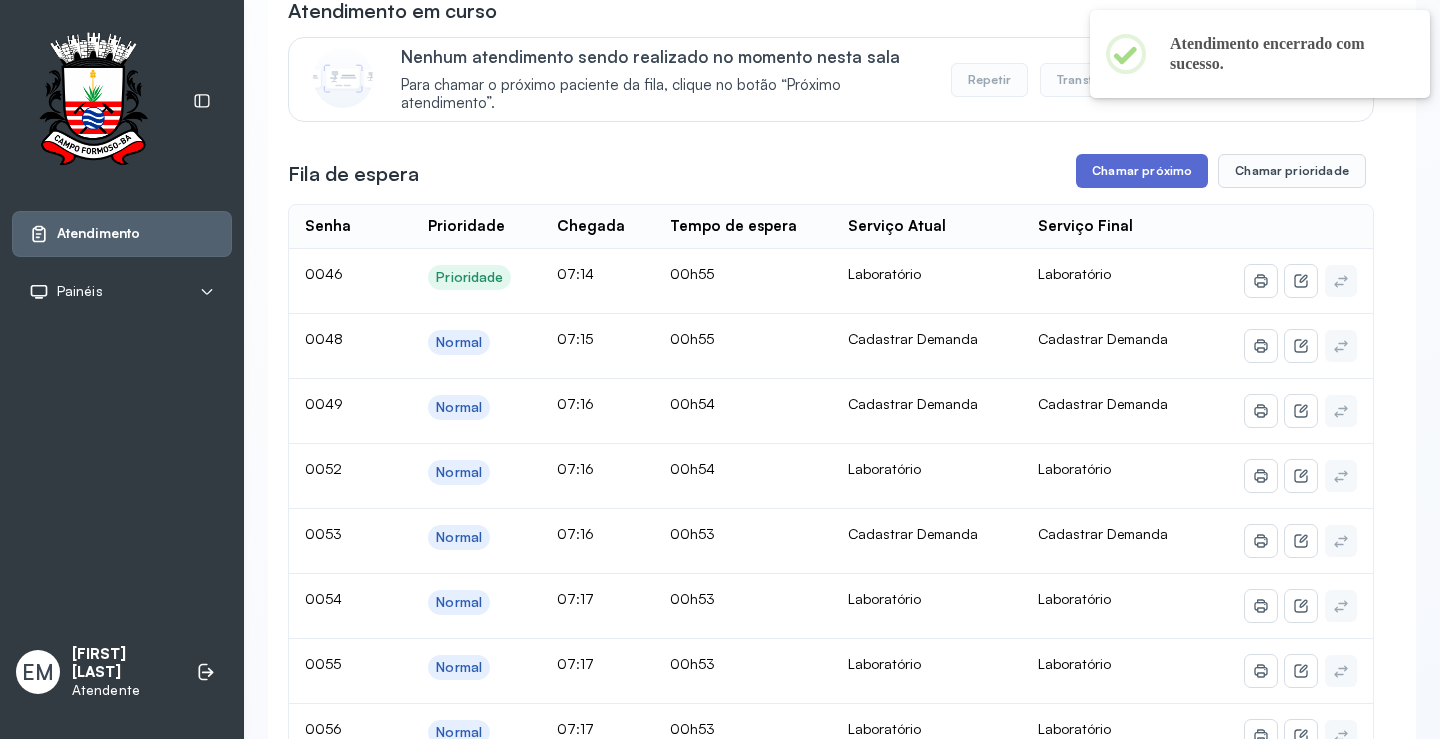 click on "Chamar próximo" at bounding box center (1142, 171) 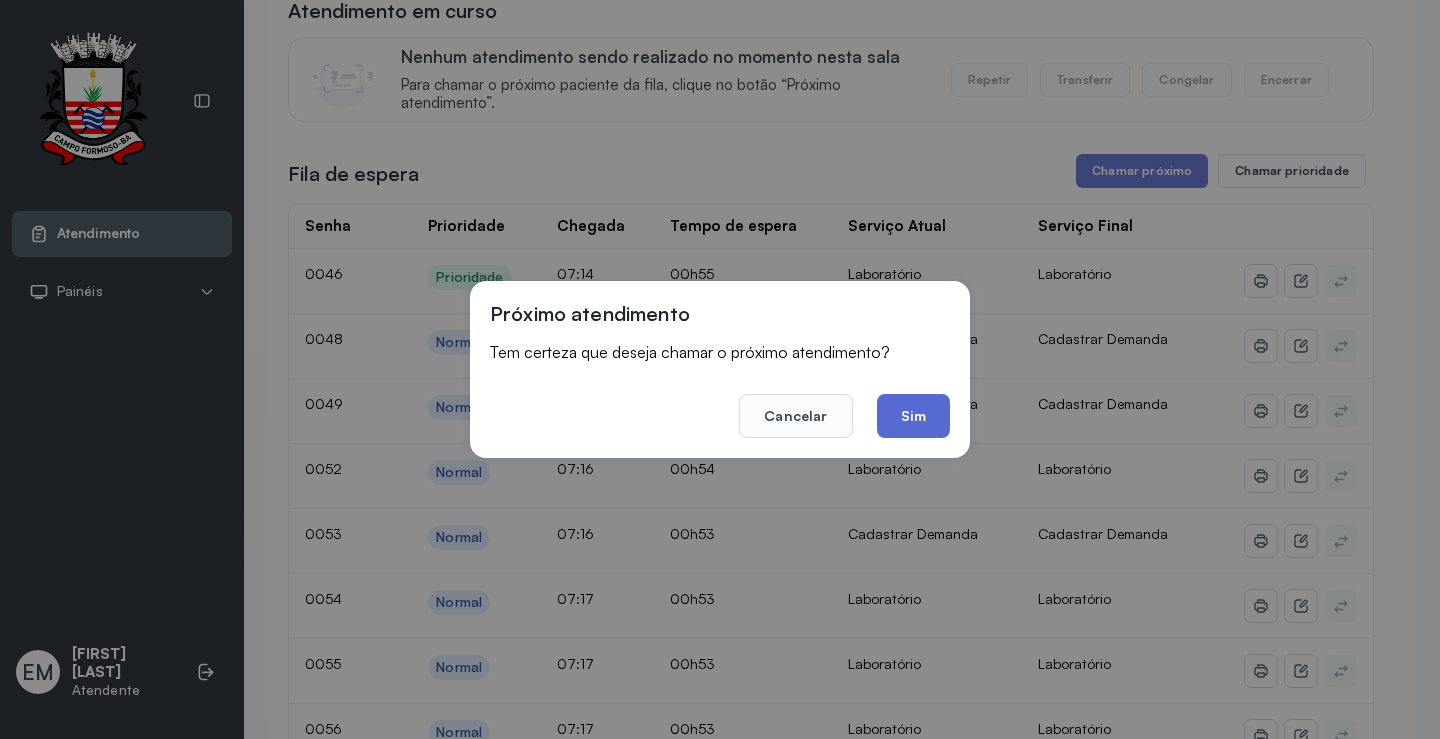 click on "Sim" 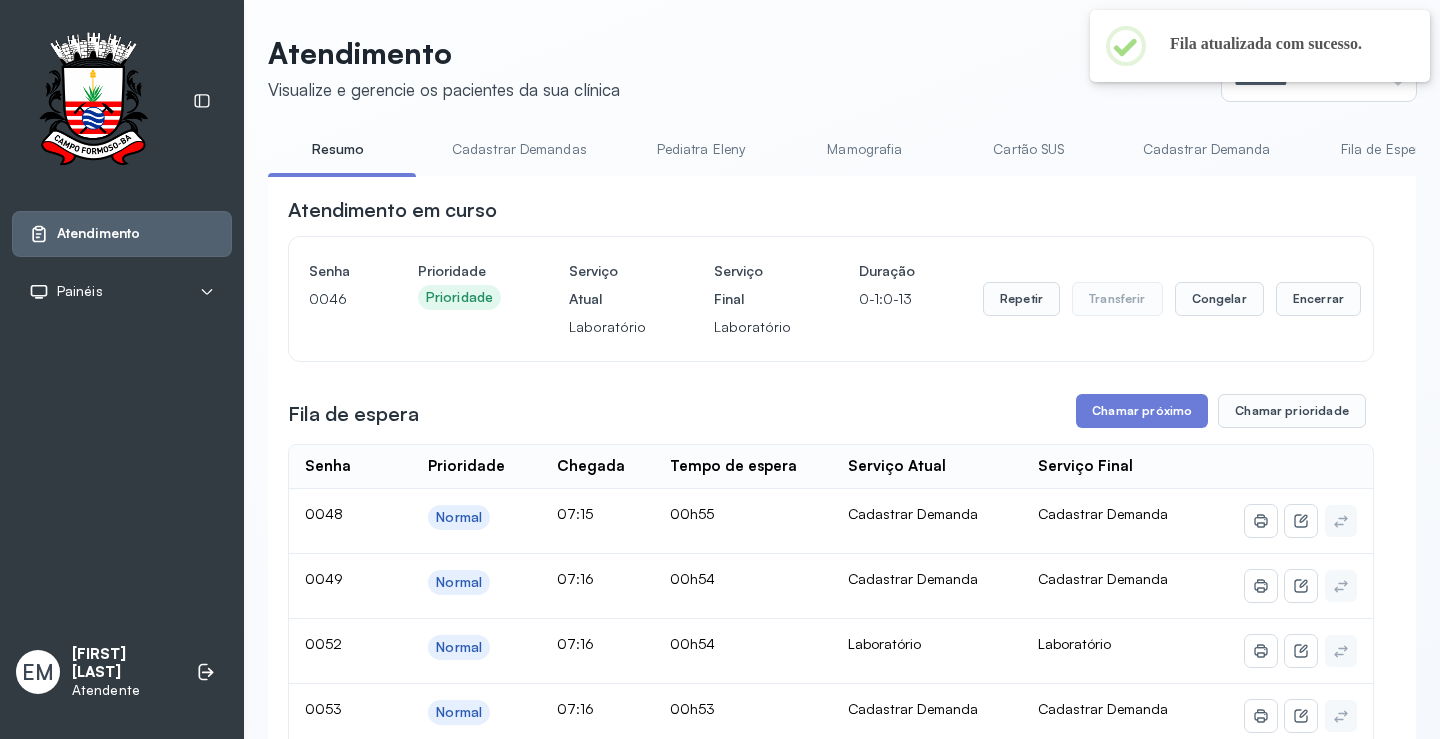 scroll, scrollTop: 200, scrollLeft: 0, axis: vertical 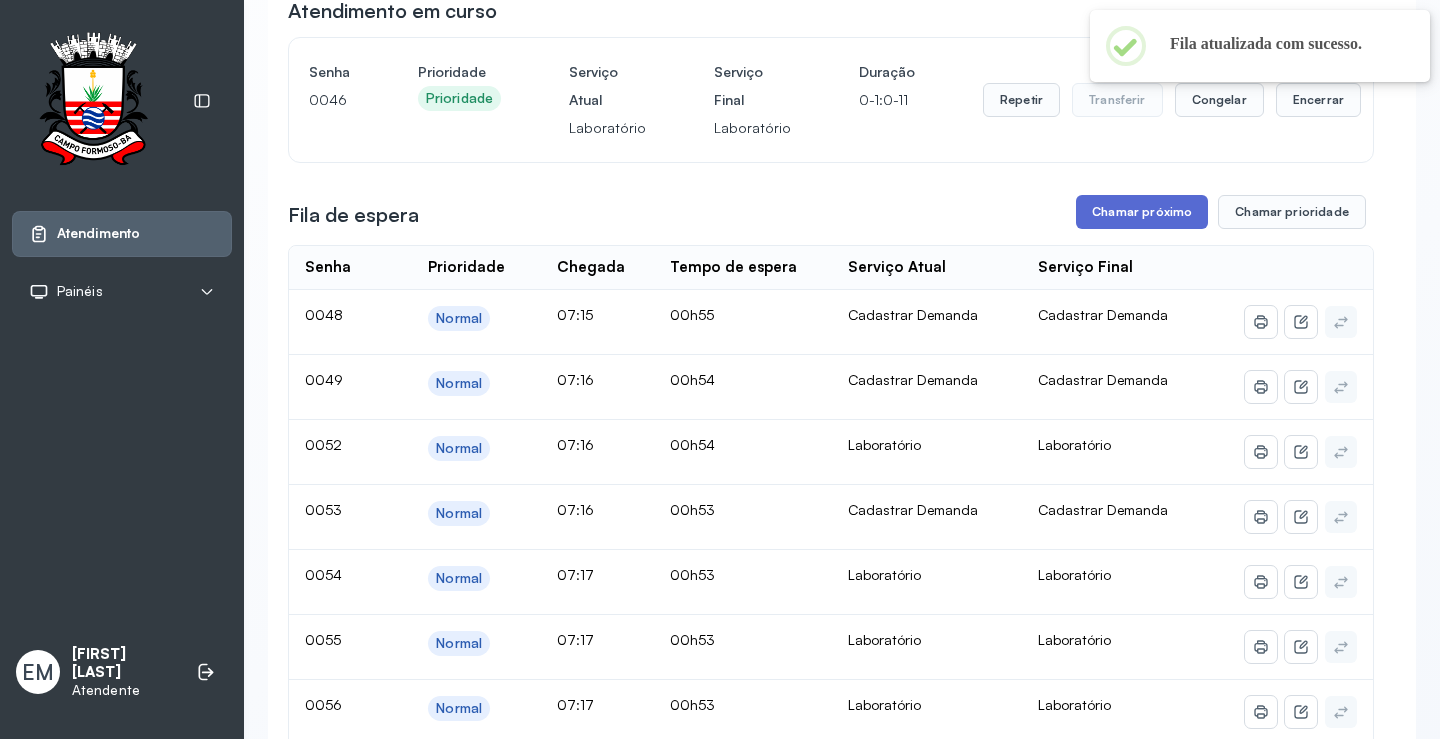 click on "Chamar próximo" at bounding box center (1142, 212) 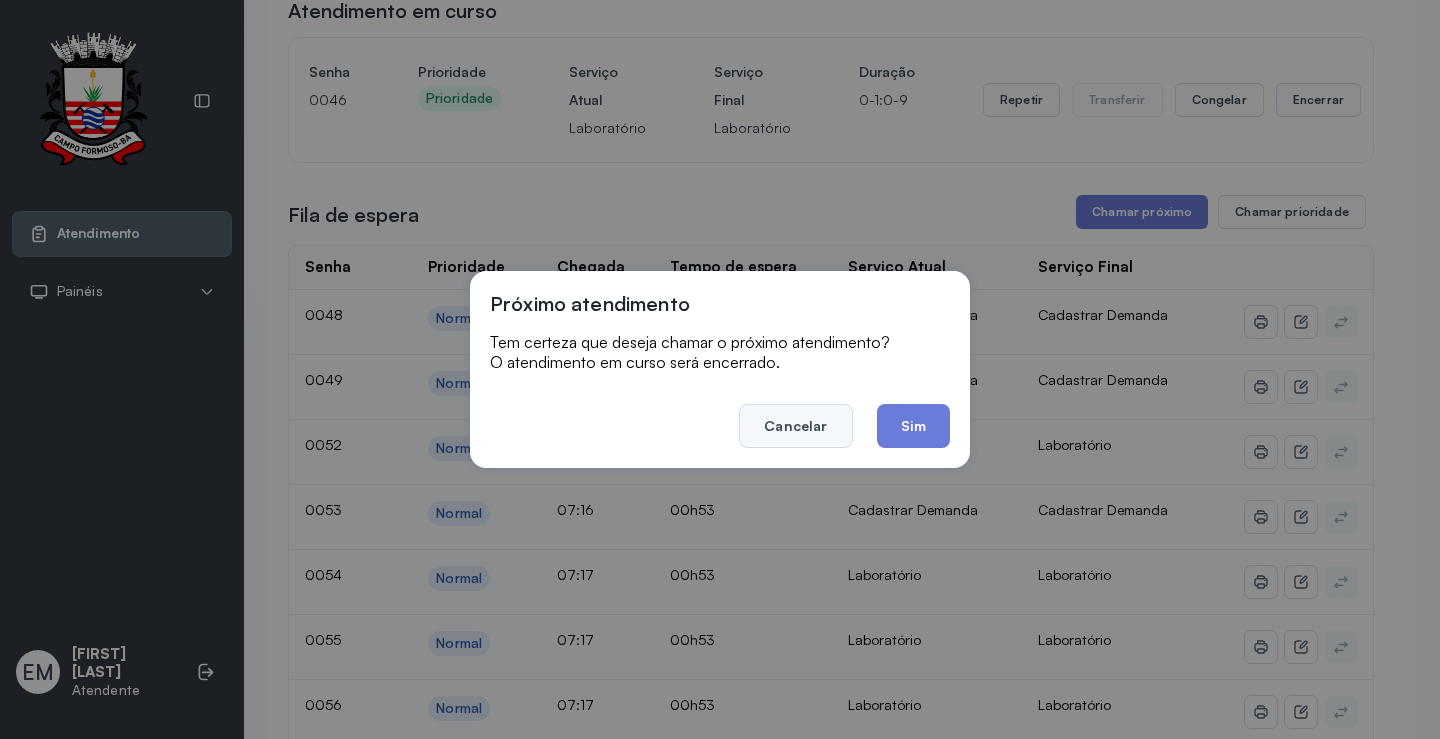 click on "Cancelar" 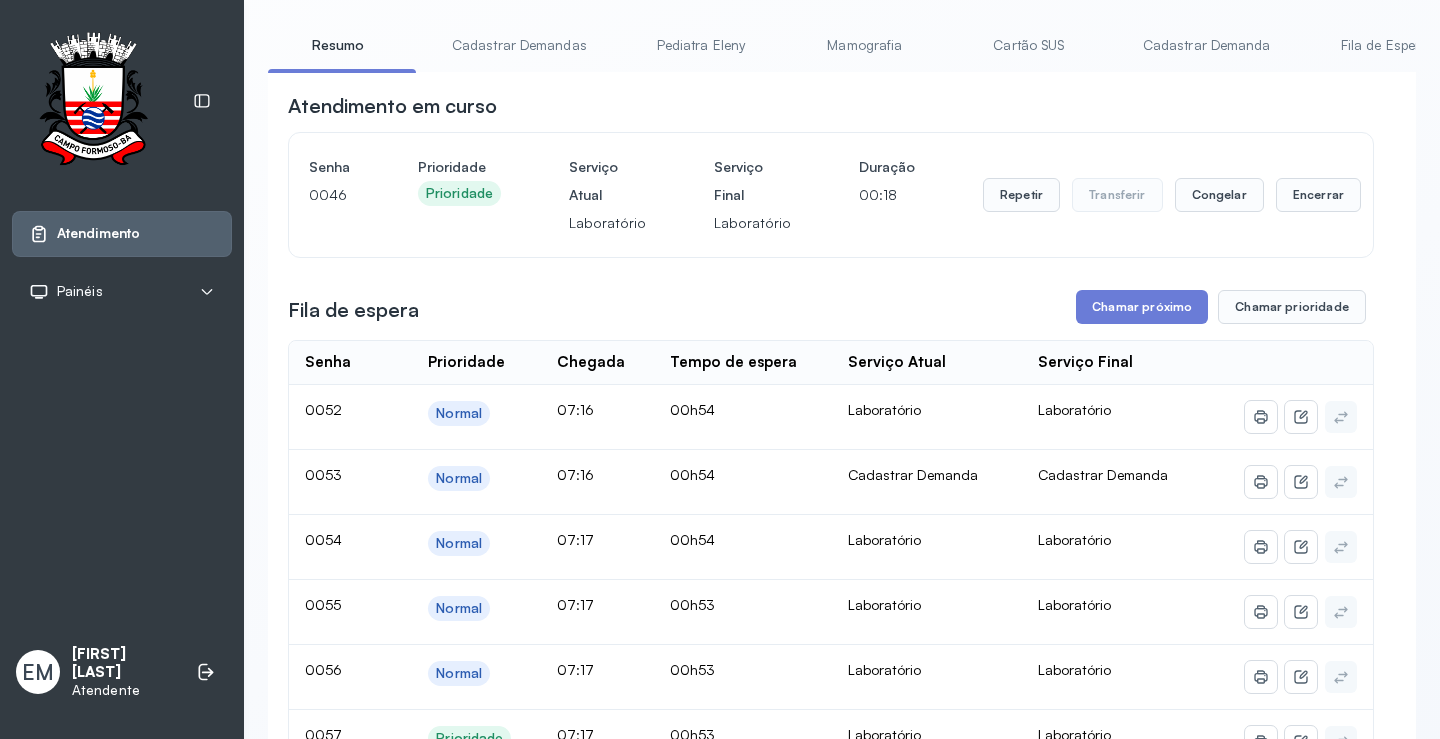 scroll, scrollTop: 0, scrollLeft: 0, axis: both 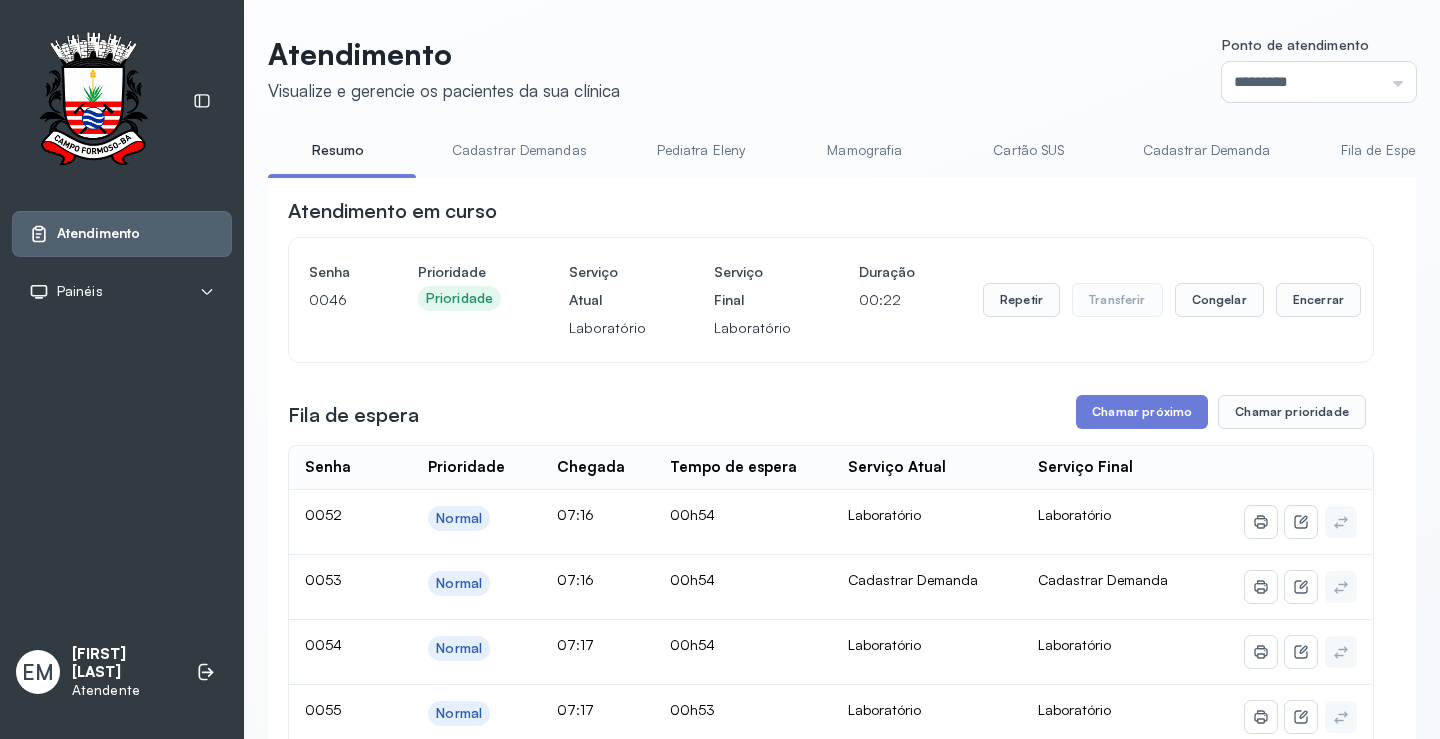 click on "Atendimento em curso Senha 0046 Prioridade Prioridade Serviço Atual Laboratório Serviço Final Laboratório Duração 00:22 Repetir Transferir Congelar Encerrar Fila de espera Chamar próximo Chamar prioridade Senha    Prioridade  Chegada  Tempo de espera  Serviço Atual  Serviço Final    0052 Normal 07:16 00h54 Laboratório Laboratório 0053 Normal 07:16 00h54 Cadastrar Demanda Cadastrar Demanda 0054 Normal 07:17 00h54 Laboratório Laboratório 0055 Normal 07:17 00h53 Laboratório Laboratório 0056 Normal 07:17 00h53 Laboratório Laboratório 0057 Prioridade 07:17 00h53 Laboratório Laboratório 0058 Prioridade 07:17 00h53 Cadastrar Demanda Cadastrar Demanda 0059 Normal 07:18 00h52 Laboratório Laboratório 0061 Prioridade 07:18 00h52 Cadastrar Demanda Cadastrar Demanda 0062 Normal 07:19 00h51 Laboratório Laboratório 0063 Normal 07:19 00h51 Laboratório Laboratório 0065 Prioridade 07:21 00h49 Cadastrar Demanda Cadastrar Demanda 0066 Prioridade 07:21 00h49 Cadastrar Demanda Cadastrar Demanda 0067 Normal" at bounding box center (831, 1952) 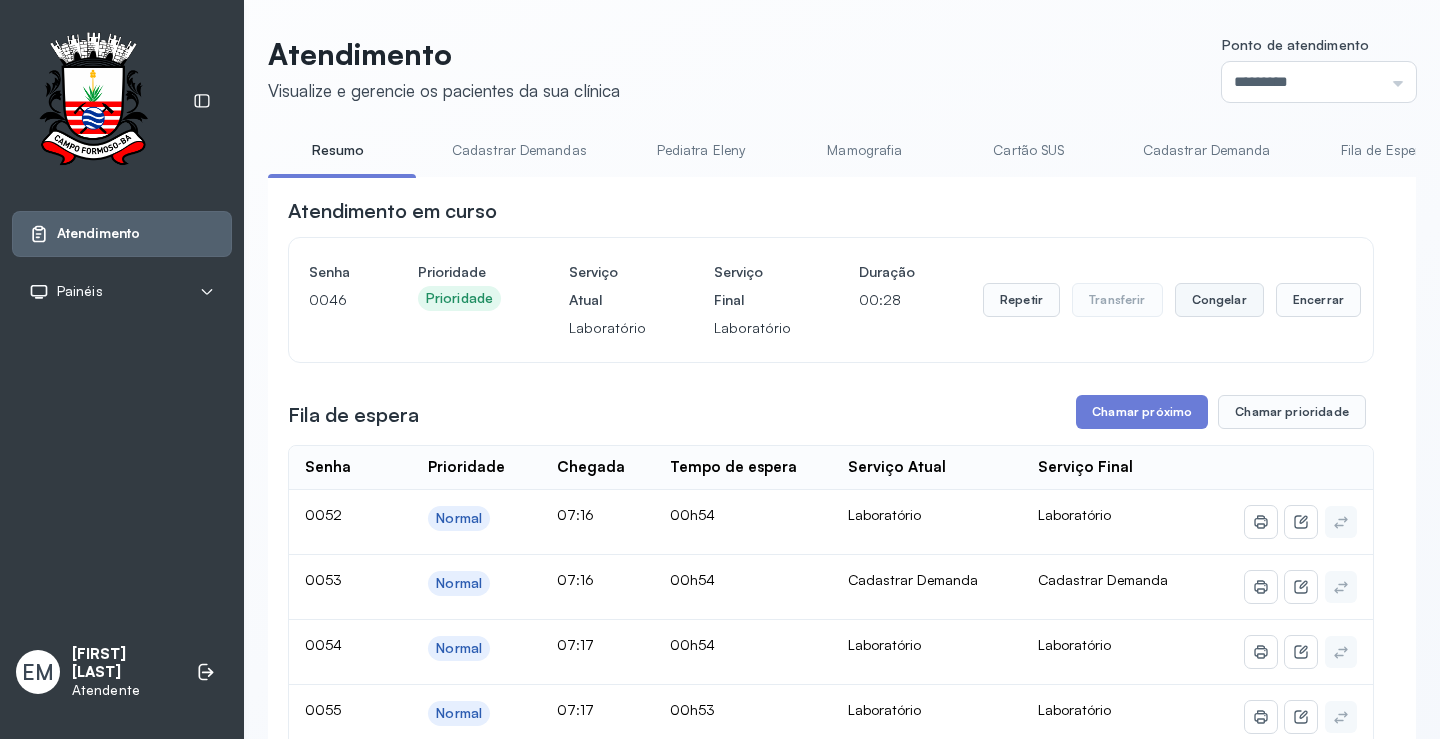click on "Congelar" at bounding box center (1219, 300) 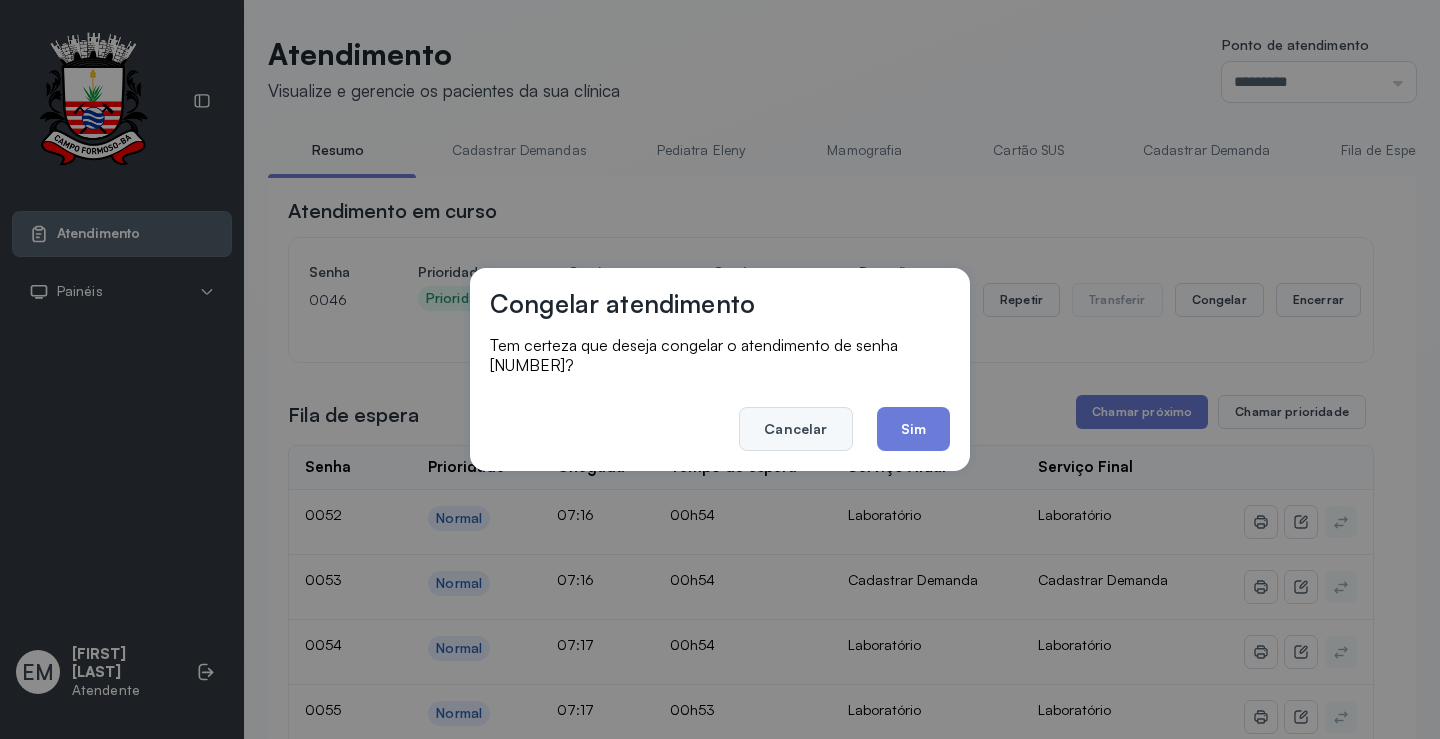 click on "Cancelar" 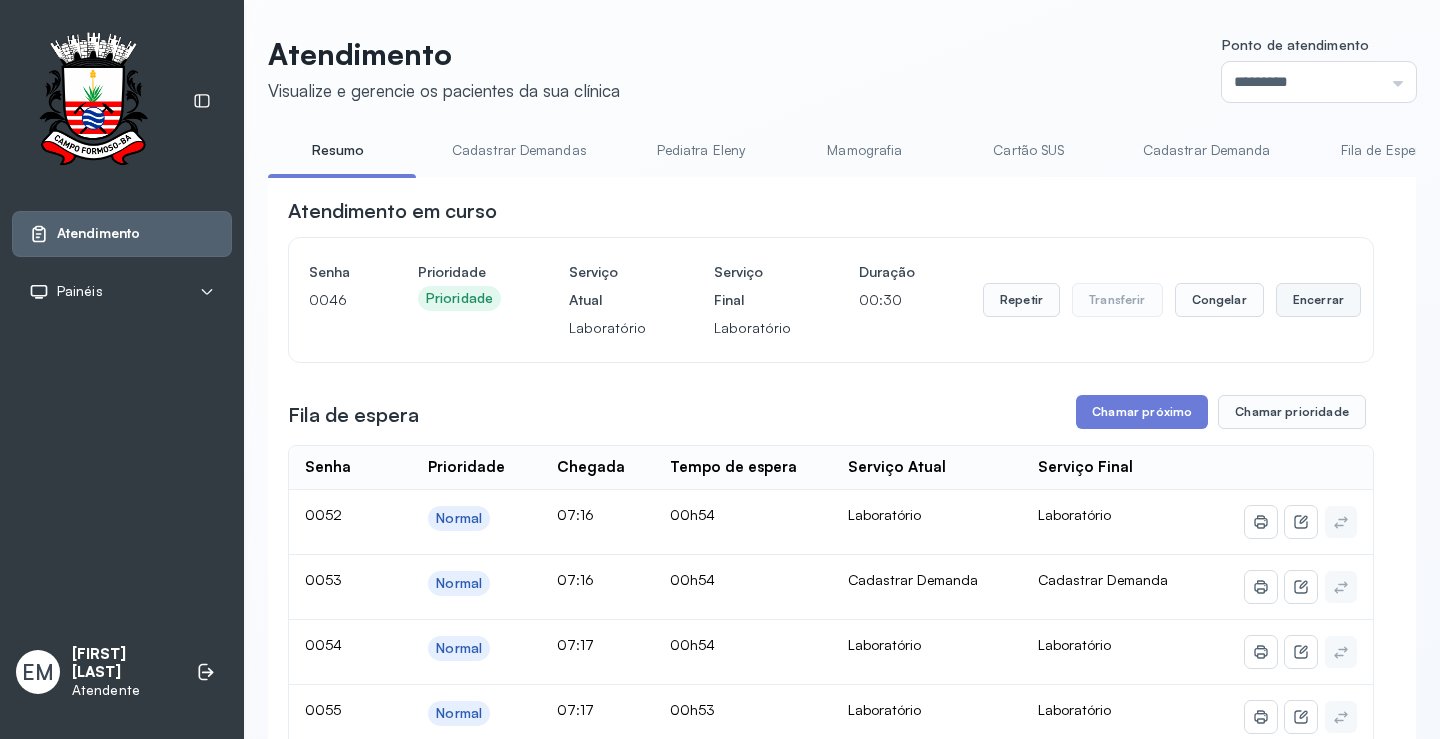 click on "Encerrar" at bounding box center [1318, 300] 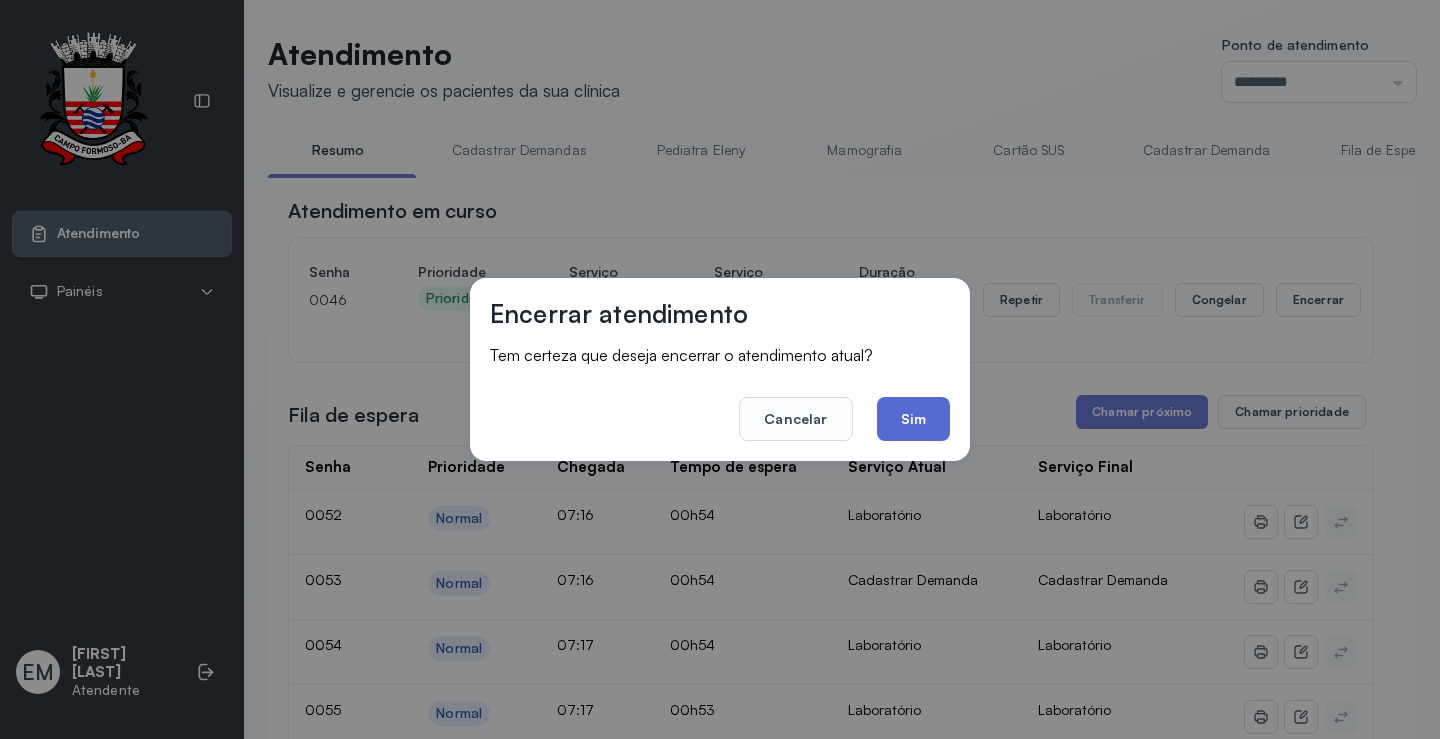 click on "Sim" 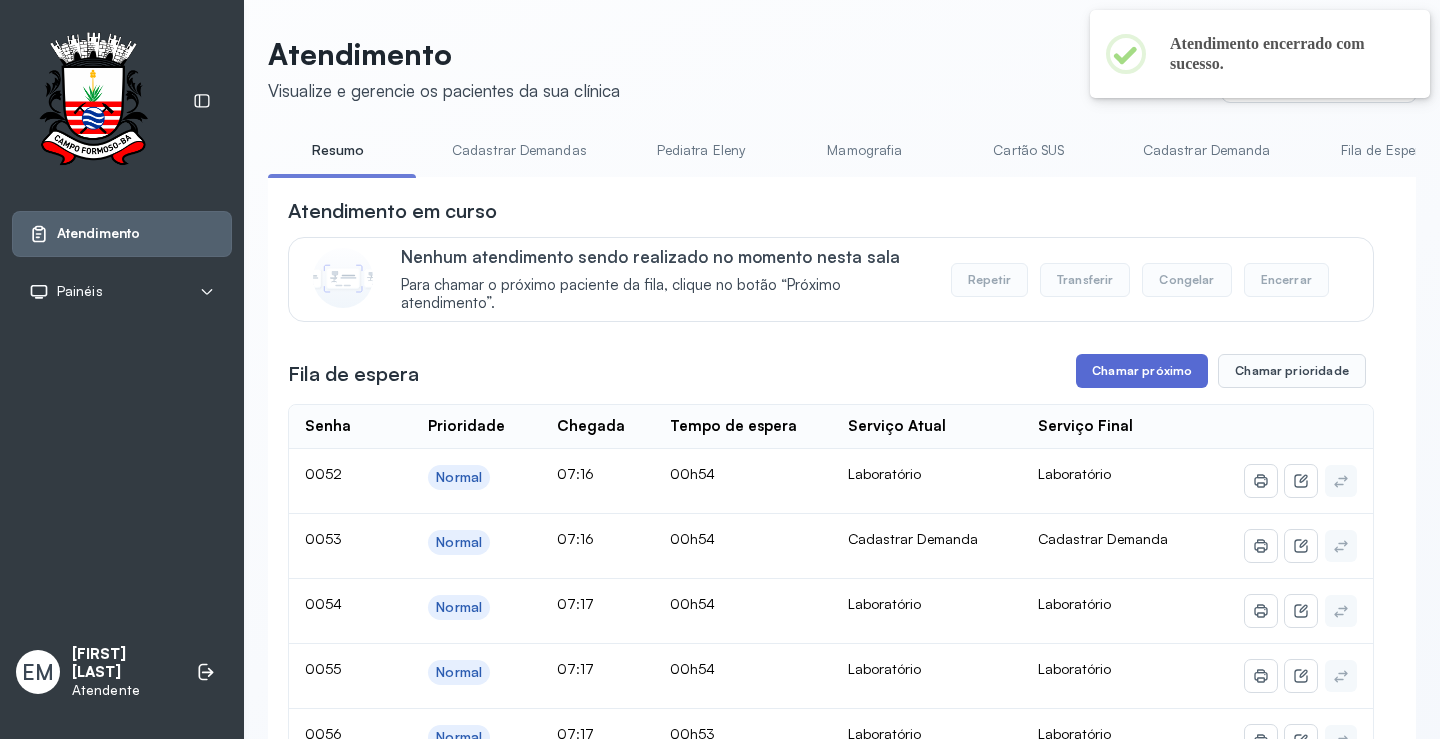 click on "Chamar próximo" at bounding box center (1142, 371) 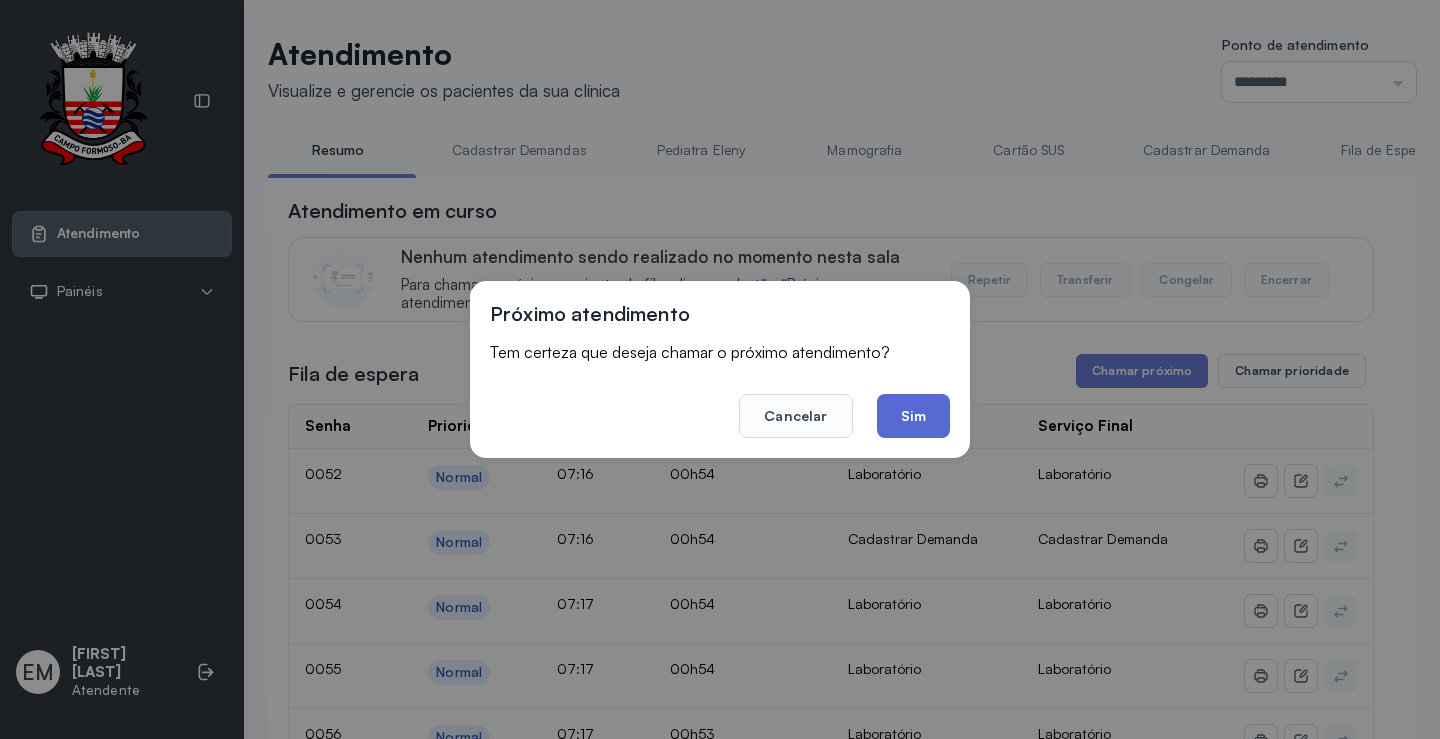 click on "Sim" 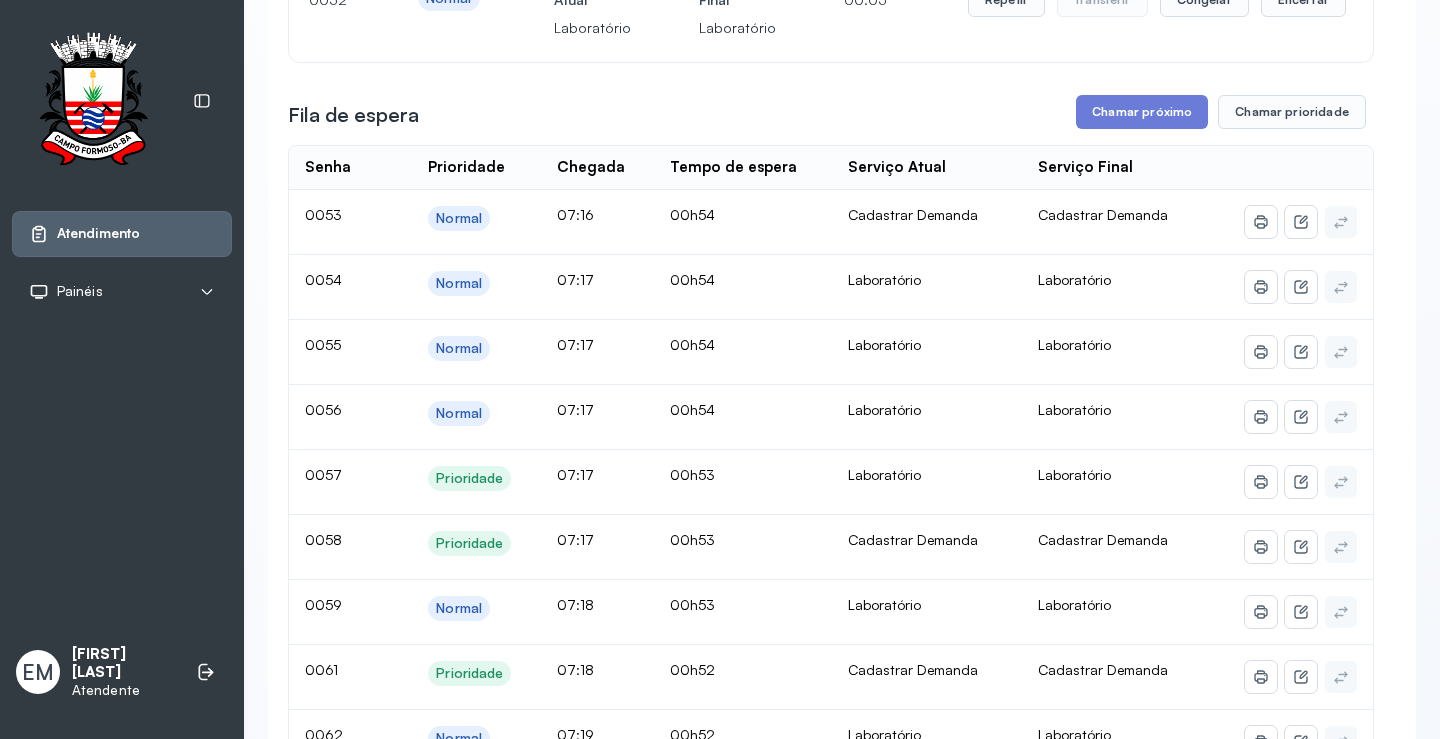 scroll, scrollTop: 0, scrollLeft: 0, axis: both 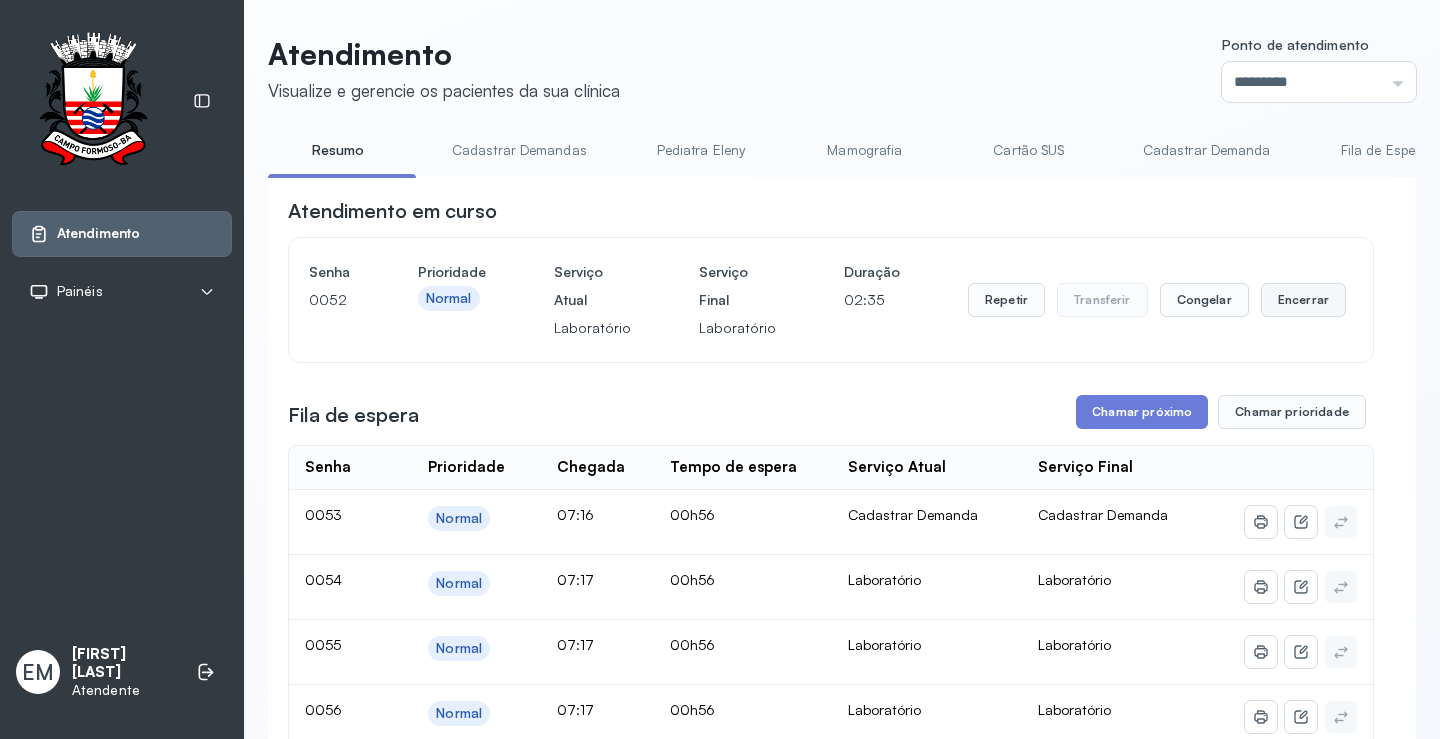click on "Encerrar" at bounding box center [1303, 300] 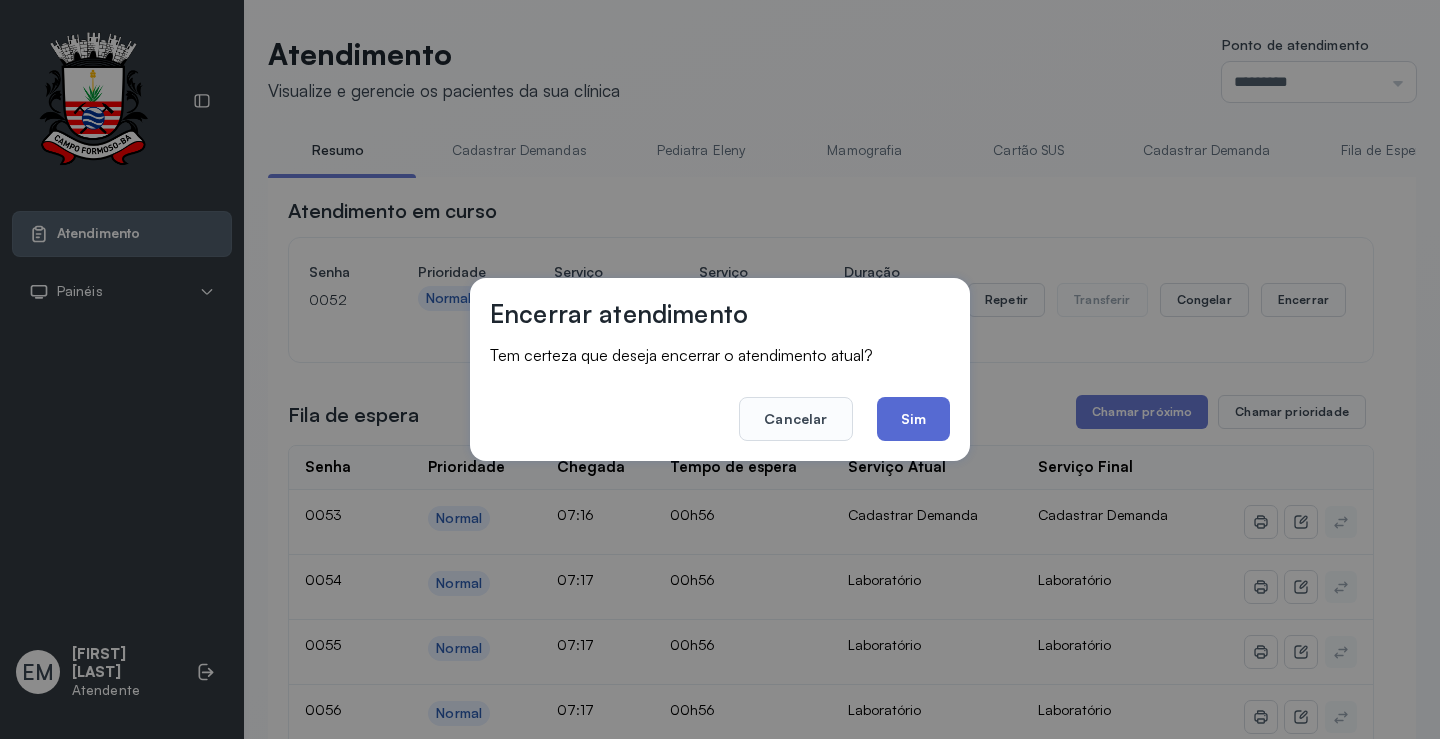 click on "Sim" 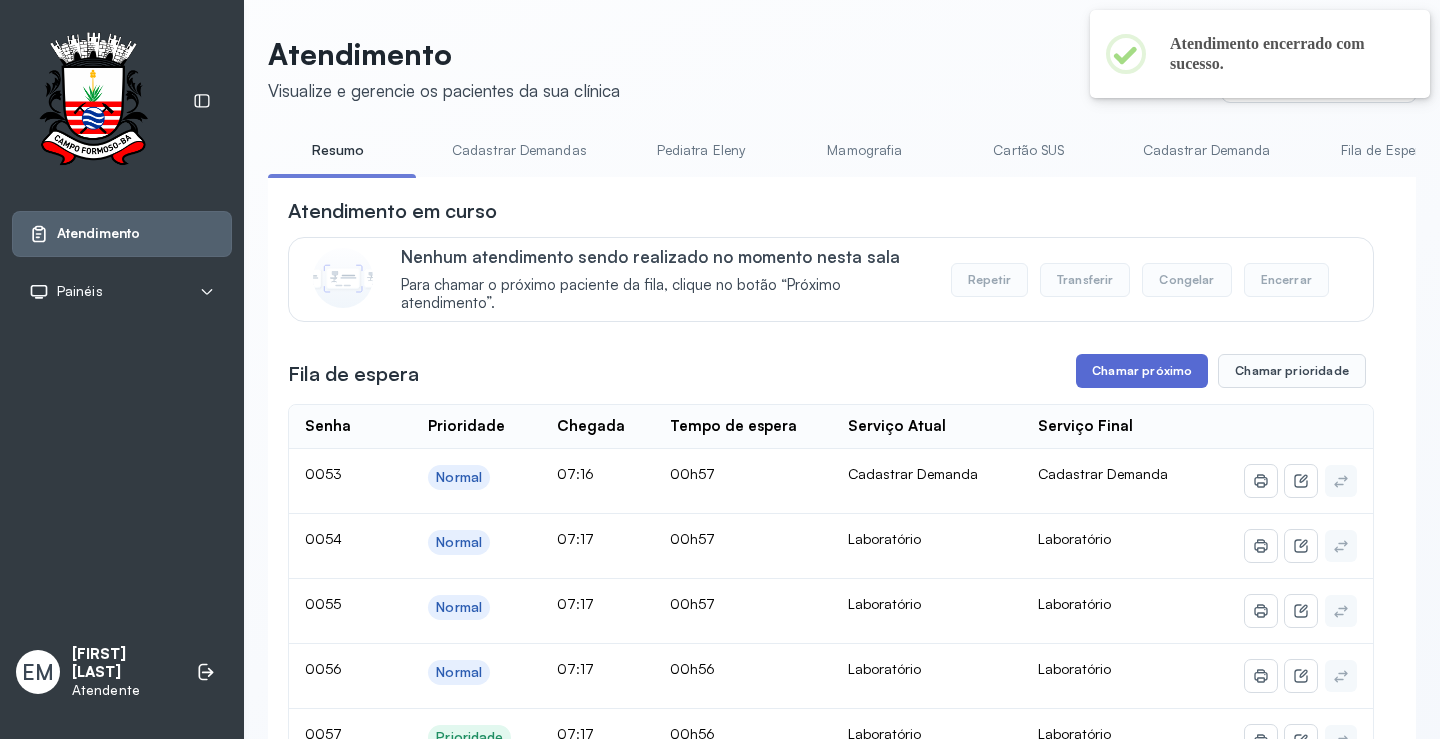 click on "Chamar próximo" at bounding box center [1142, 371] 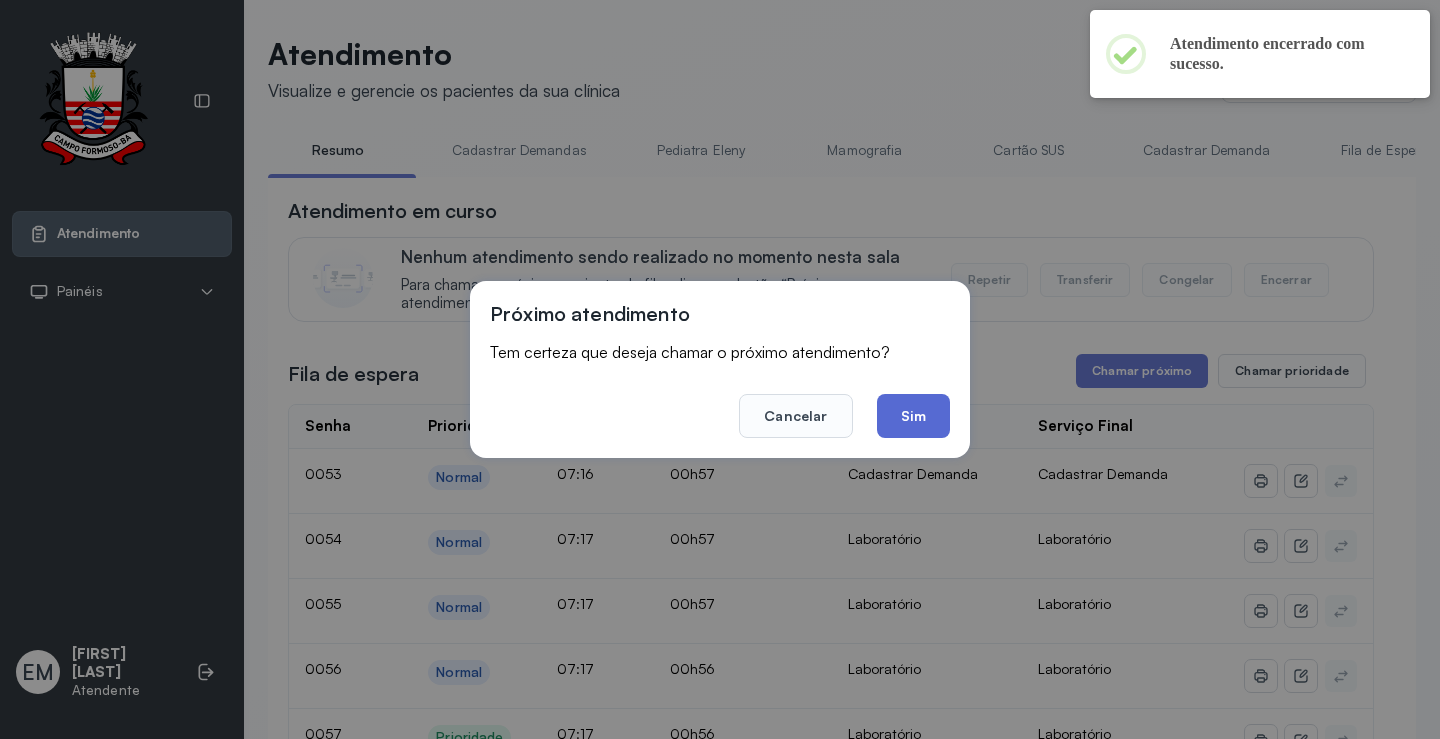 click on "Sim" 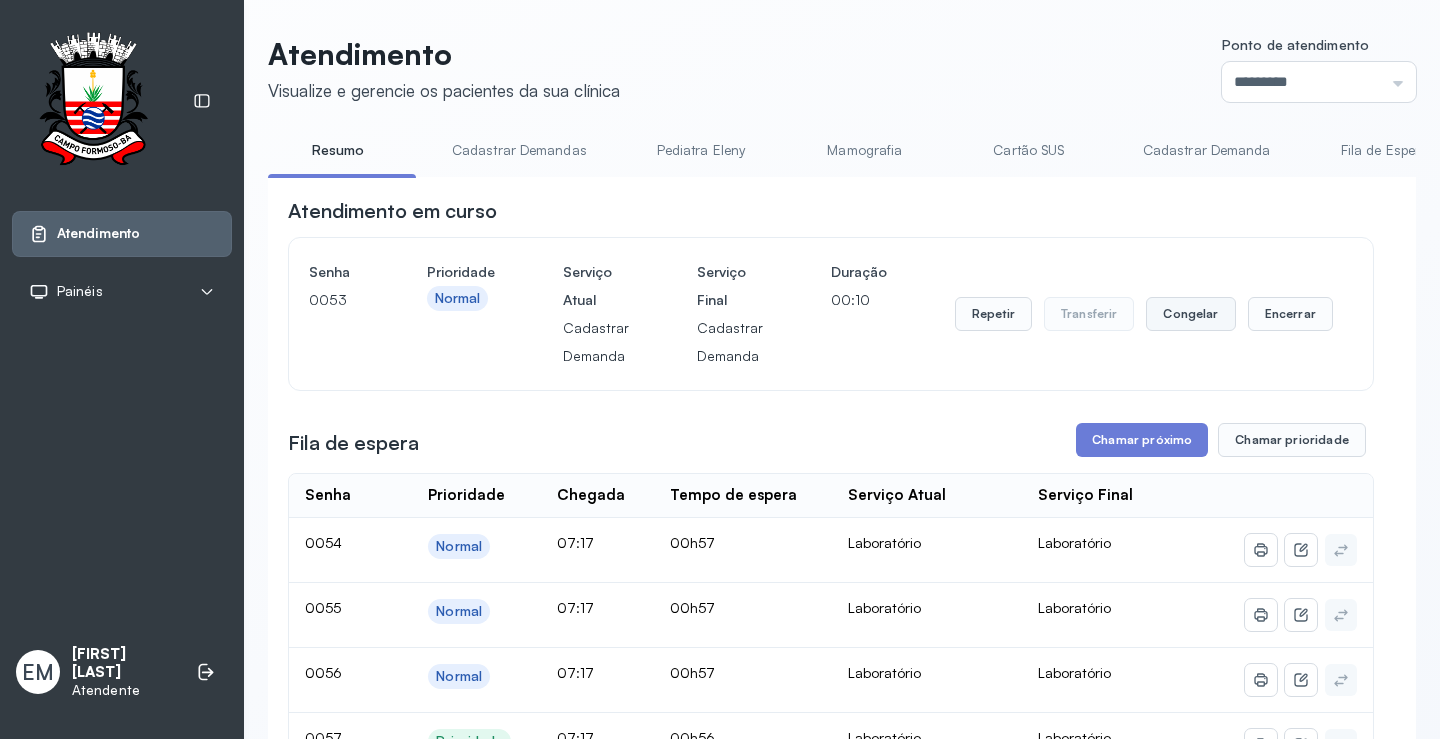 click on "Congelar" at bounding box center [1190, 314] 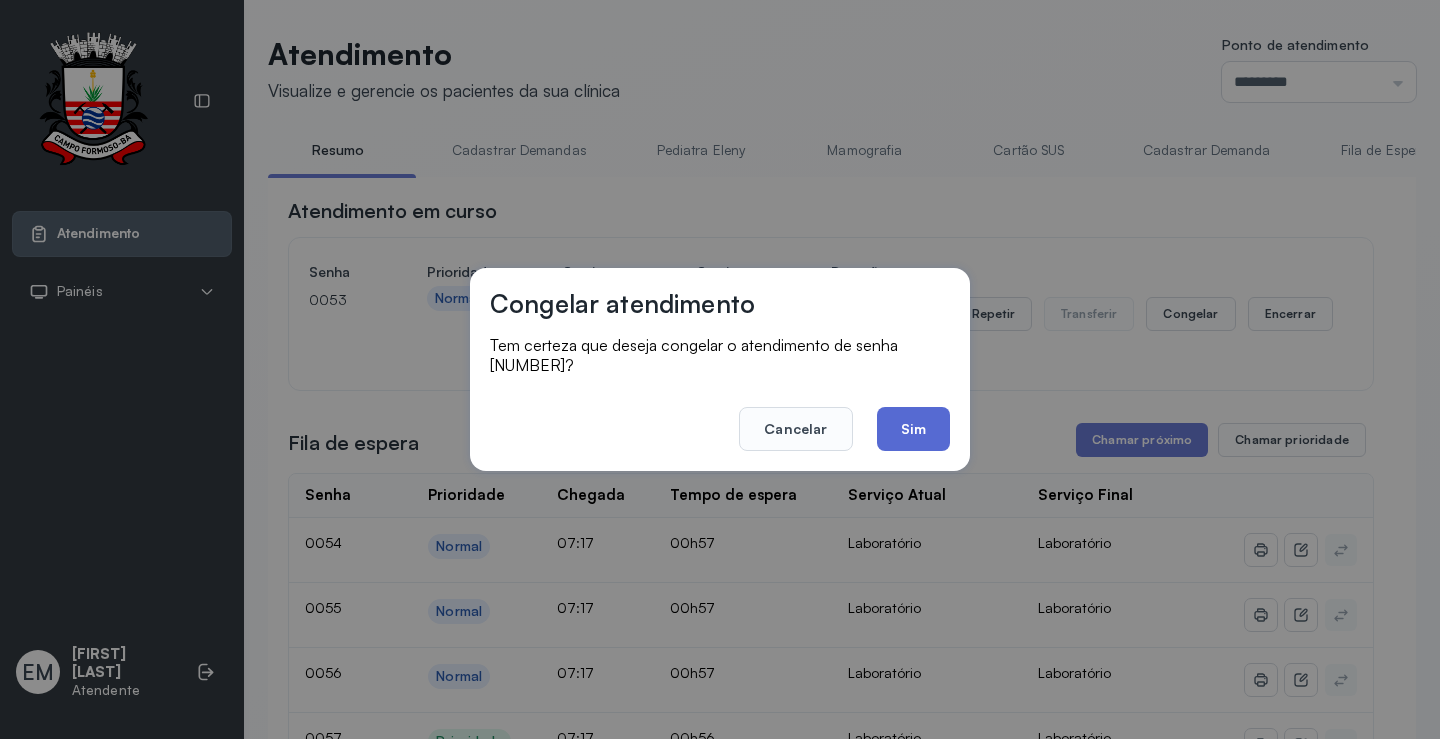 click on "Sim" 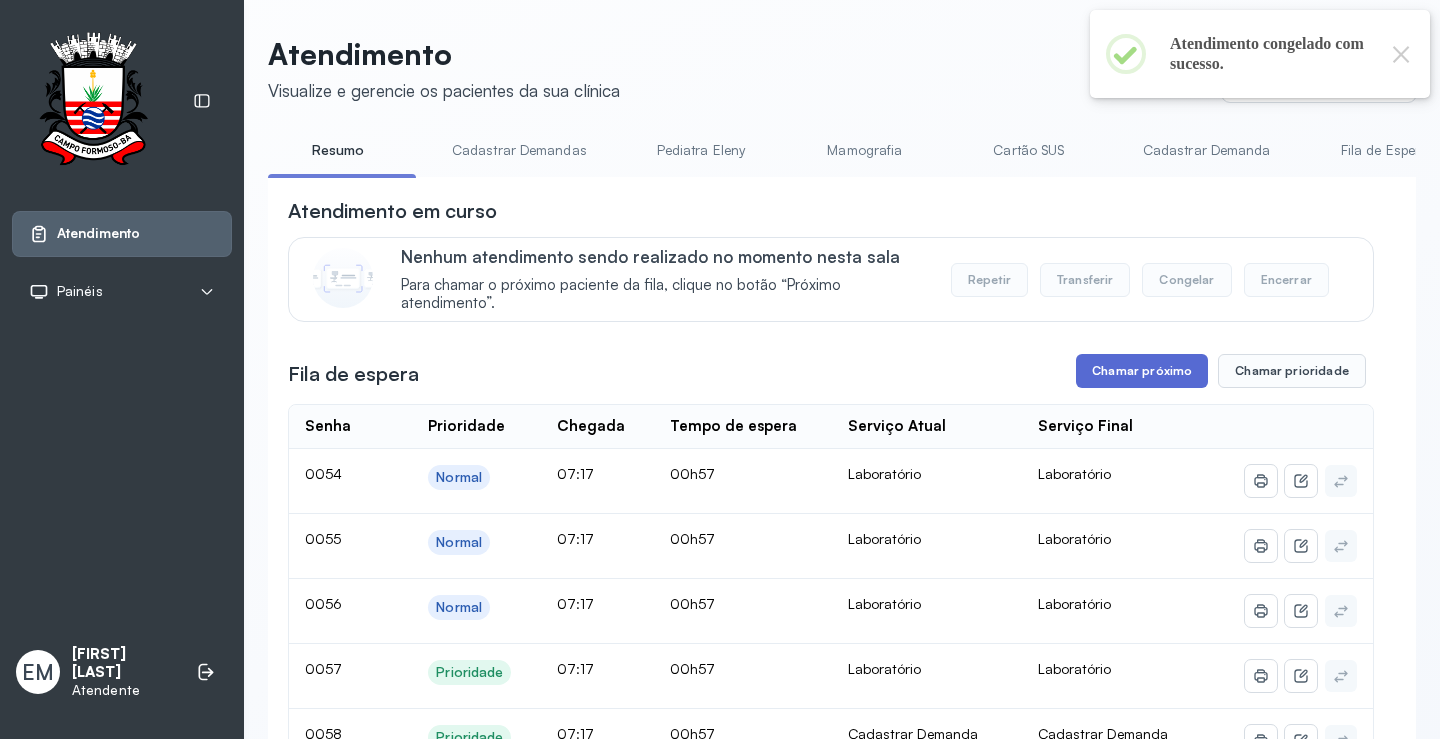 click on "Chamar próximo" at bounding box center (1142, 371) 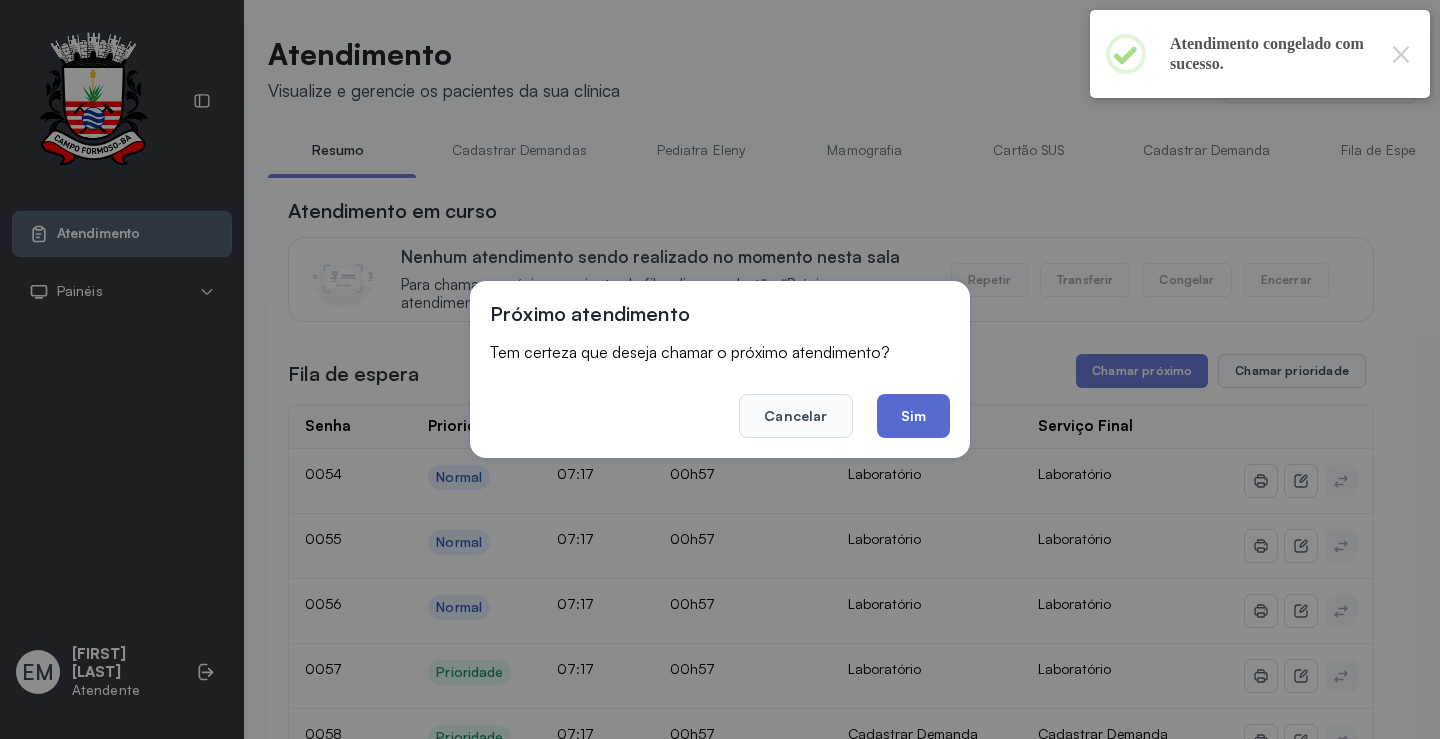 click on "Sim" 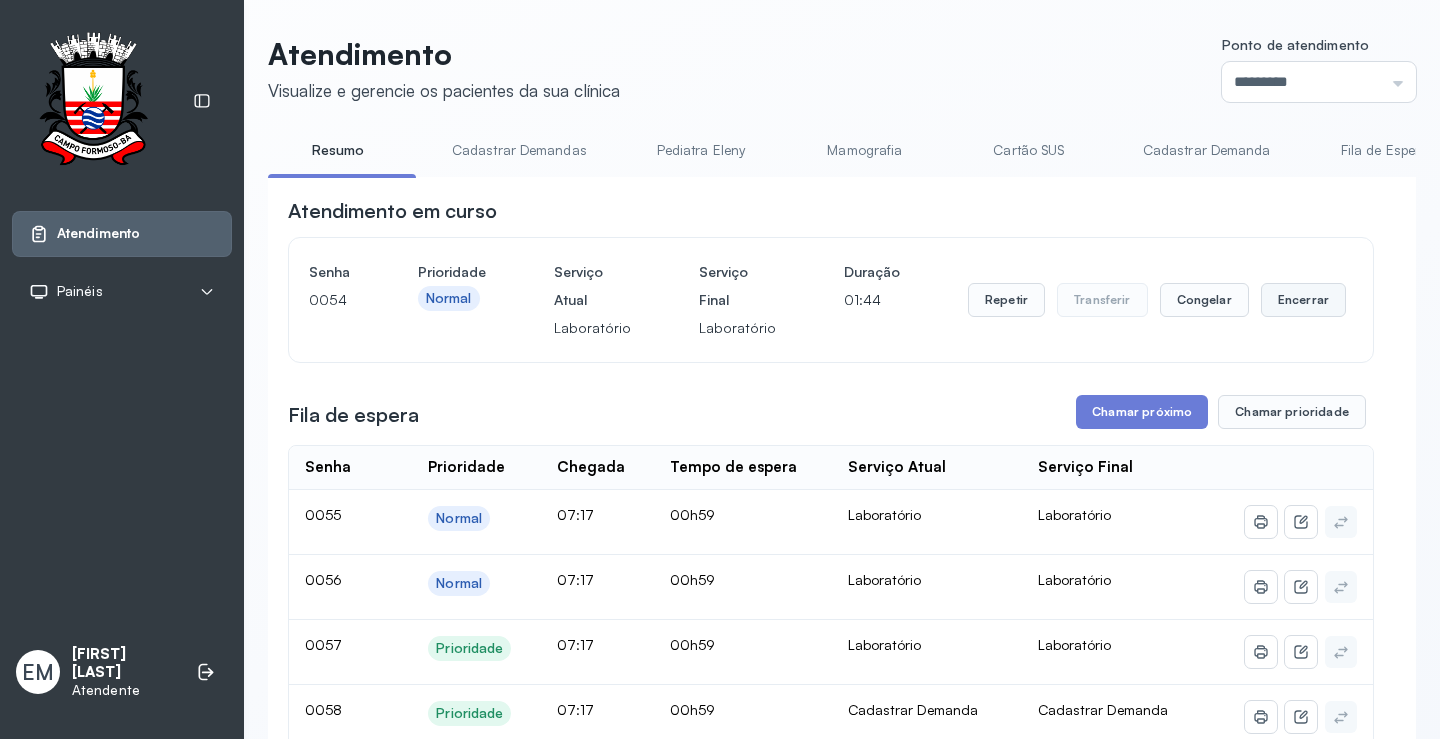 click on "Encerrar" at bounding box center (1303, 300) 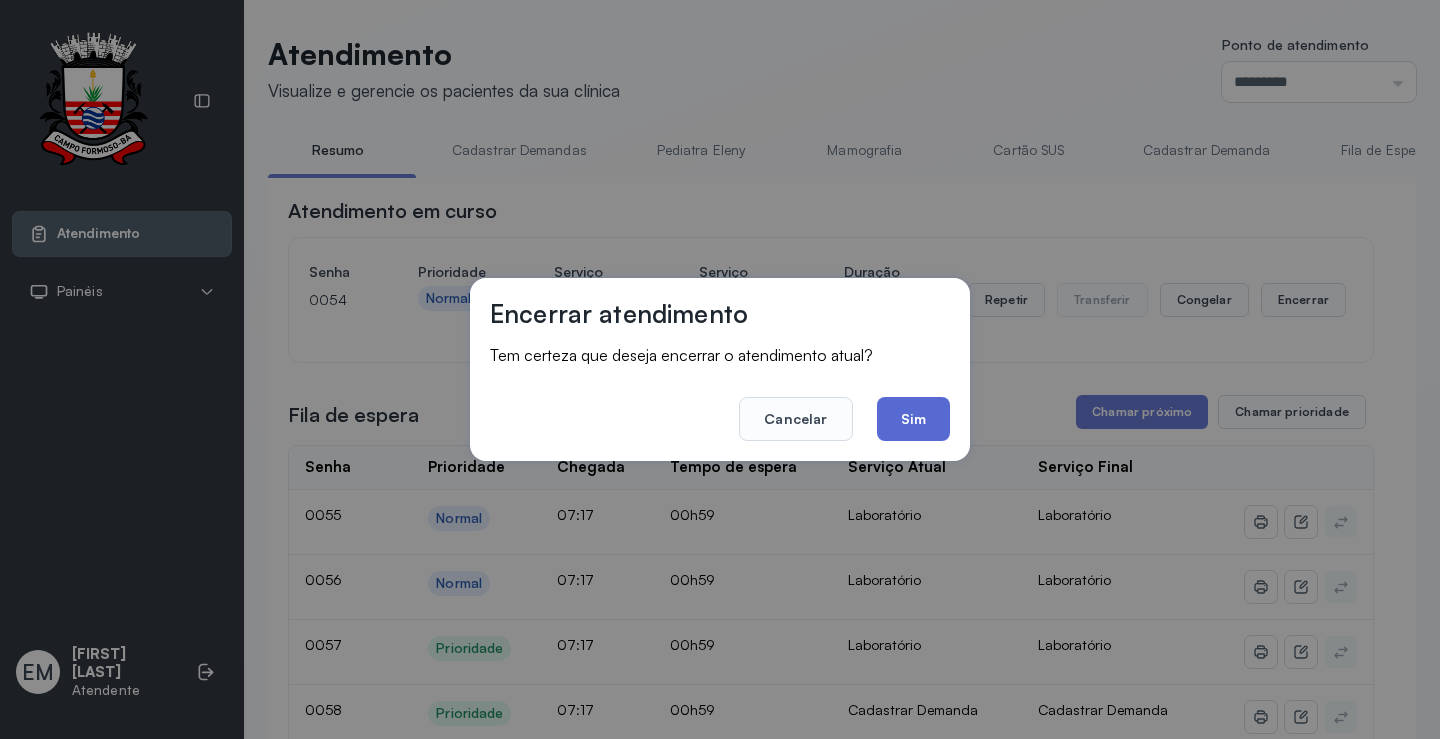 click on "Sim" 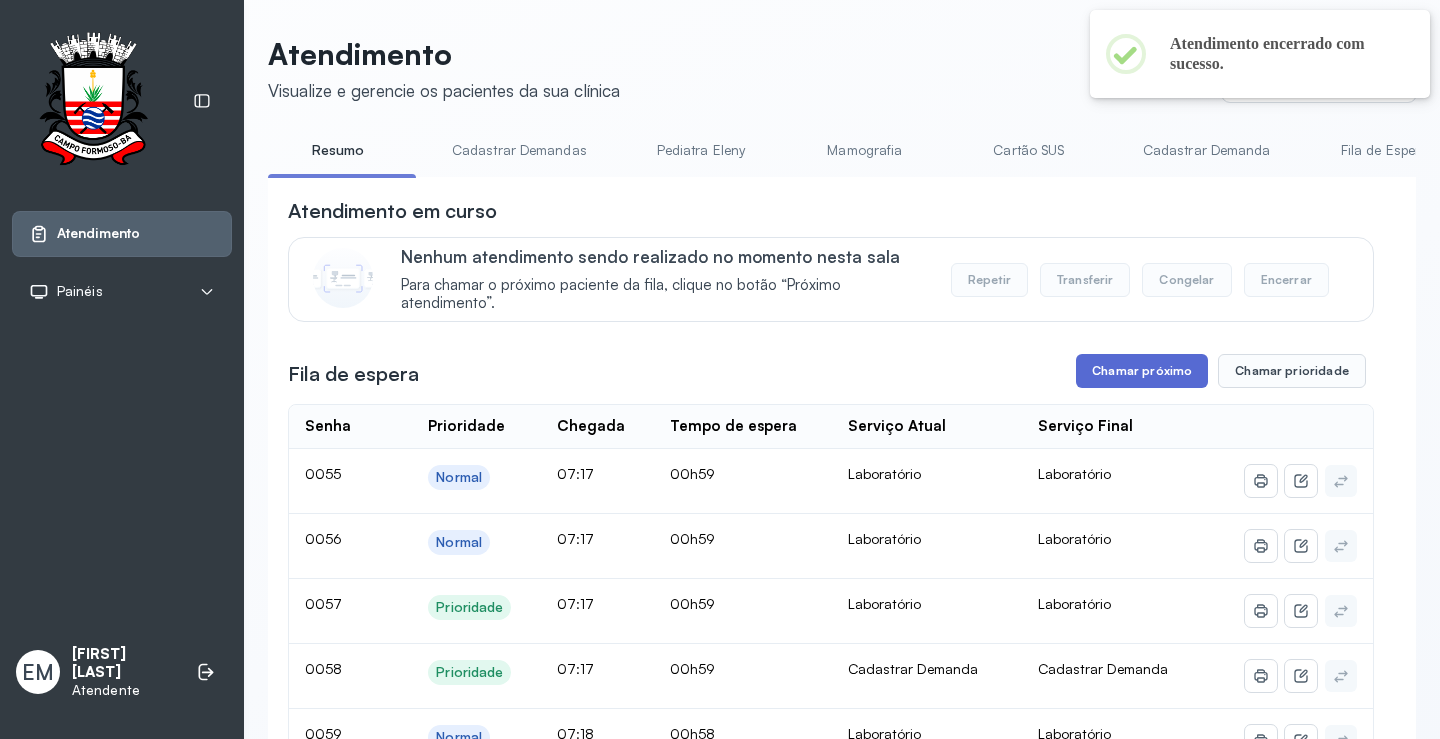 click on "Chamar próximo" at bounding box center [1142, 371] 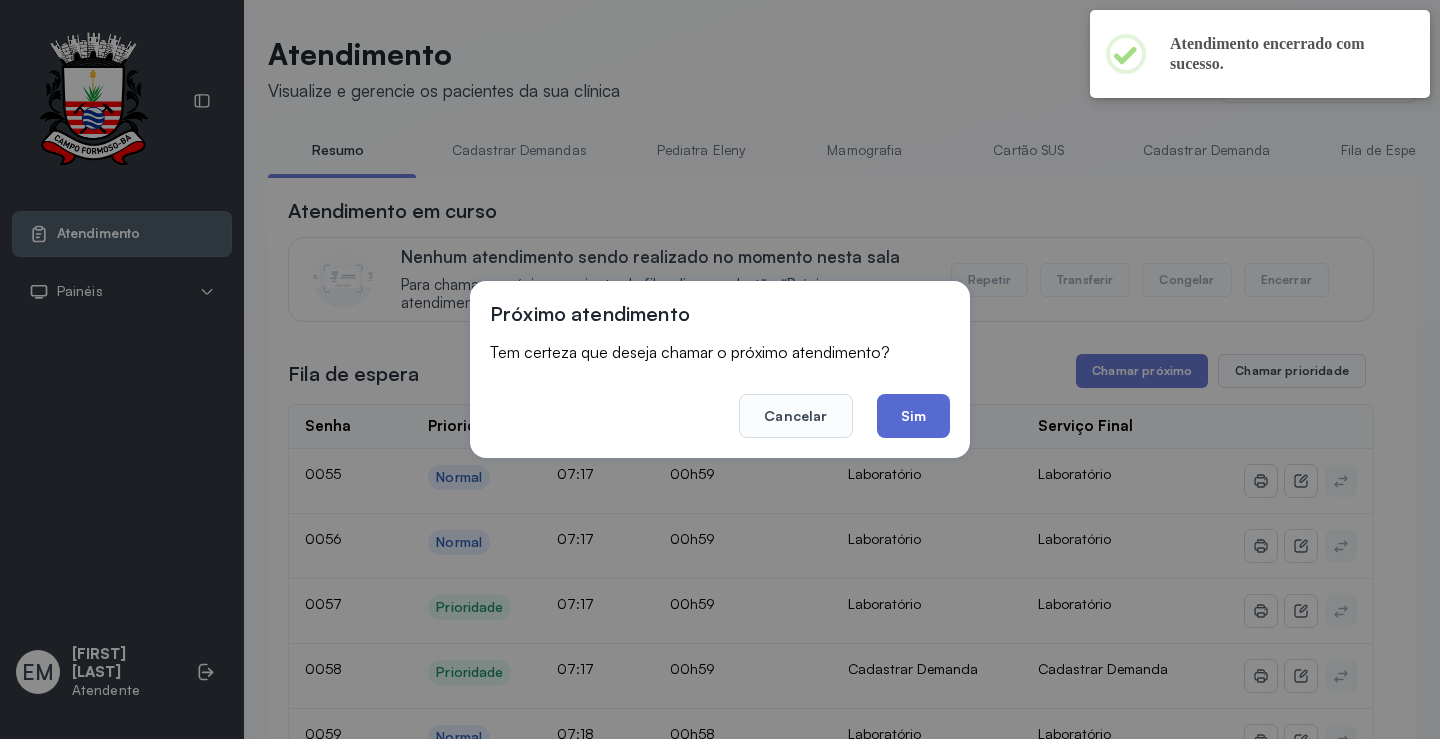click on "Sim" 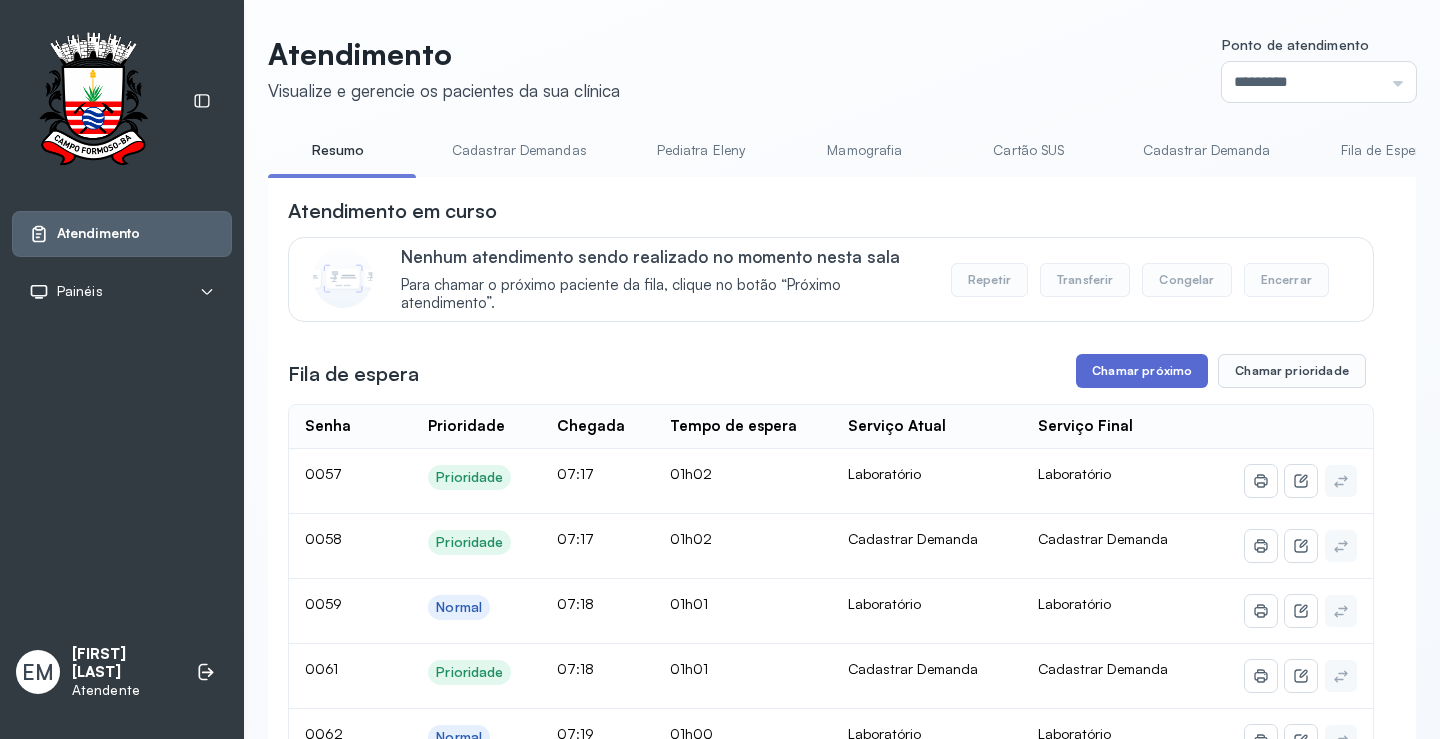 click on "Chamar próximo" at bounding box center [1142, 371] 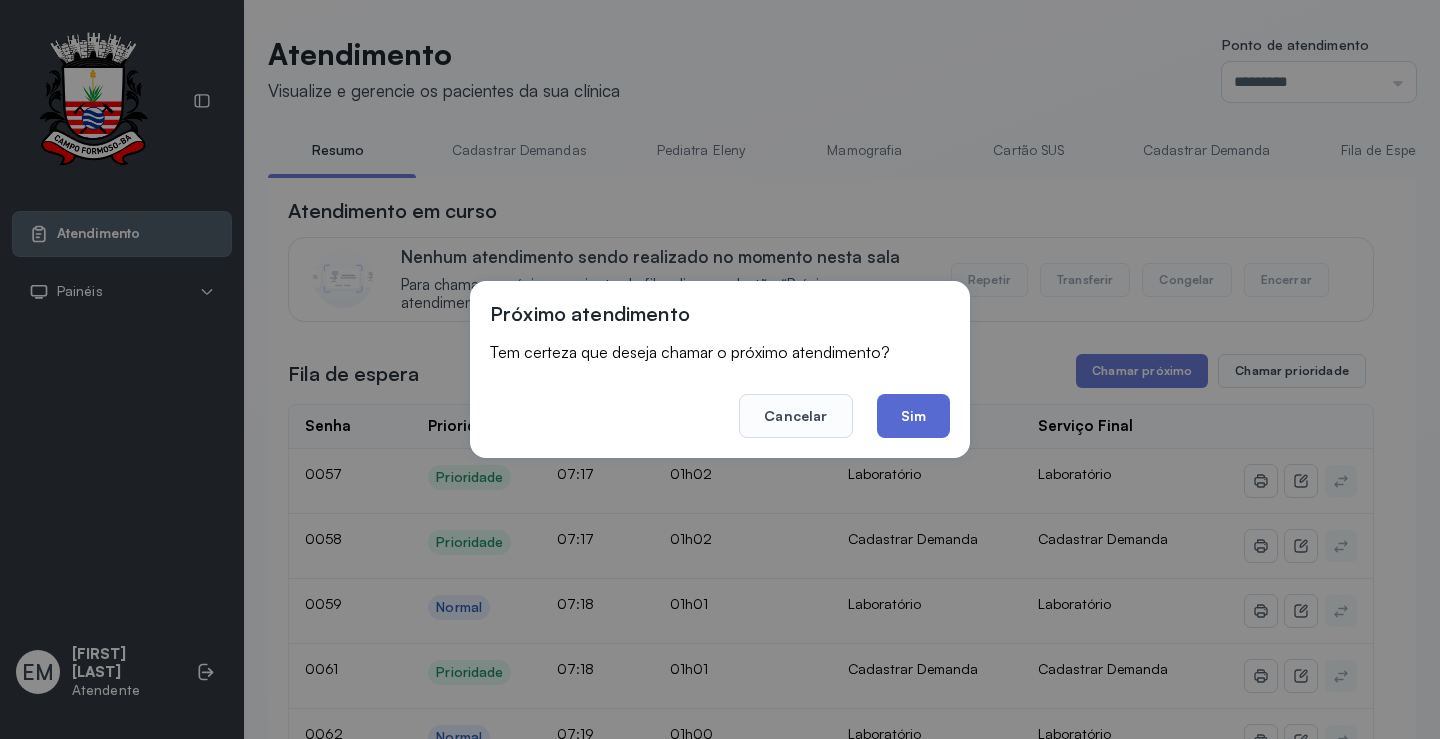 click on "Sim" 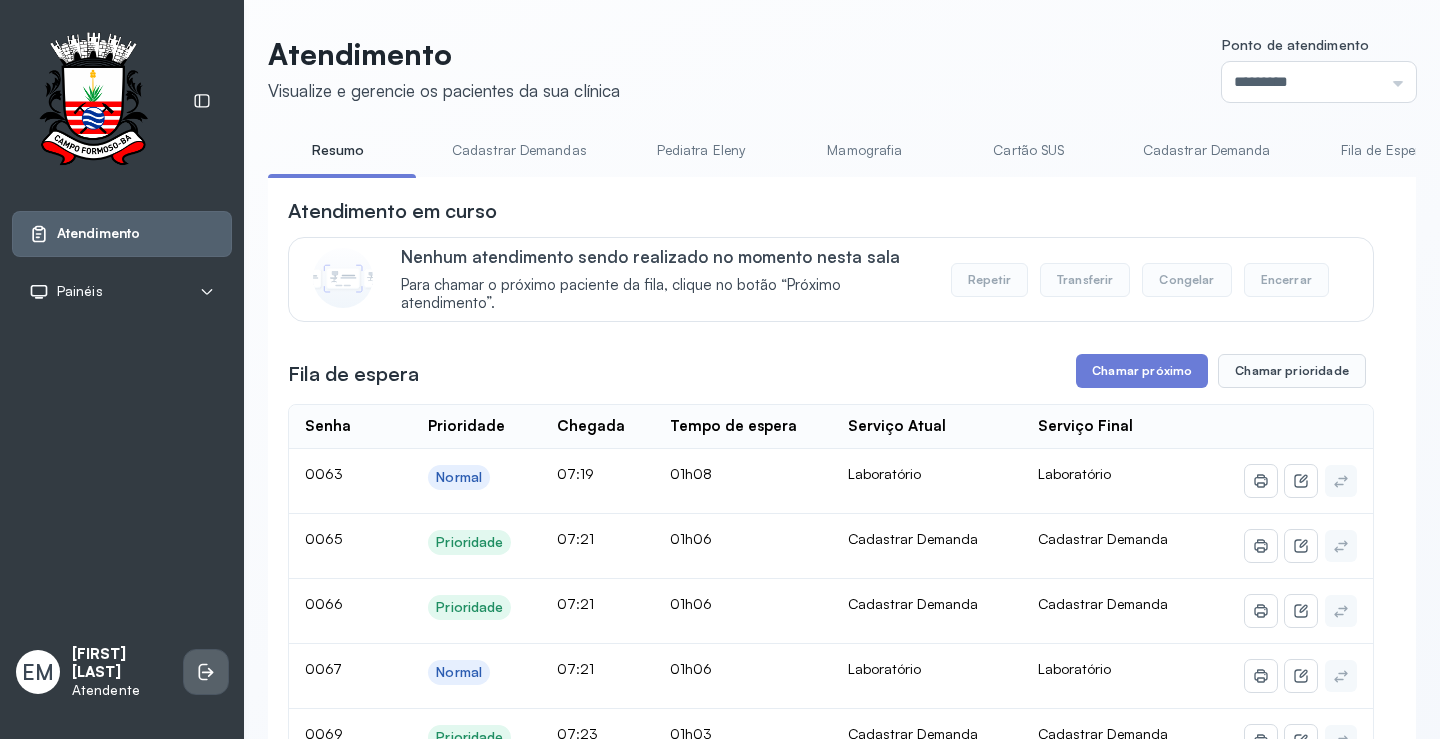 click 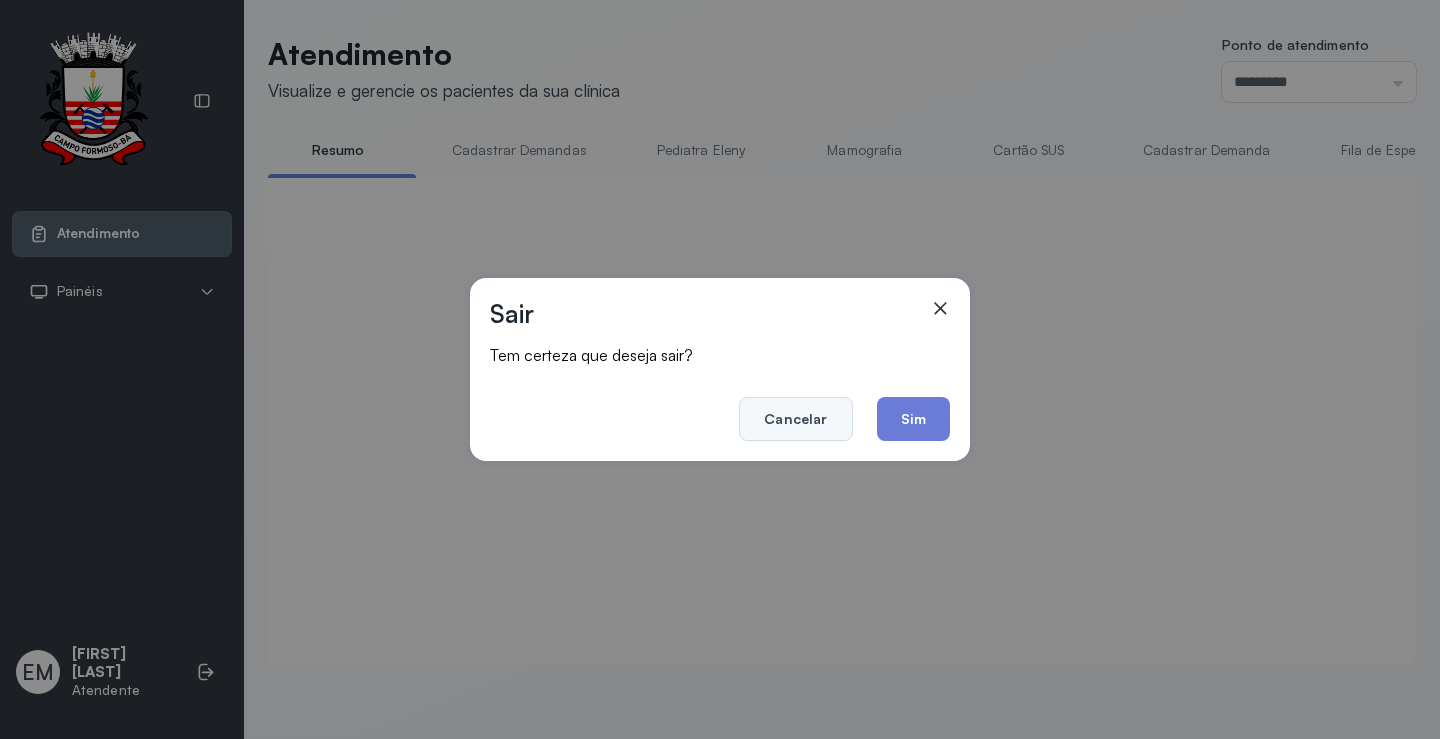 click on "Cancelar" 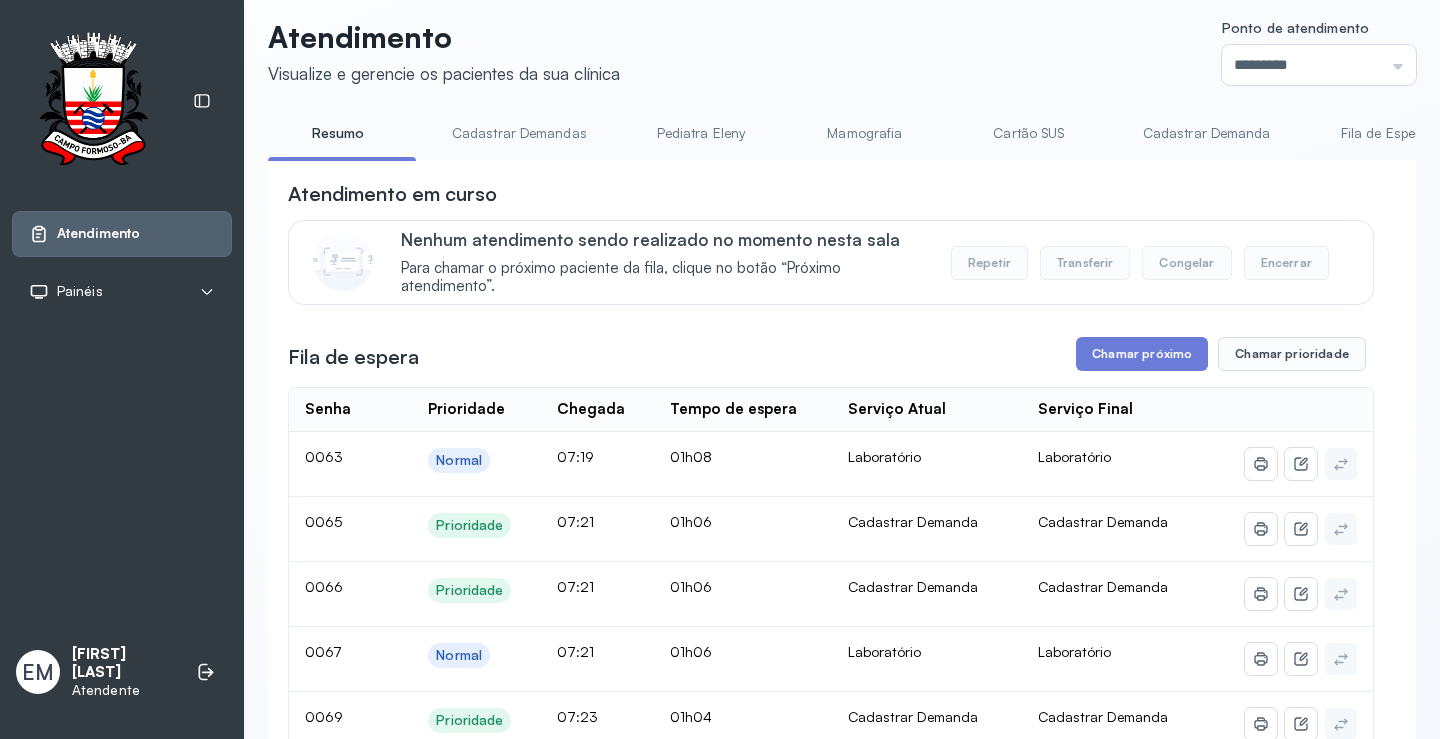 scroll, scrollTop: 0, scrollLeft: 0, axis: both 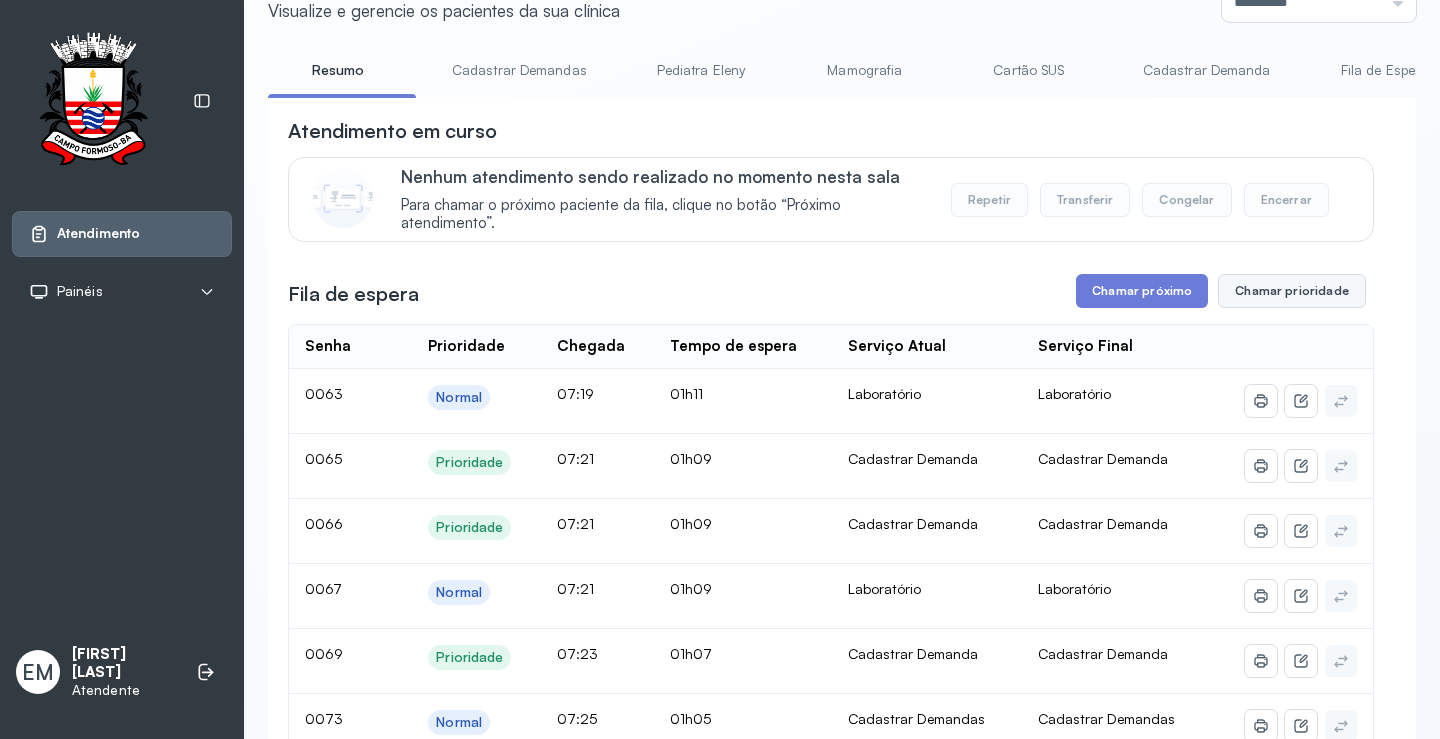 click on "Chamar prioridade" at bounding box center [1292, 291] 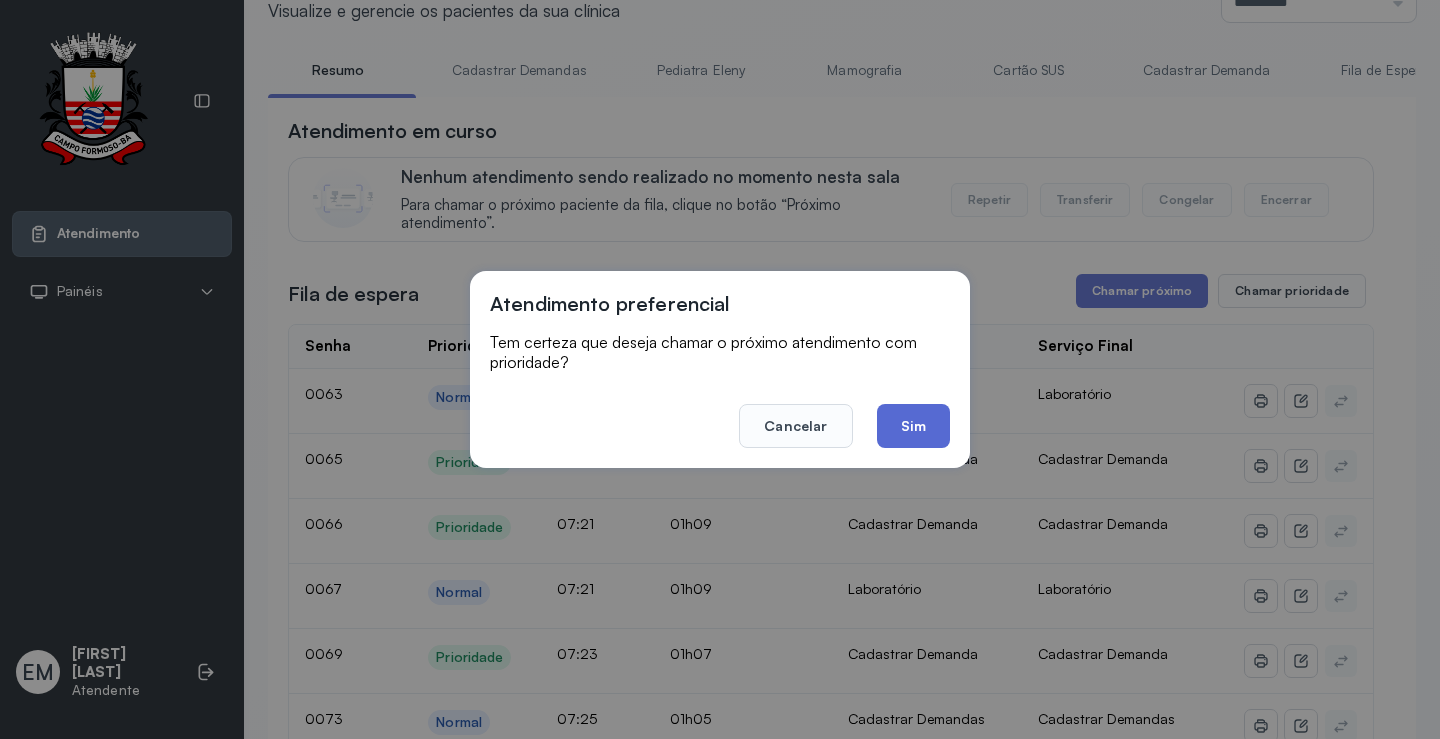 click on "Sim" 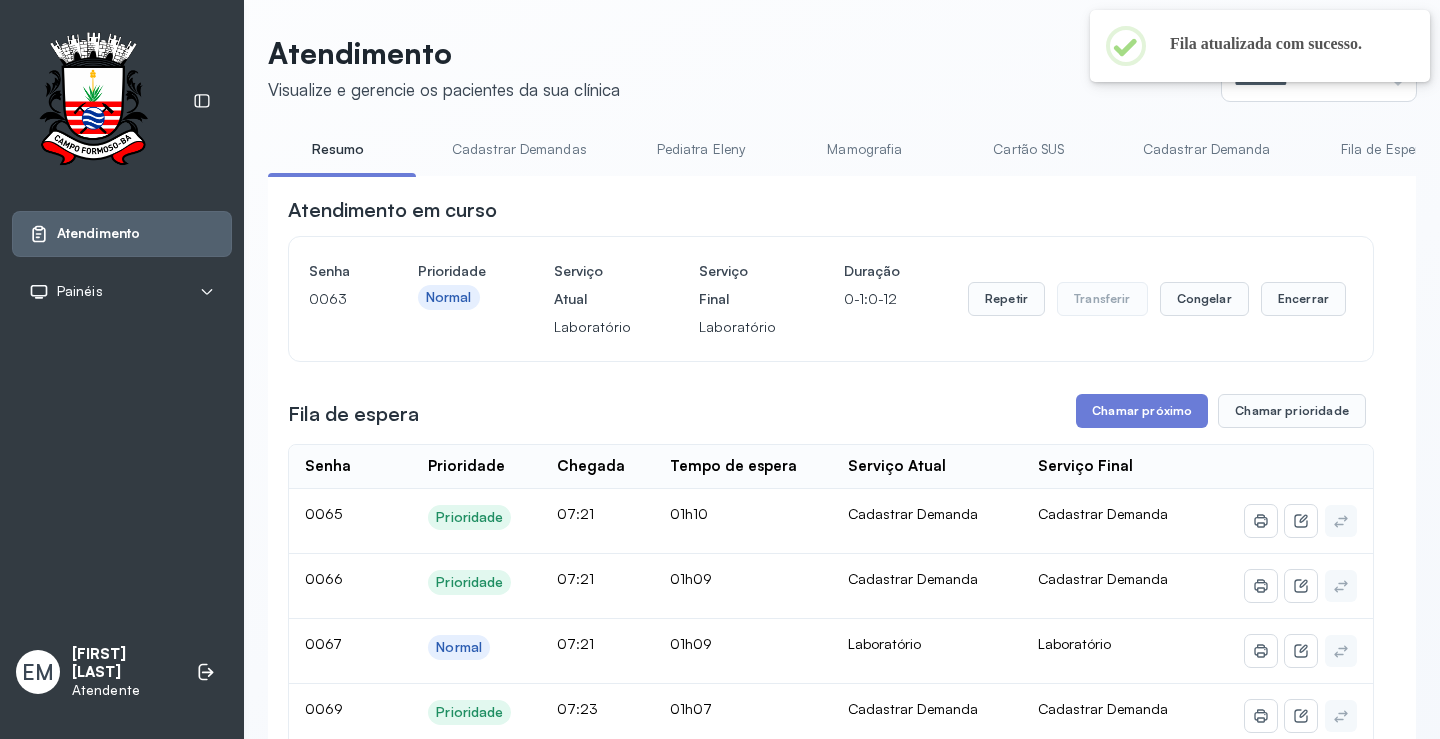 scroll, scrollTop: 80, scrollLeft: 0, axis: vertical 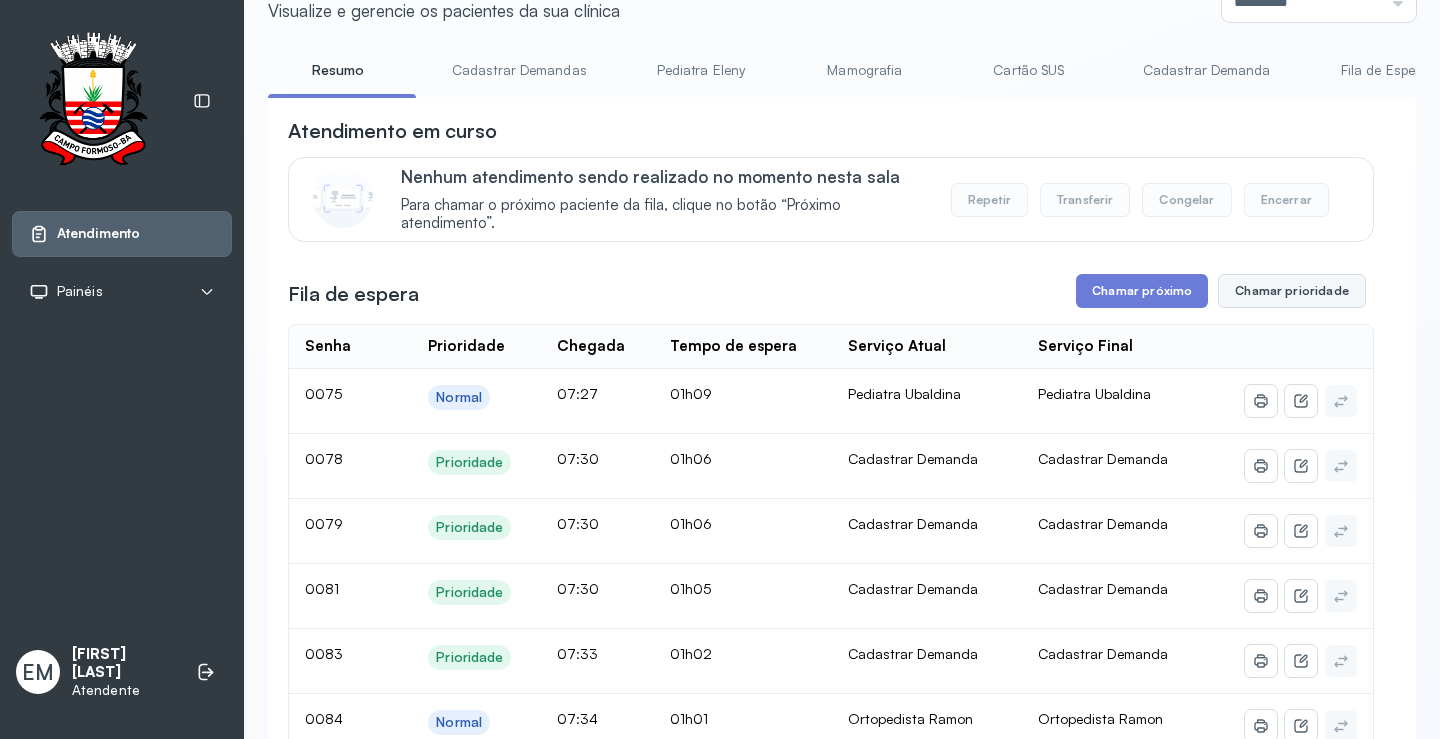 click on "Chamar prioridade" at bounding box center [1292, 291] 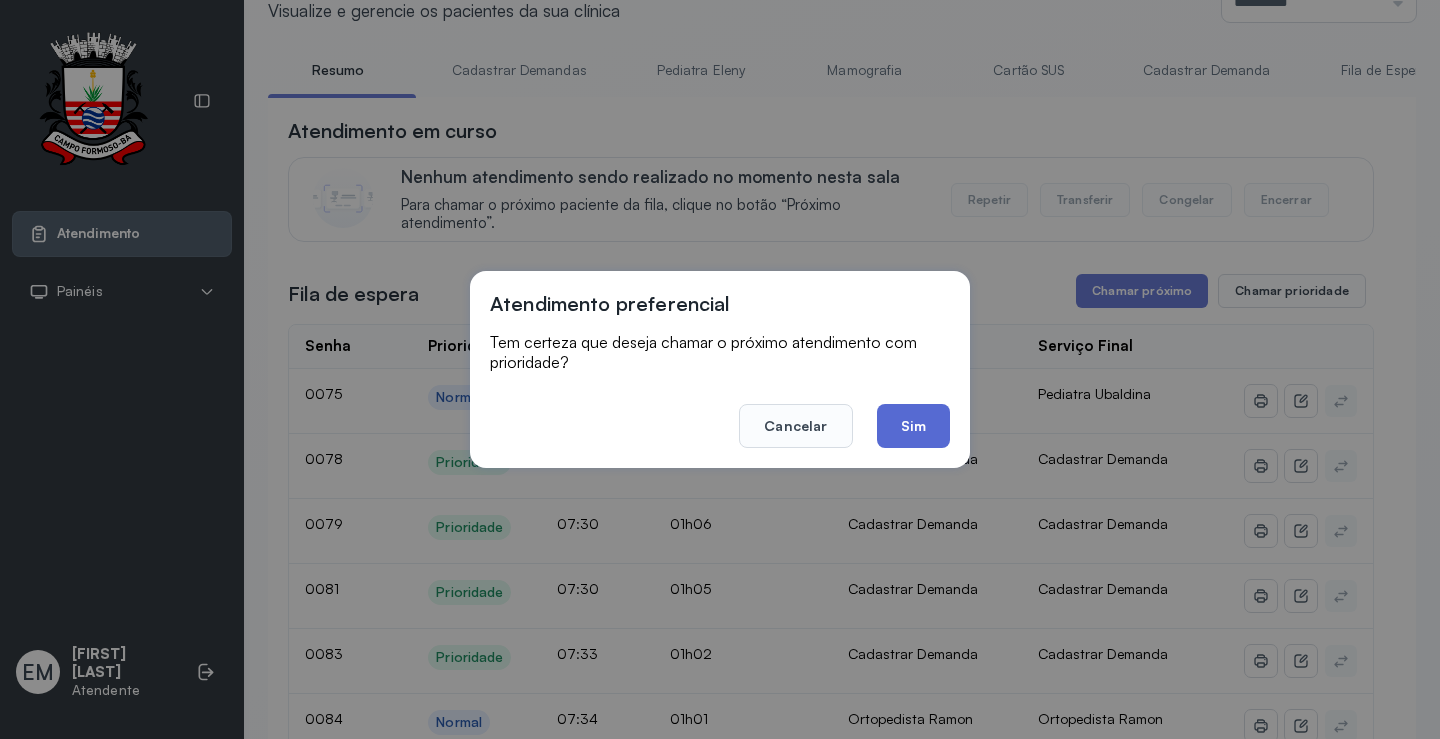 click on "Sim" 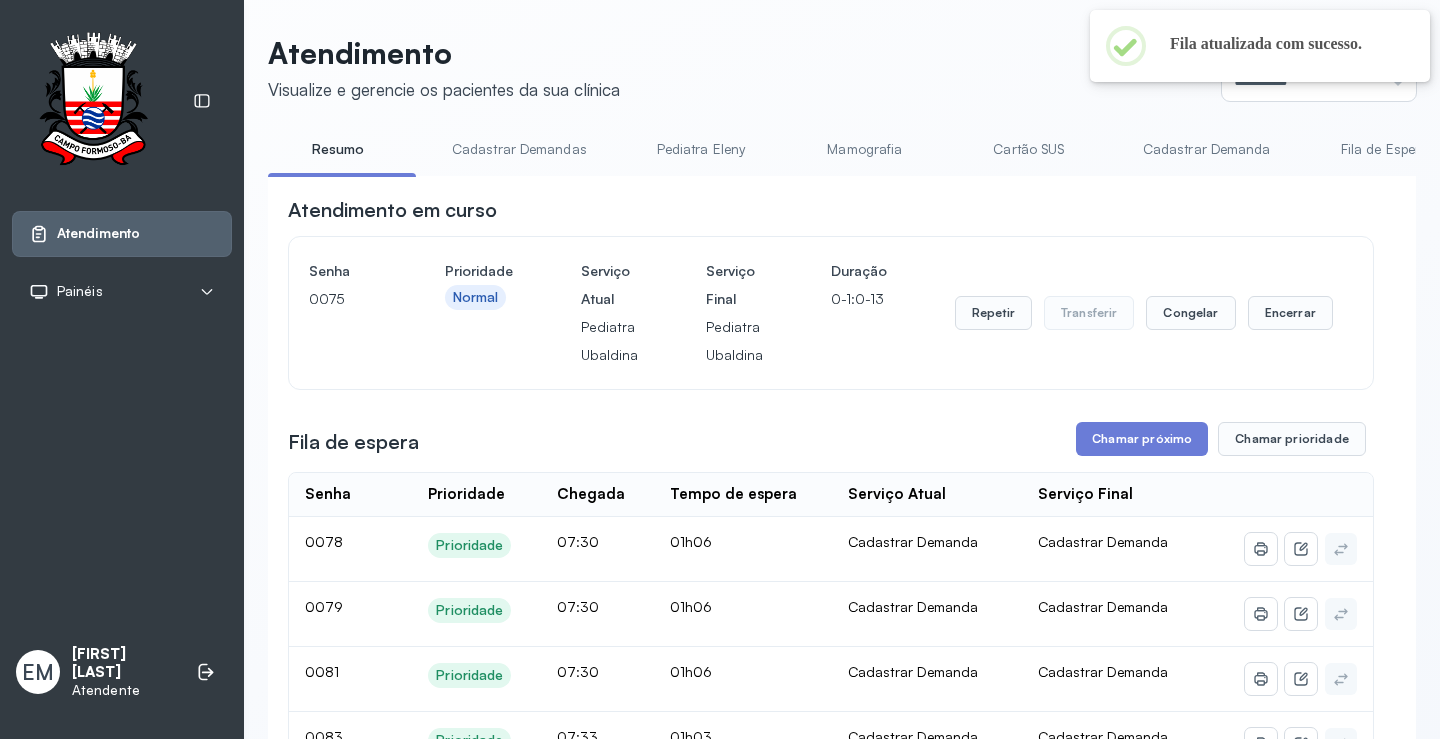 scroll, scrollTop: 80, scrollLeft: 0, axis: vertical 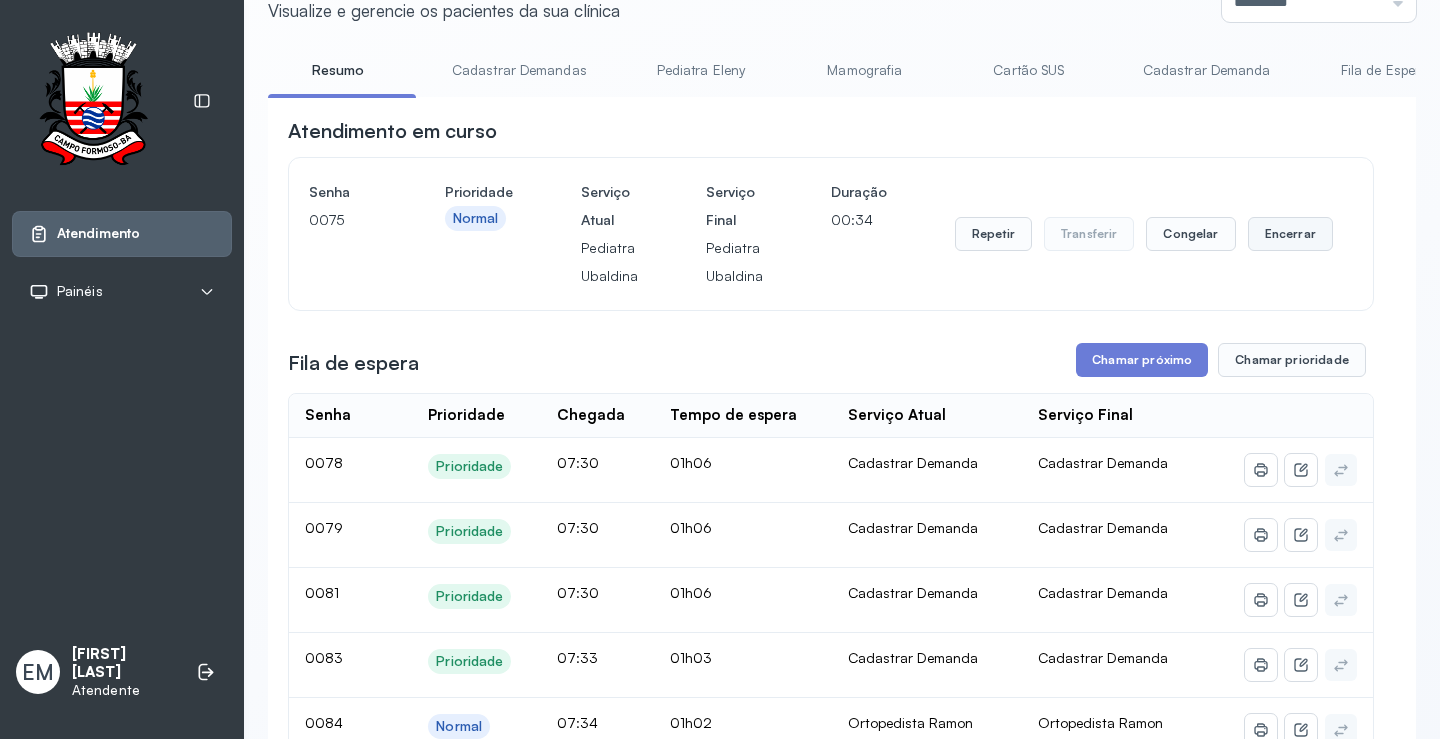 click on "Encerrar" at bounding box center (1290, 234) 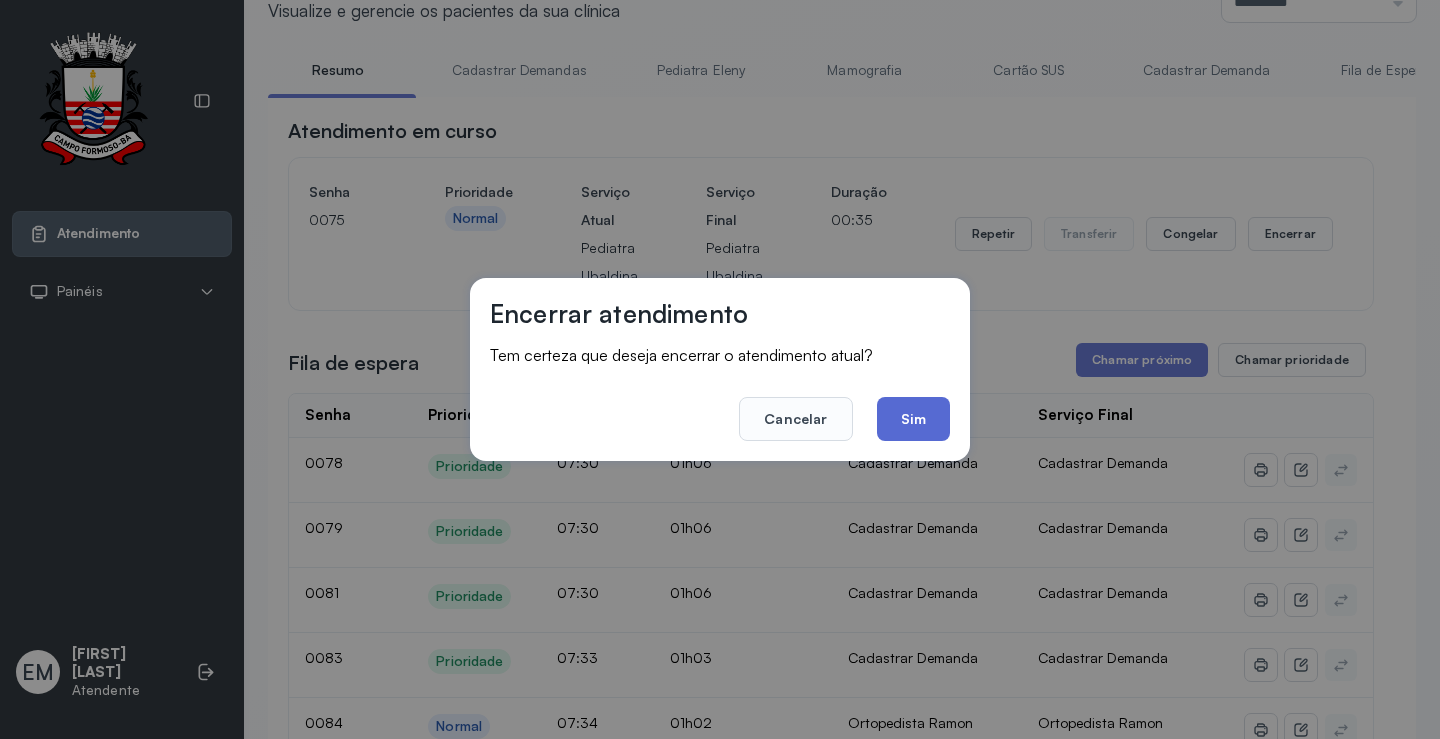 click on "Sim" 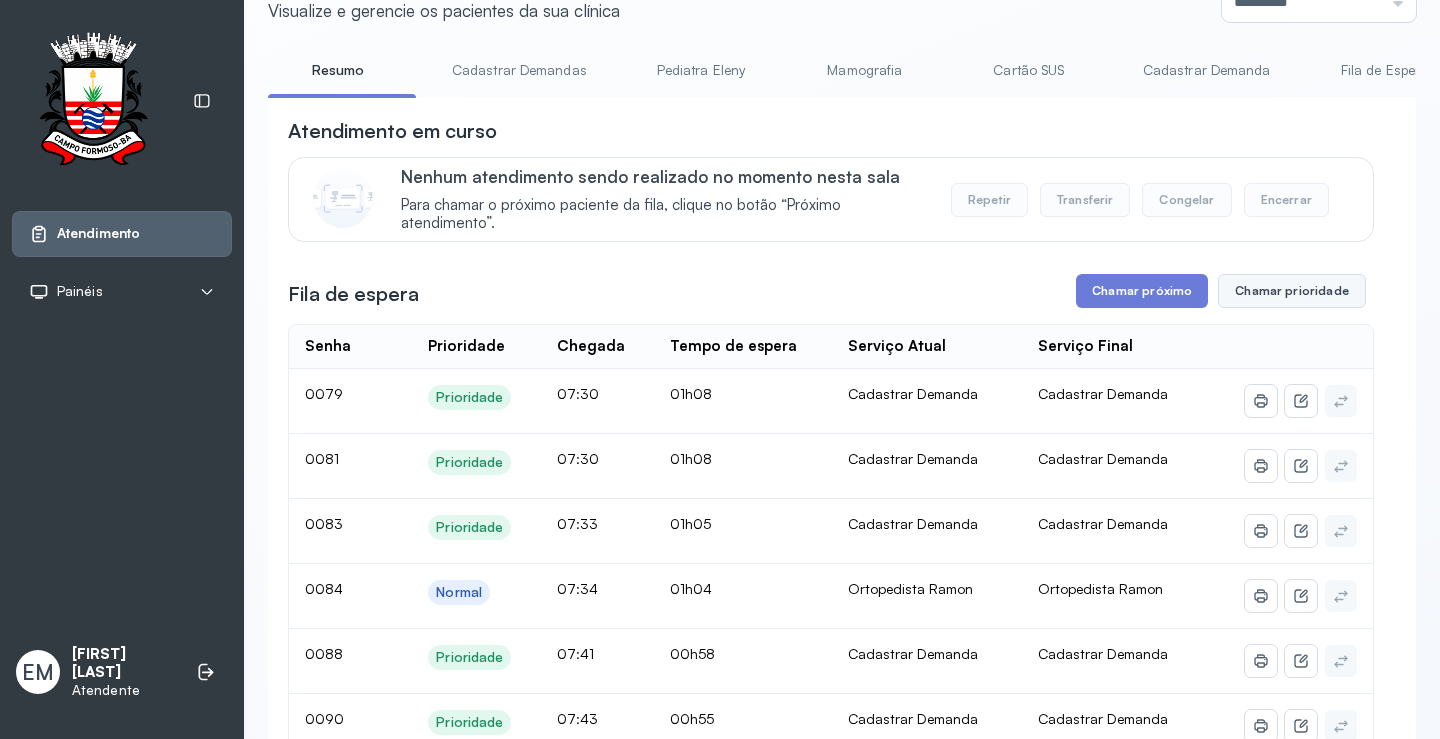 click on "Chamar prioridade" at bounding box center (1292, 291) 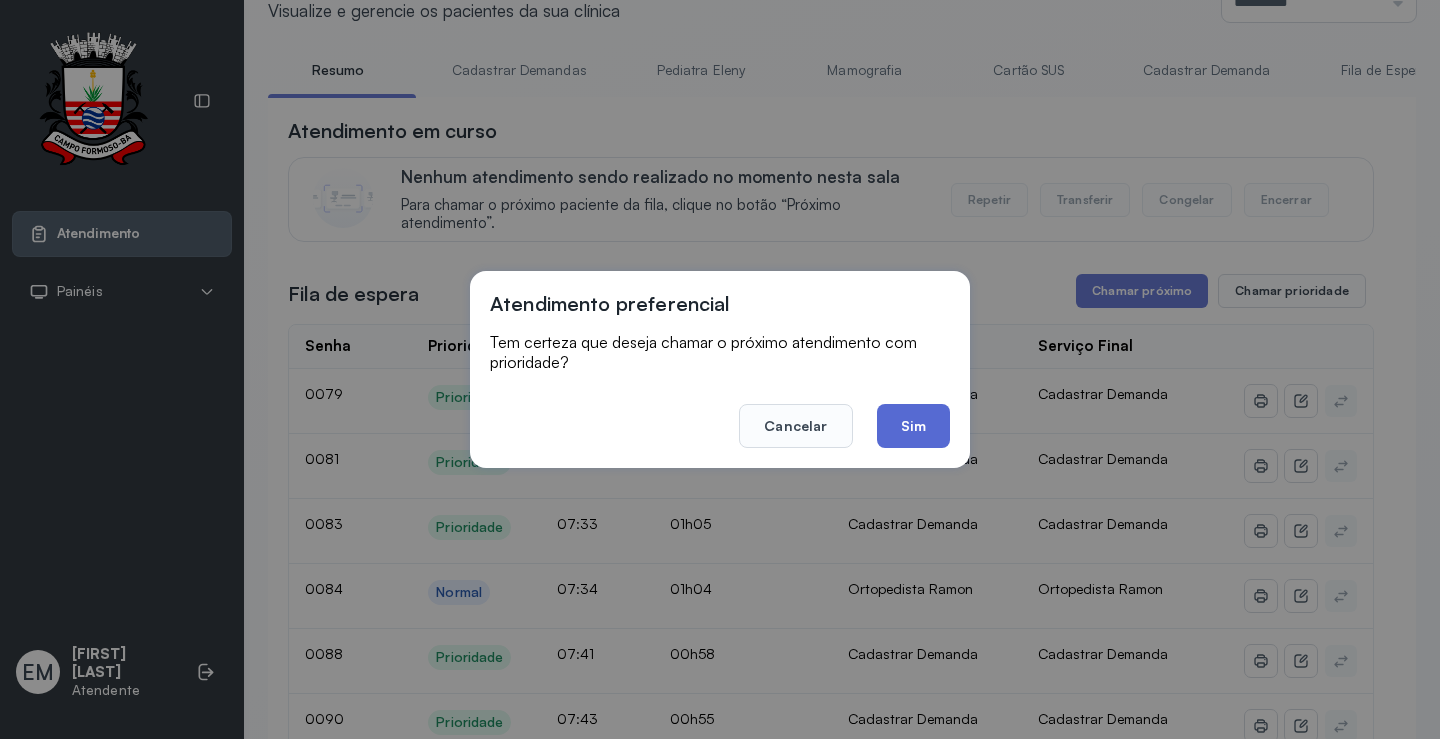 click on "Sim" 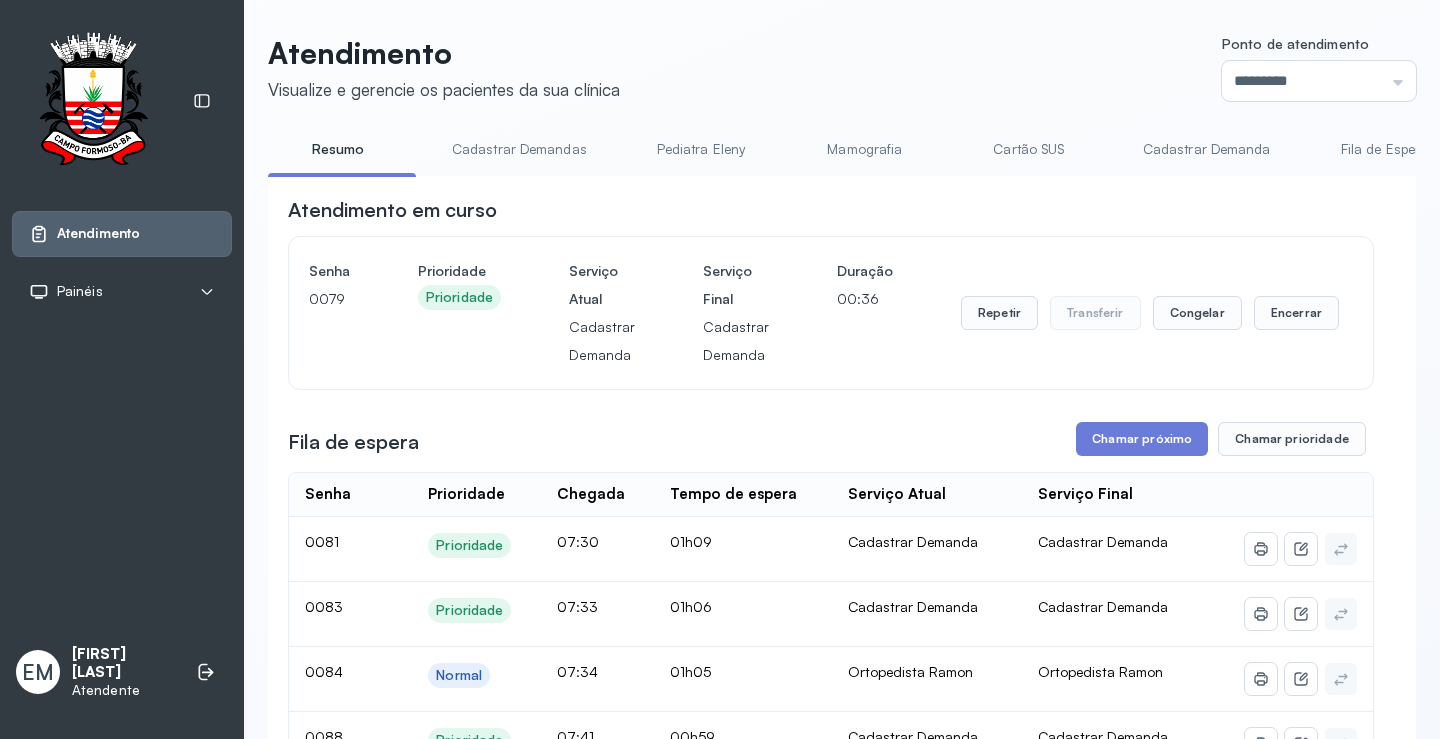scroll, scrollTop: 80, scrollLeft: 0, axis: vertical 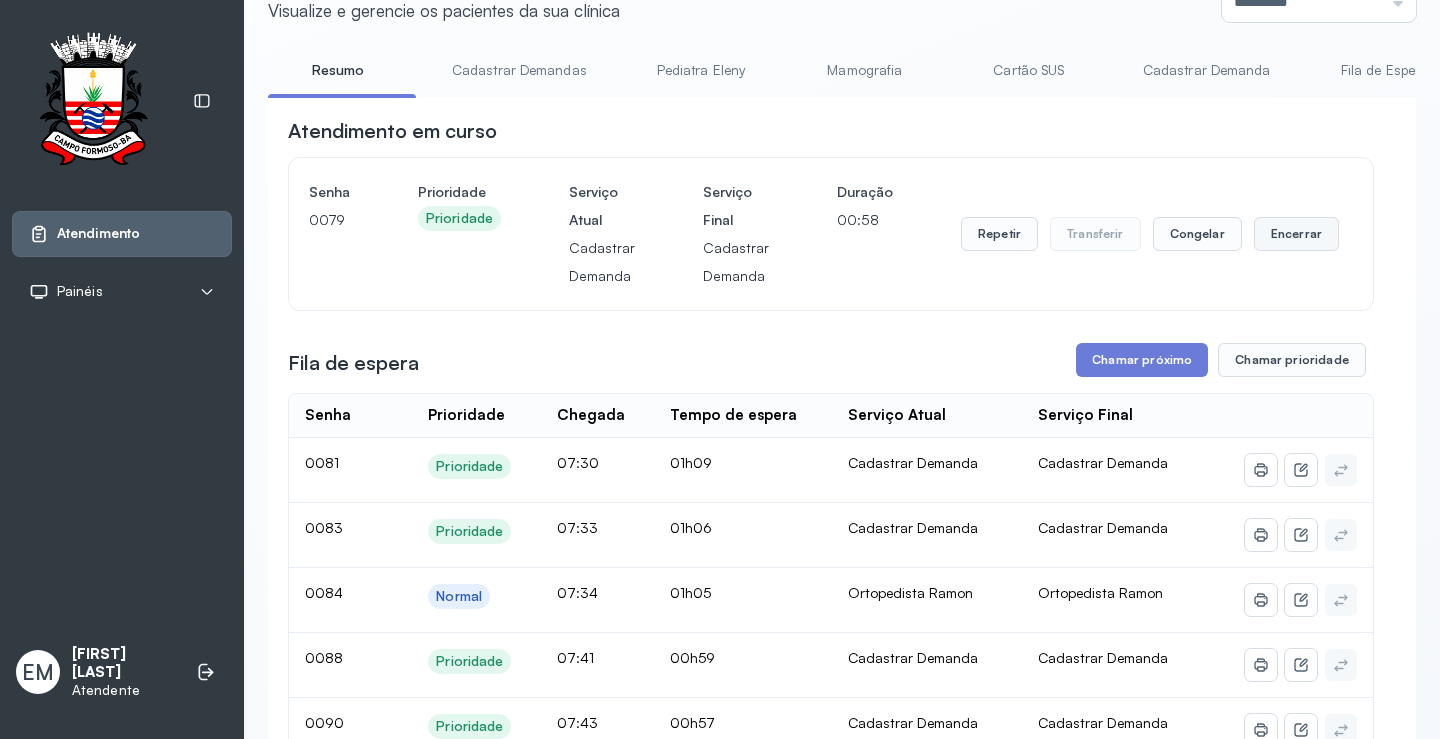 click on "Encerrar" at bounding box center [1296, 234] 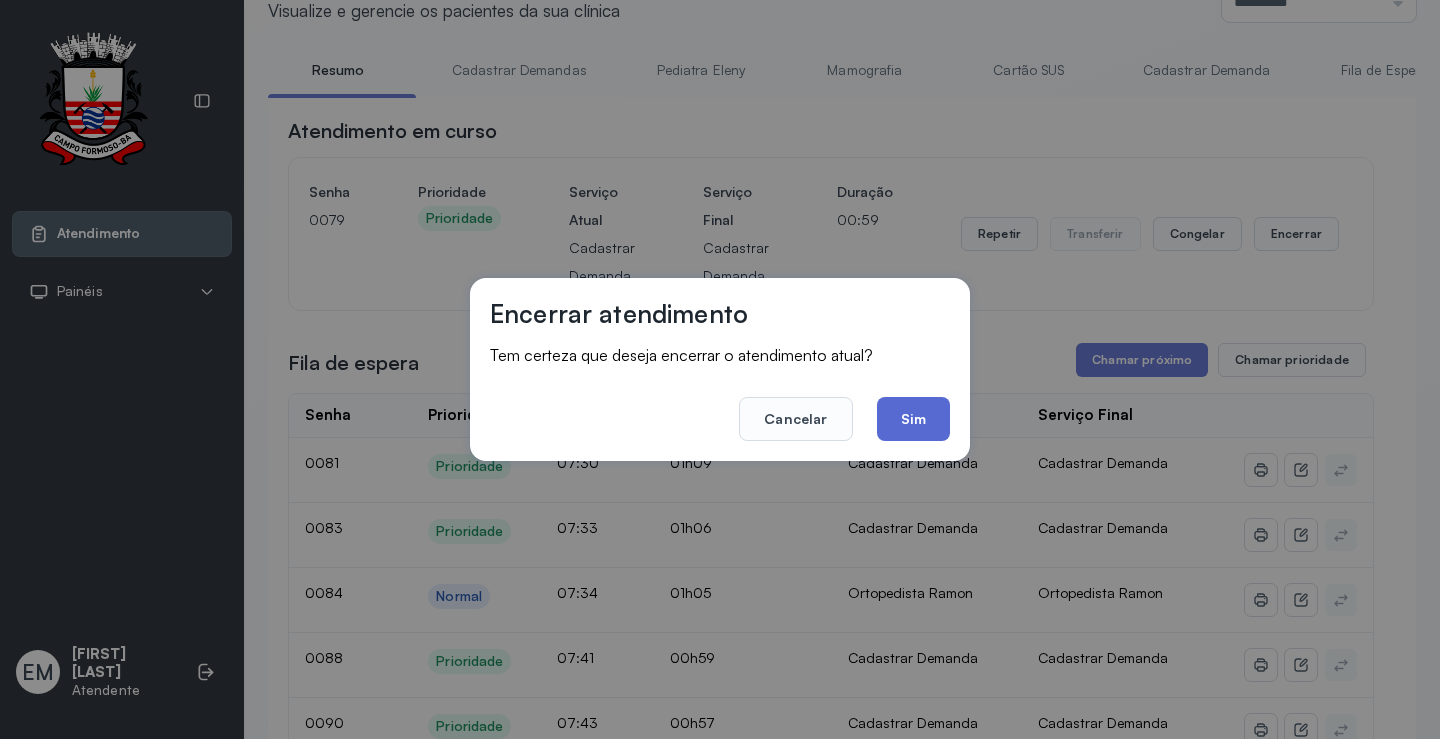 click on "Sim" 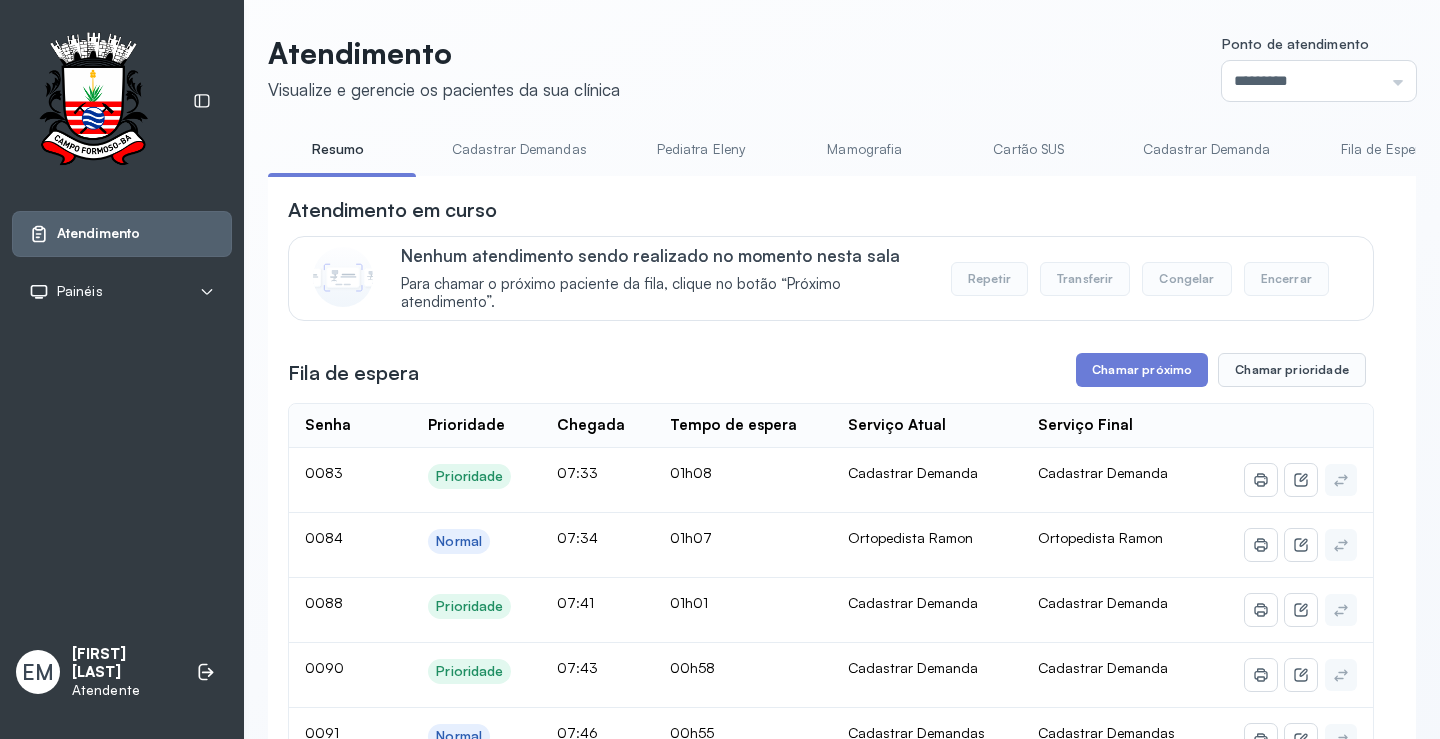 scroll, scrollTop: 80, scrollLeft: 0, axis: vertical 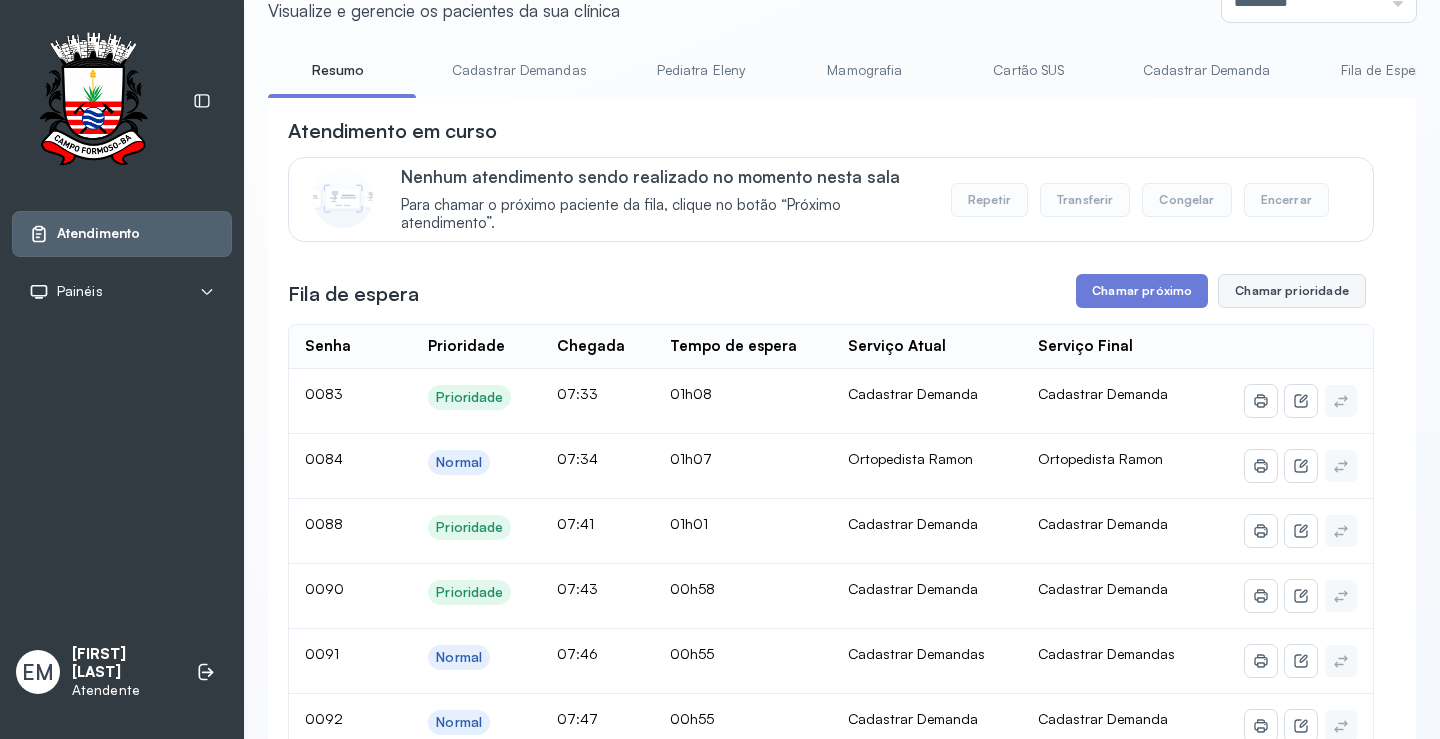 click on "Chamar prioridade" at bounding box center (1292, 291) 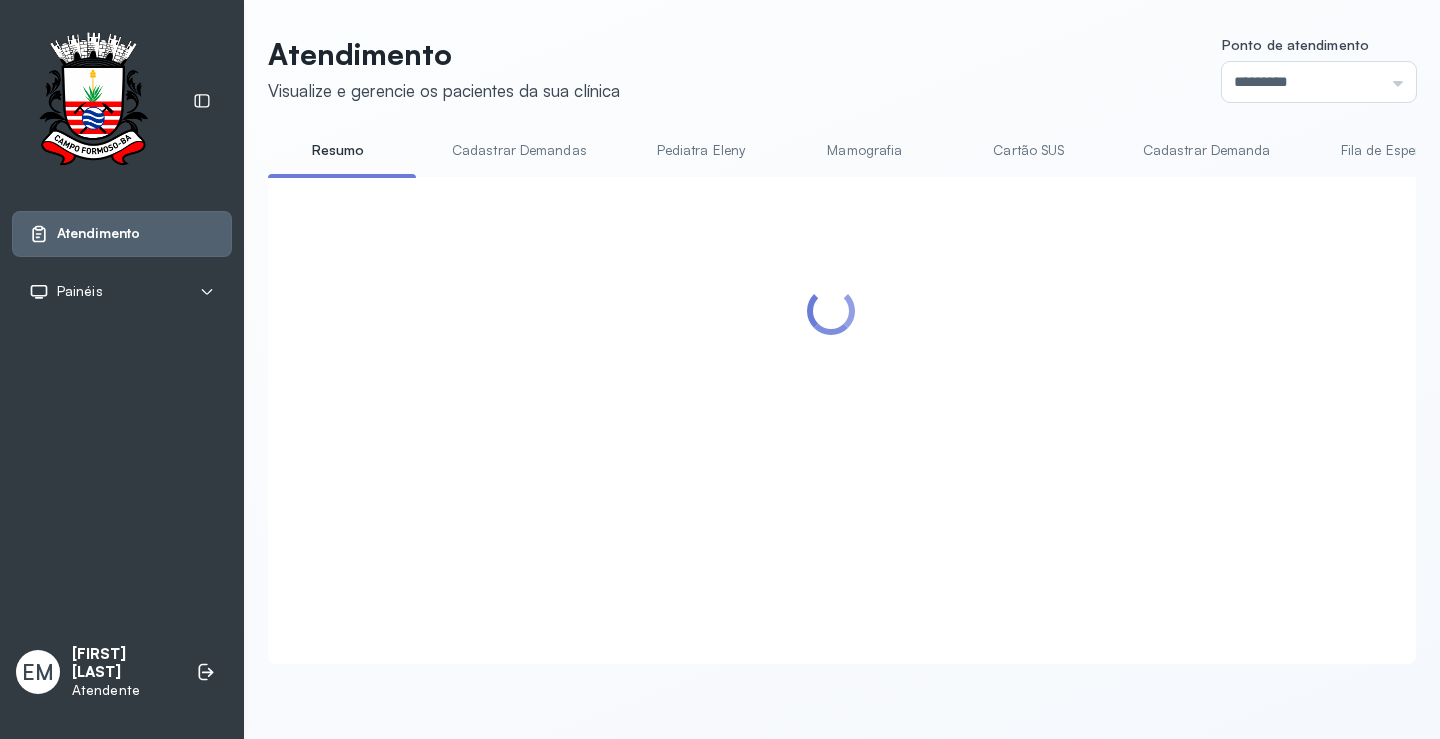 scroll, scrollTop: 1, scrollLeft: 0, axis: vertical 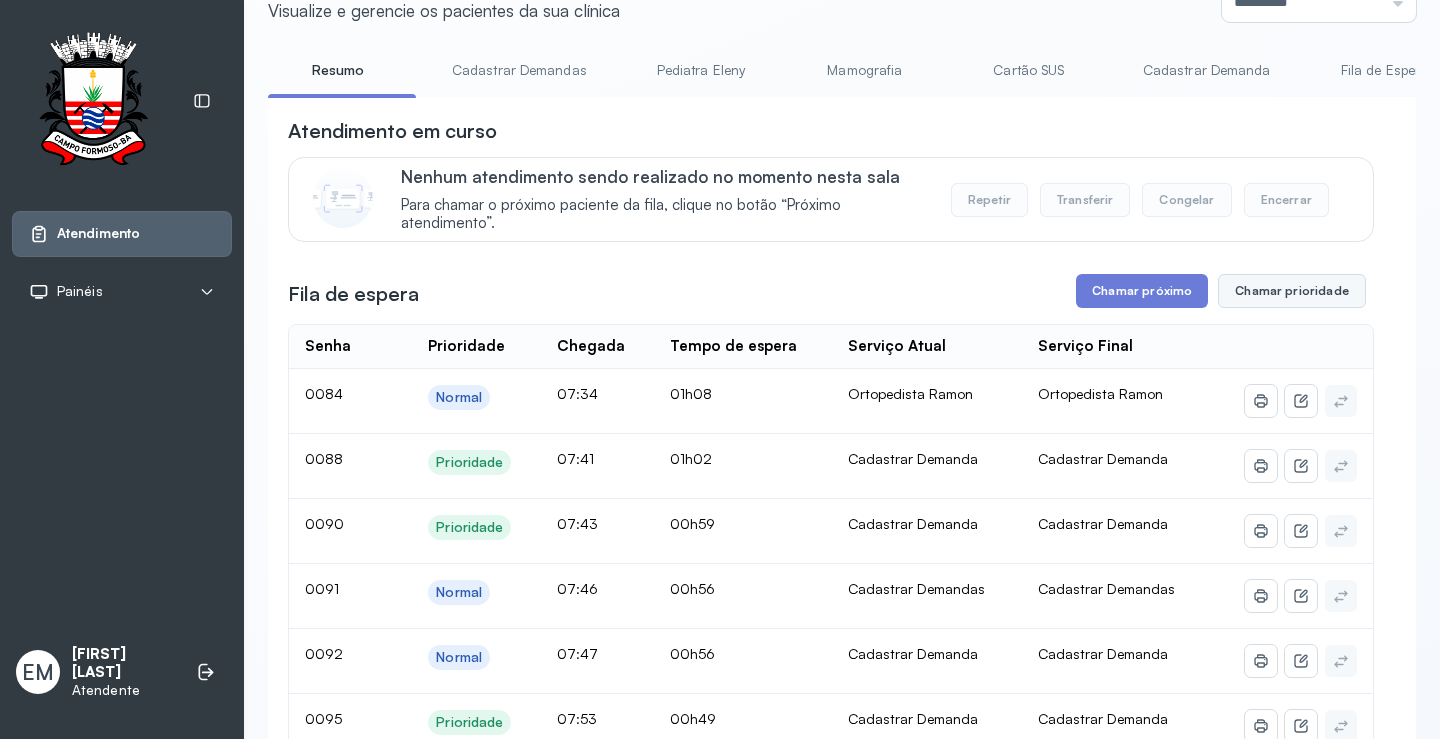 click on "Chamar prioridade" at bounding box center [1292, 291] 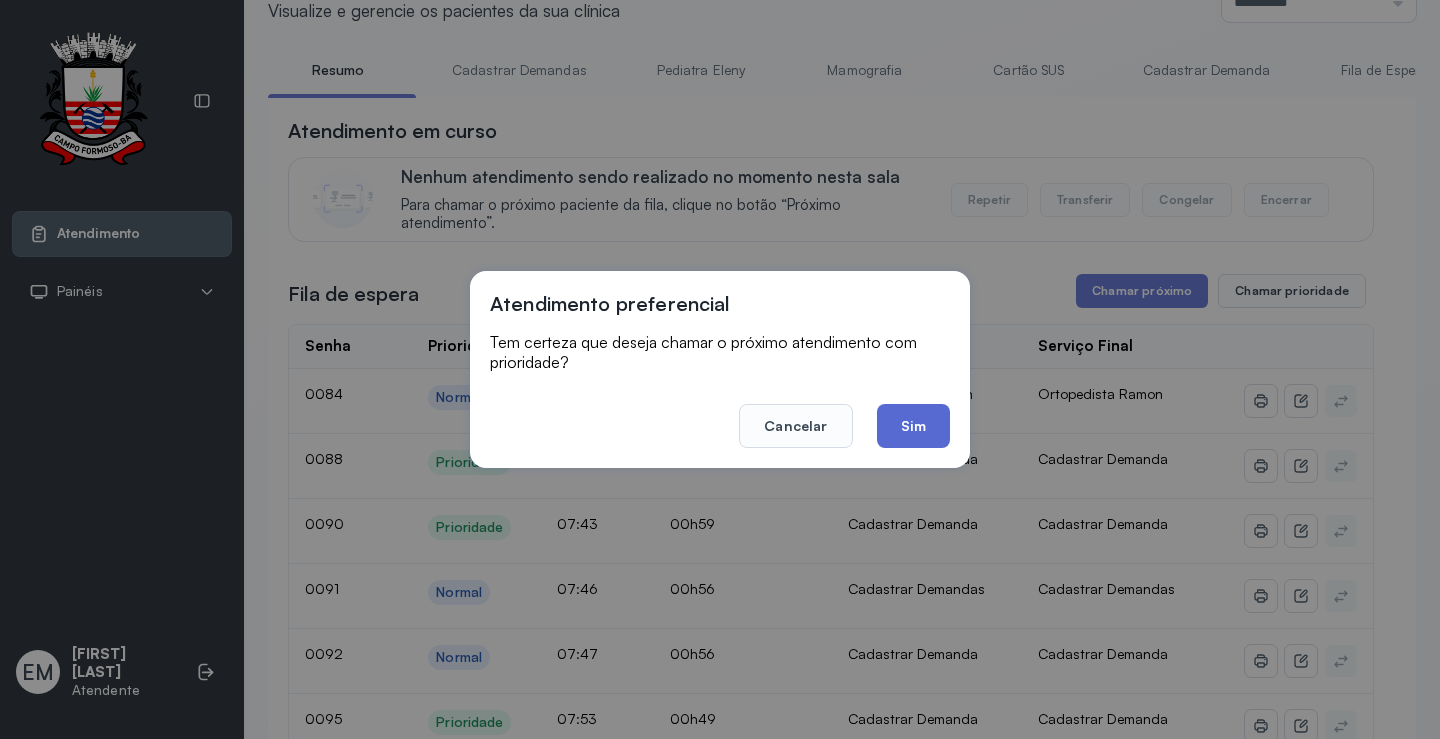 click on "Sim" 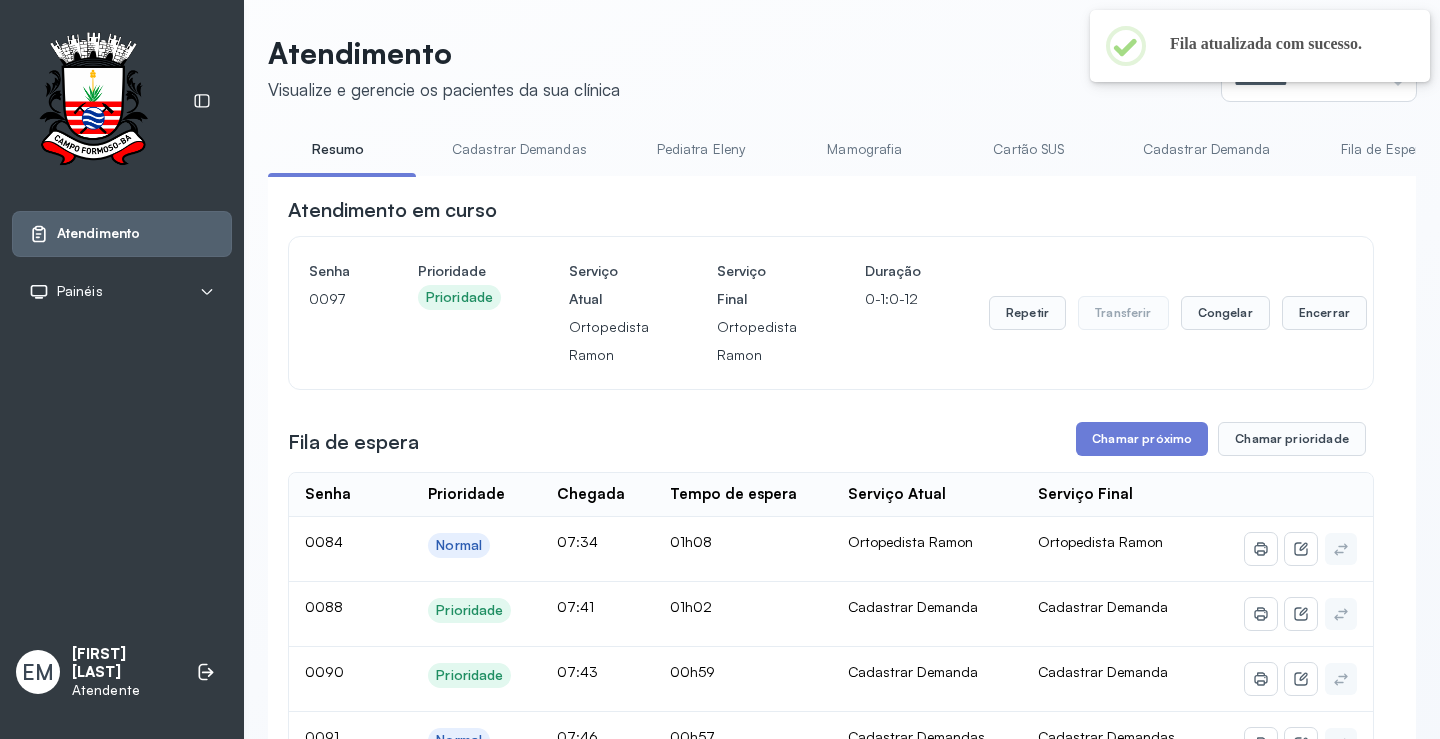 scroll, scrollTop: 80, scrollLeft: 0, axis: vertical 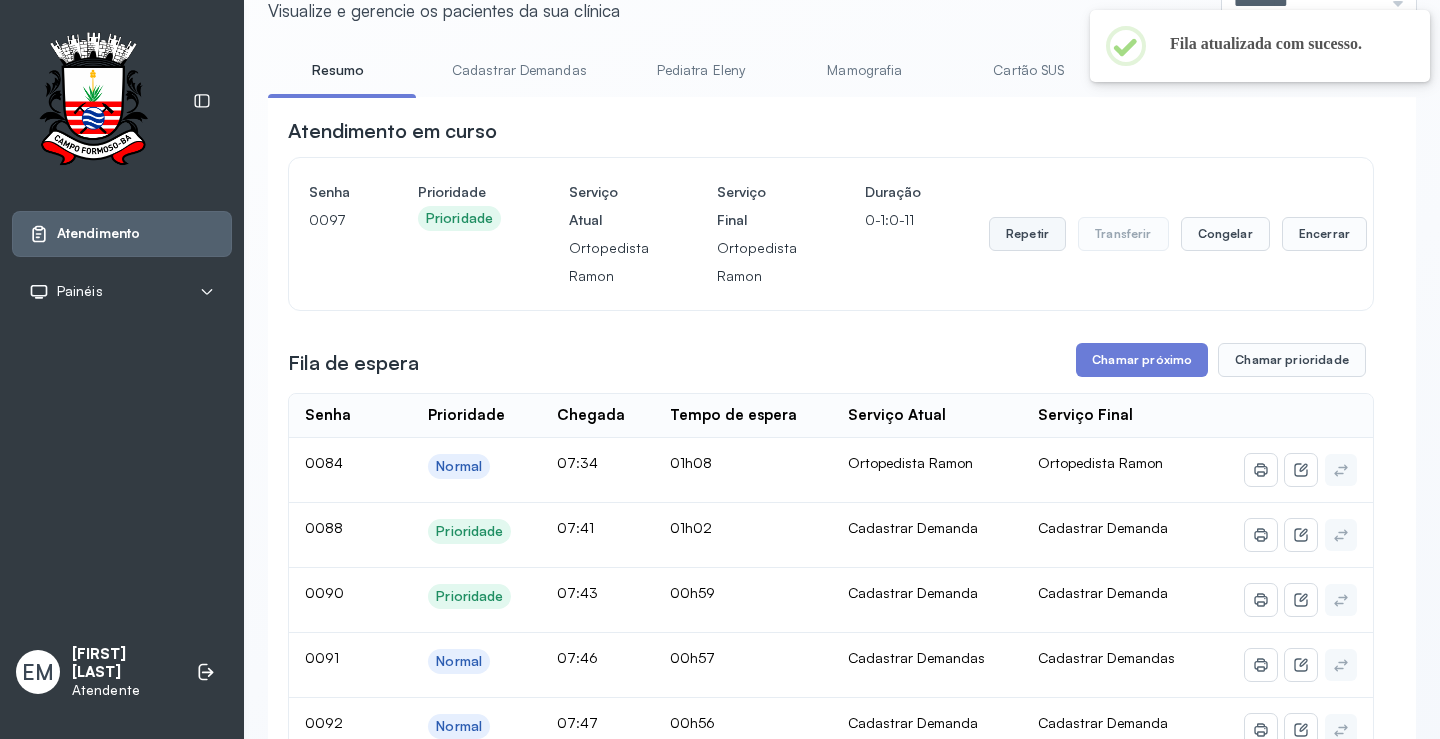 click on "Repetir" at bounding box center [1027, 234] 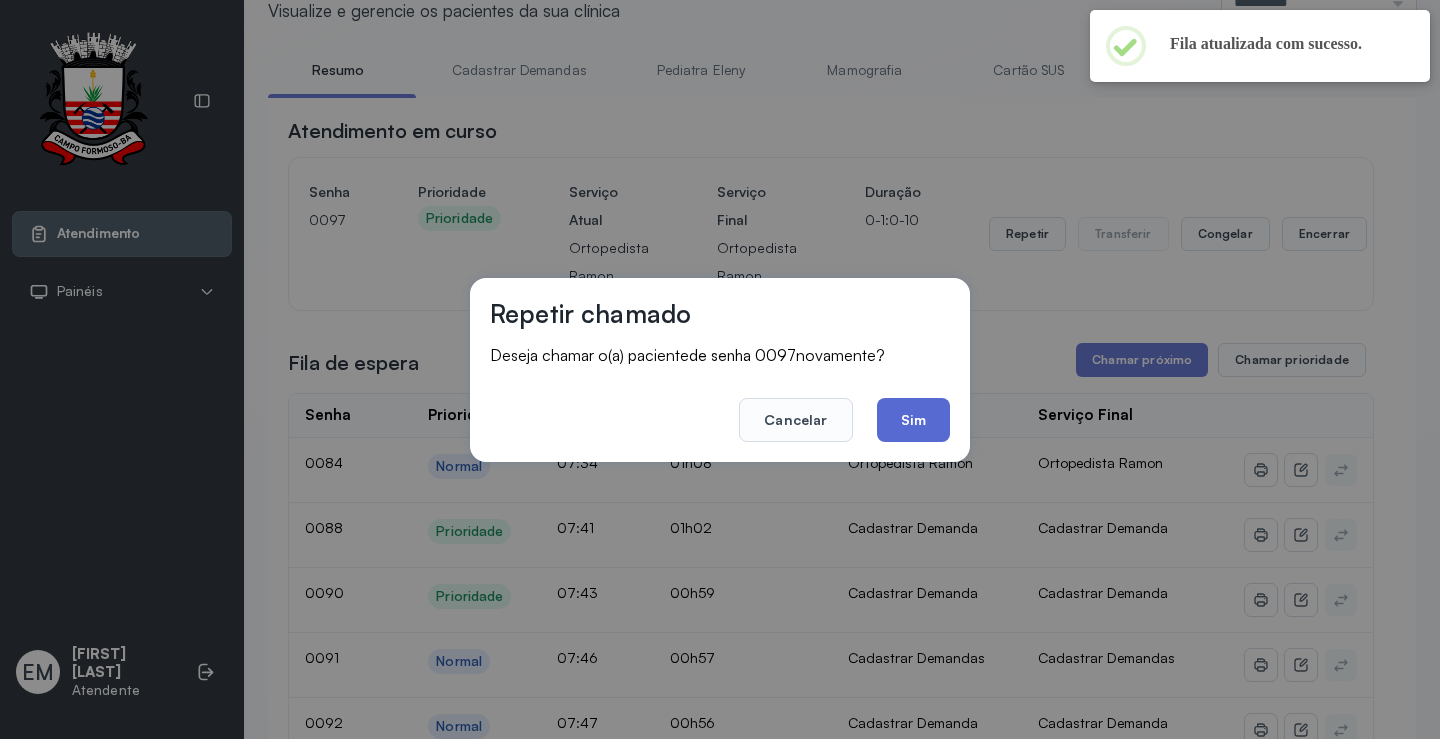 click on "Sim" 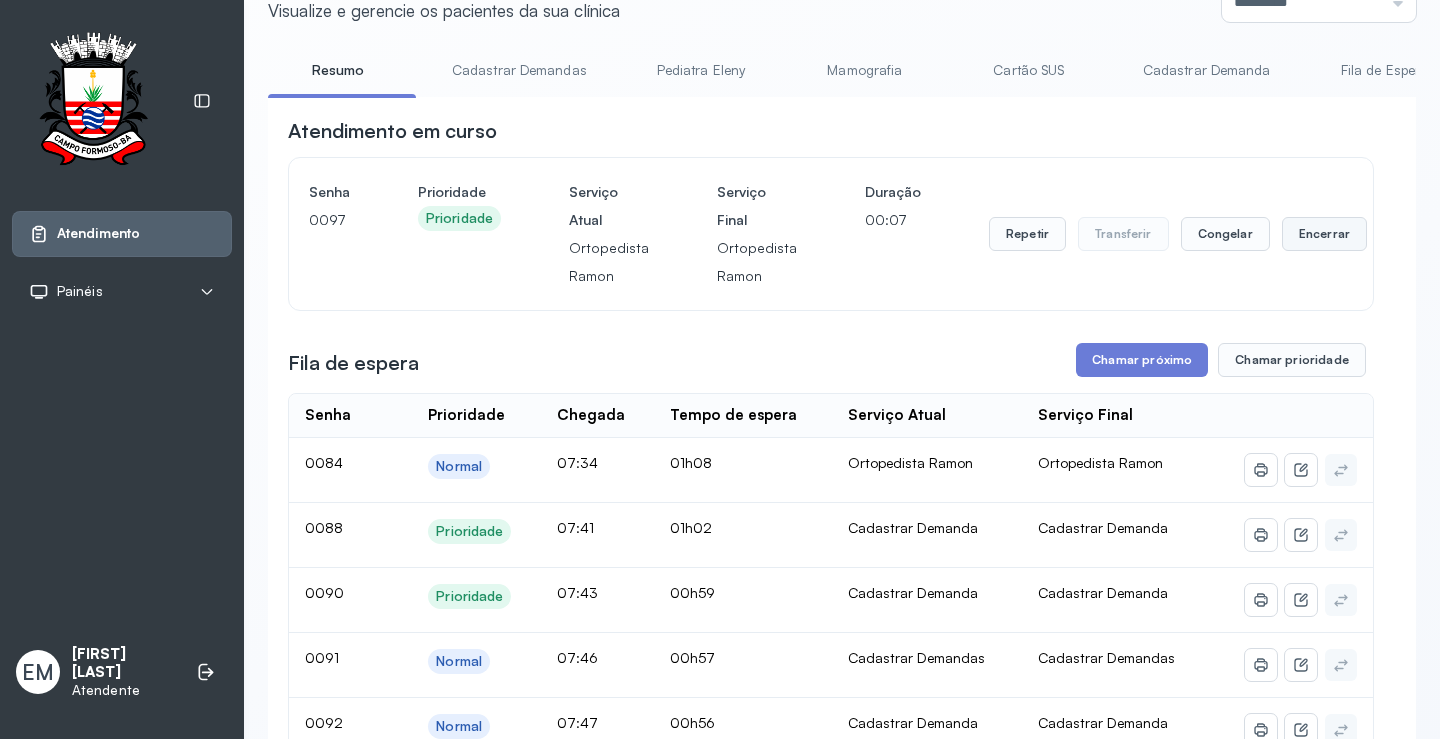 click on "Encerrar" at bounding box center [1324, 234] 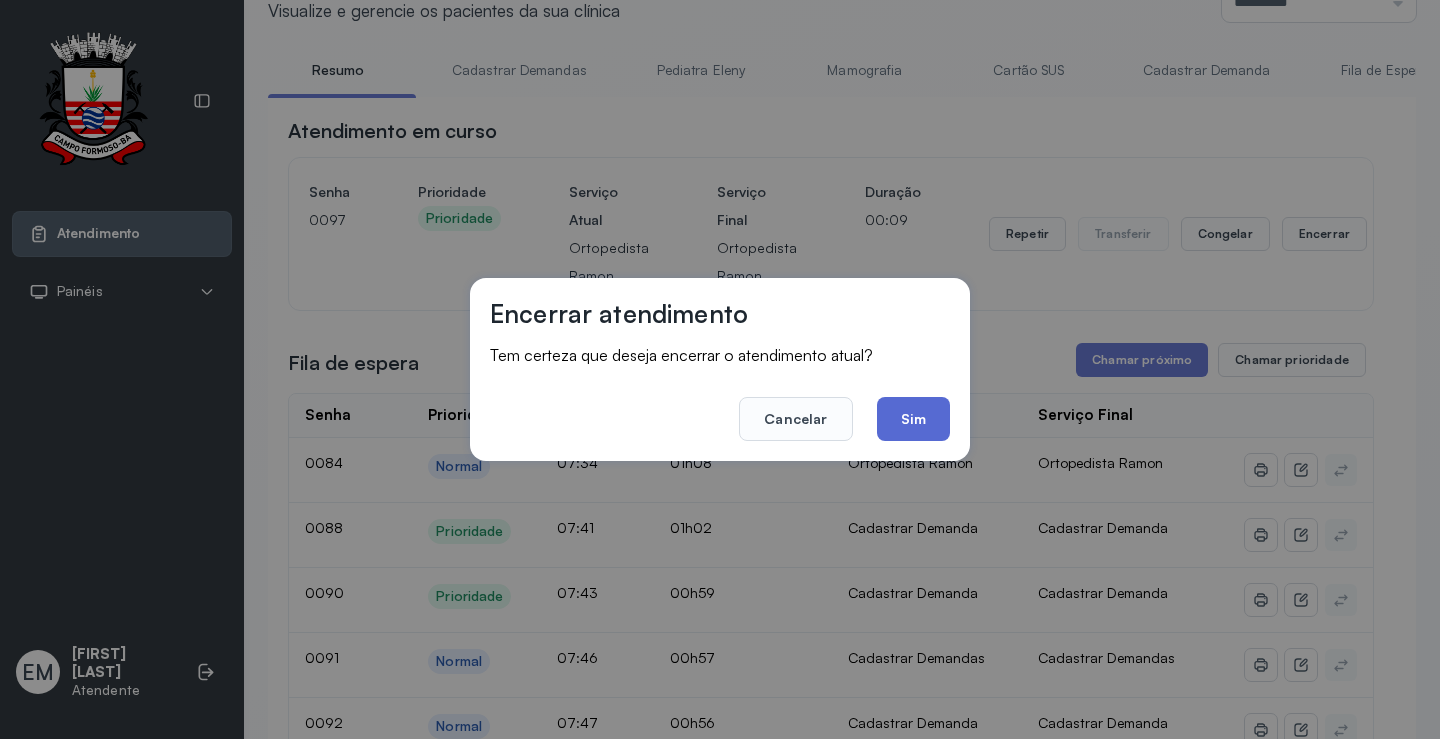 click on "Sim" 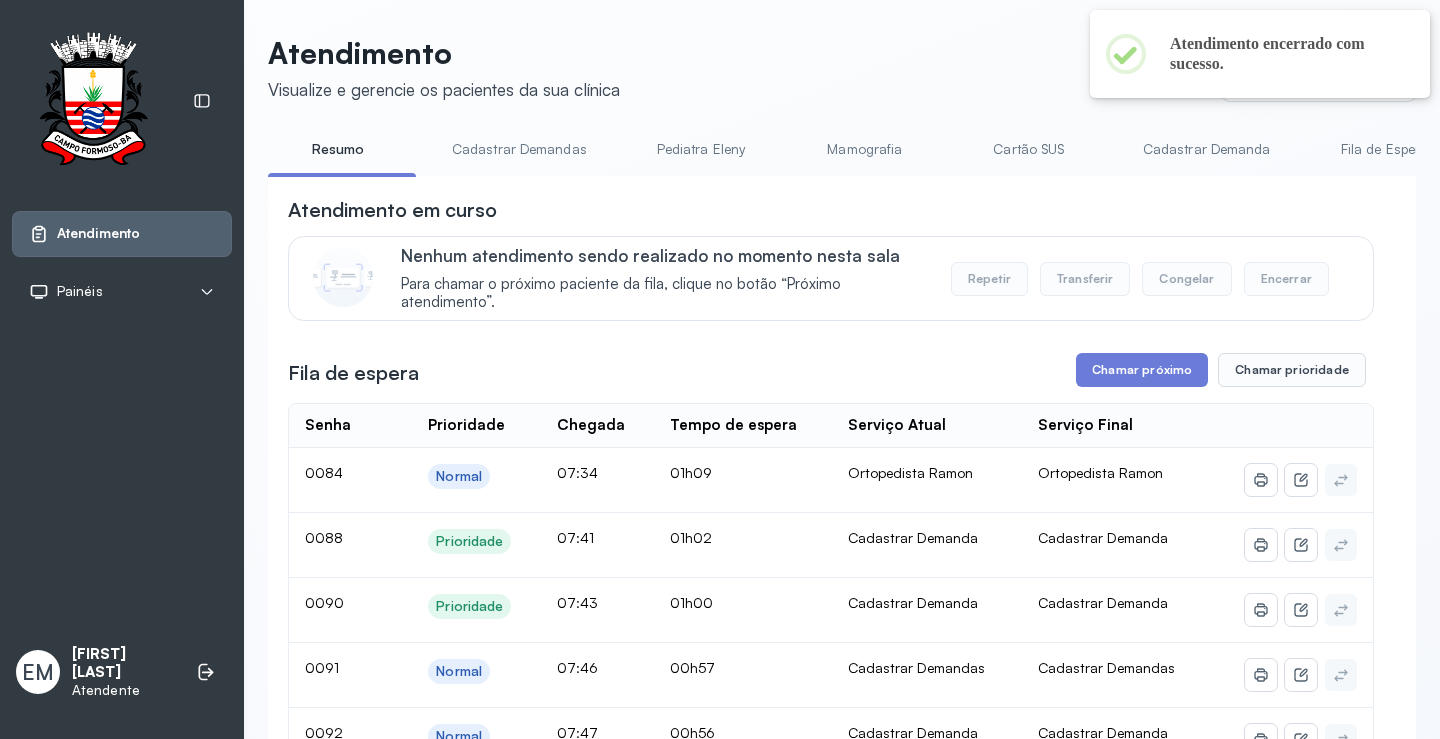 scroll, scrollTop: 80, scrollLeft: 0, axis: vertical 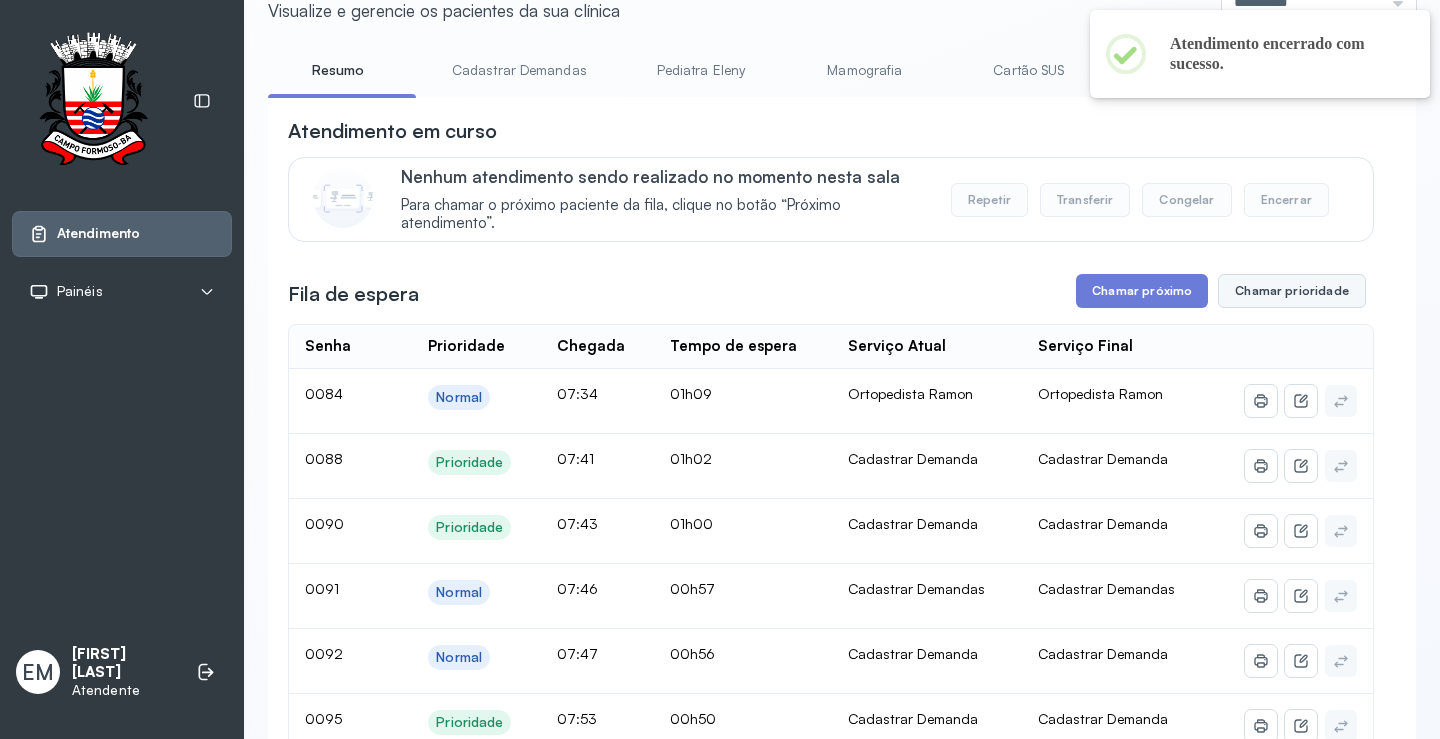 click on "Chamar prioridade" at bounding box center (1292, 291) 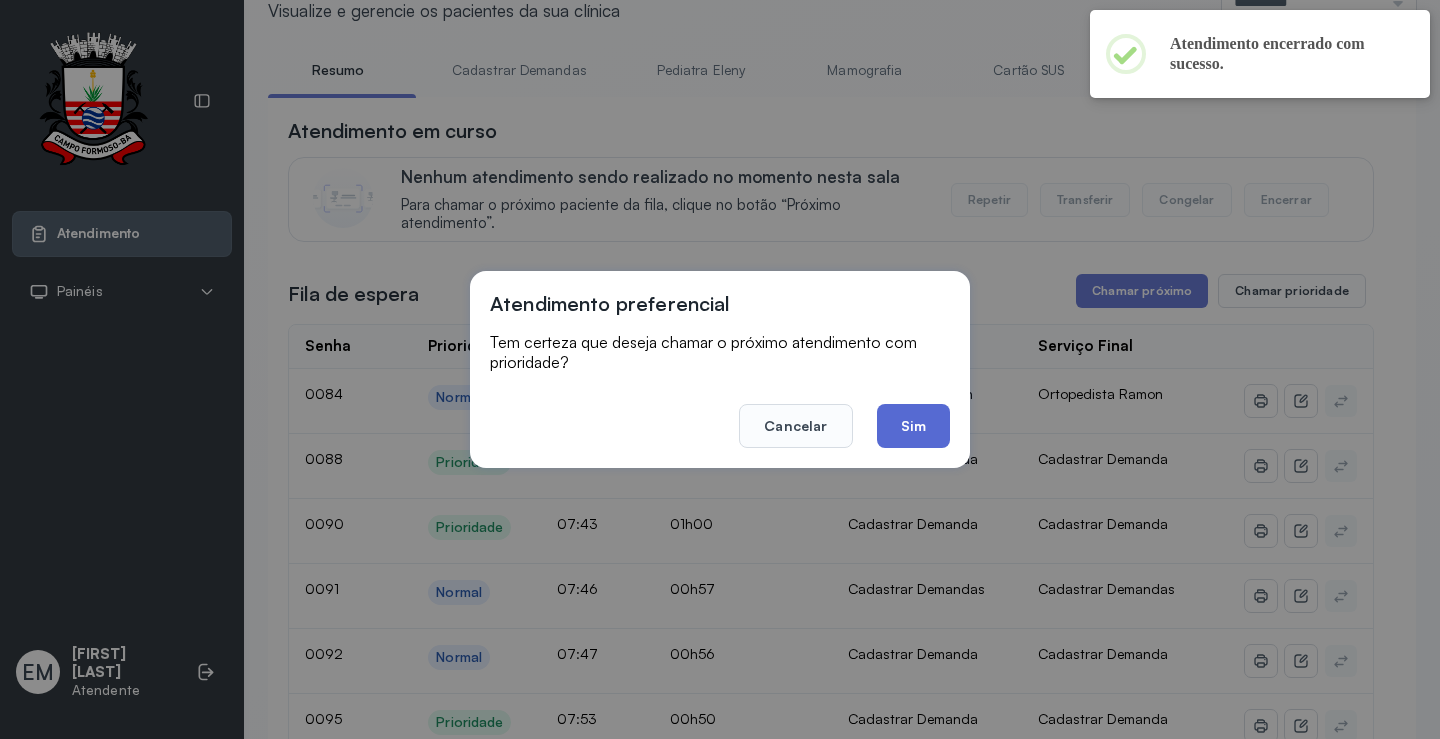 click on "Sim" 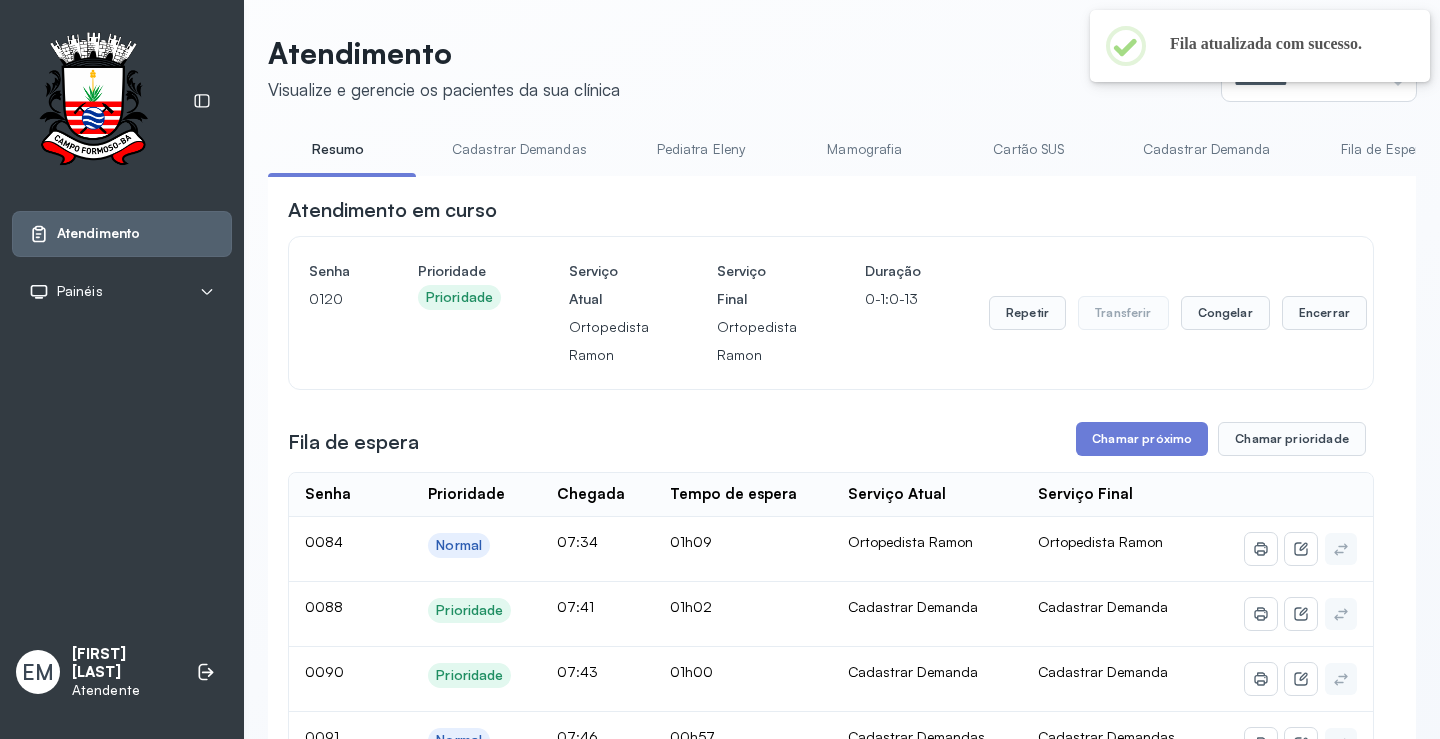 scroll, scrollTop: 80, scrollLeft: 0, axis: vertical 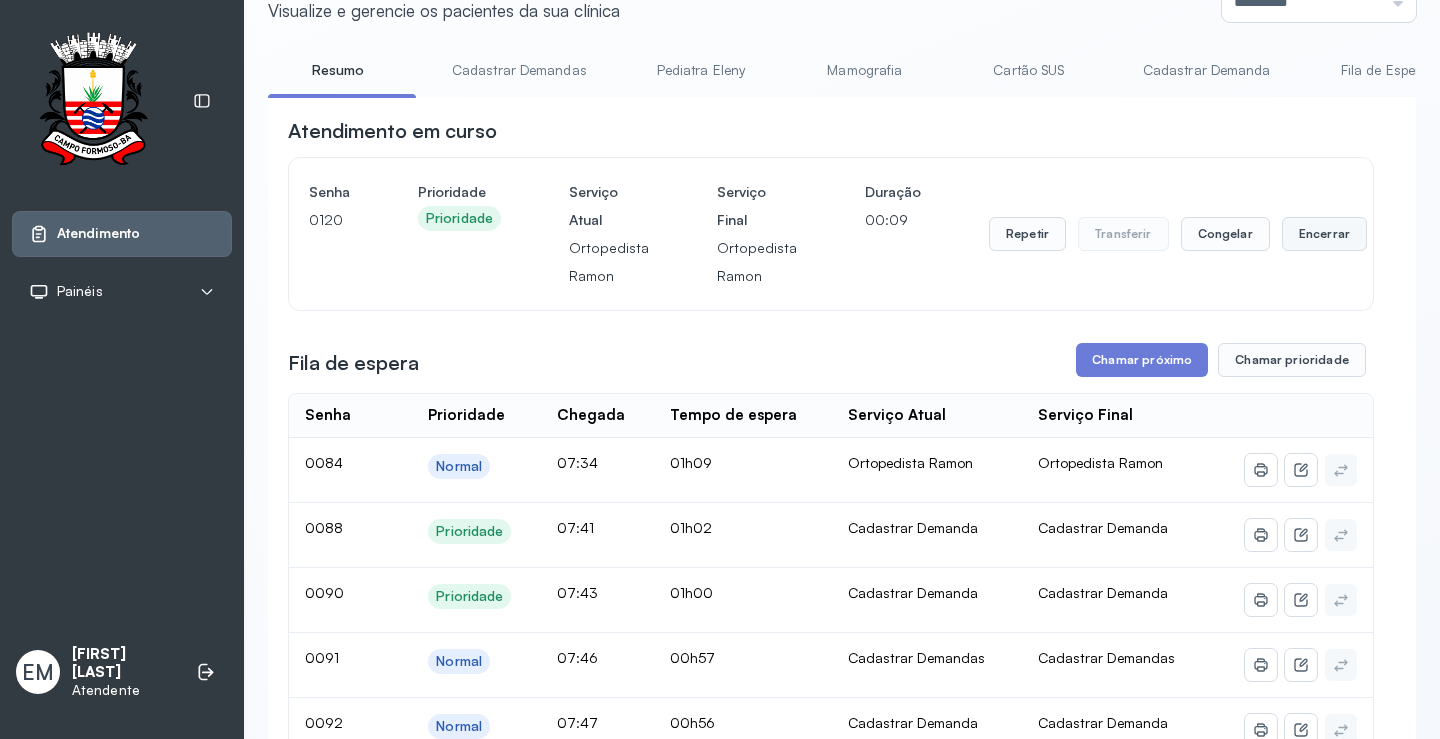 click on "Encerrar" at bounding box center [1324, 234] 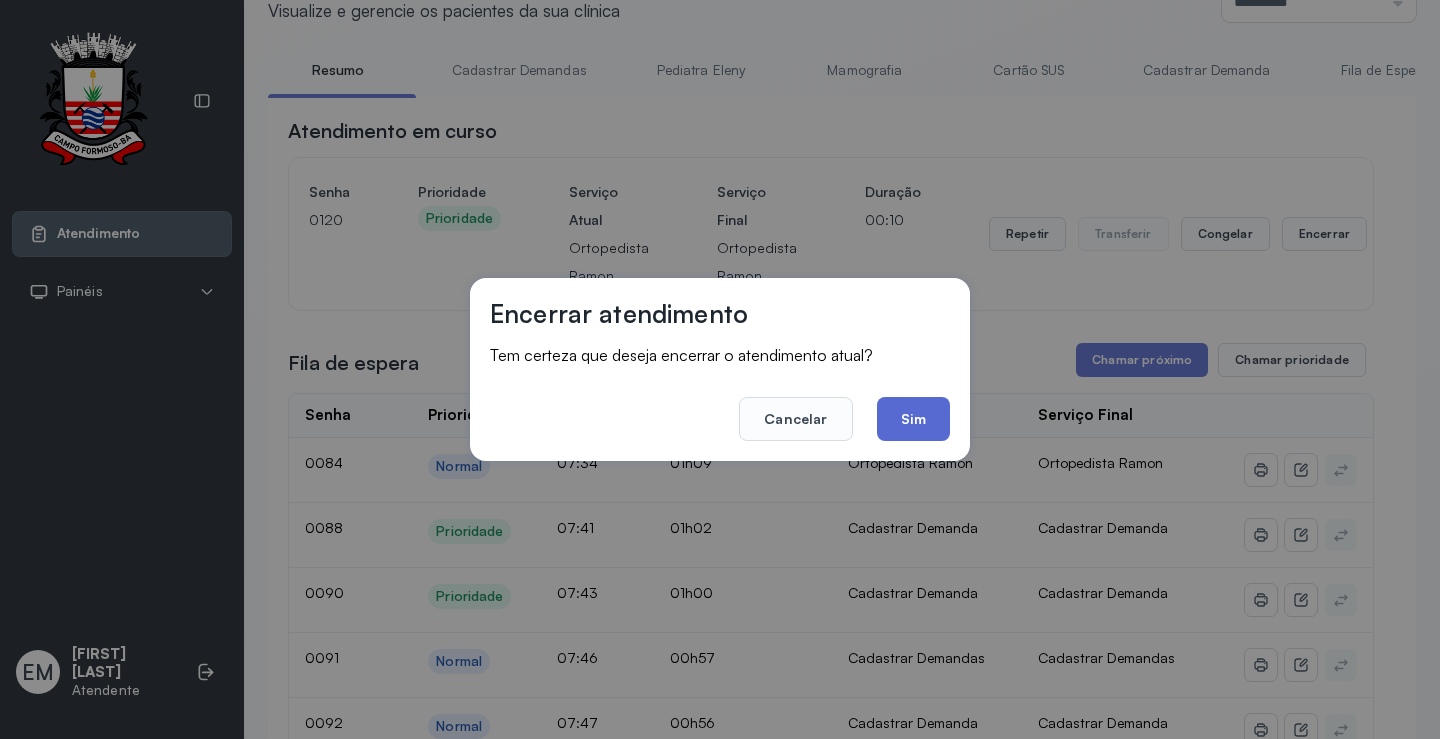 click on "Sim" 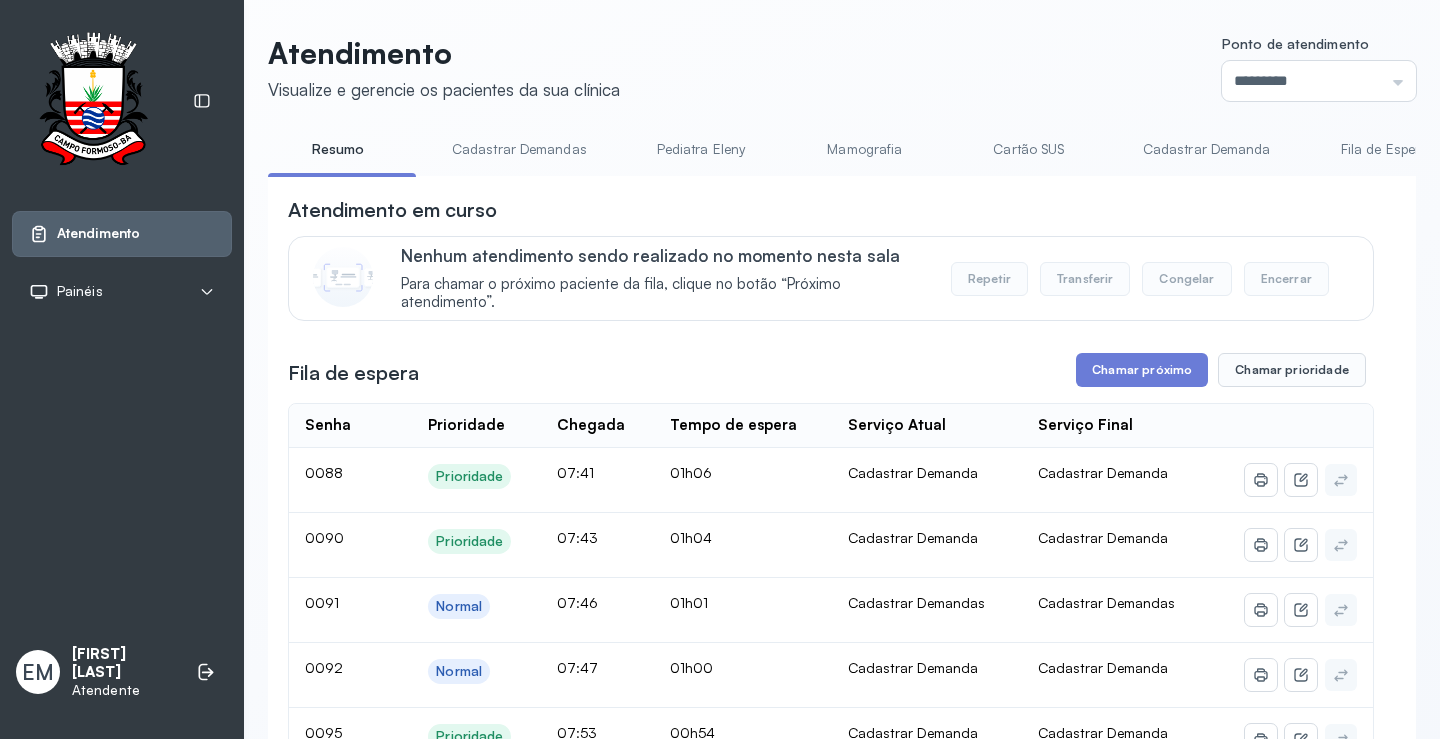 scroll, scrollTop: 80, scrollLeft: 0, axis: vertical 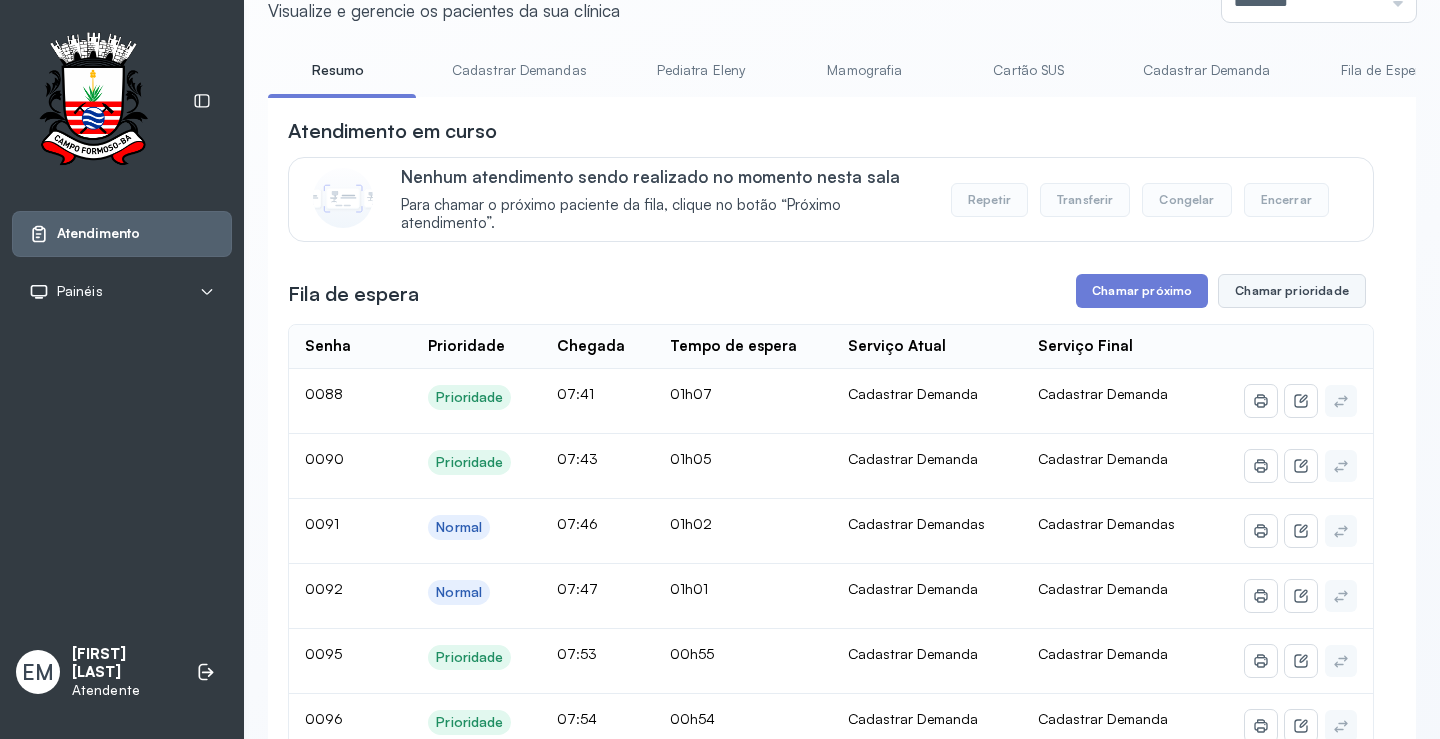 click on "Chamar prioridade" at bounding box center [1292, 291] 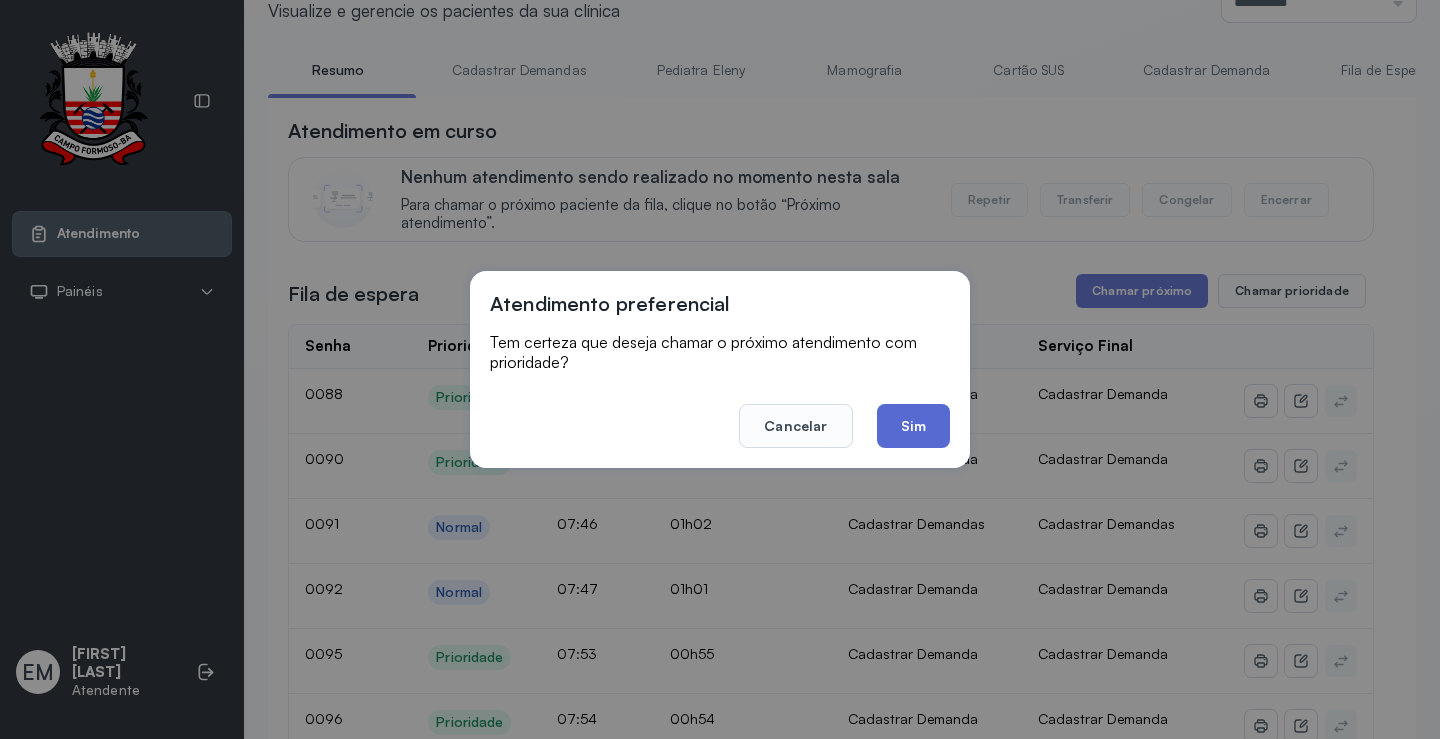 click on "Sim" 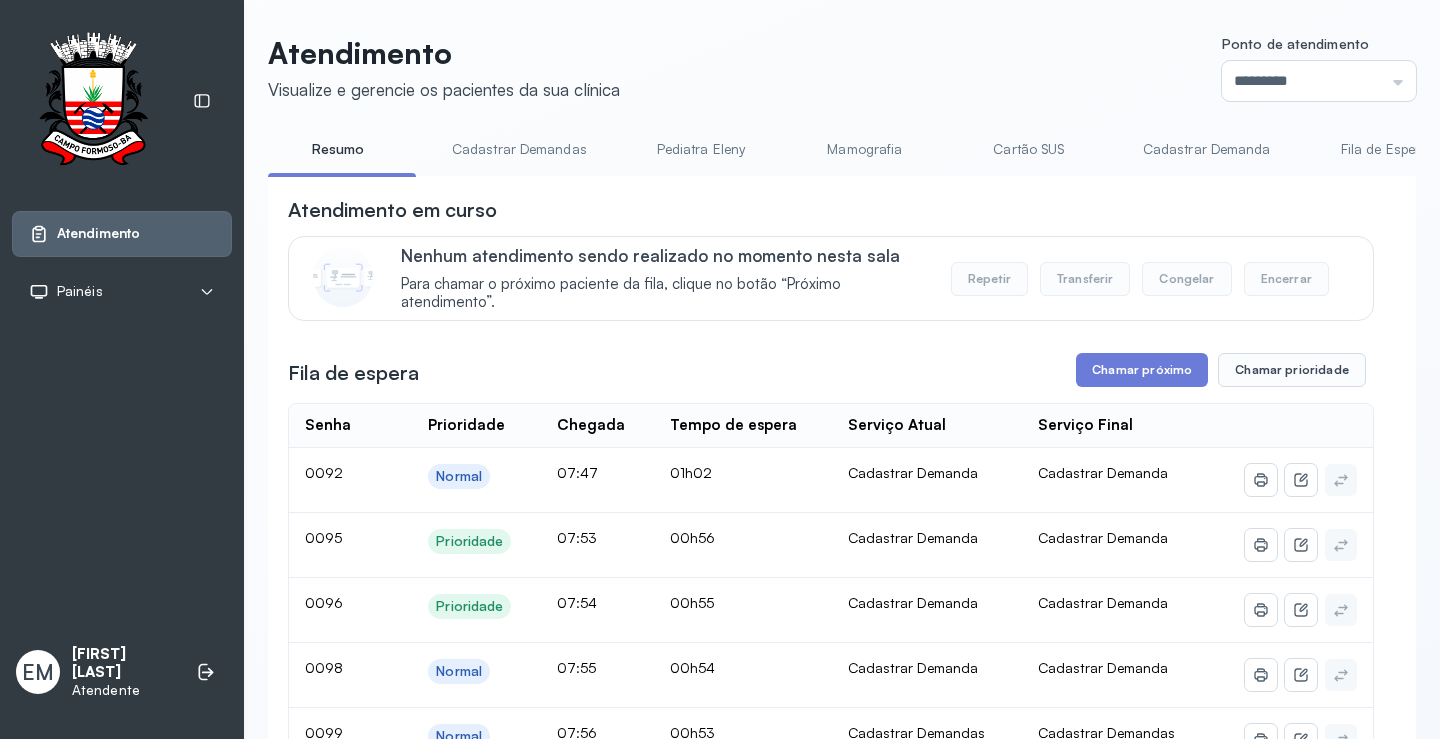 scroll, scrollTop: 80, scrollLeft: 0, axis: vertical 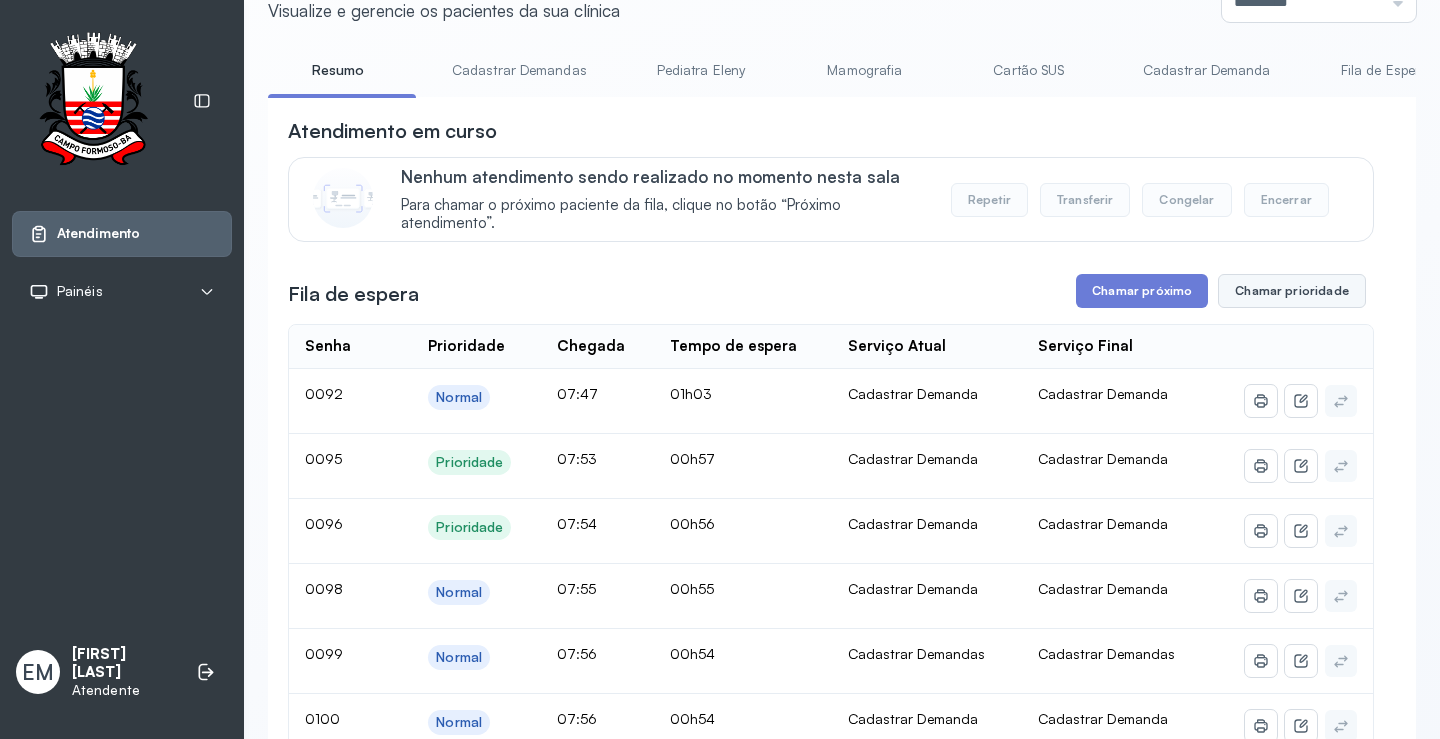 click on "Chamar prioridade" at bounding box center [1292, 291] 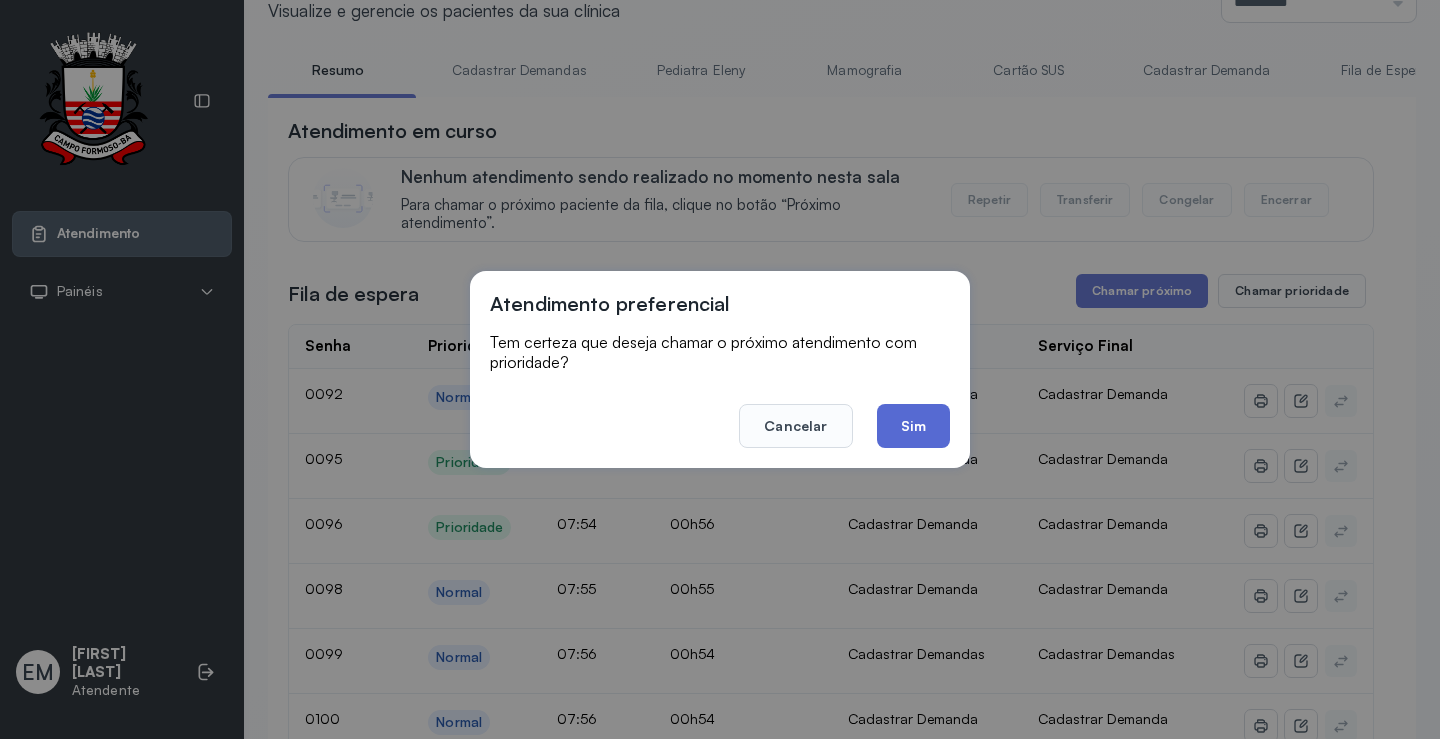 click on "Sim" 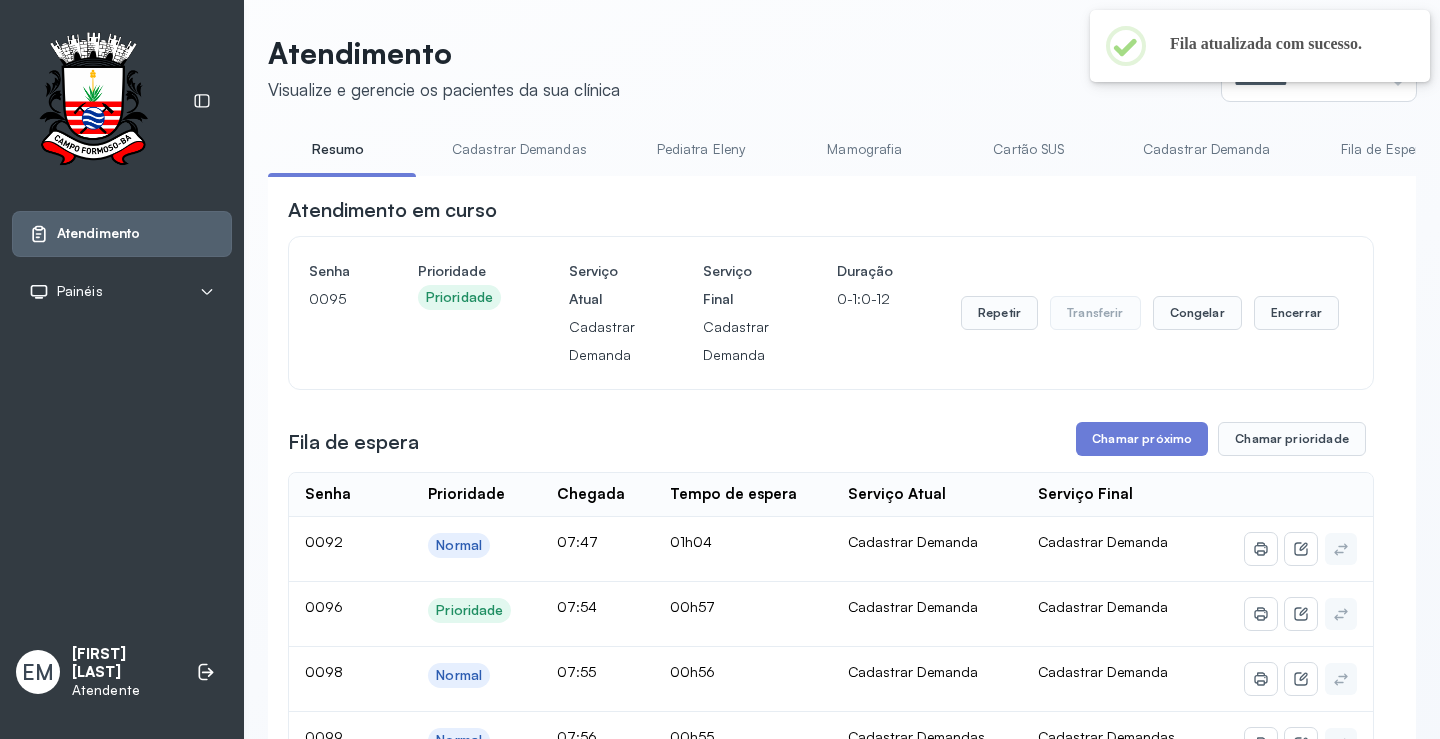 scroll, scrollTop: 80, scrollLeft: 0, axis: vertical 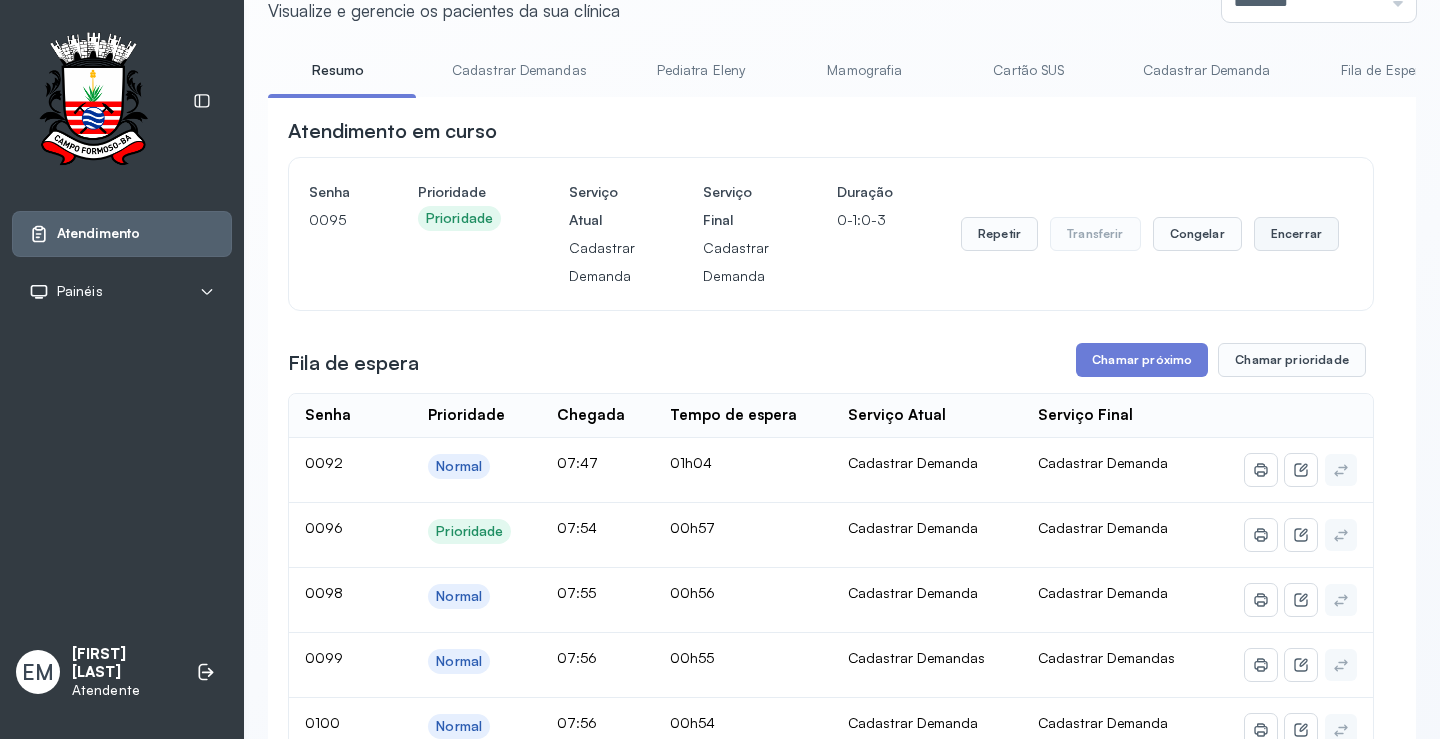 click on "Encerrar" at bounding box center [1296, 234] 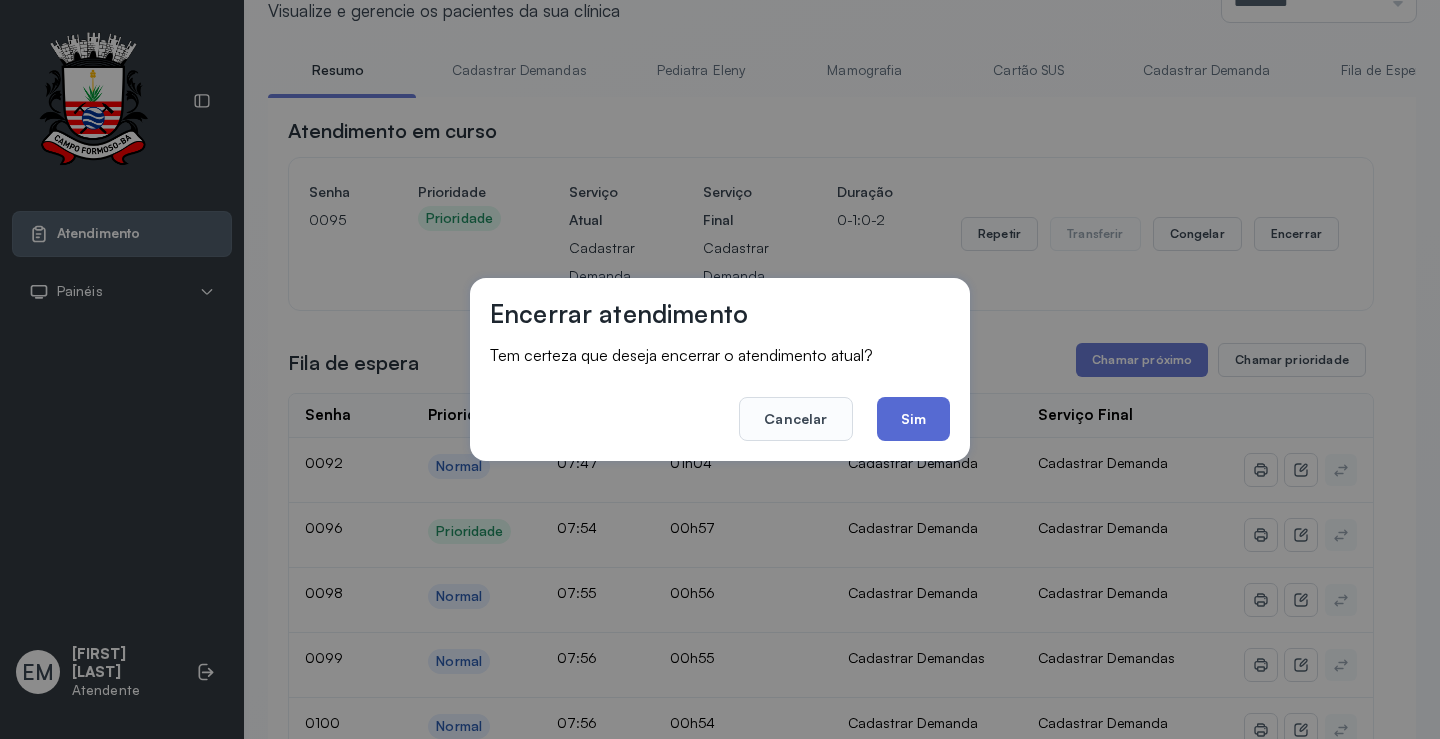 click on "Sim" 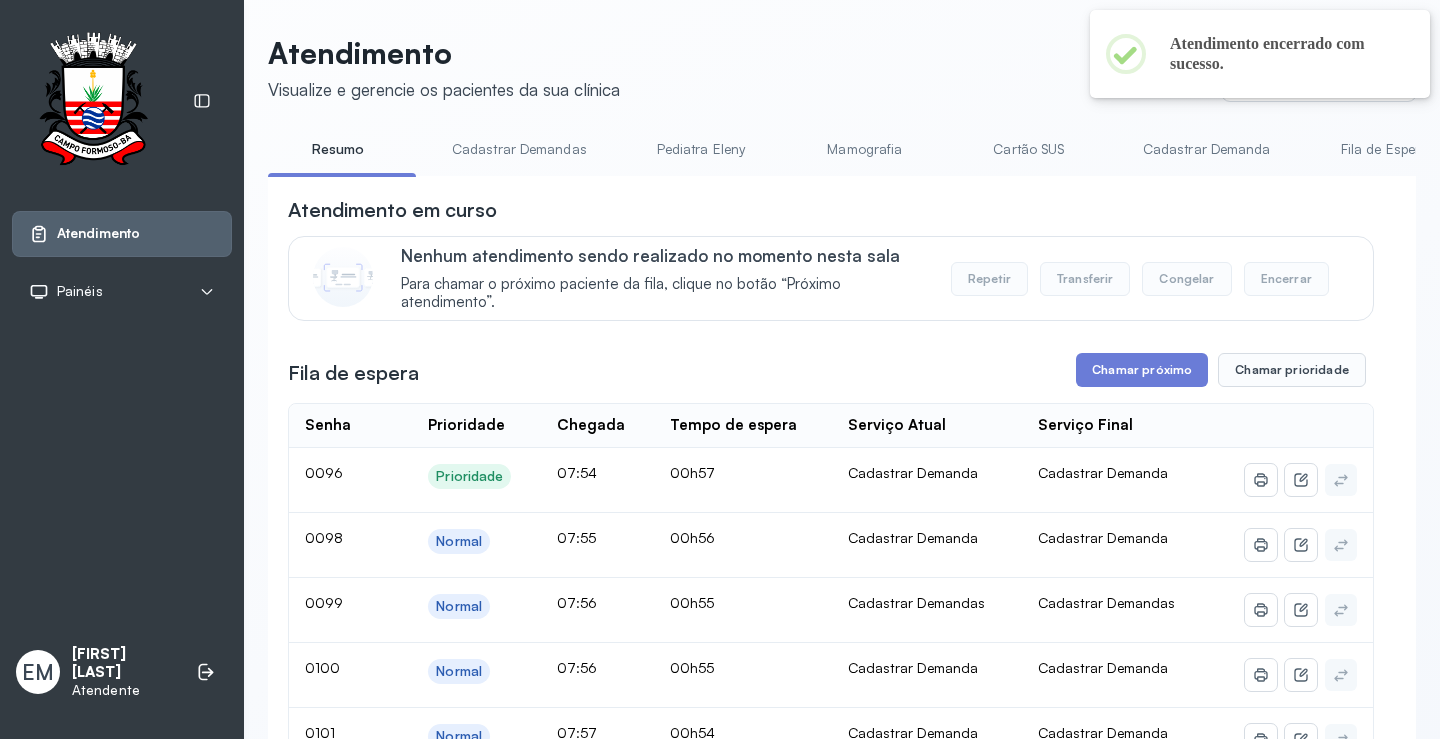 scroll, scrollTop: 80, scrollLeft: 0, axis: vertical 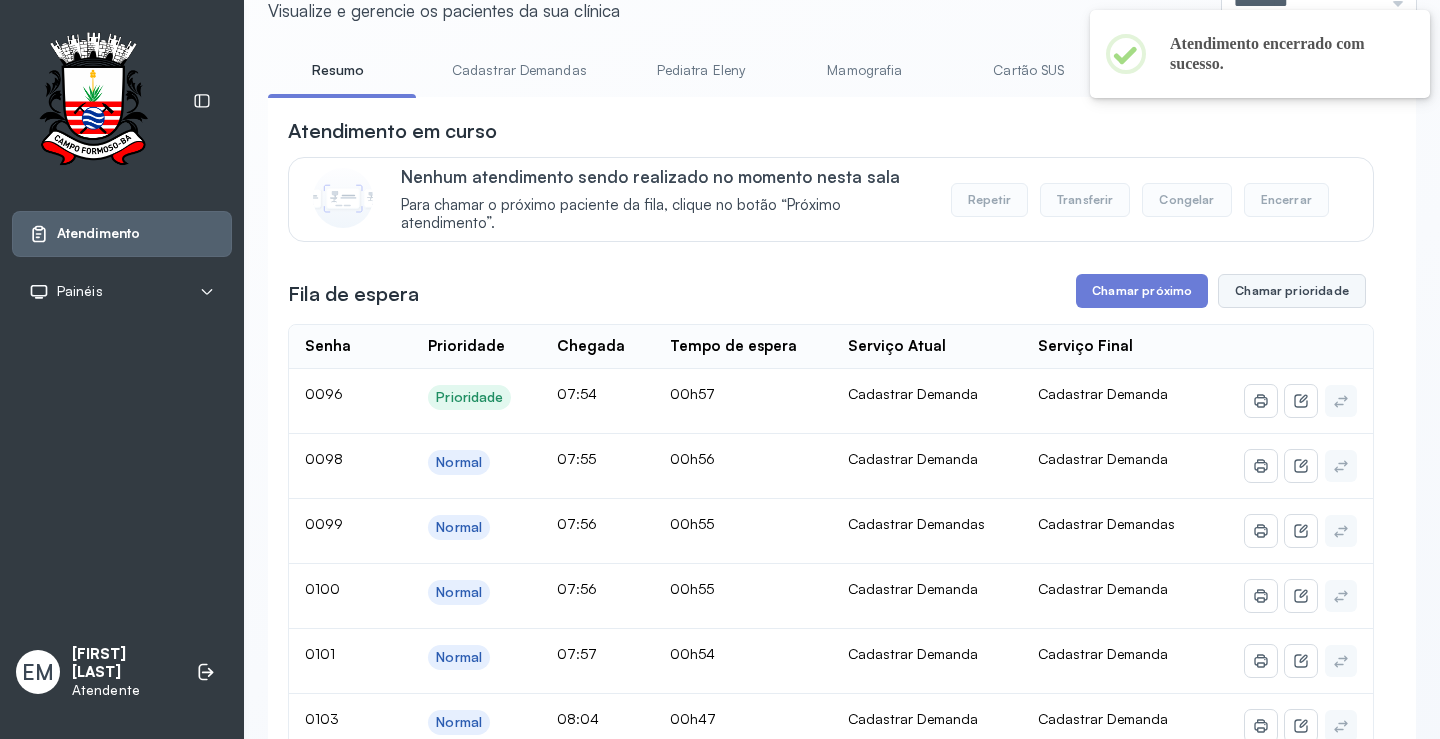 click on "Chamar prioridade" at bounding box center (1292, 291) 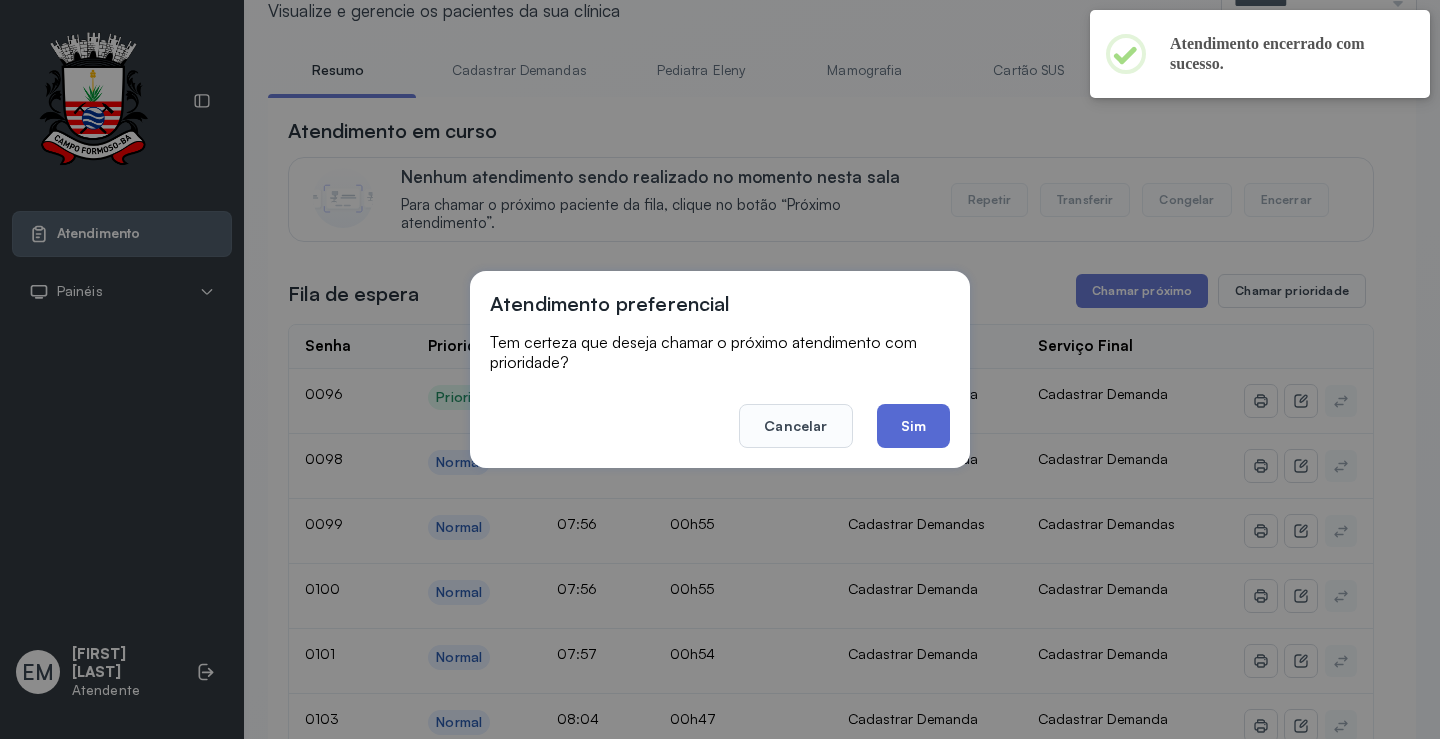 click on "Sim" 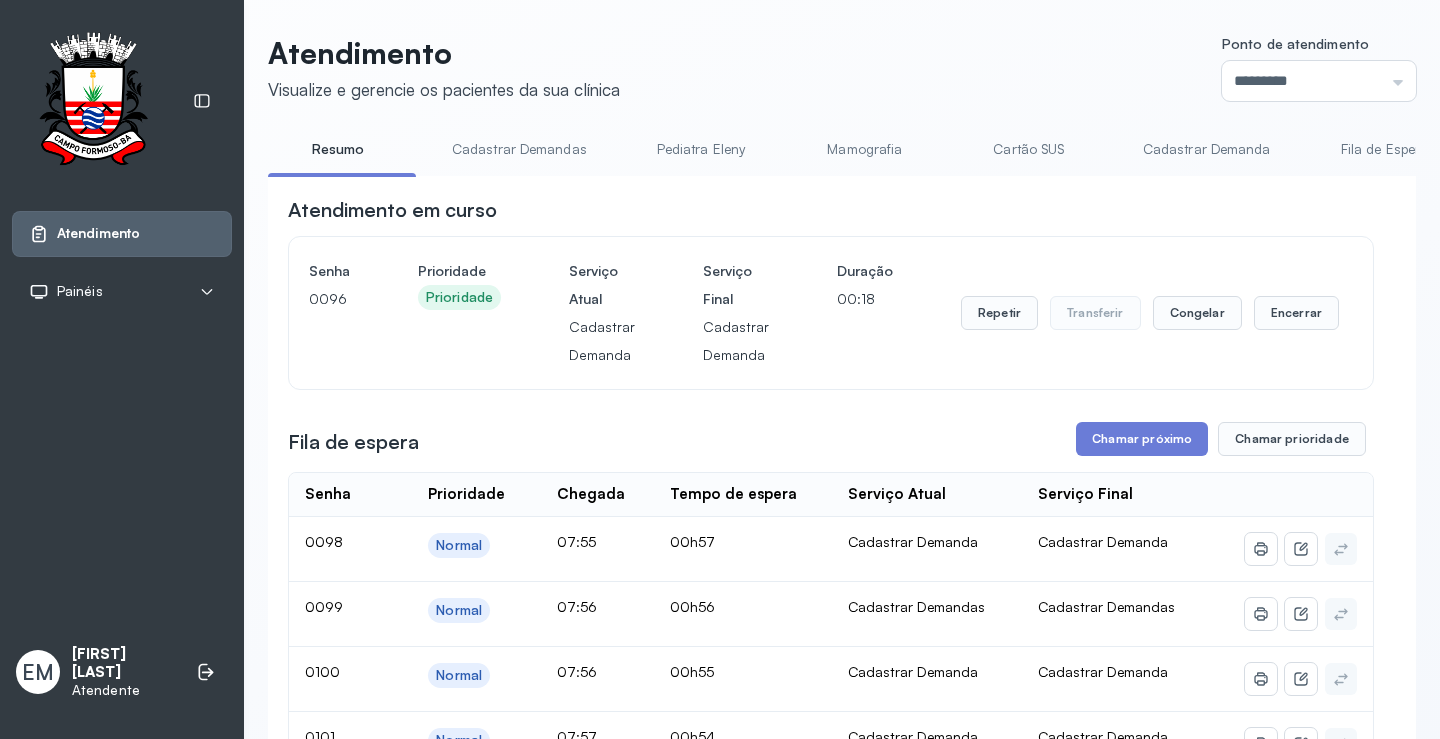 scroll, scrollTop: 80, scrollLeft: 0, axis: vertical 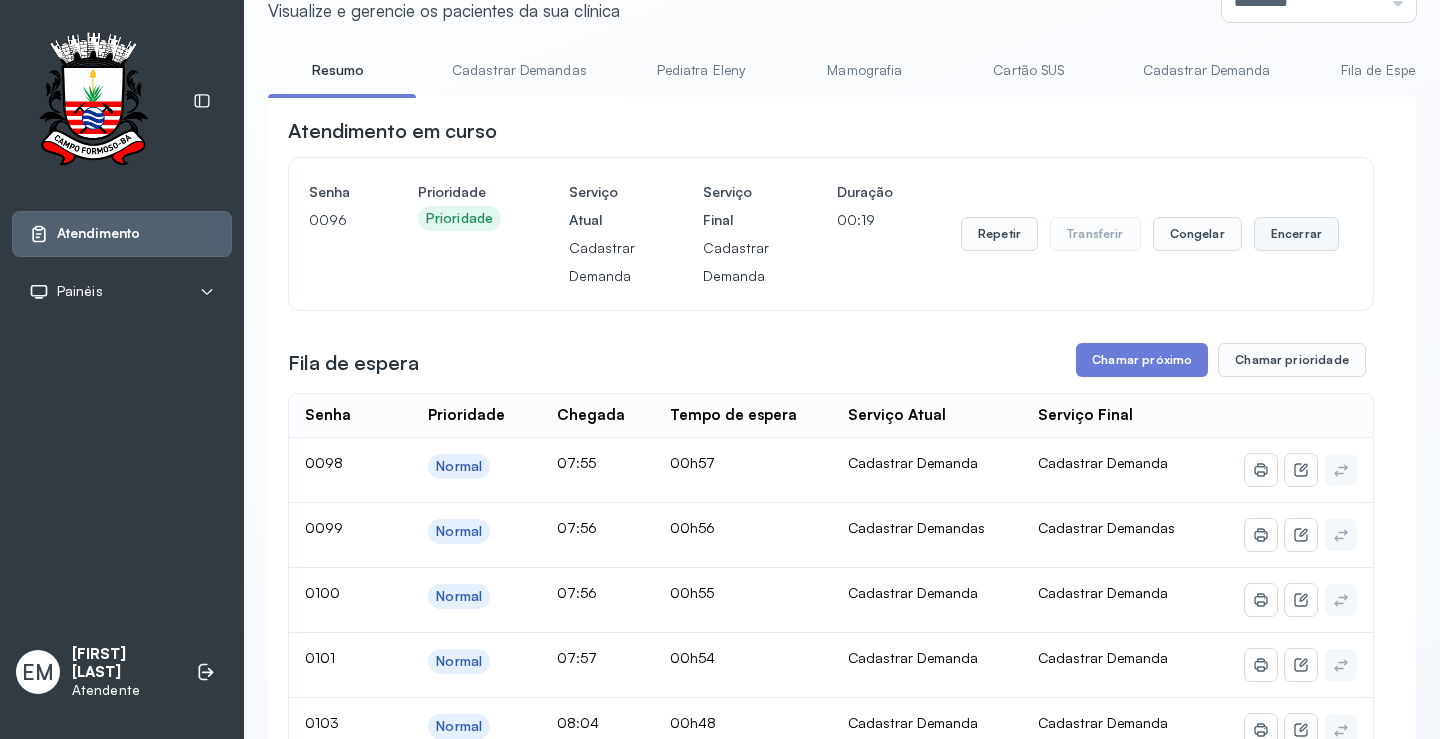 click on "Encerrar" at bounding box center (1296, 234) 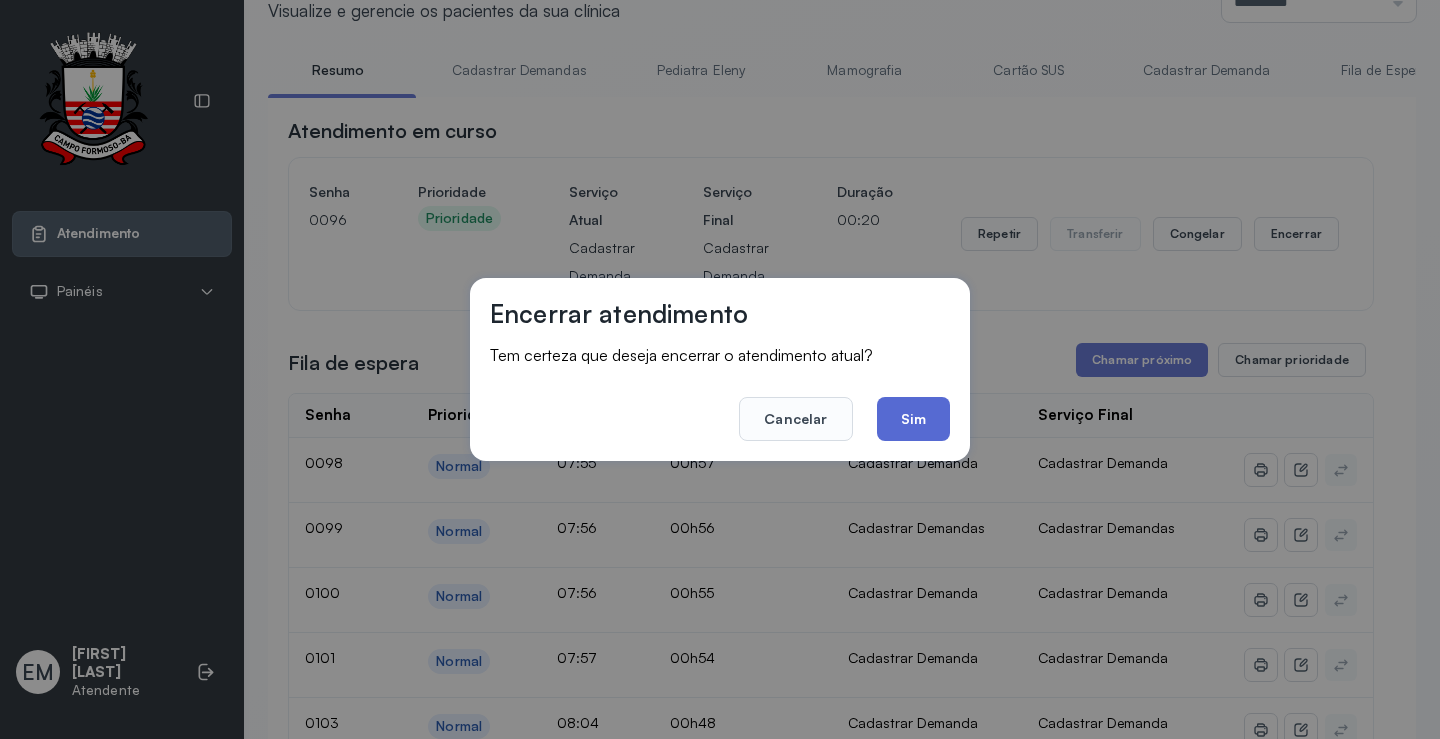 drag, startPoint x: 931, startPoint y: 411, endPoint x: 867, endPoint y: 401, distance: 64.77654 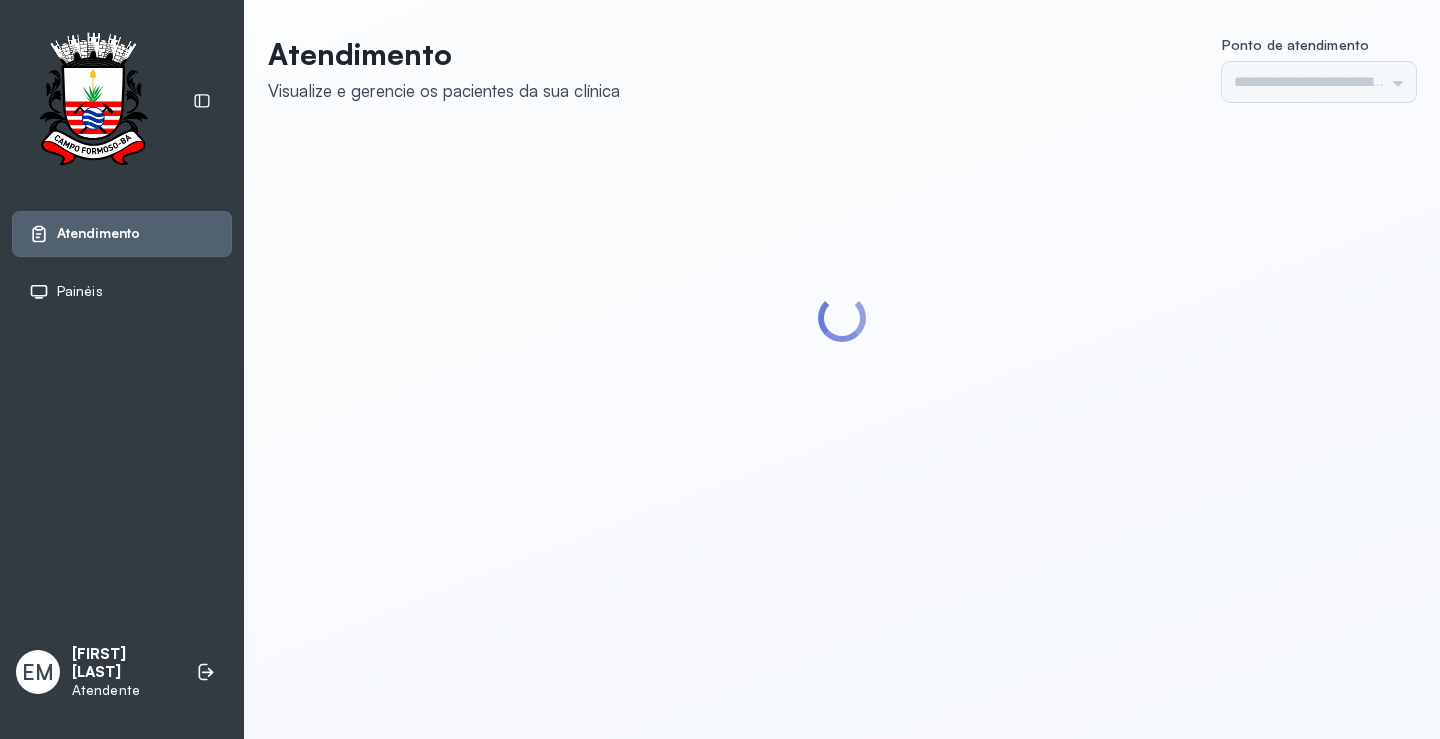scroll, scrollTop: 0, scrollLeft: 0, axis: both 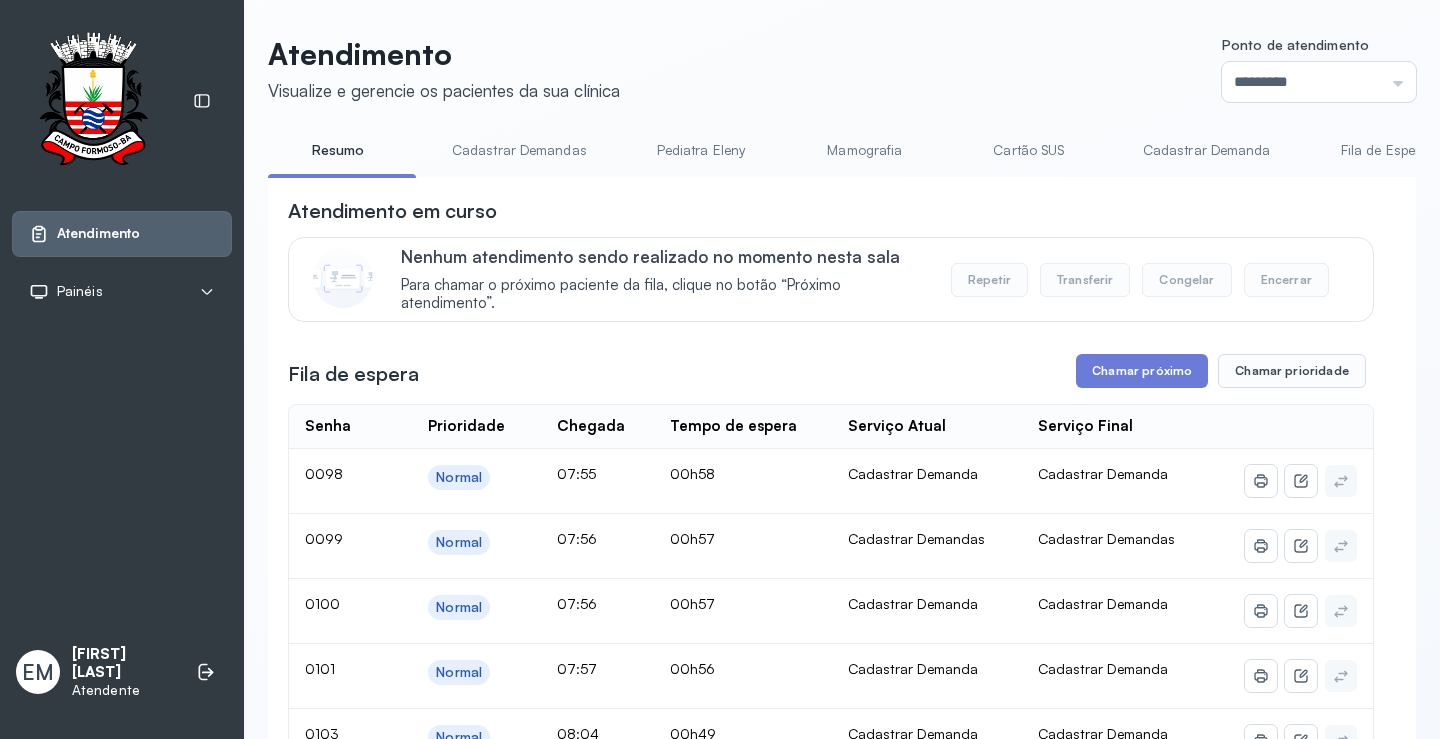 click on "Cartão SUS" at bounding box center [1029, 150] 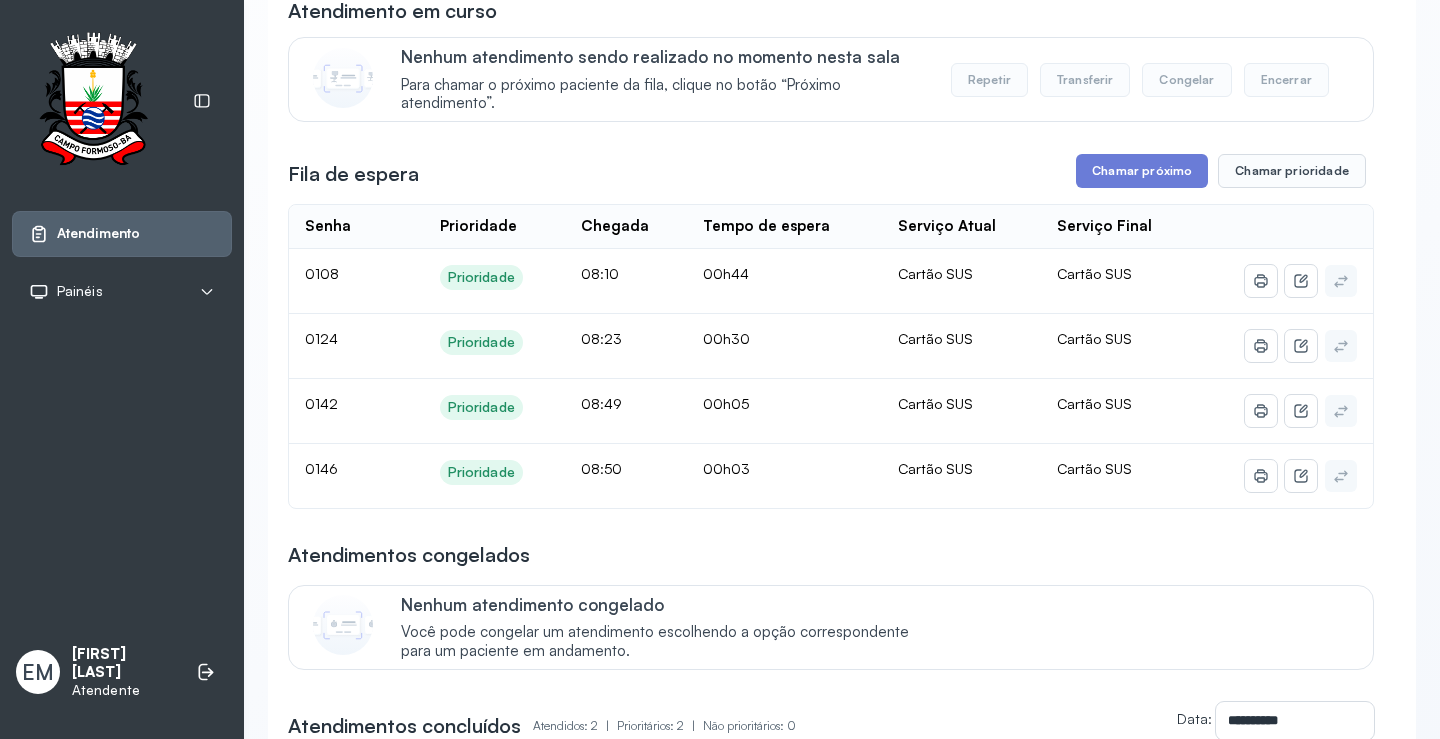 scroll, scrollTop: 100, scrollLeft: 0, axis: vertical 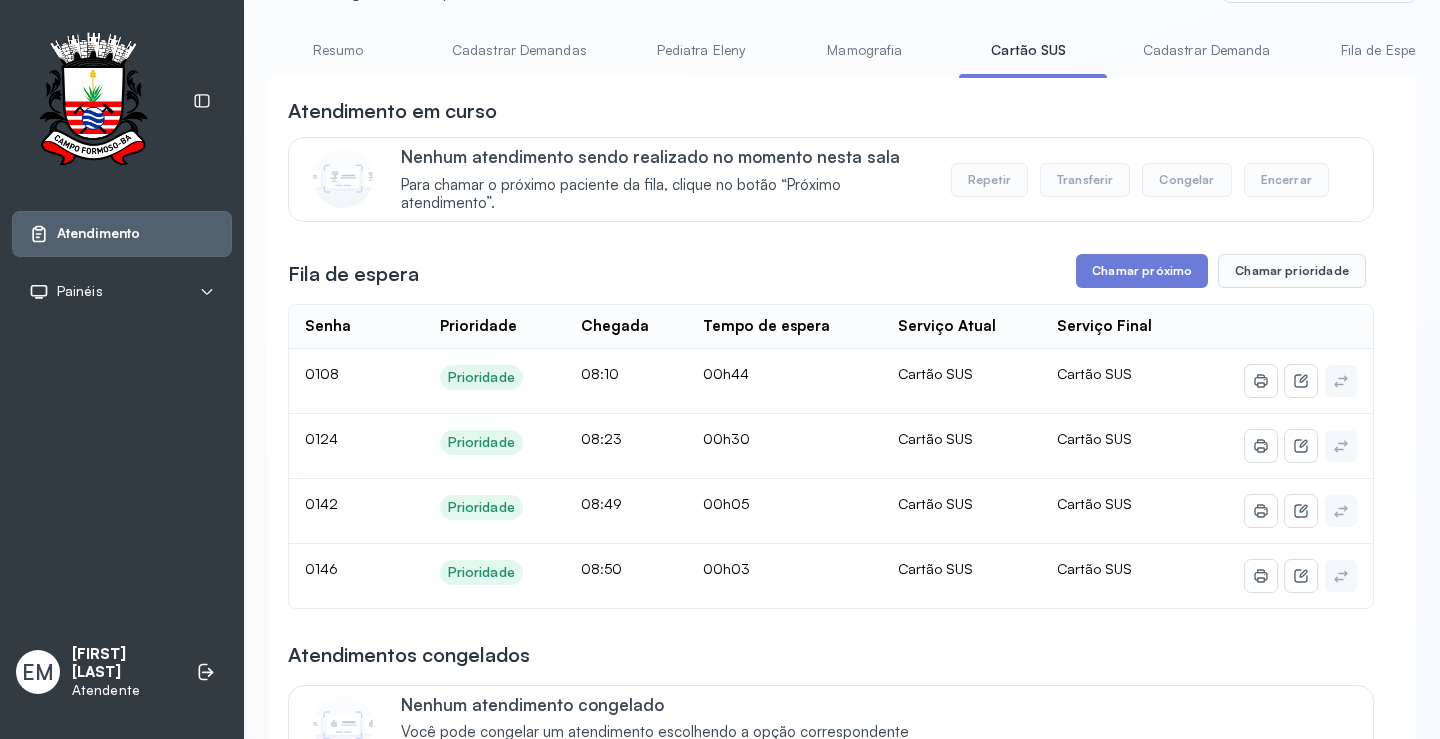 click on "Resumo" at bounding box center [338, 50] 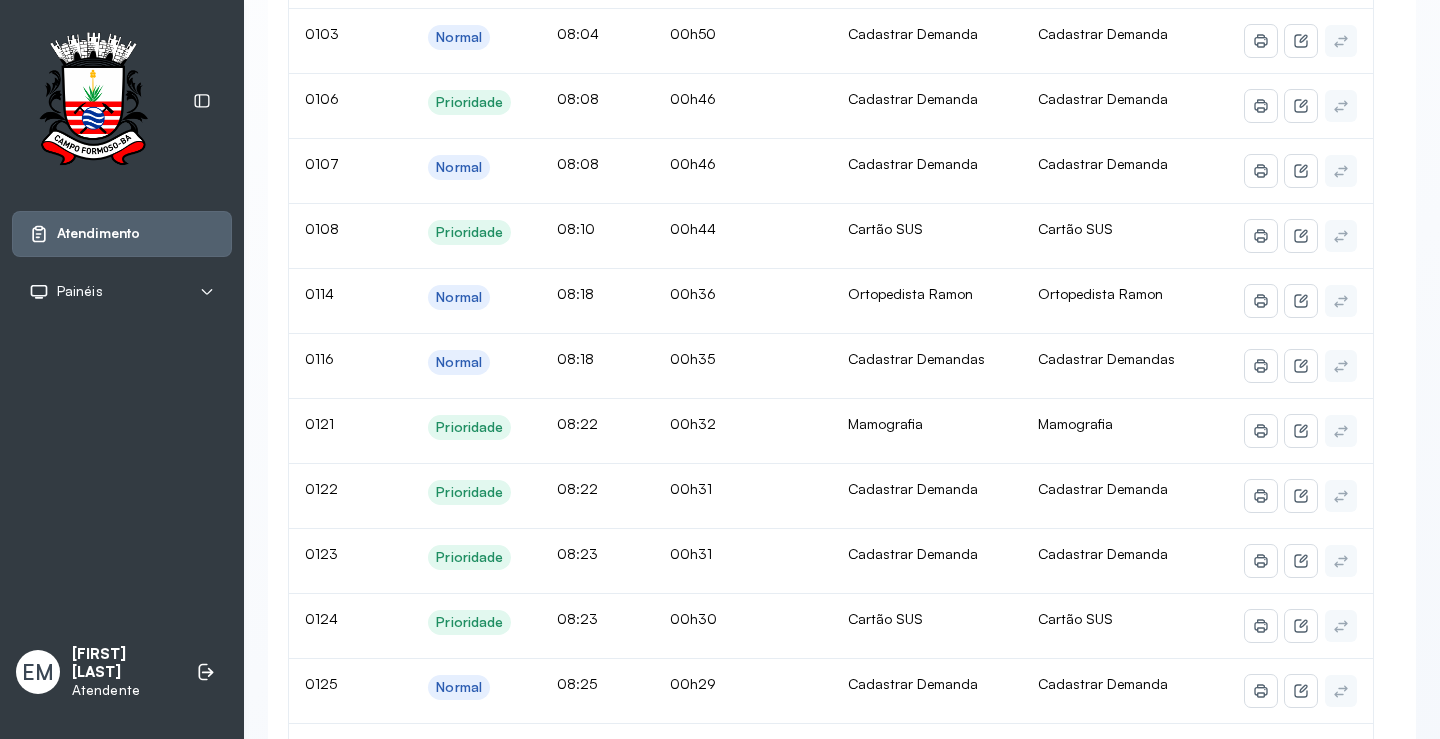 scroll, scrollTop: 0, scrollLeft: 0, axis: both 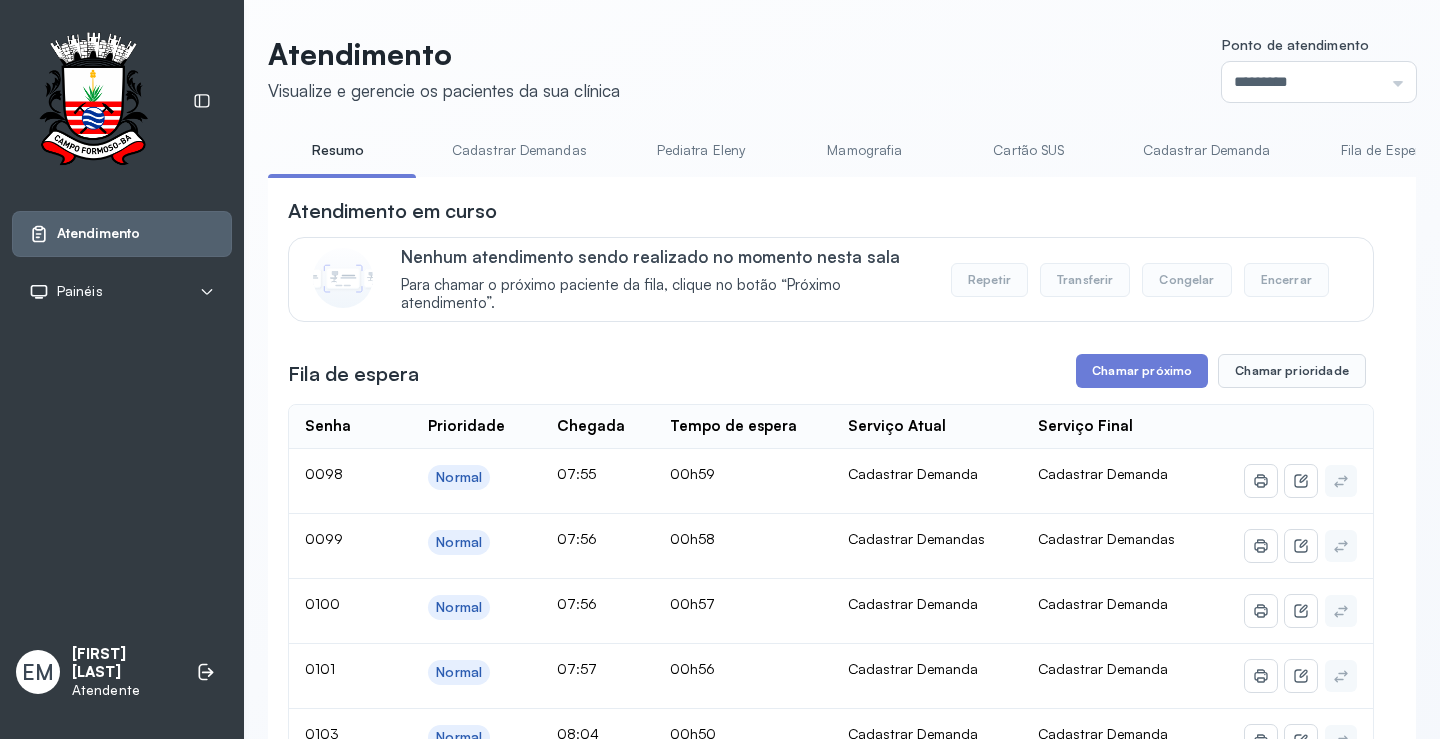 click on "Cartão SUS" at bounding box center (1029, 150) 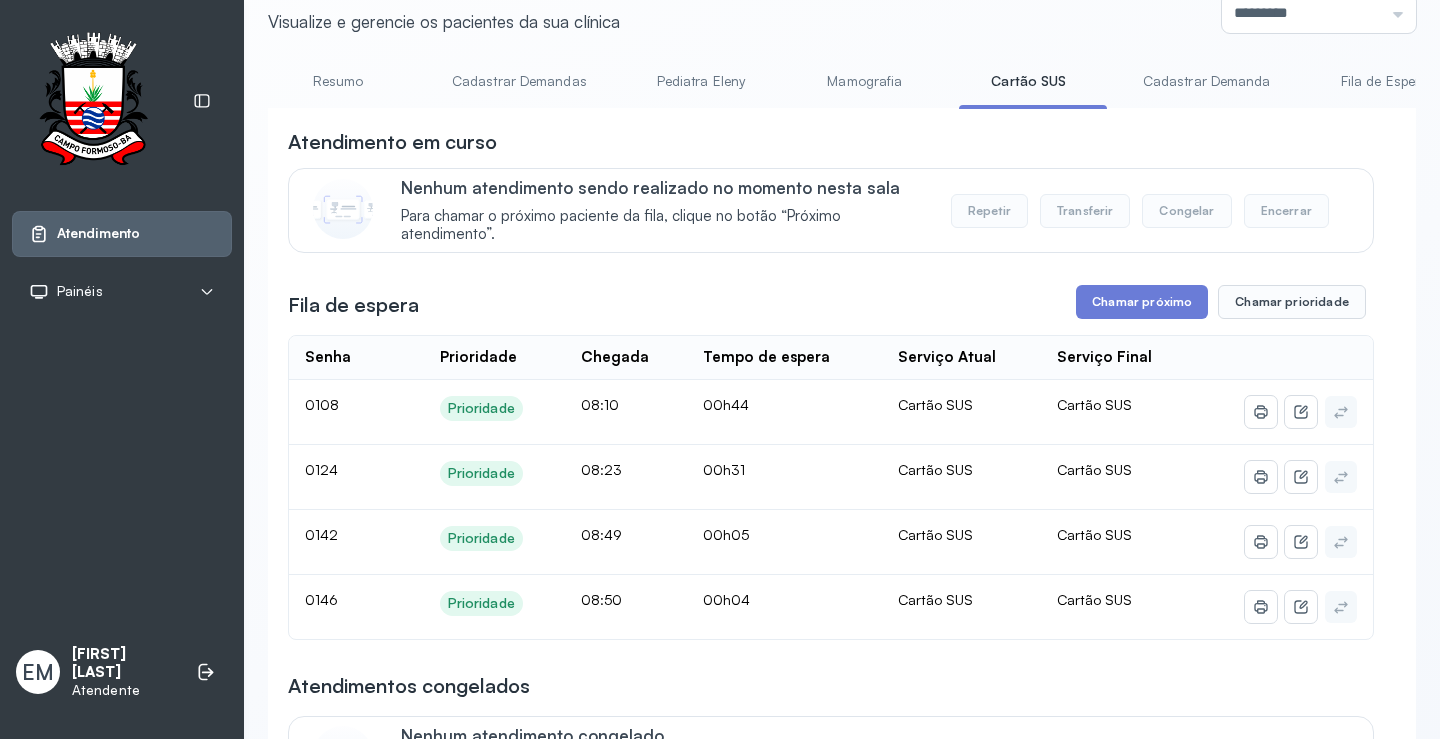scroll, scrollTop: 100, scrollLeft: 0, axis: vertical 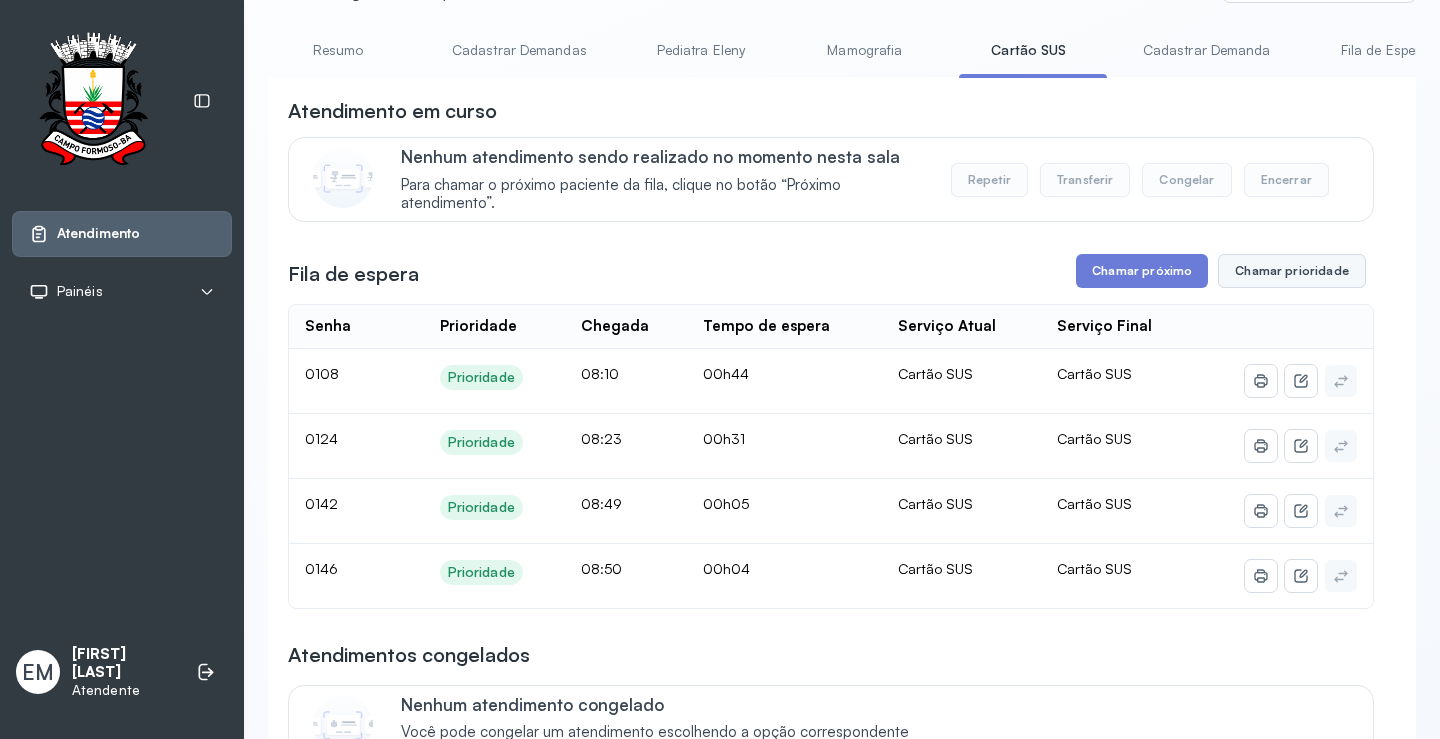 click on "Chamar prioridade" at bounding box center (1292, 271) 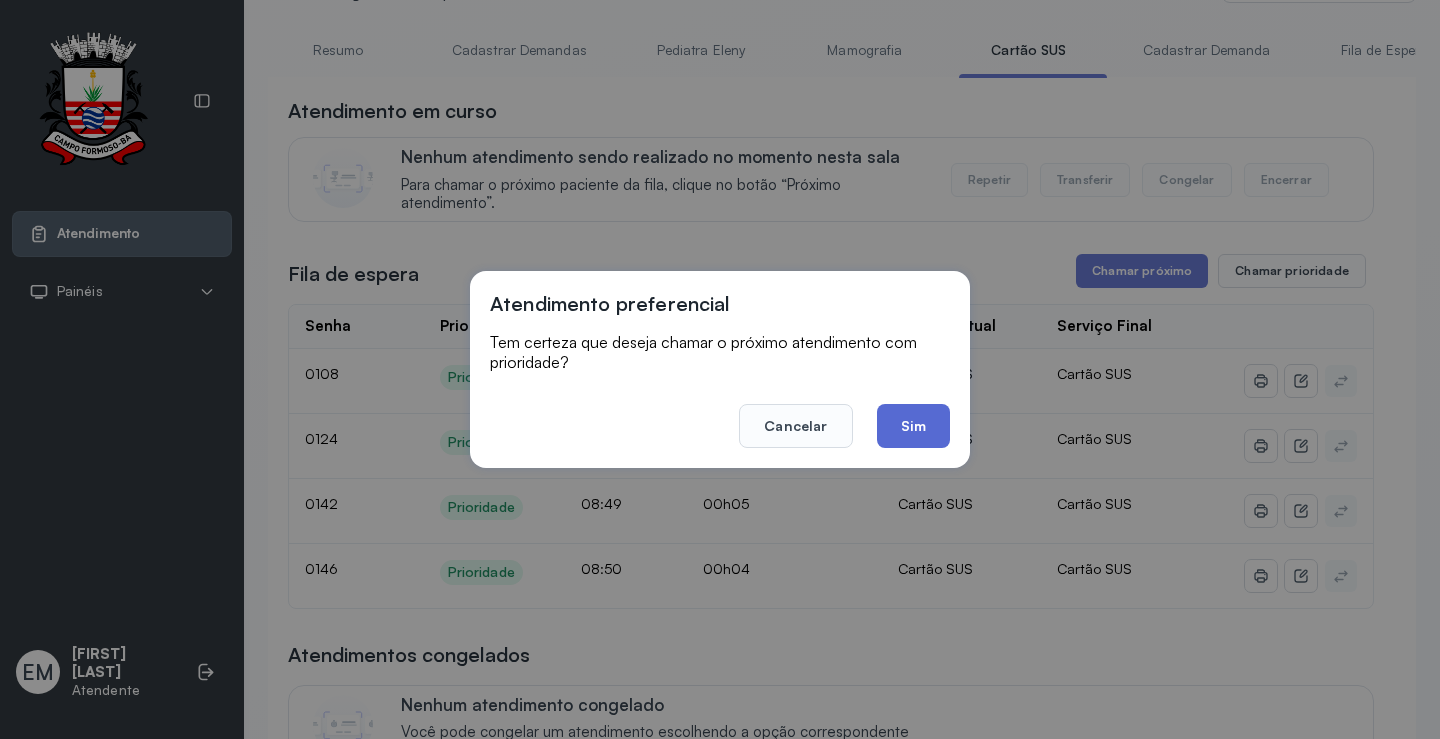 click on "Sim" 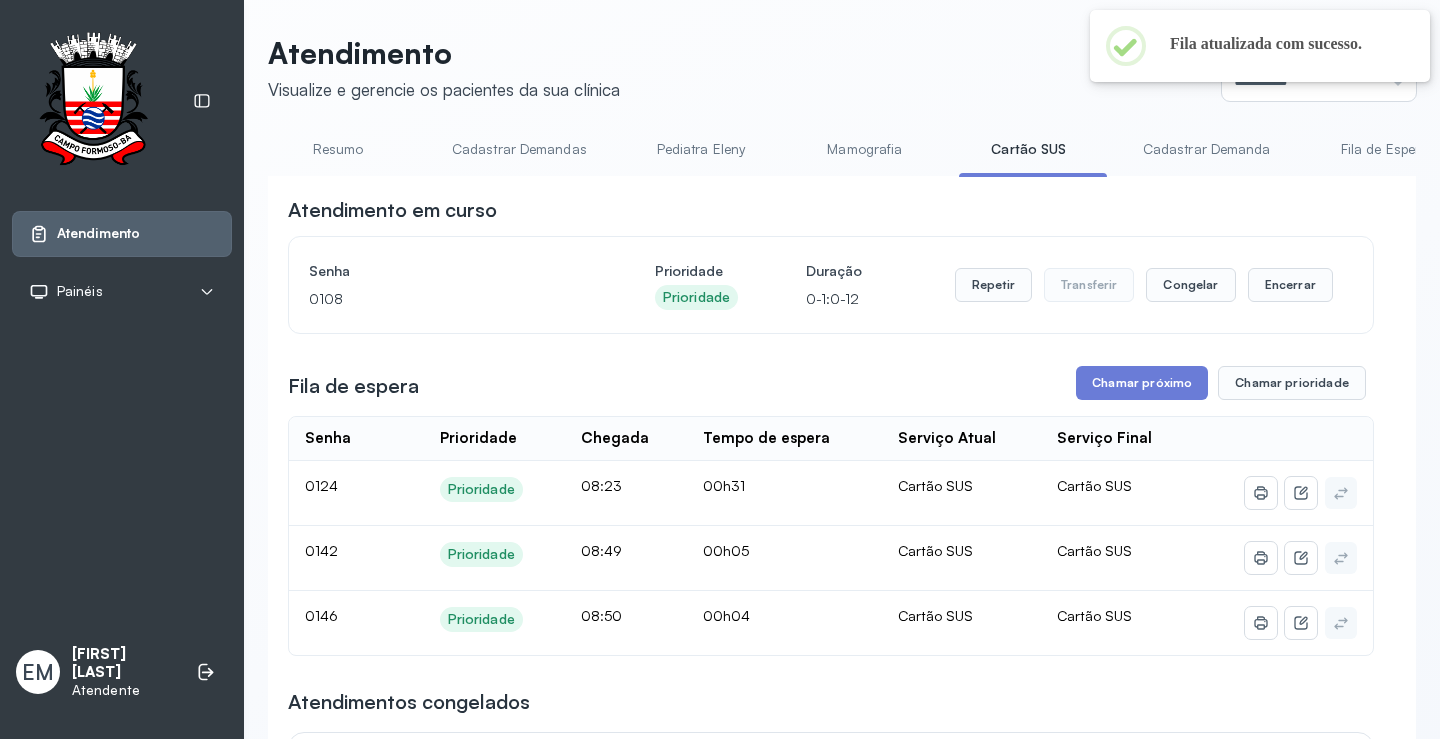 scroll, scrollTop: 100, scrollLeft: 0, axis: vertical 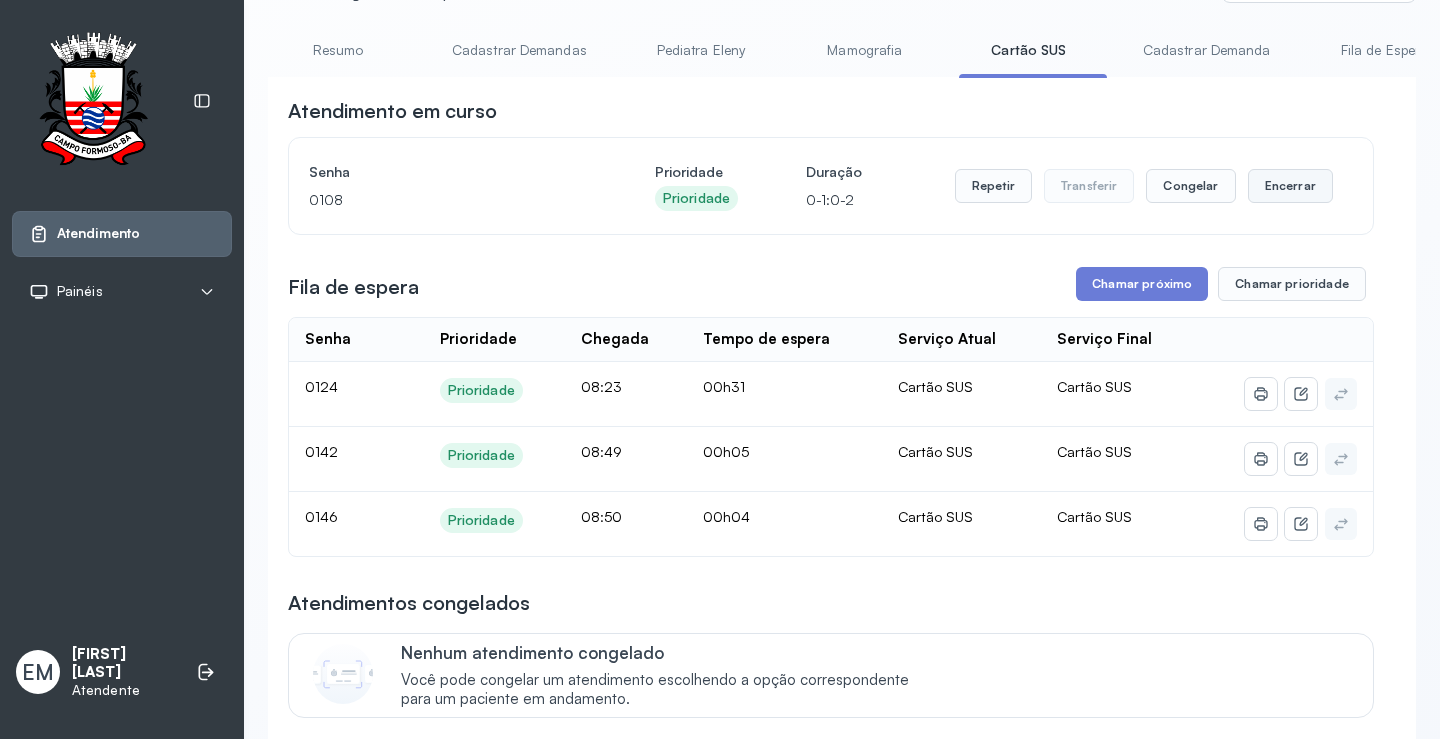 click on "Encerrar" at bounding box center (1290, 186) 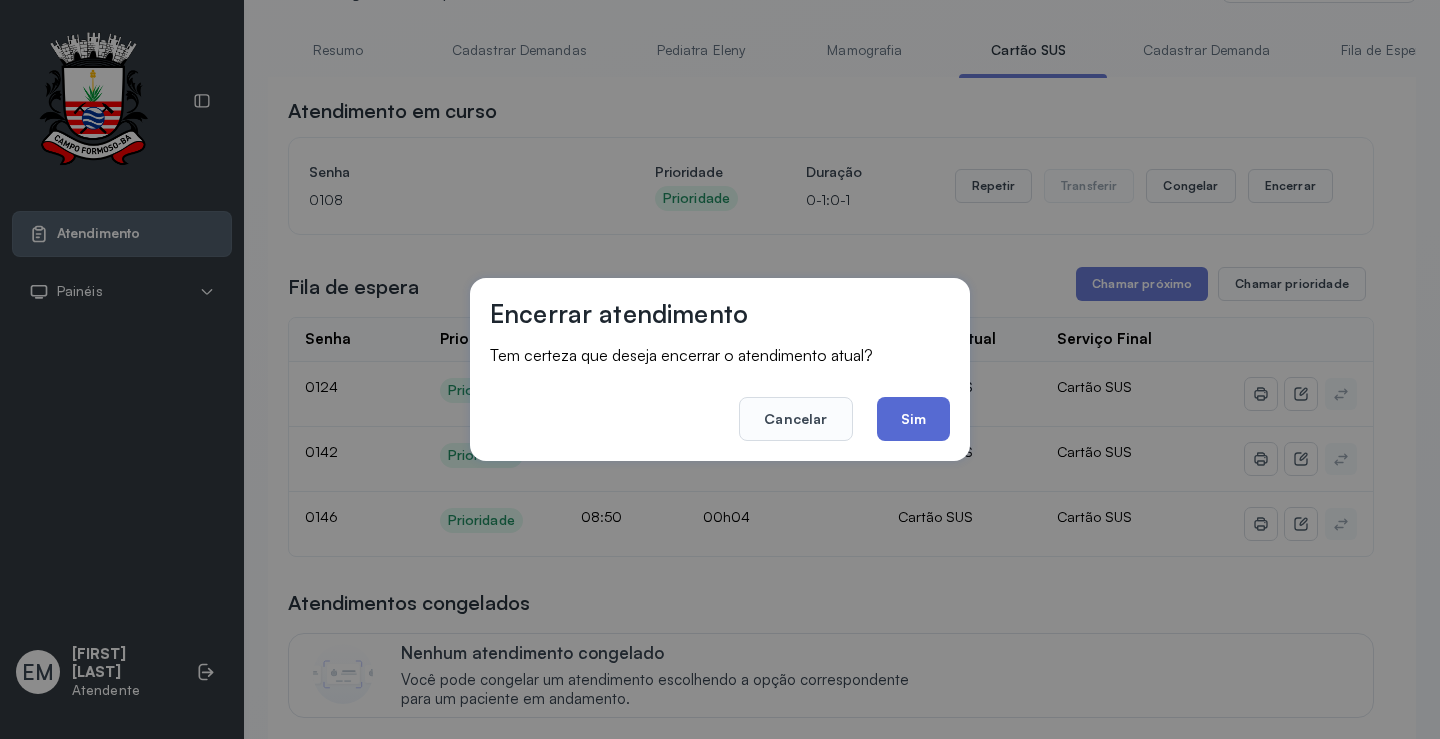 click on "Sim" 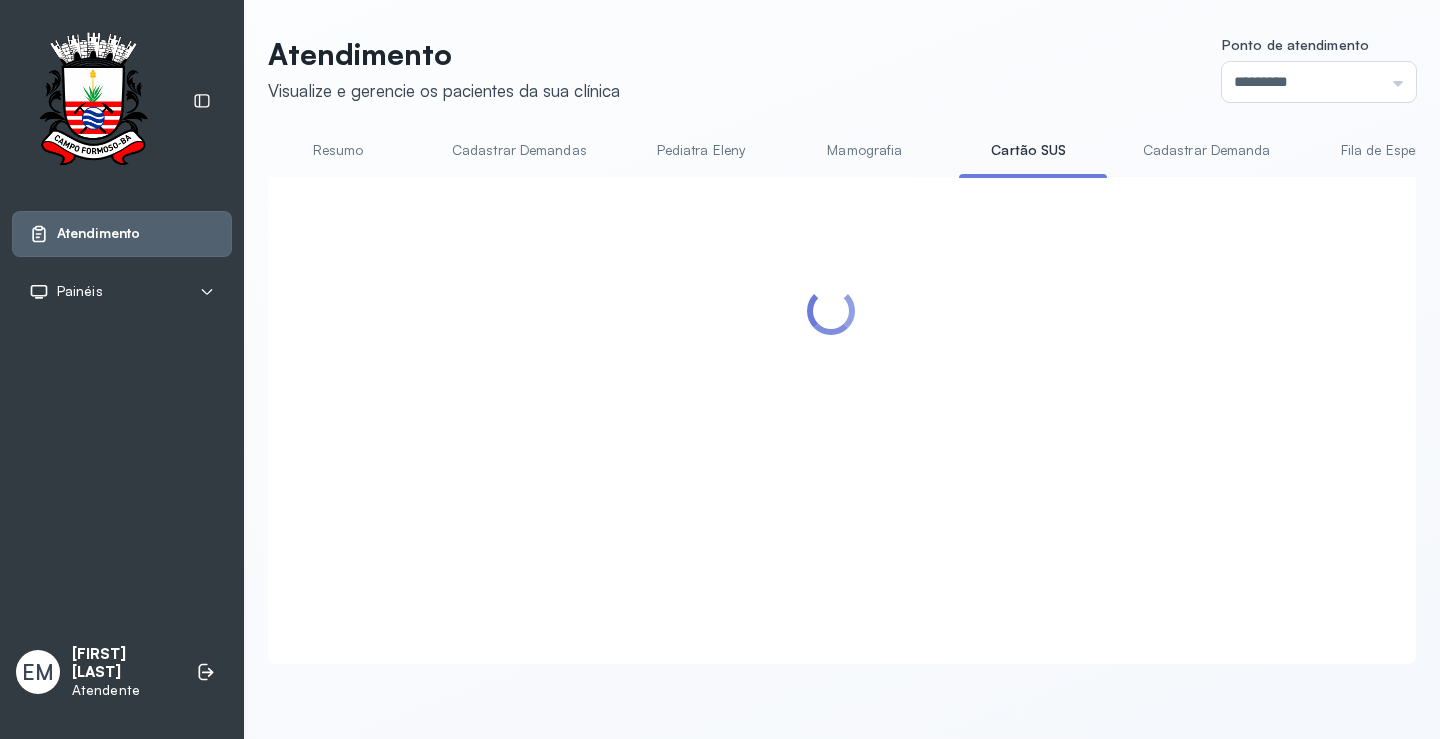 scroll, scrollTop: 100, scrollLeft: 0, axis: vertical 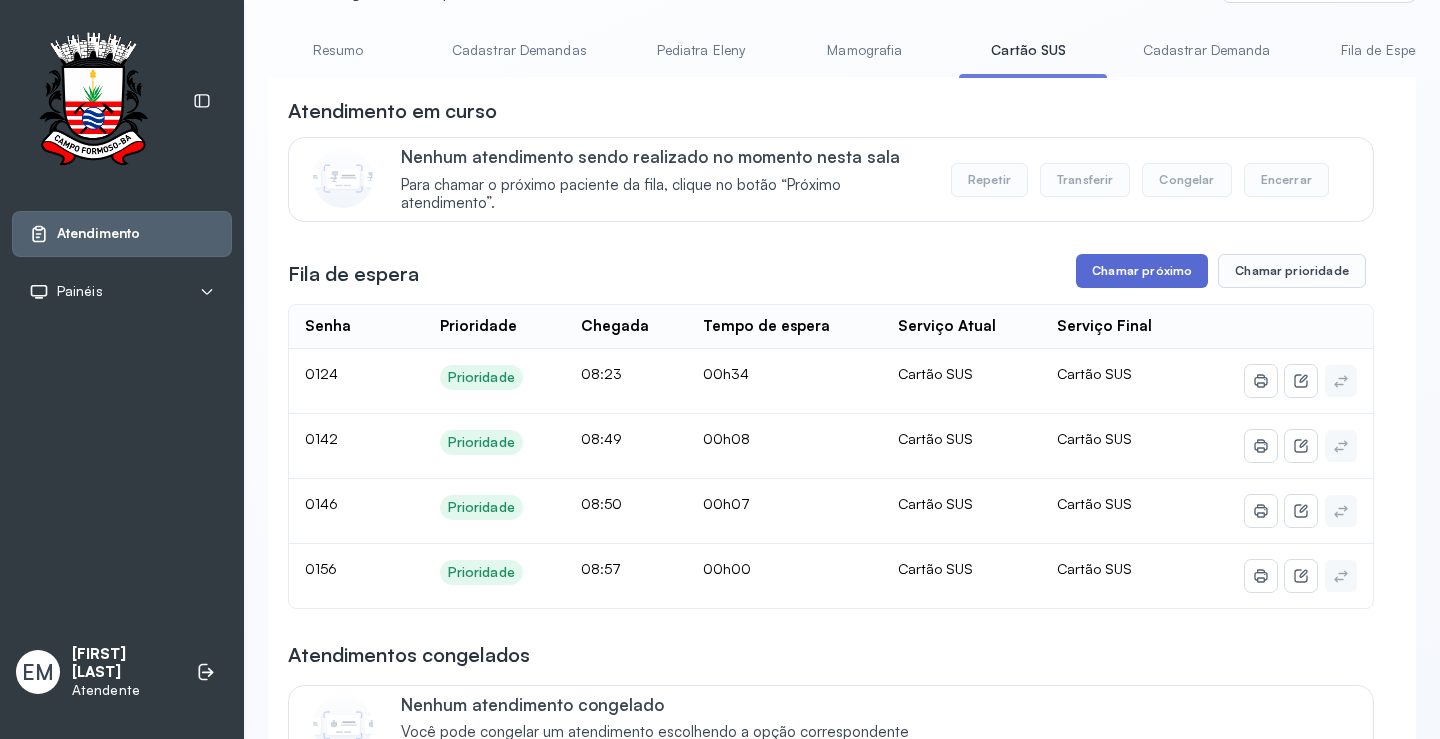 click on "Chamar próximo" at bounding box center [1142, 271] 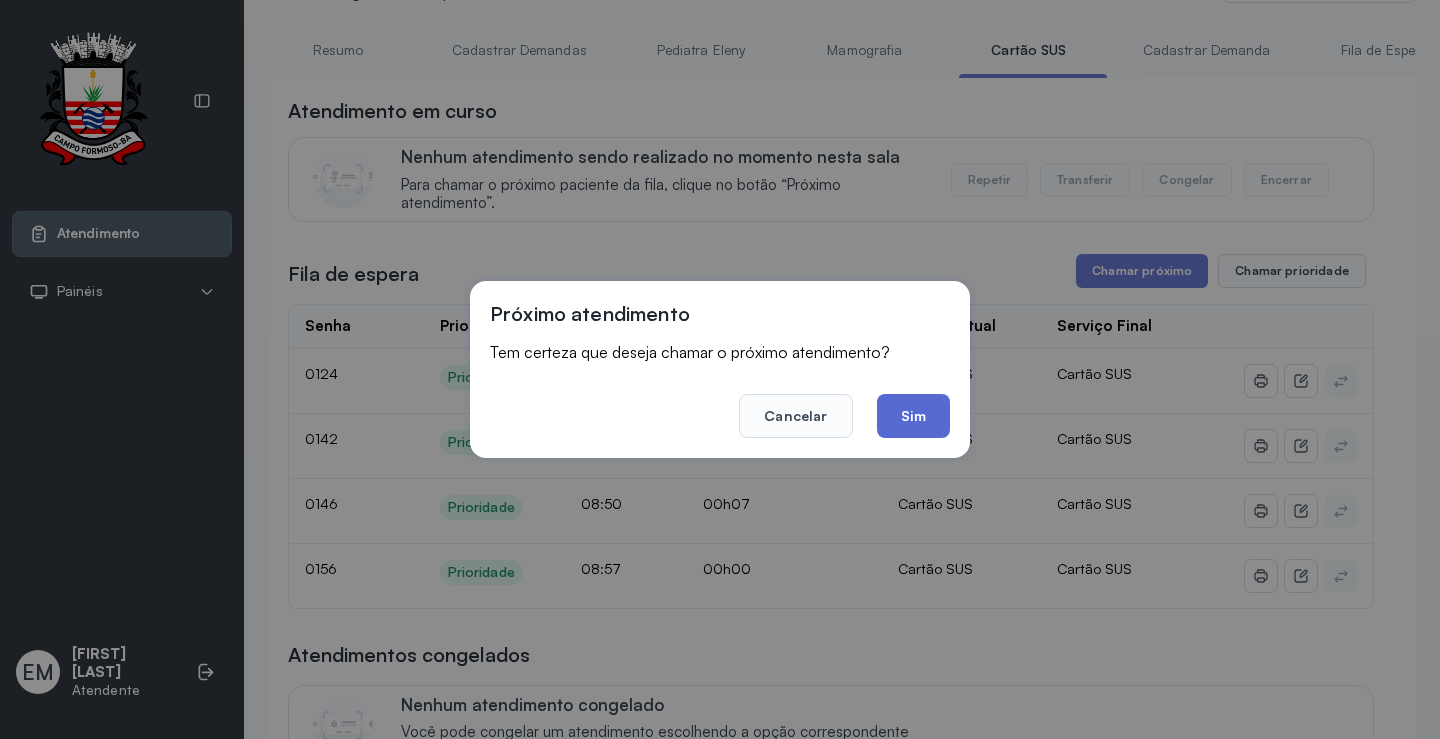click on "Sim" 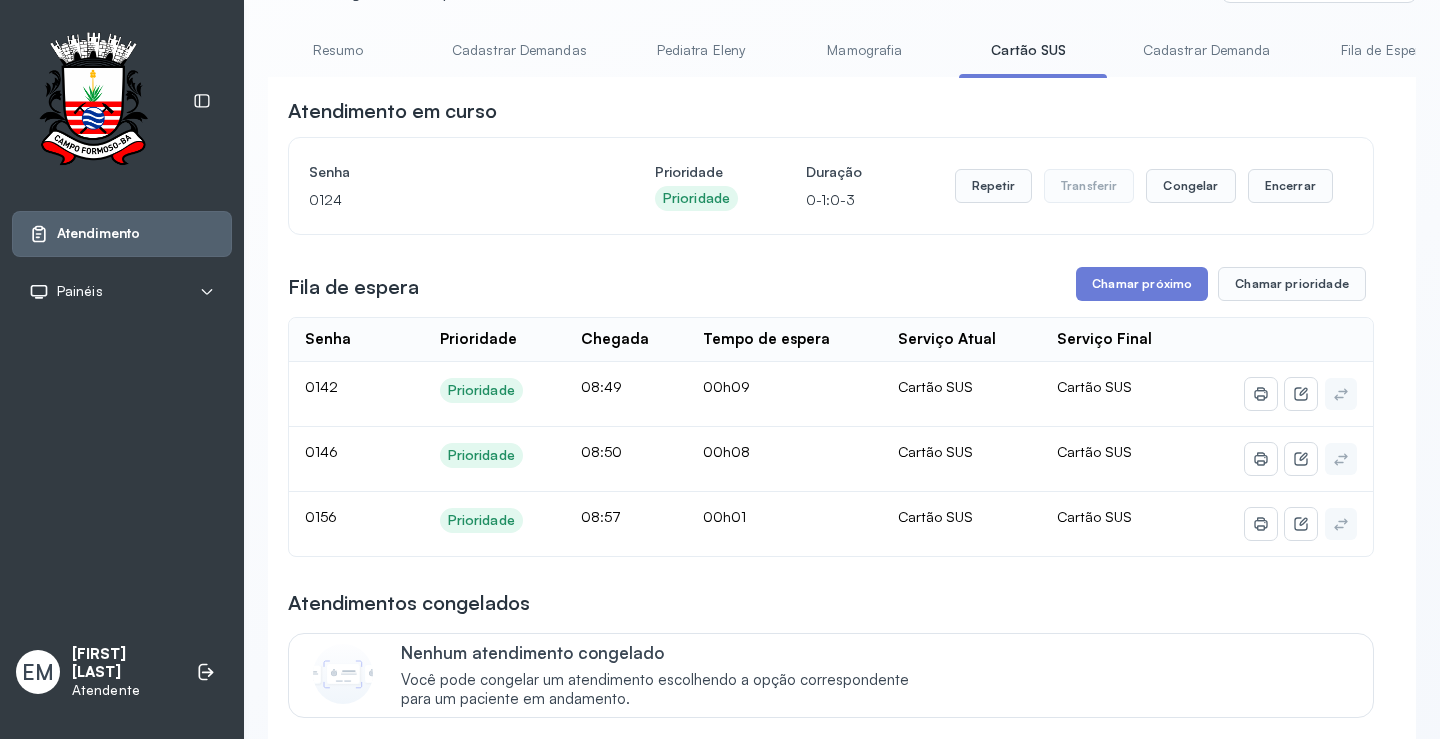 scroll, scrollTop: 0, scrollLeft: 0, axis: both 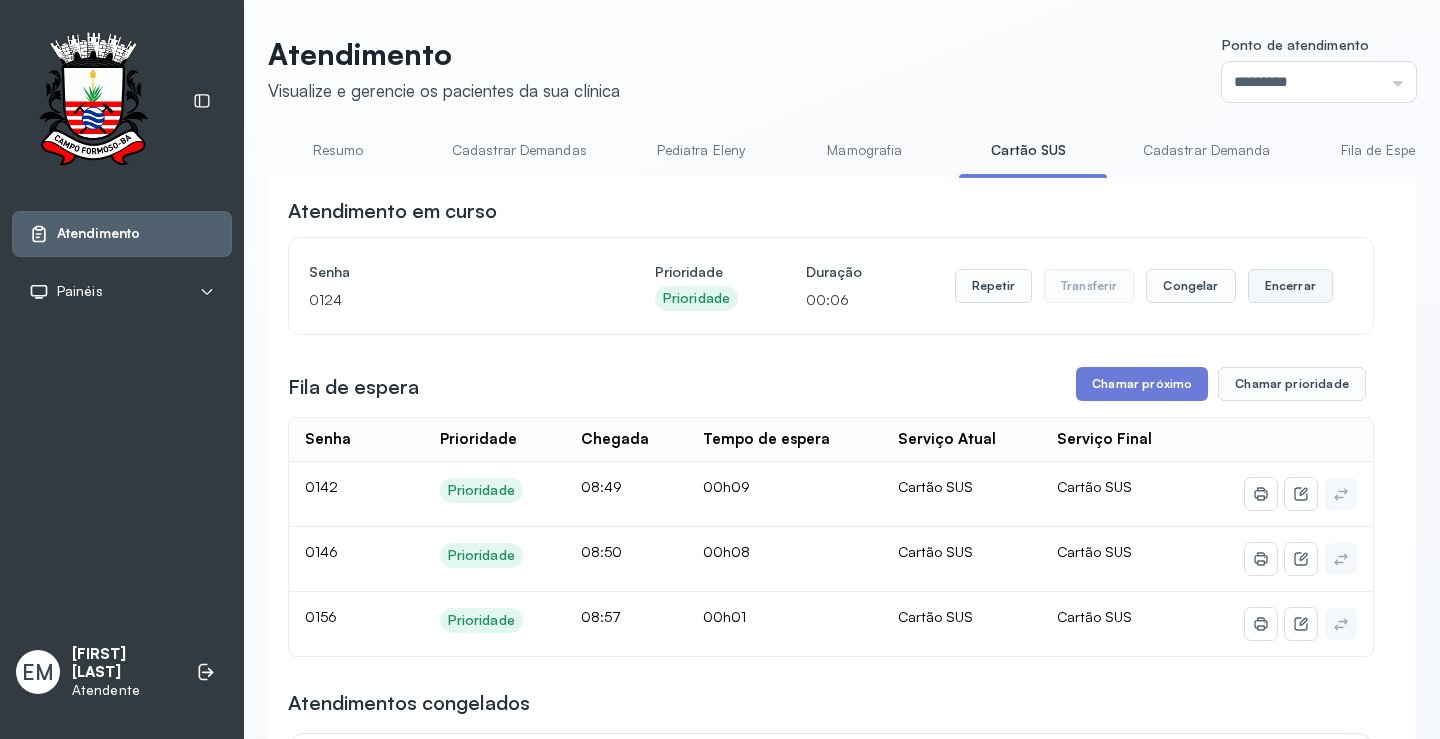 click on "Encerrar" at bounding box center [1290, 286] 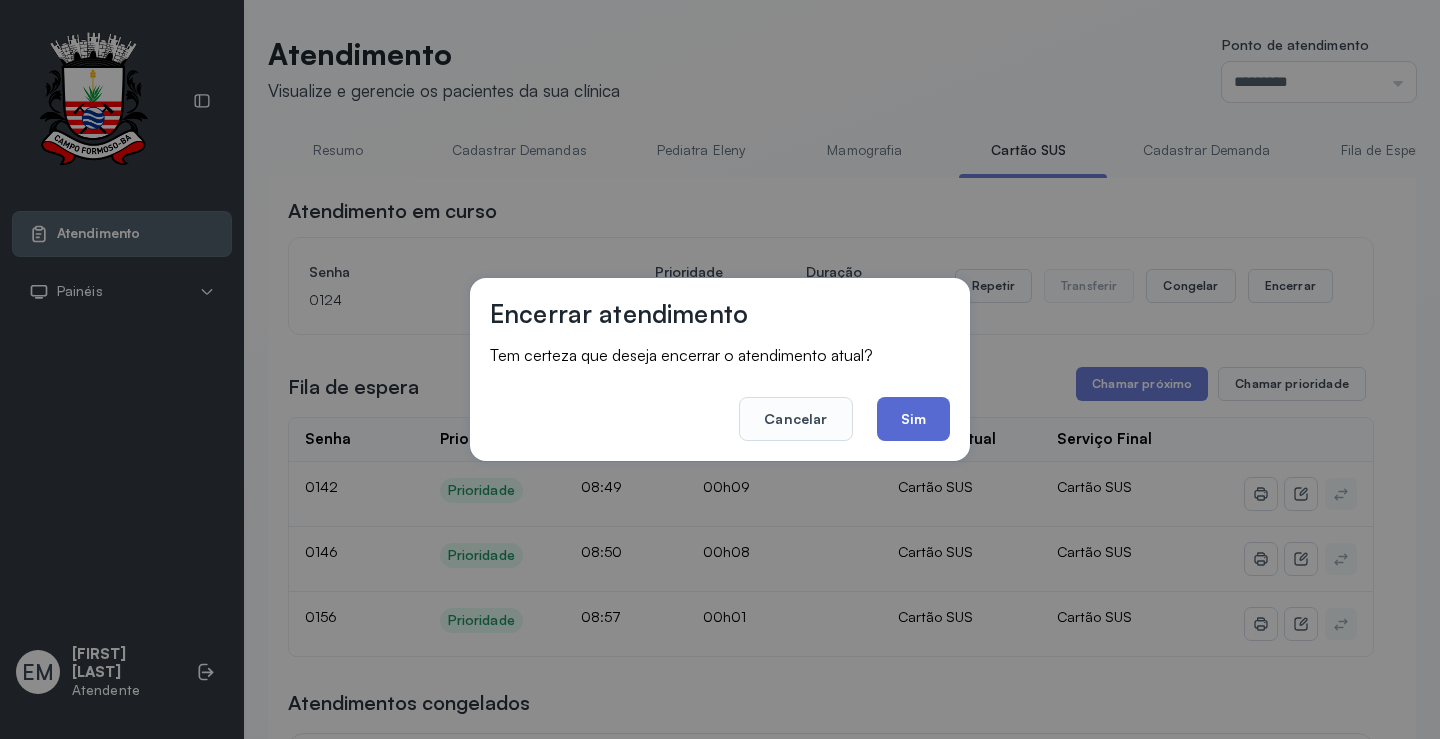 click on "Sim" 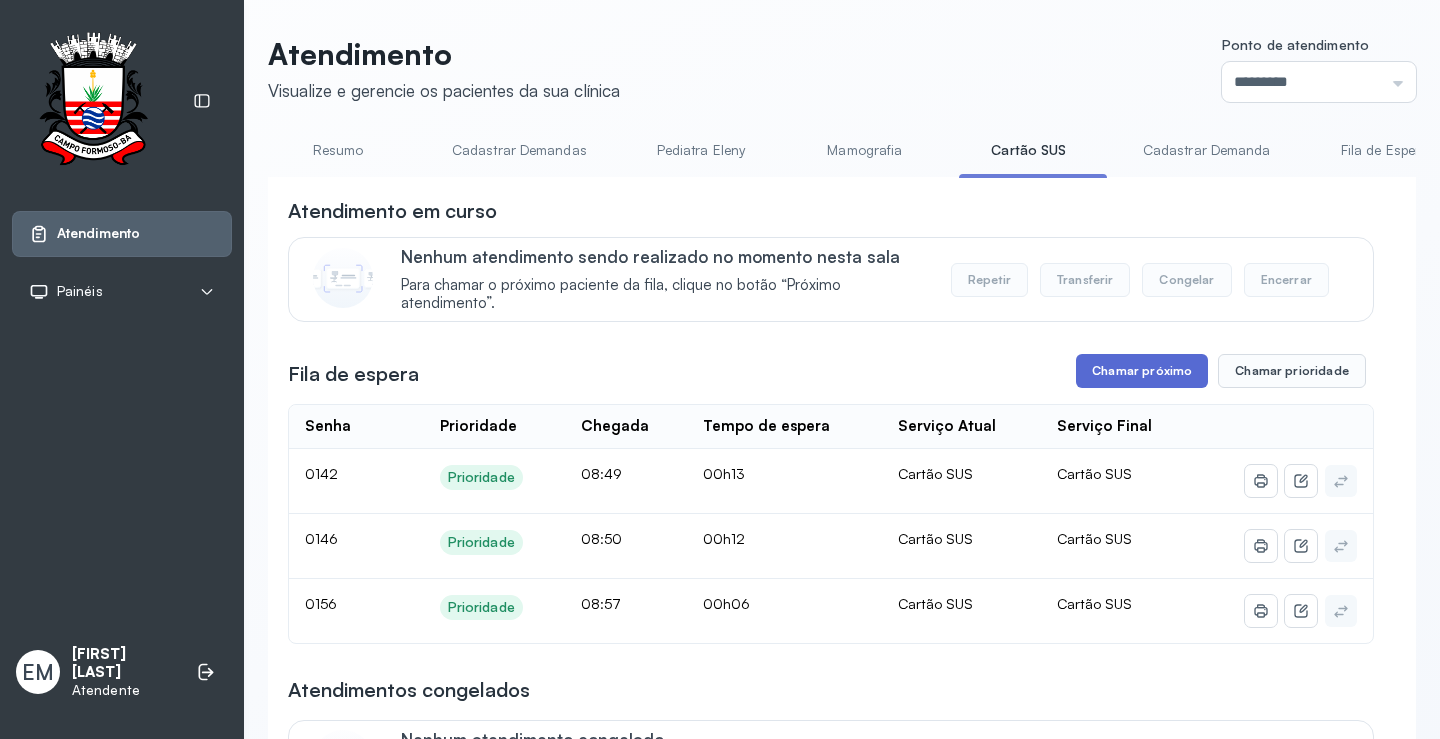 click on "Chamar próximo" at bounding box center [1142, 371] 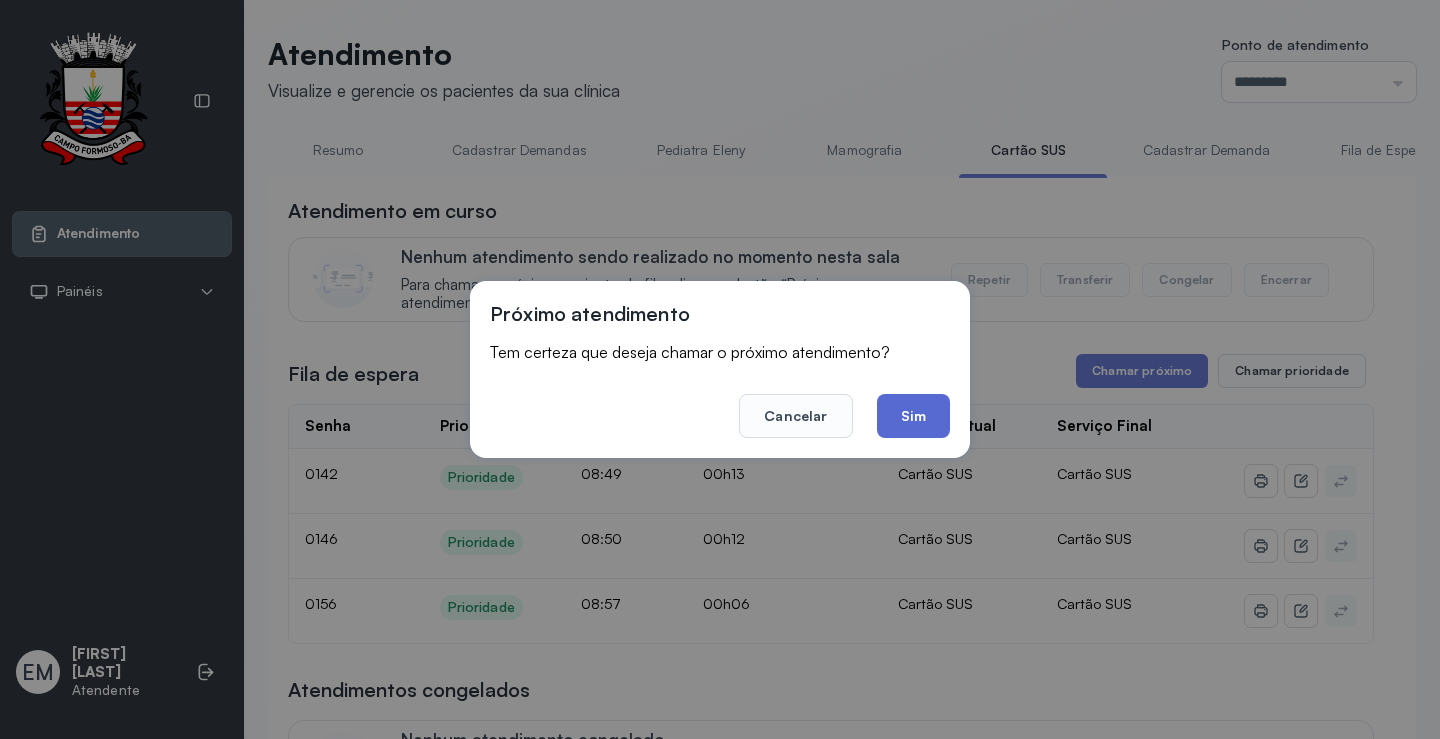 click on "Sim" 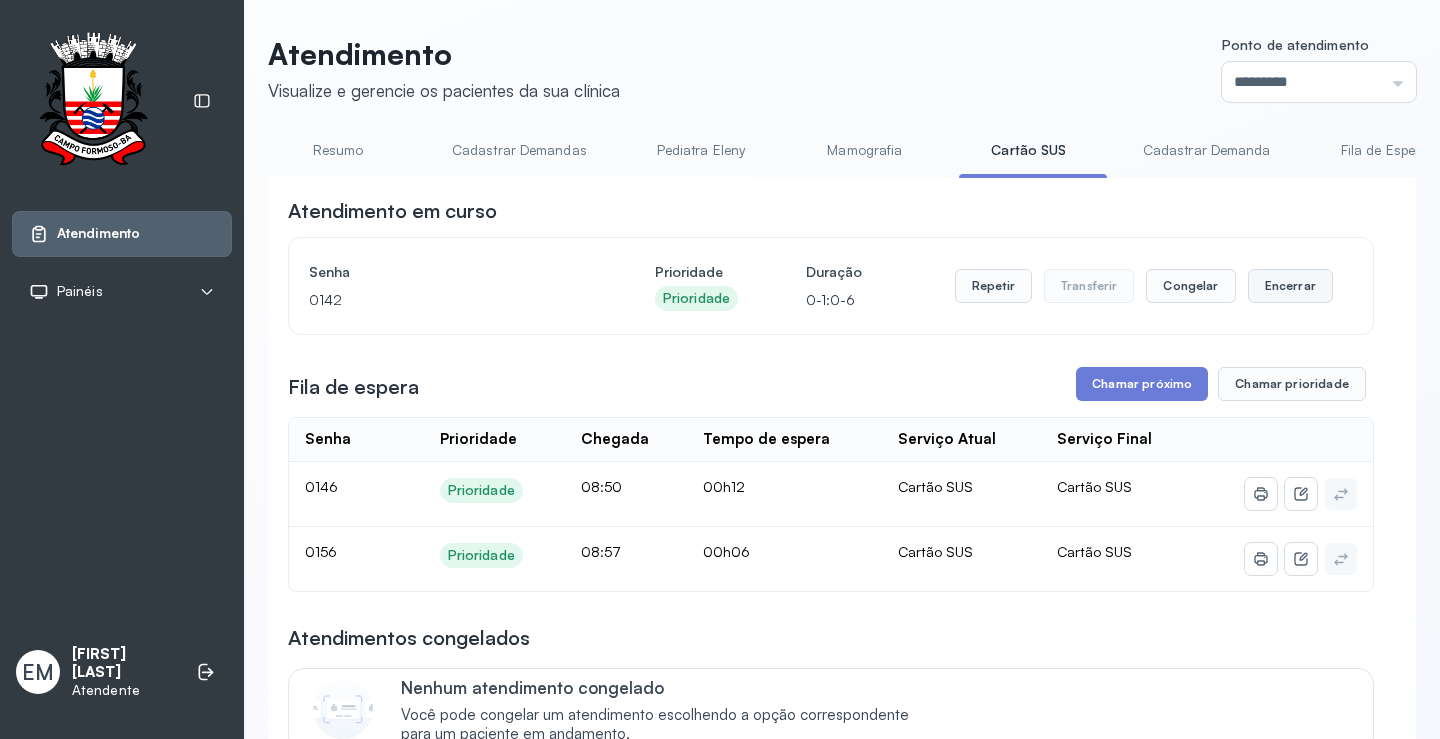 click on "Encerrar" at bounding box center [1290, 286] 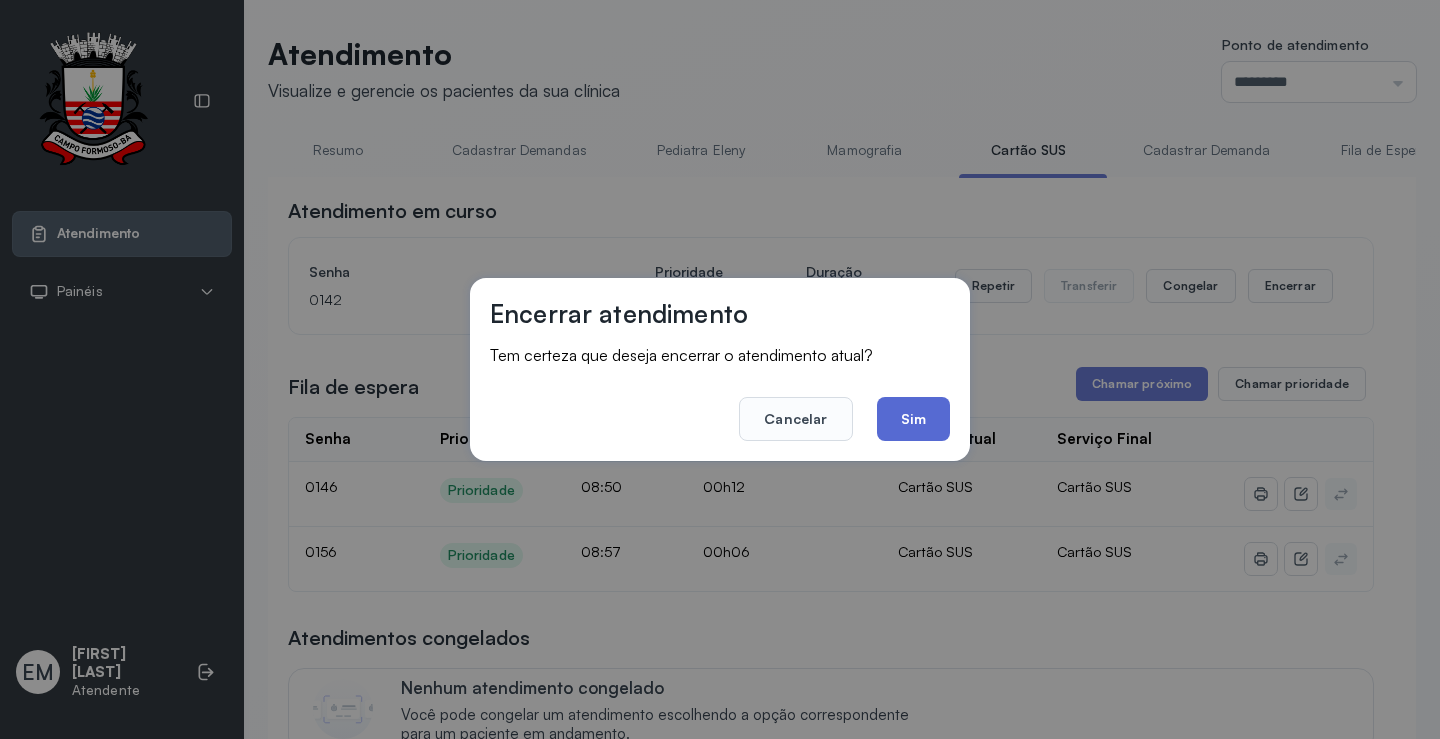 click on "Sim" 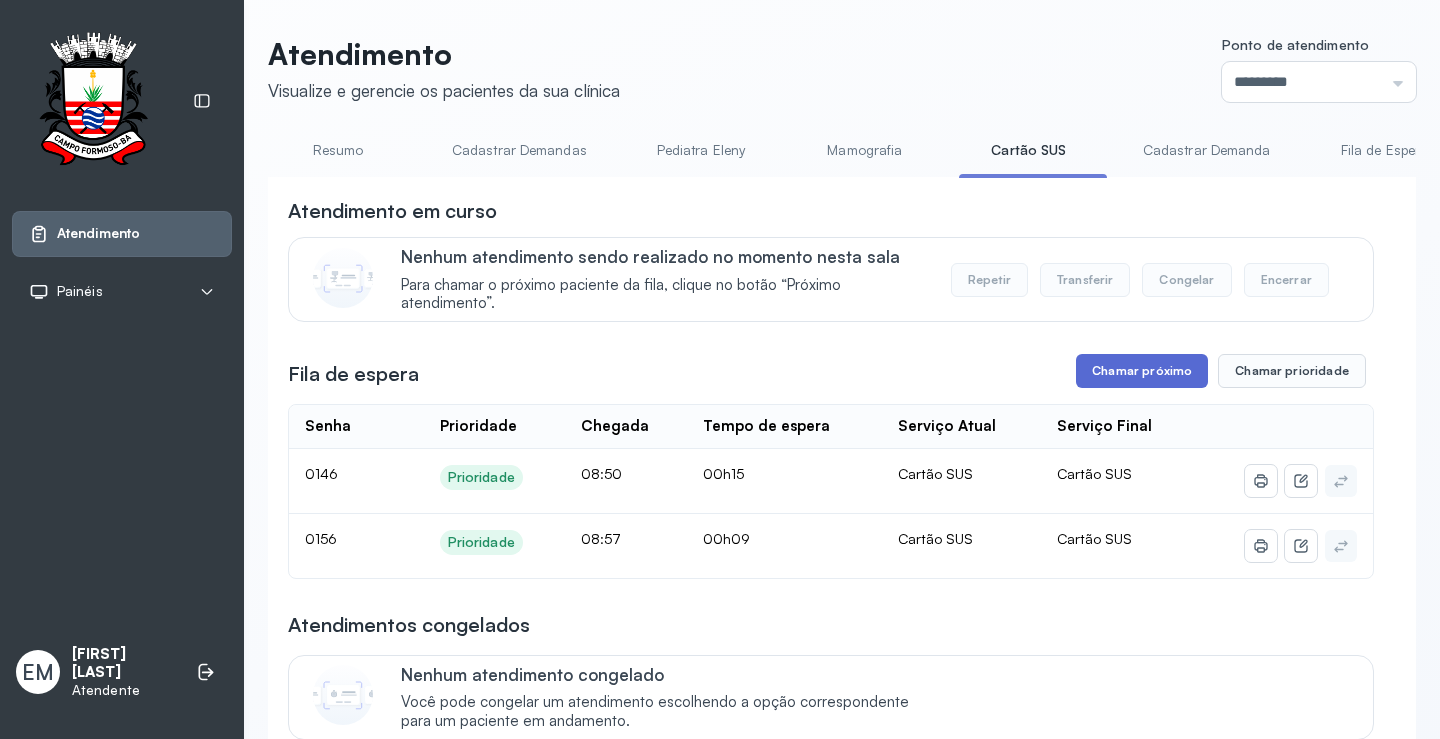 click on "Chamar próximo" at bounding box center [1142, 371] 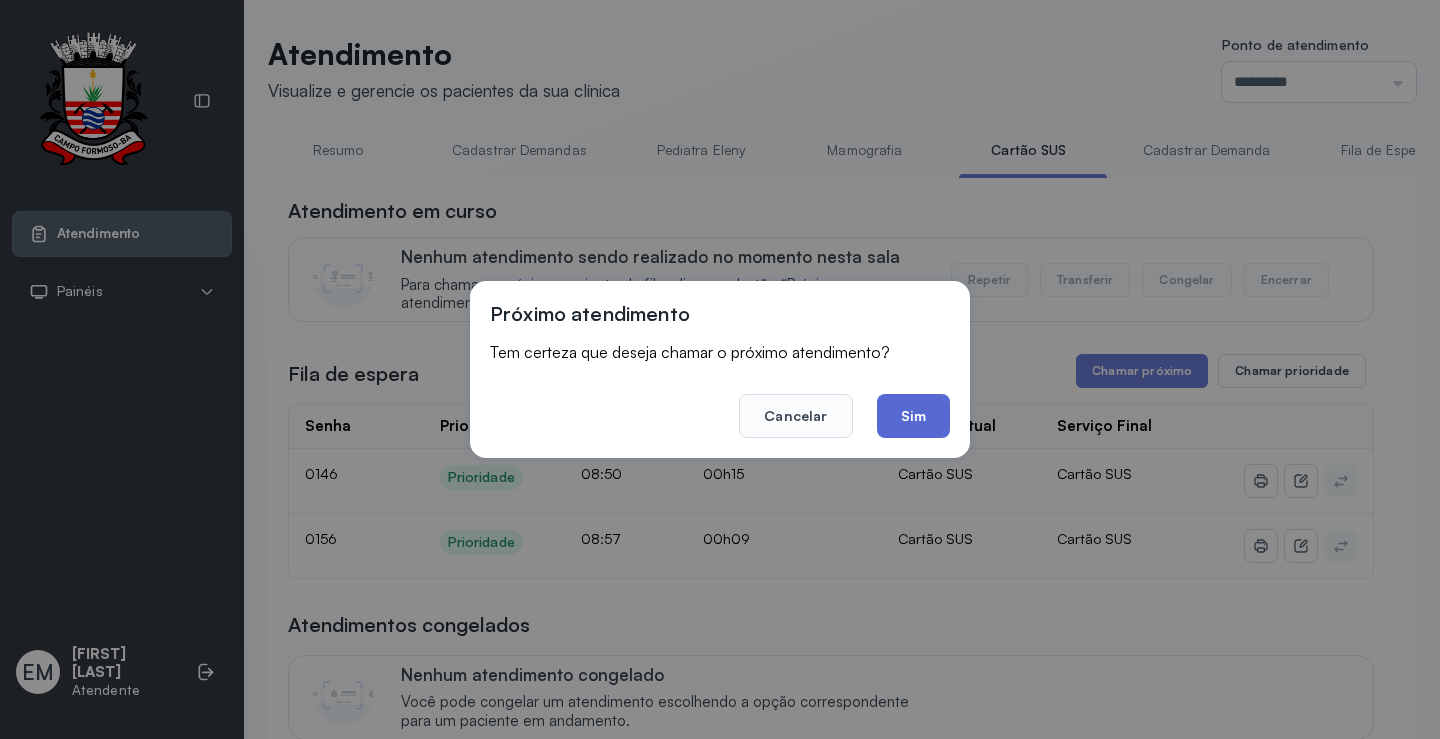 click on "Sim" 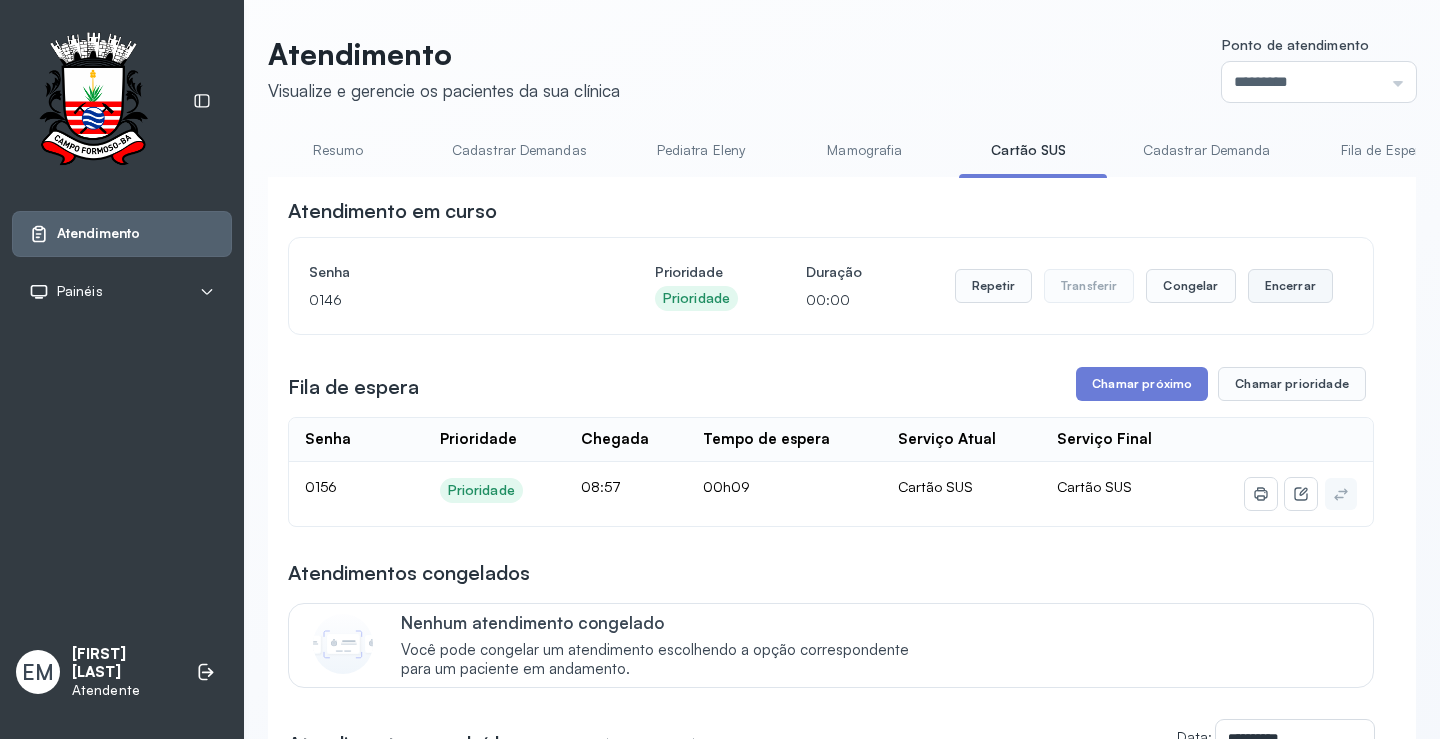 click on "Encerrar" at bounding box center (1290, 286) 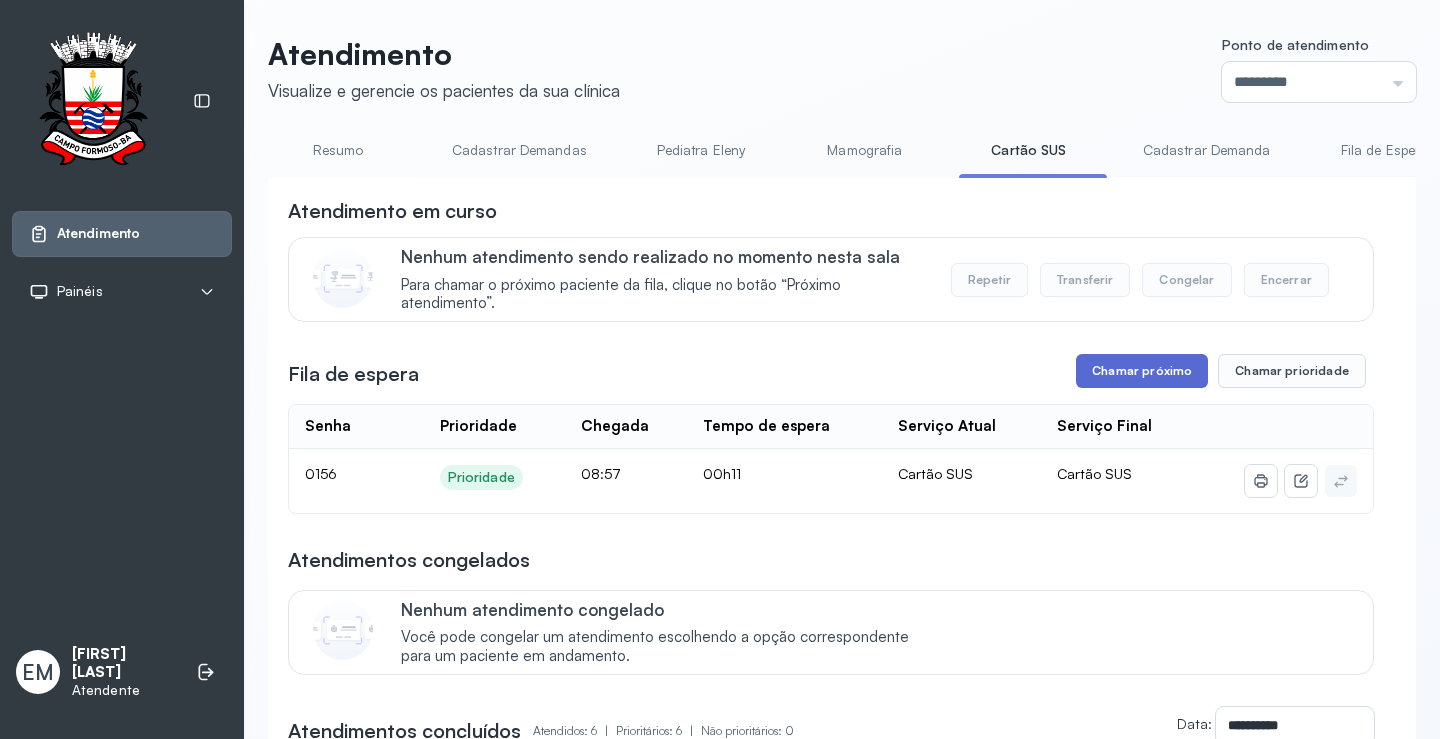 click on "Chamar próximo" at bounding box center (1142, 371) 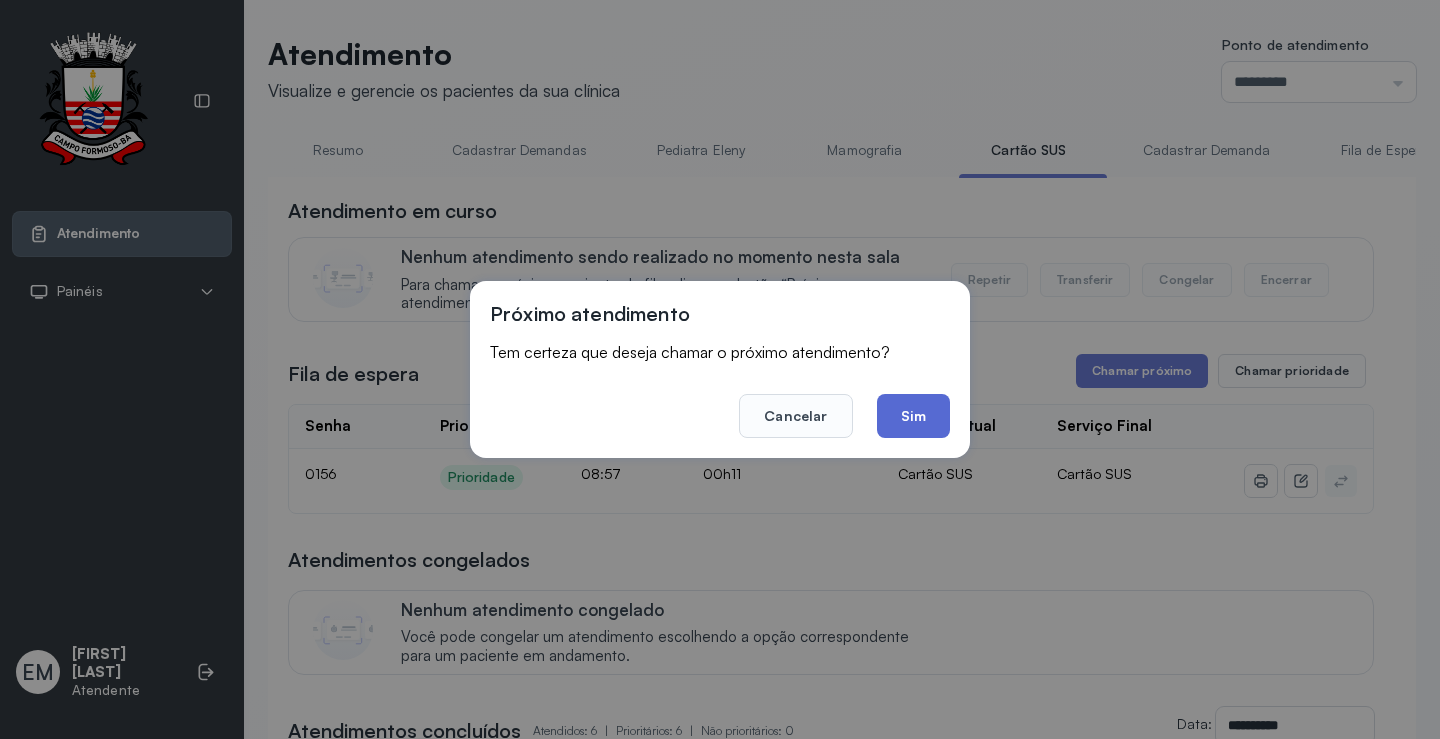 click on "Sim" 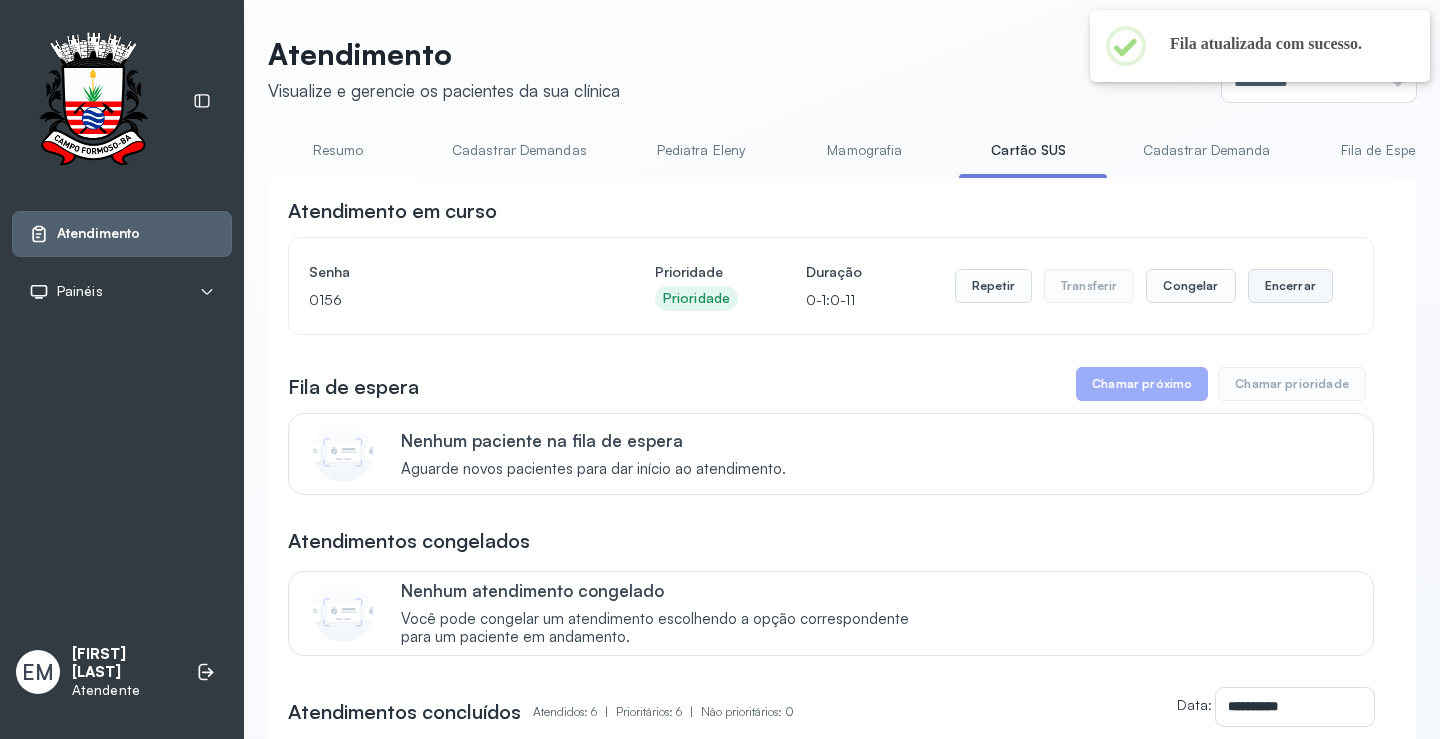 click on "Encerrar" at bounding box center (1290, 286) 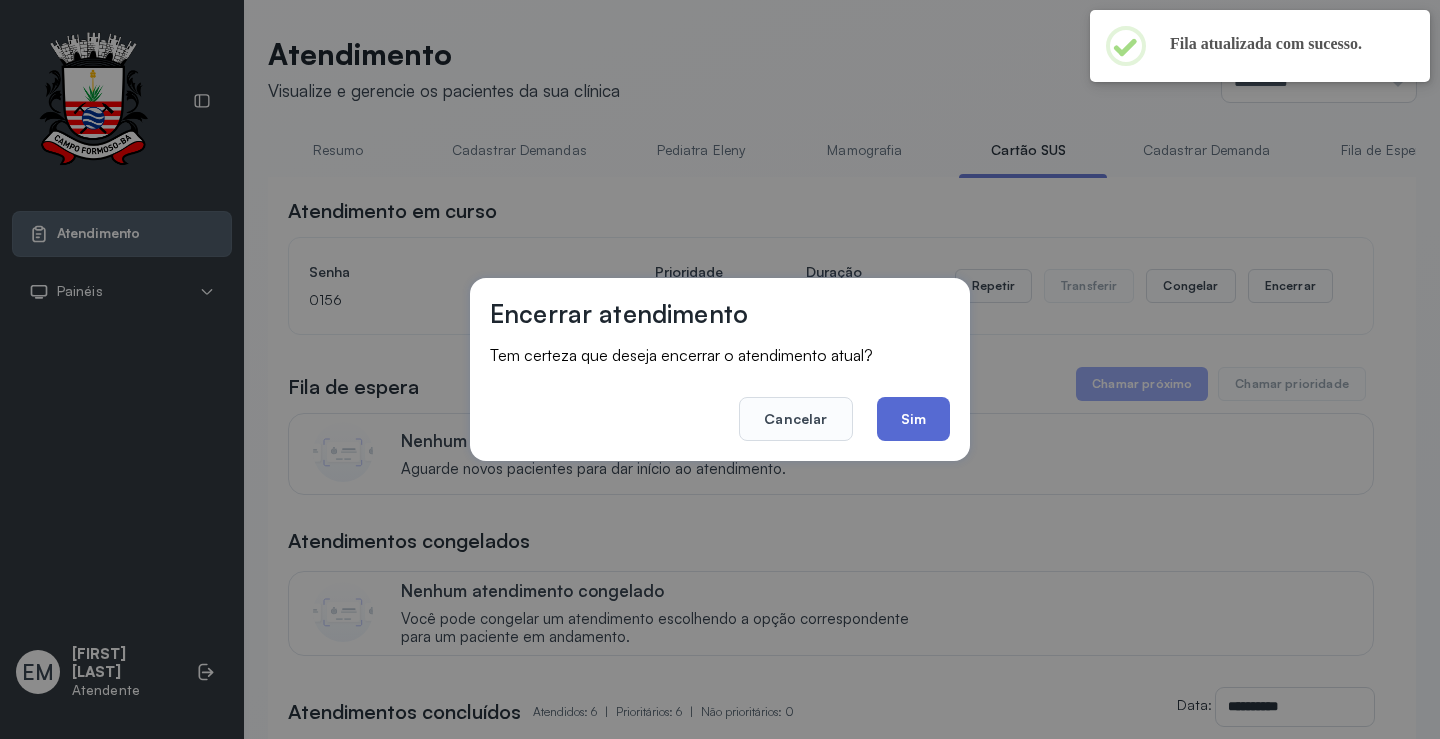 click on "Sim" 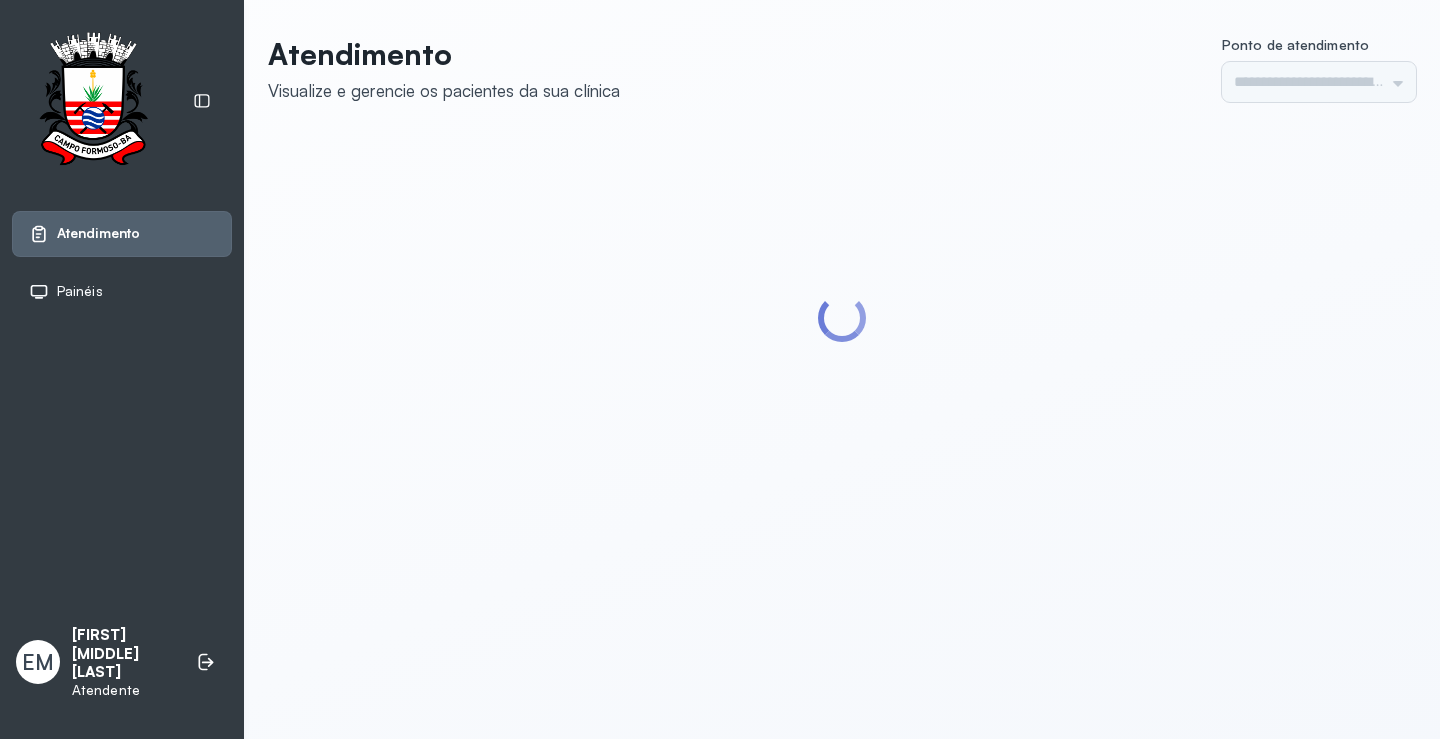 scroll, scrollTop: 0, scrollLeft: 0, axis: both 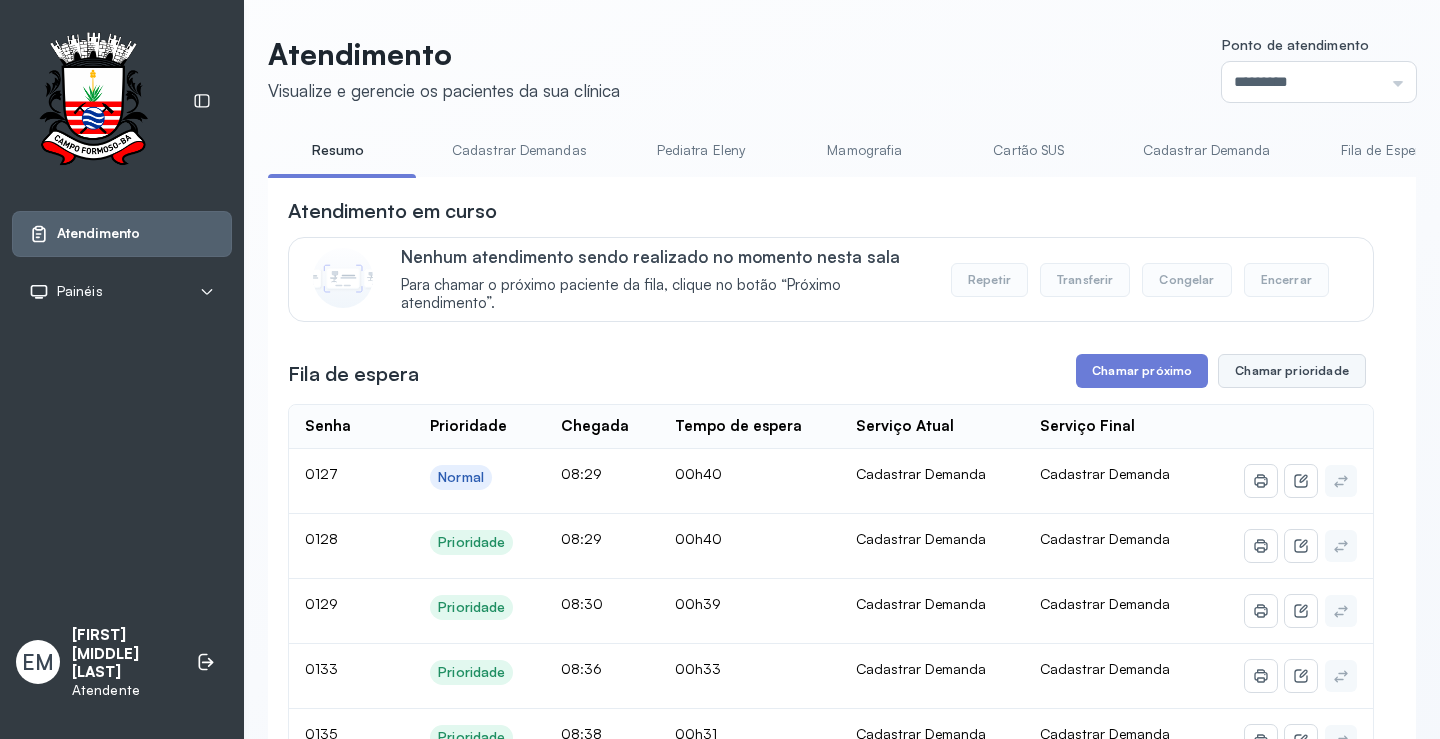 click on "Chamar prioridade" at bounding box center [1292, 371] 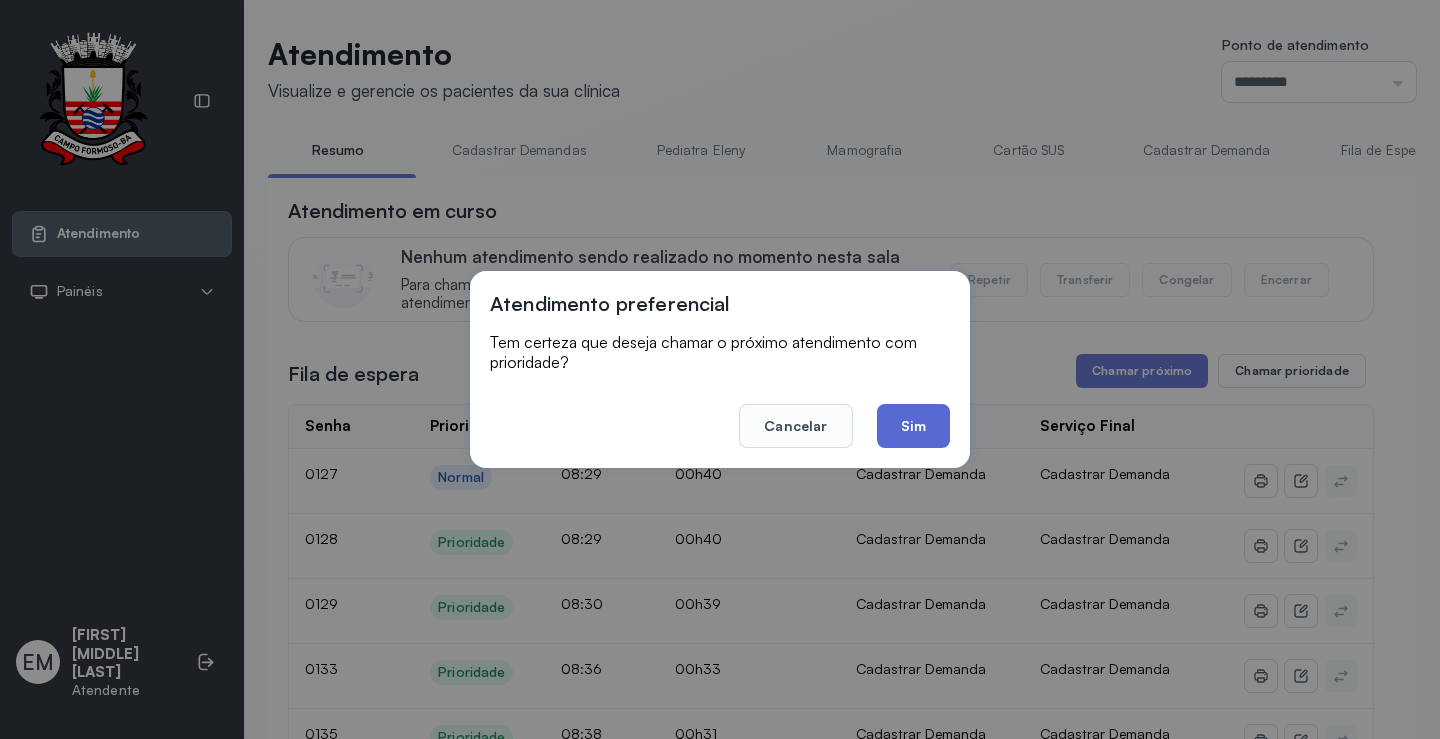click on "Sim" 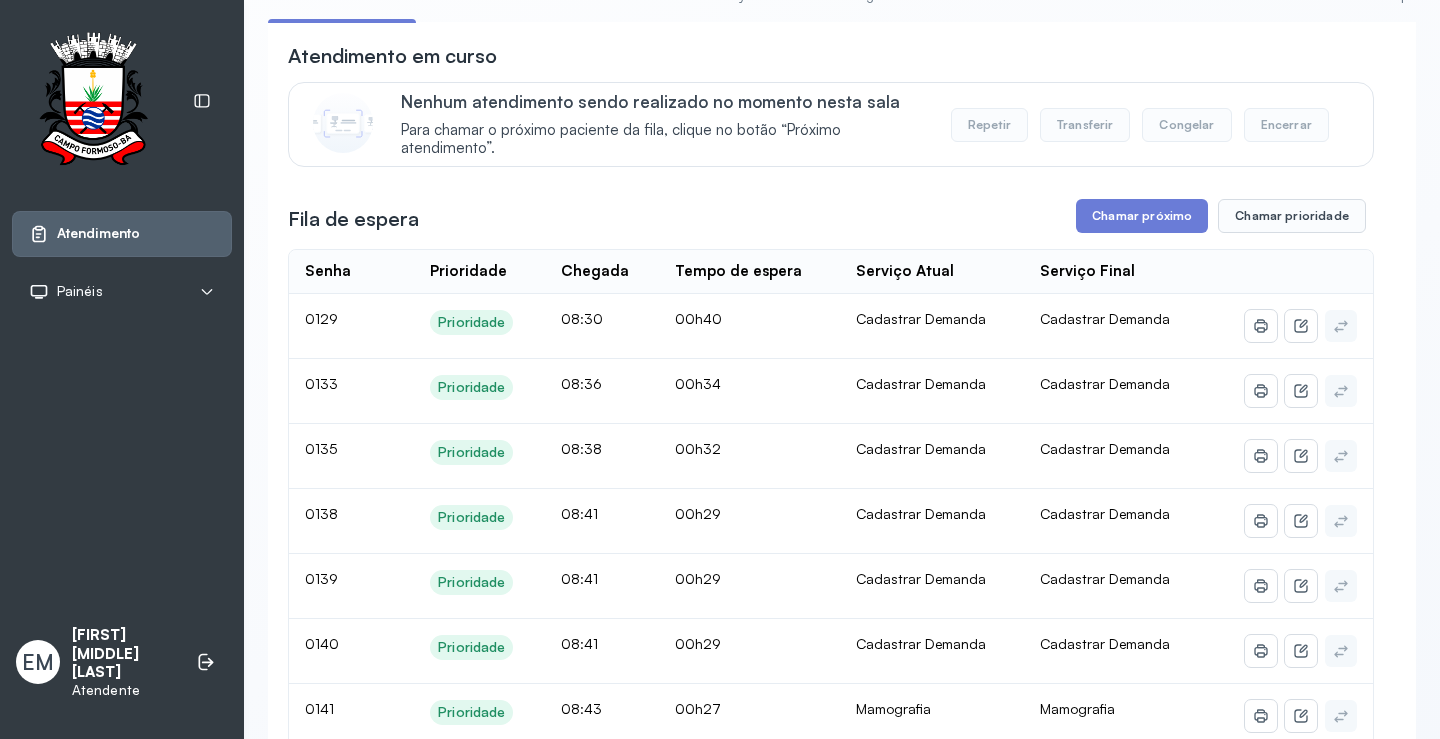 scroll, scrollTop: 200, scrollLeft: 0, axis: vertical 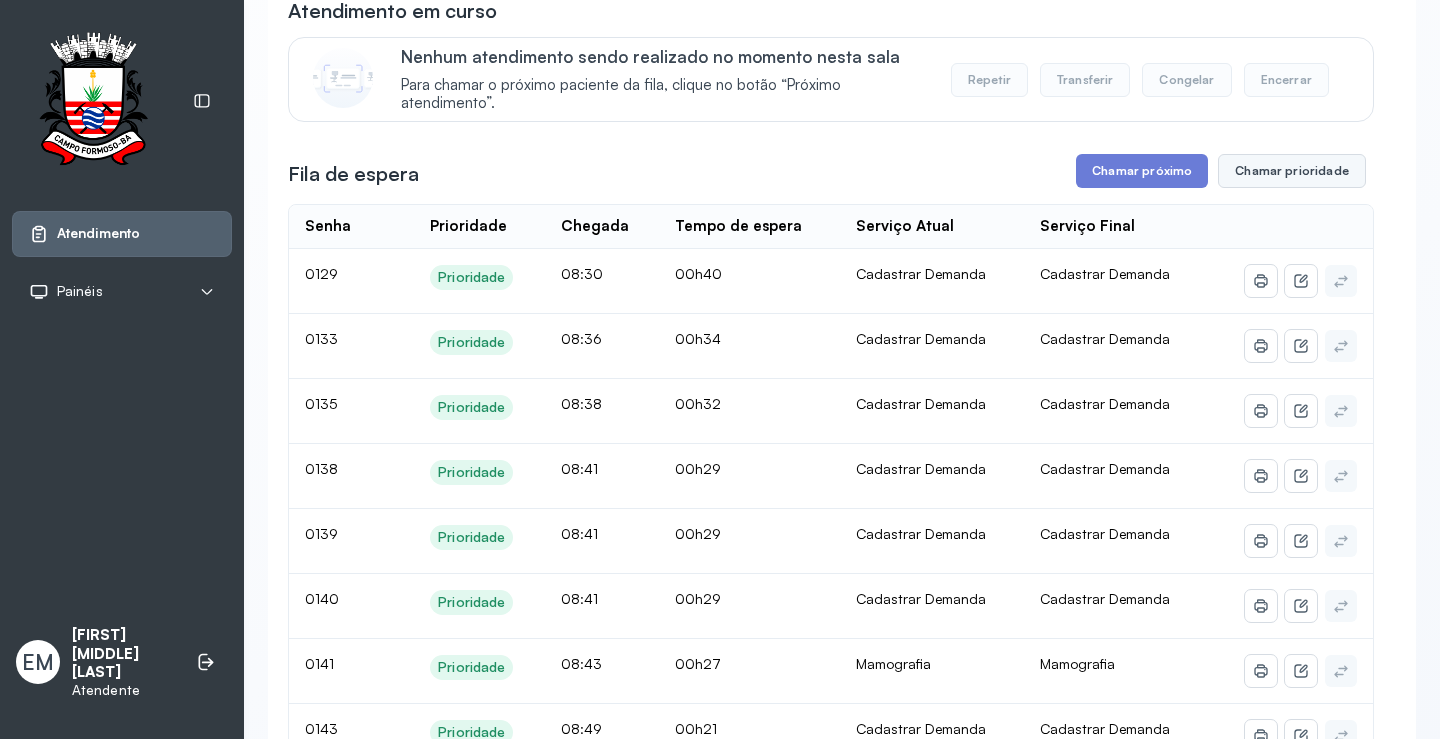 click on "Chamar prioridade" at bounding box center (1292, 171) 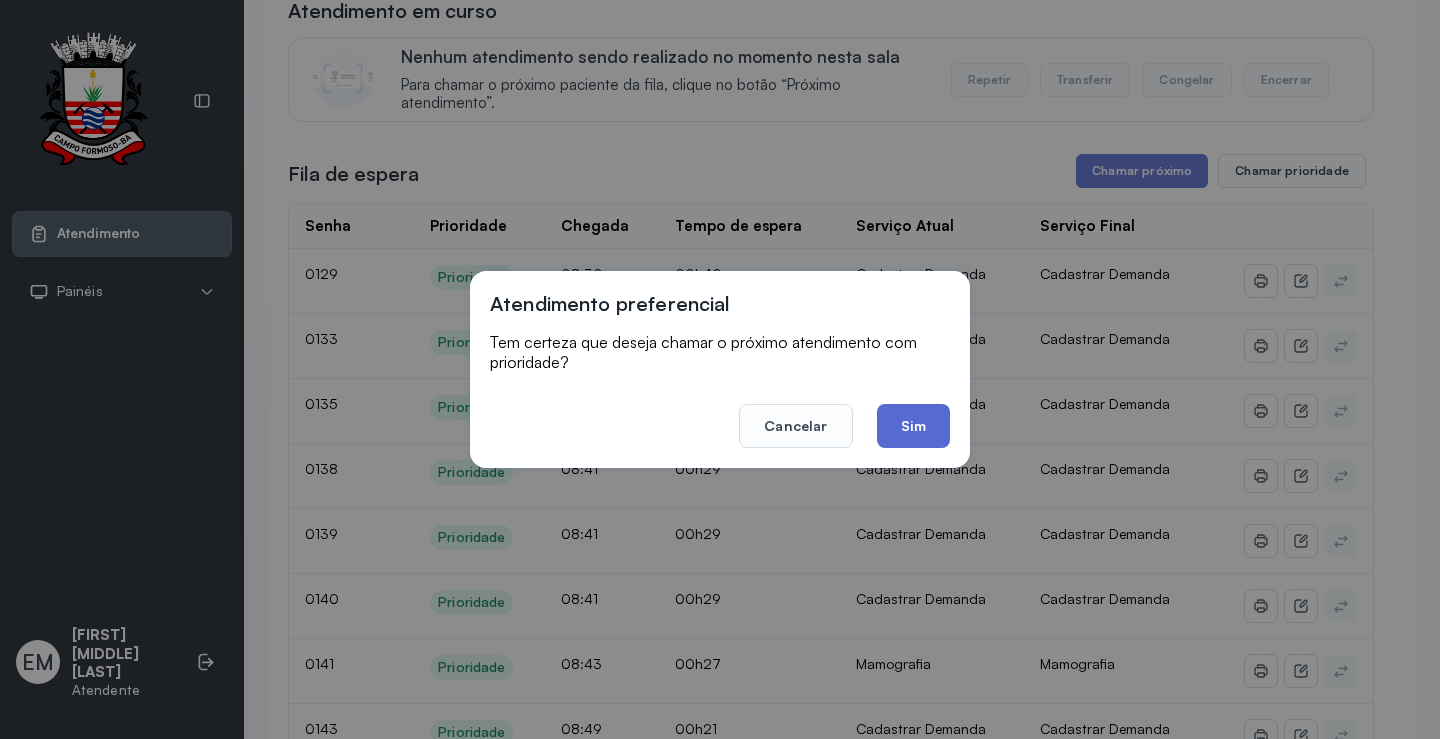 click on "Sim" 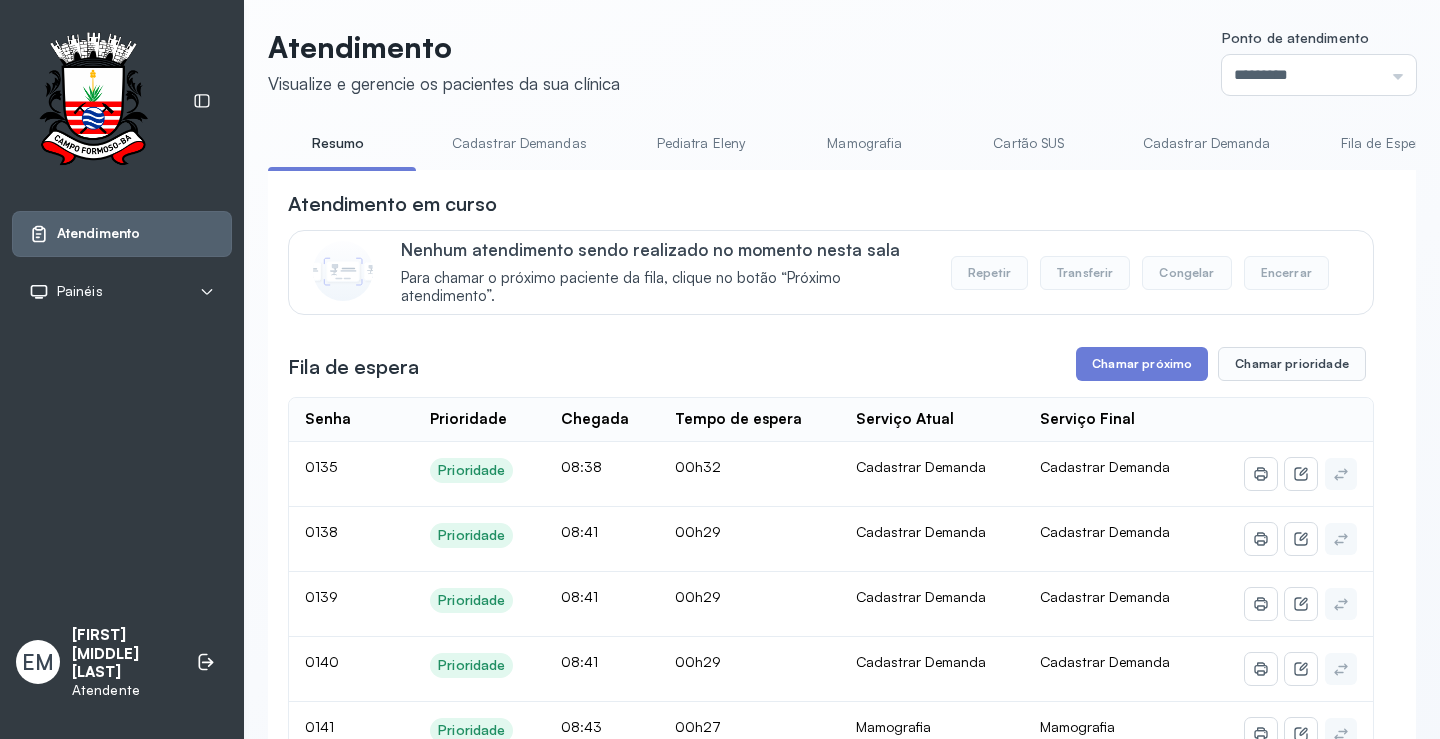 scroll, scrollTop: 0, scrollLeft: 0, axis: both 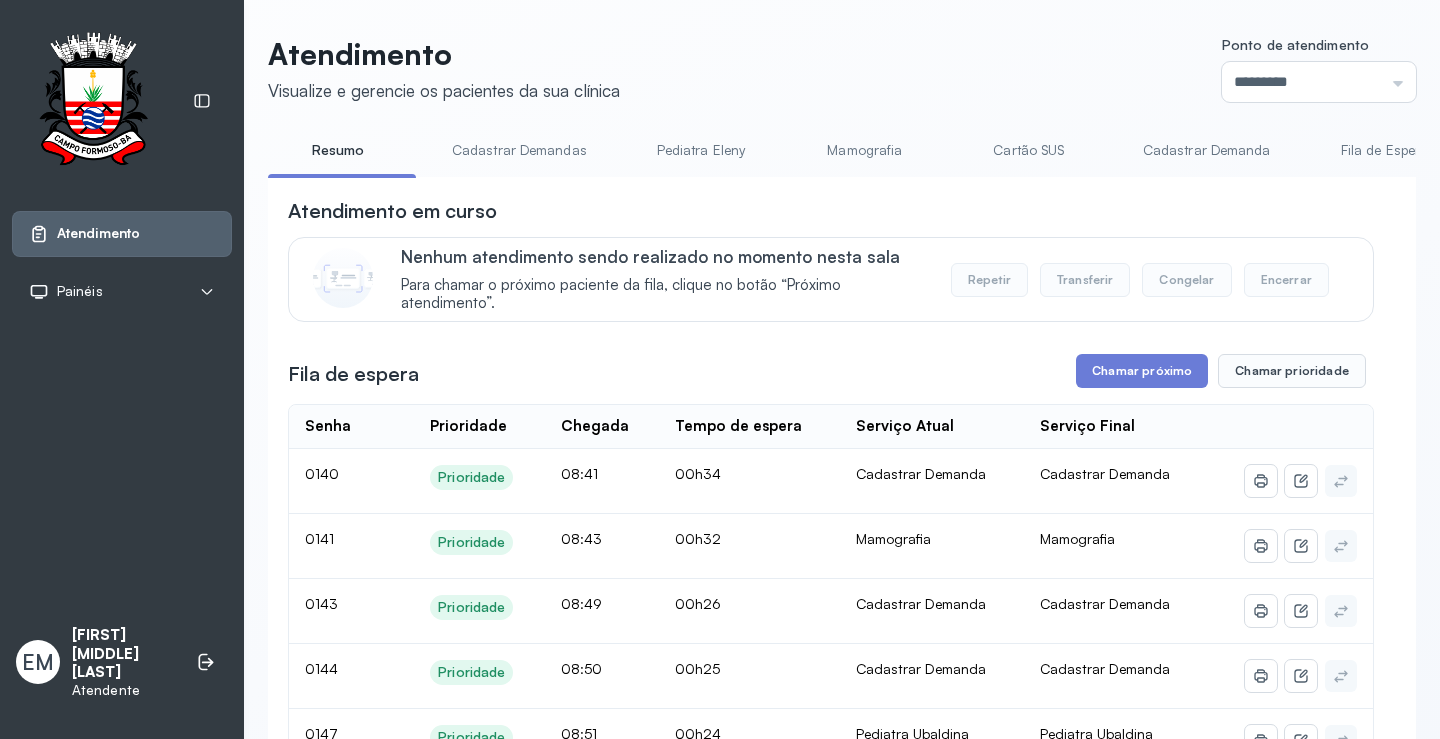 click on "Cartão SUS" at bounding box center [1029, 150] 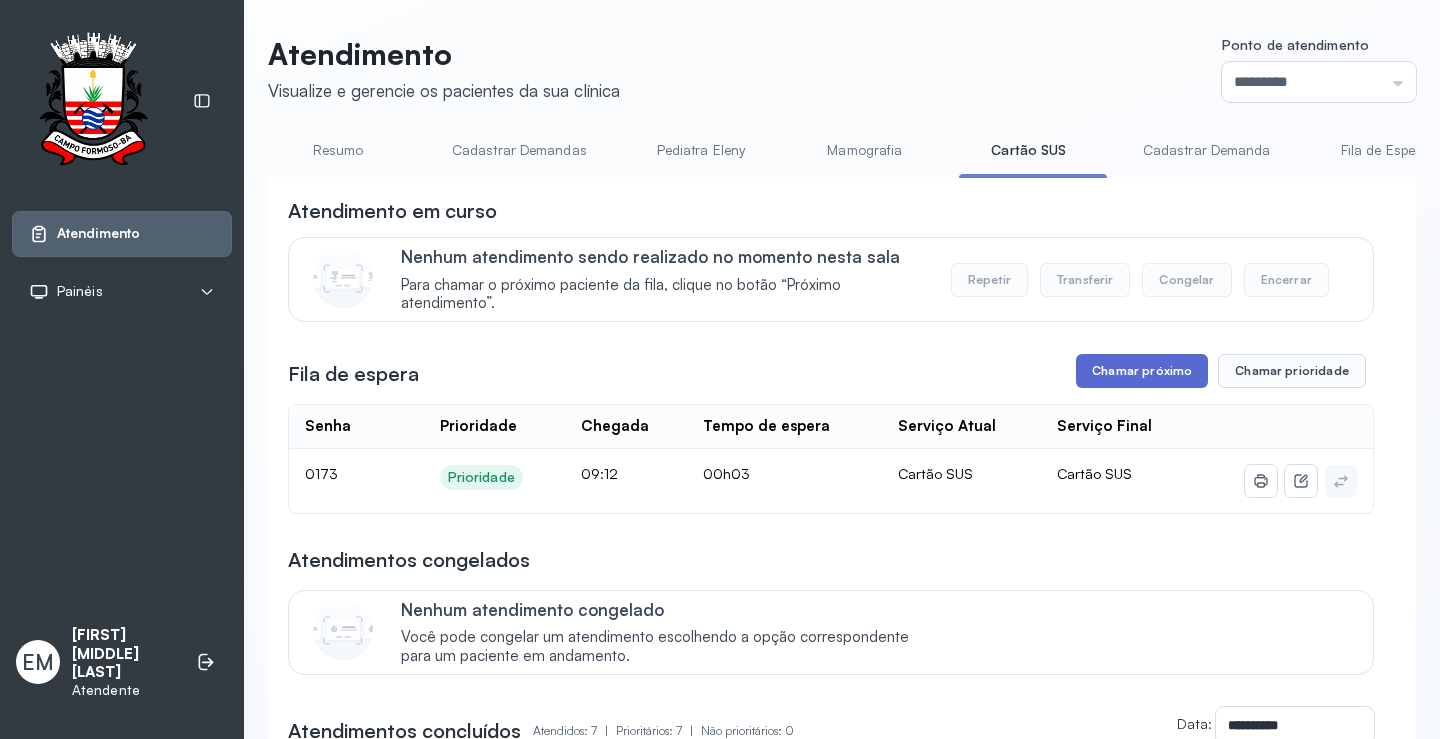 click on "Chamar próximo" at bounding box center (1142, 371) 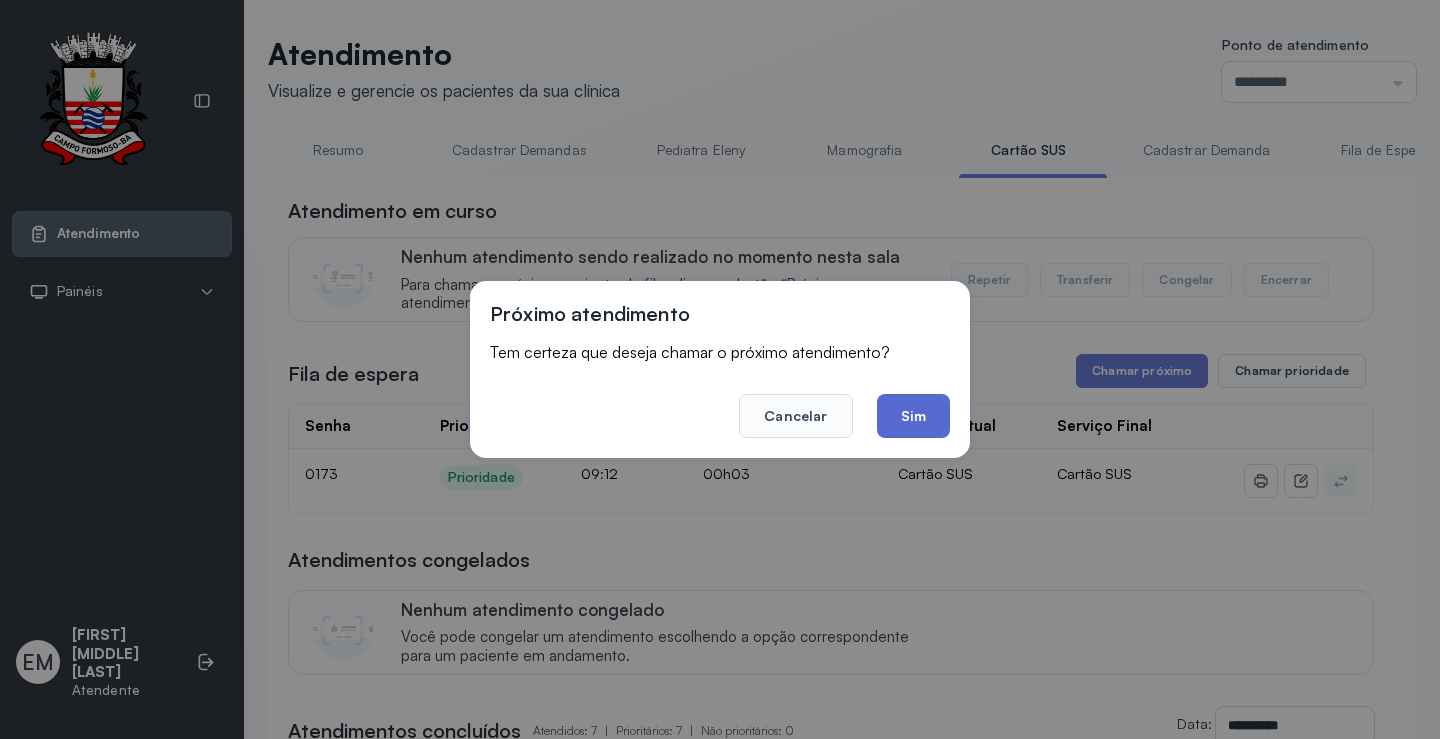 click on "Sim" 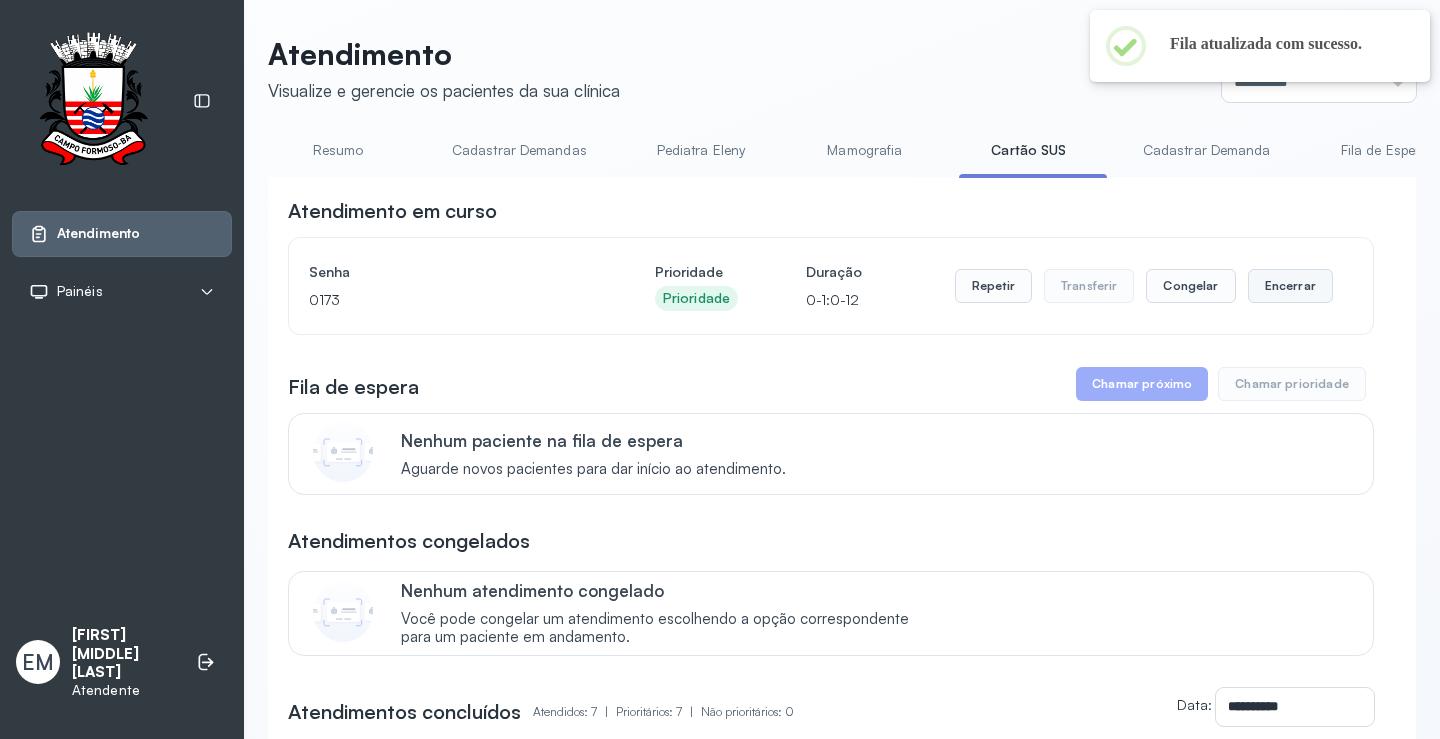click on "Encerrar" at bounding box center [1290, 286] 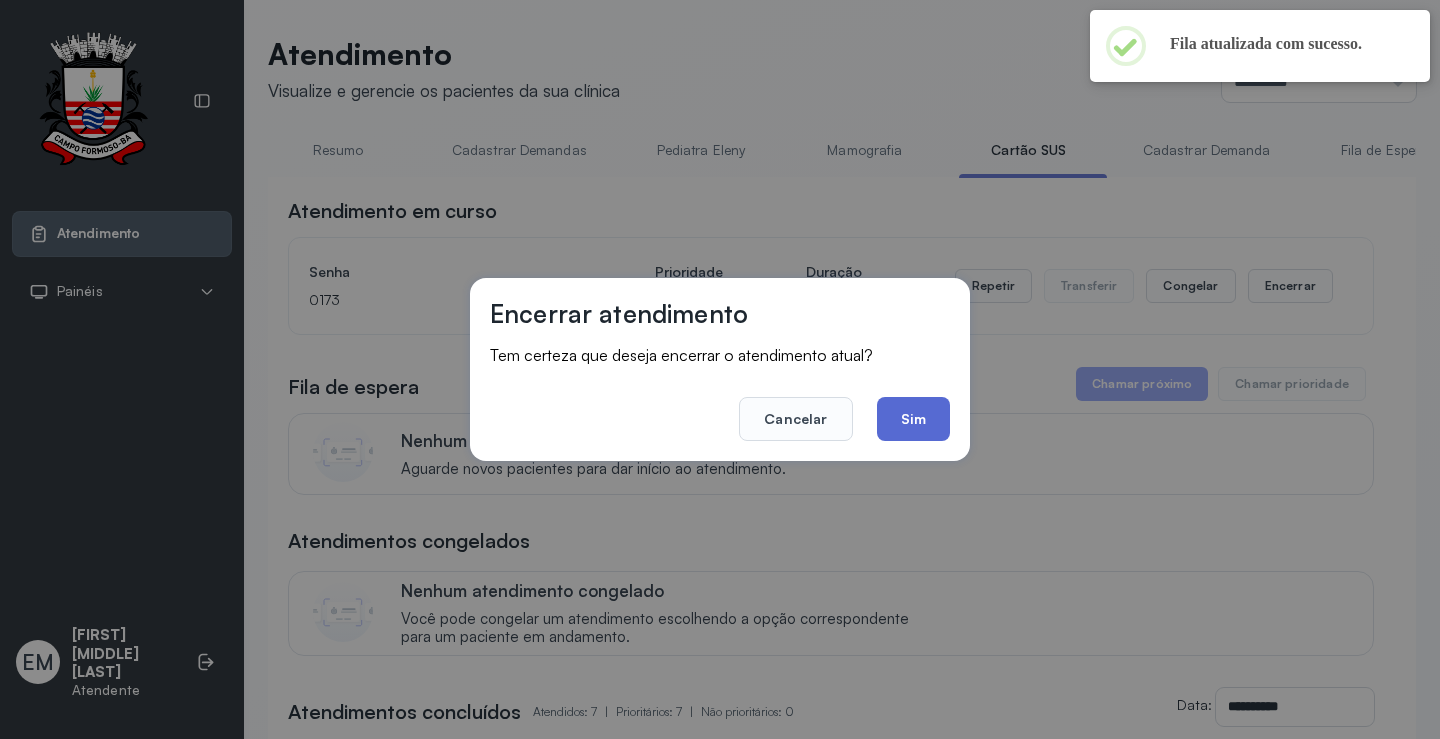 click on "Sim" 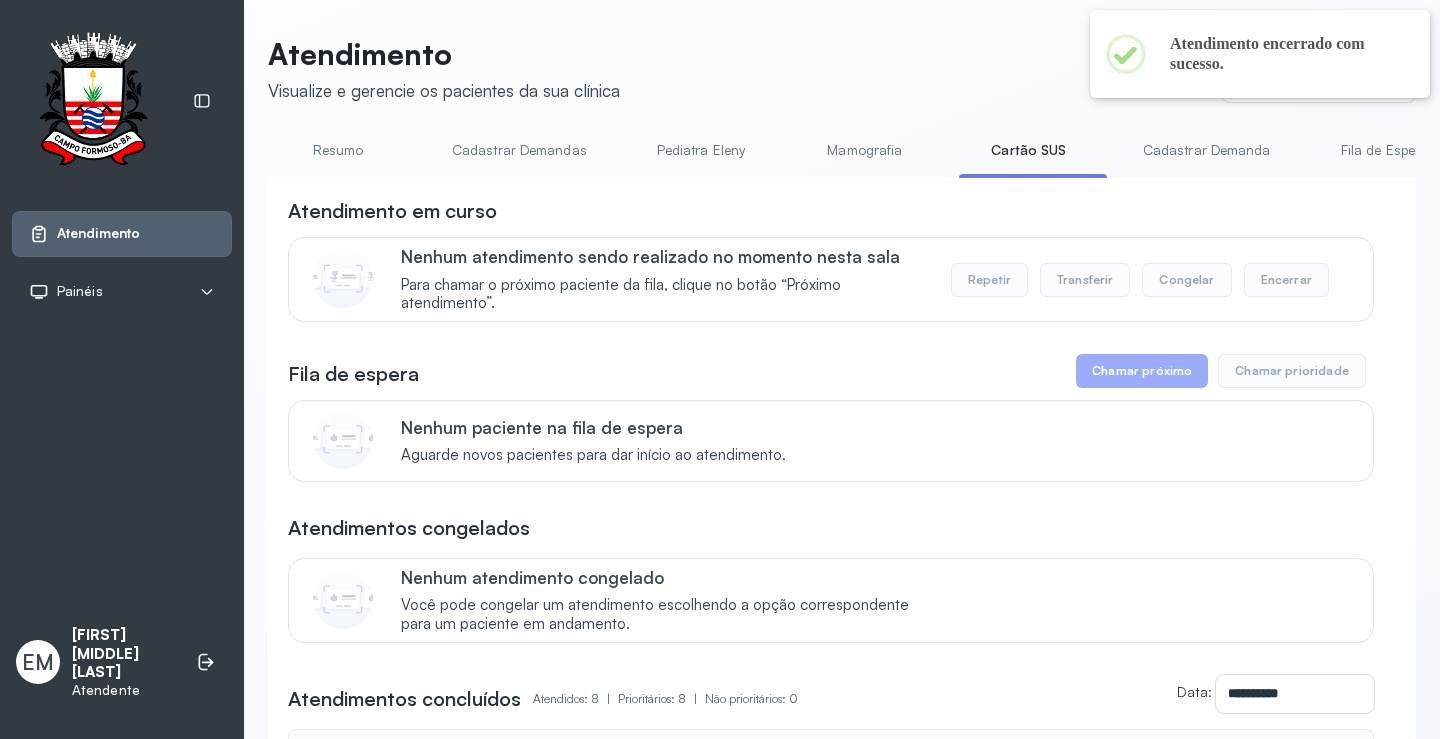 click on "Resumo" at bounding box center (338, 150) 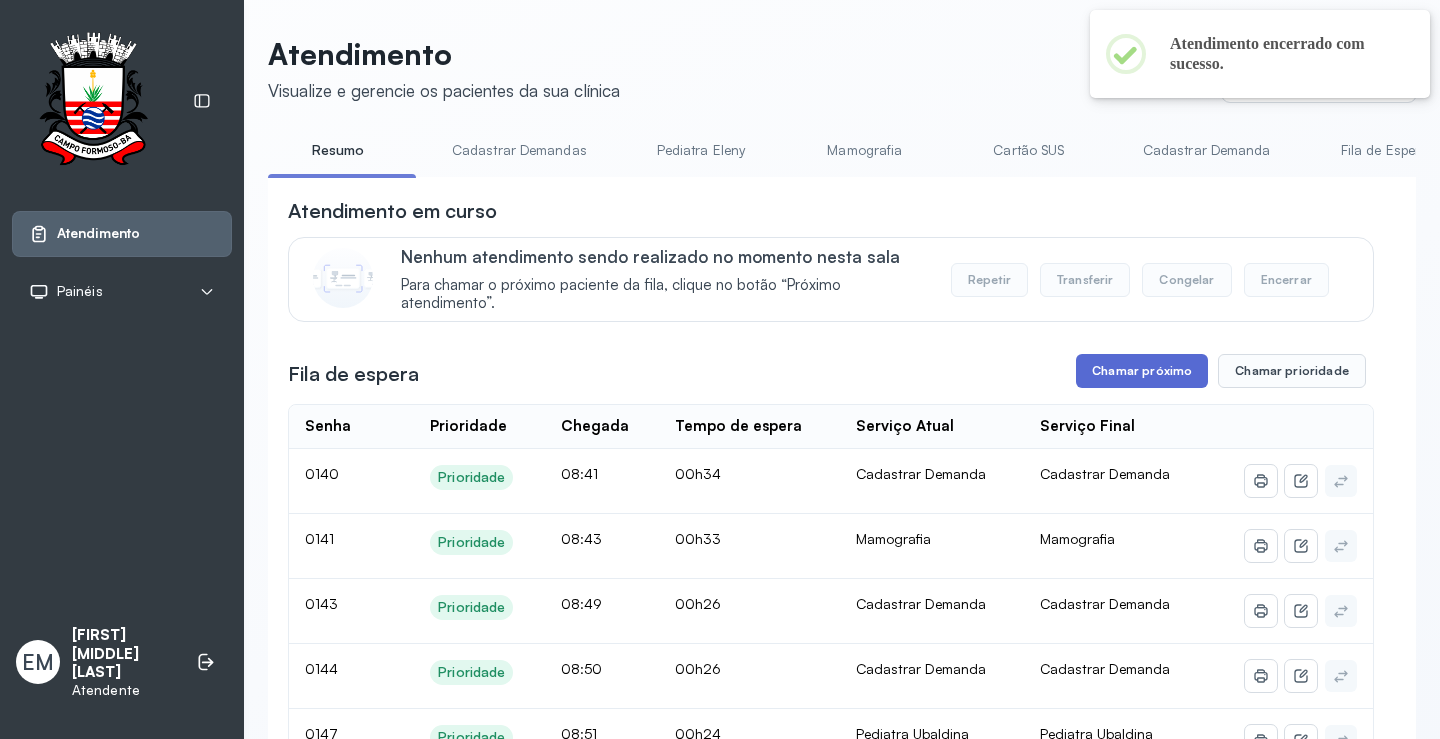 click on "Chamar próximo" at bounding box center [1142, 371] 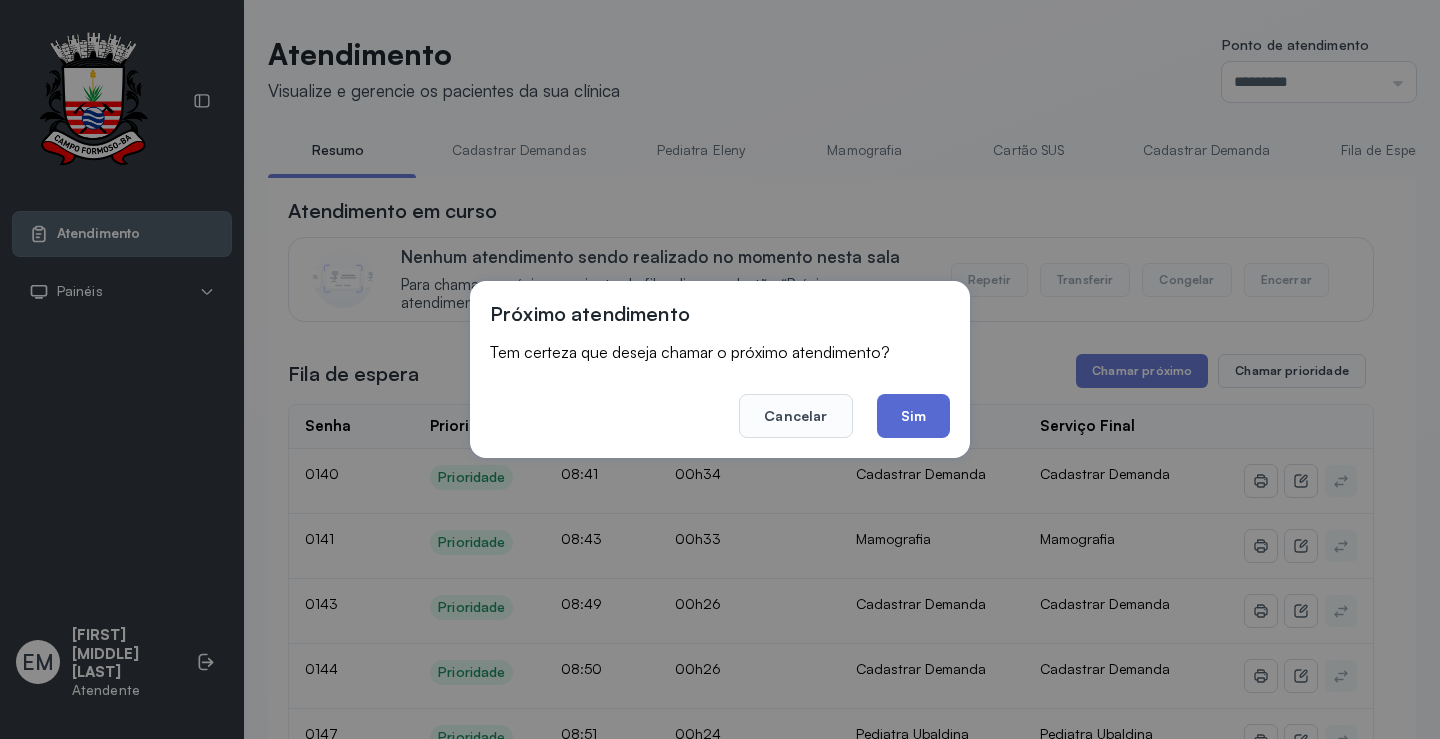 click on "Sim" 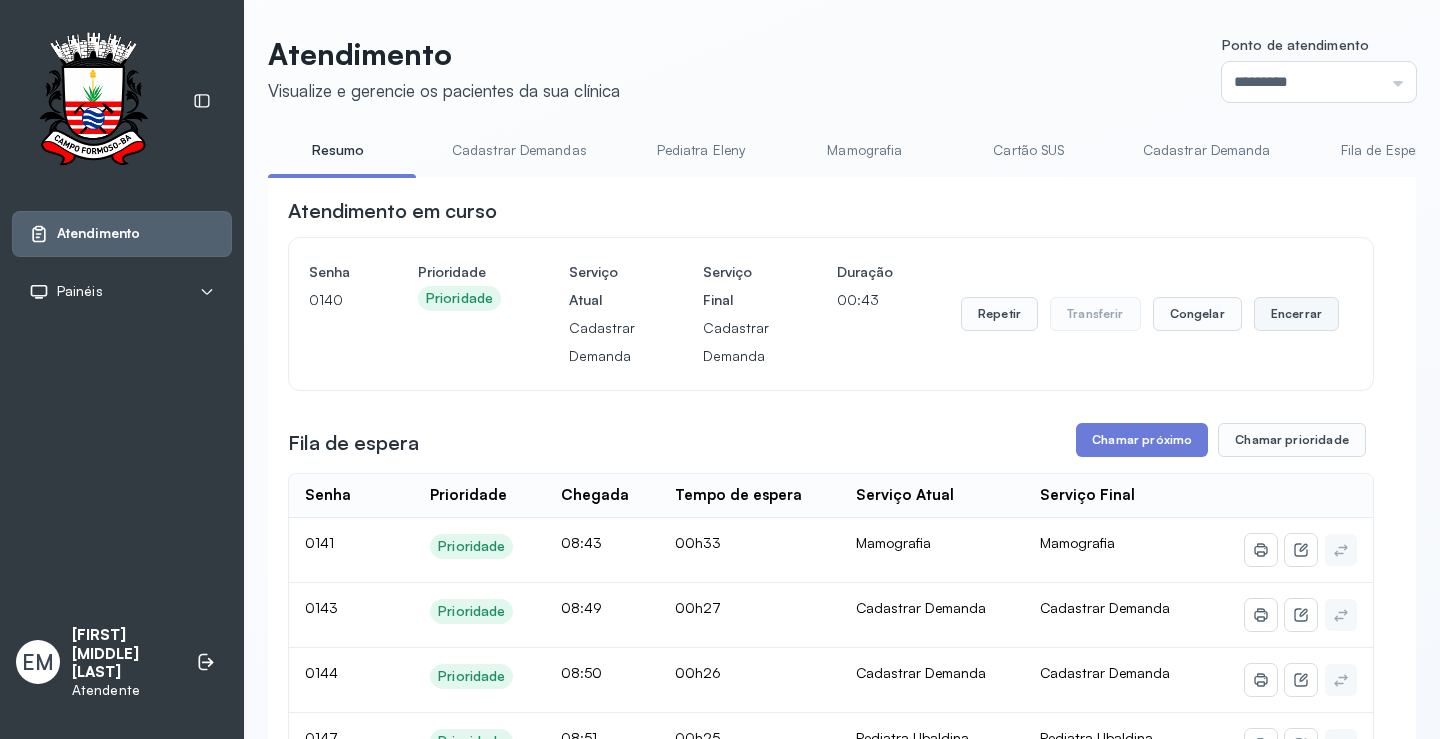 click on "Encerrar" at bounding box center [1296, 314] 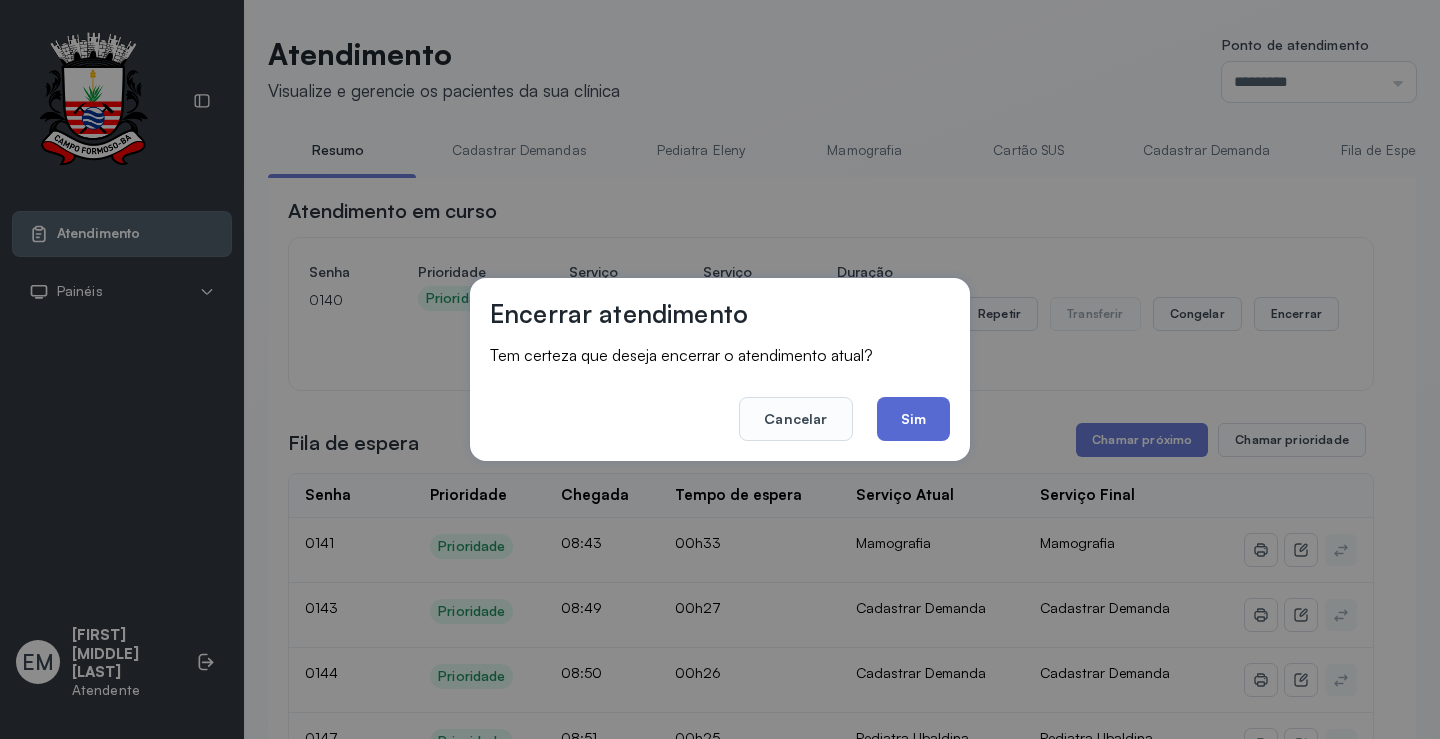 click on "Sim" 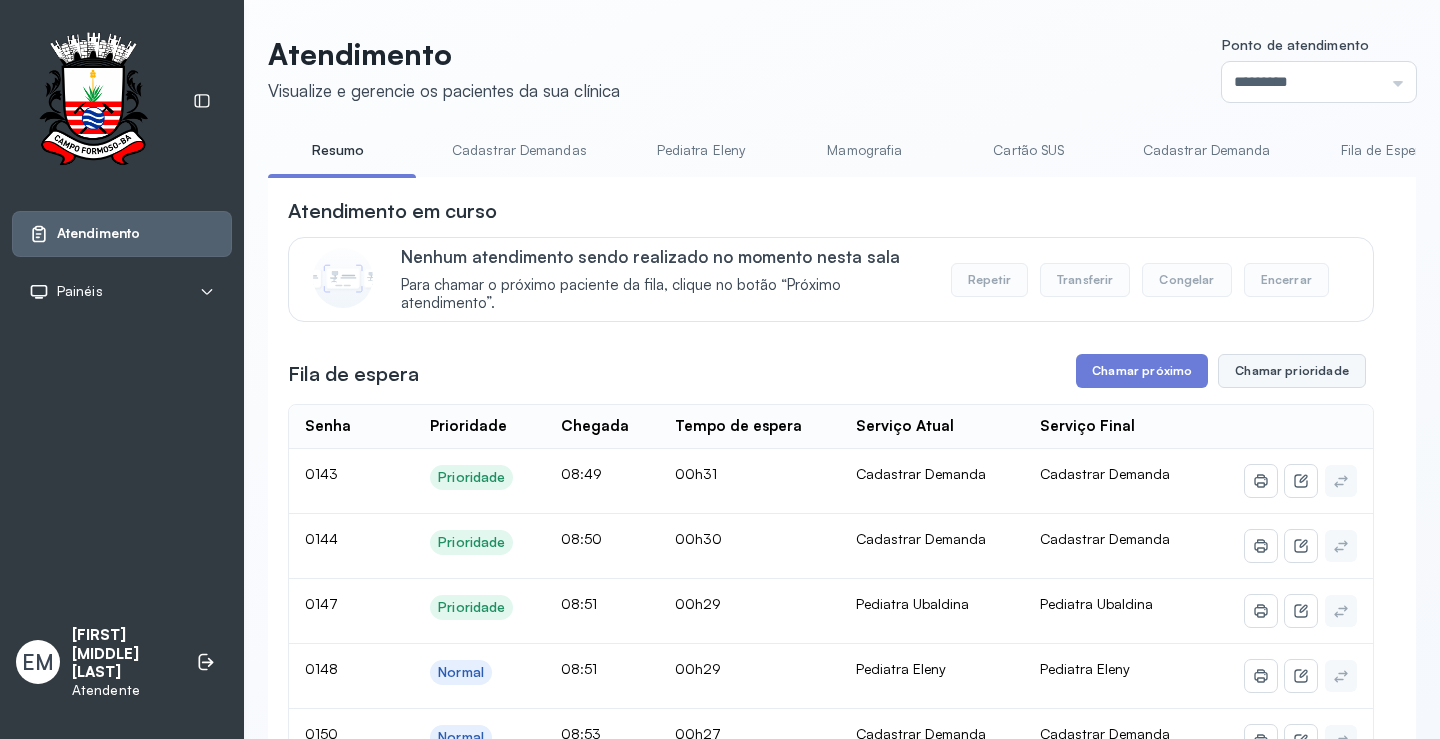 click on "Chamar prioridade" at bounding box center (1292, 371) 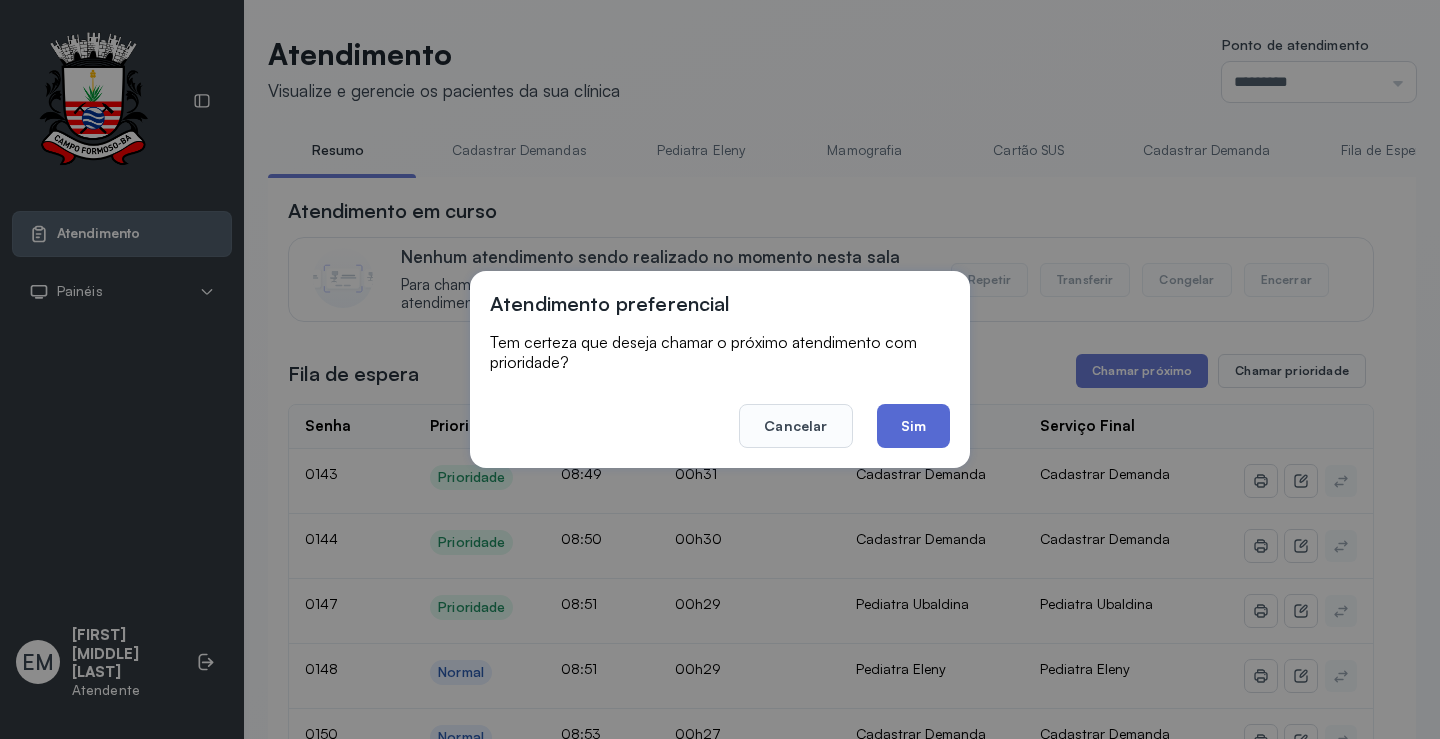 click on "Sim" 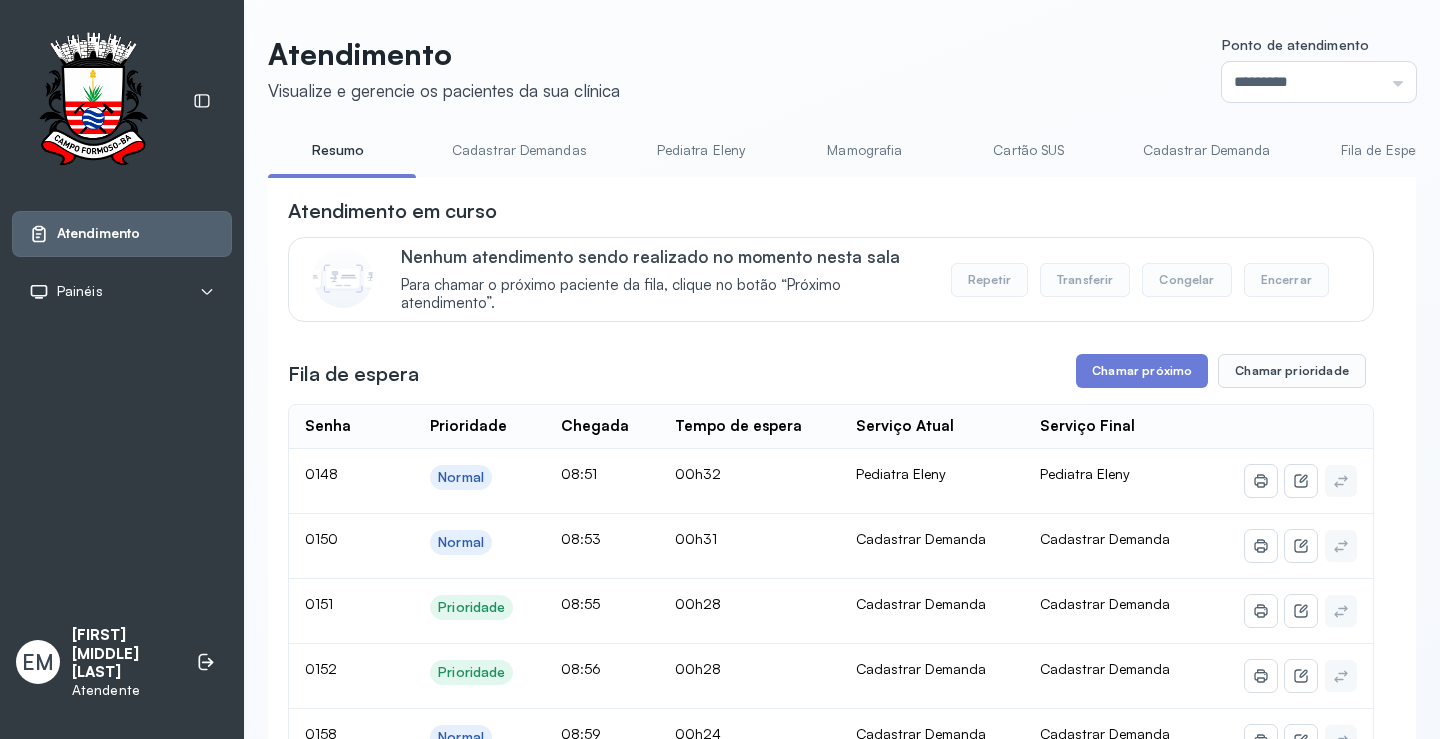 click on "Cartão SUS" at bounding box center (1029, 150) 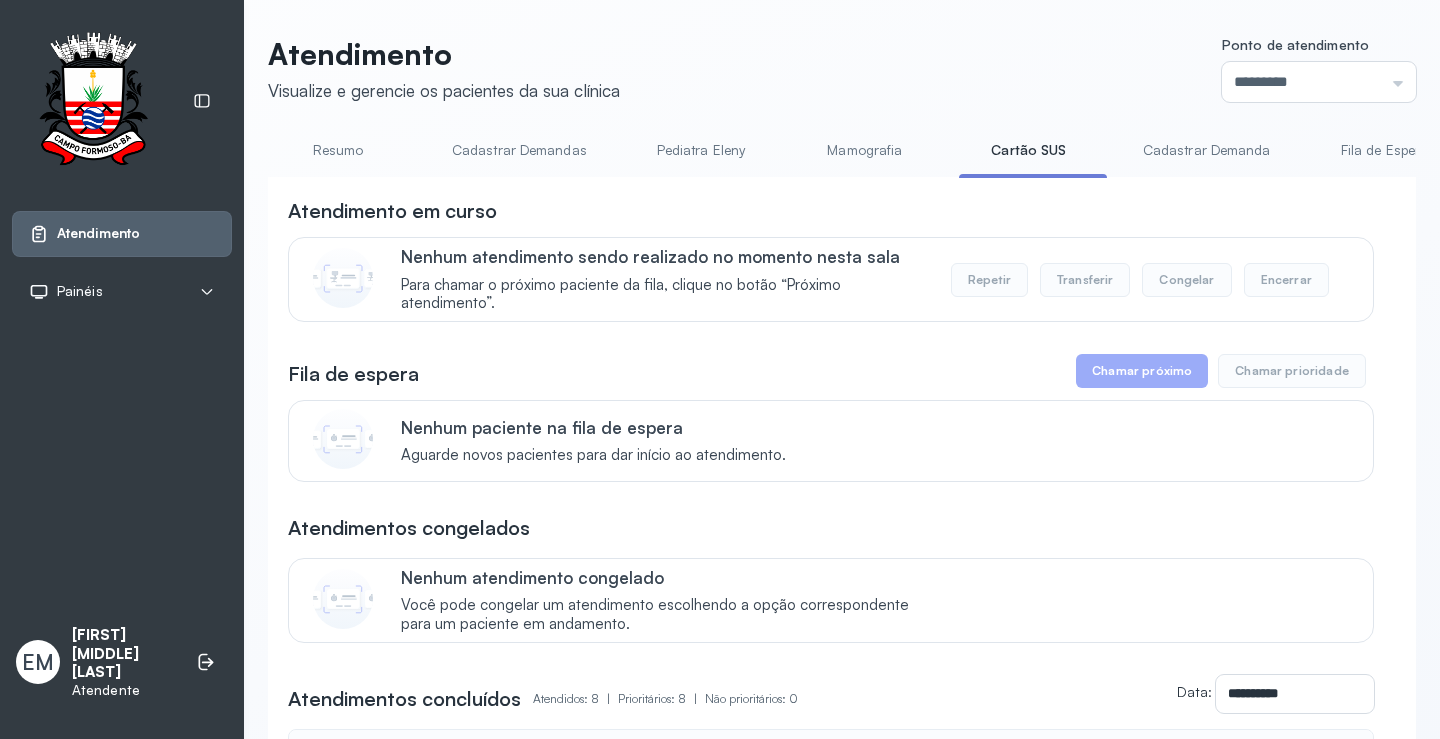 click on "Resumo" at bounding box center (338, 150) 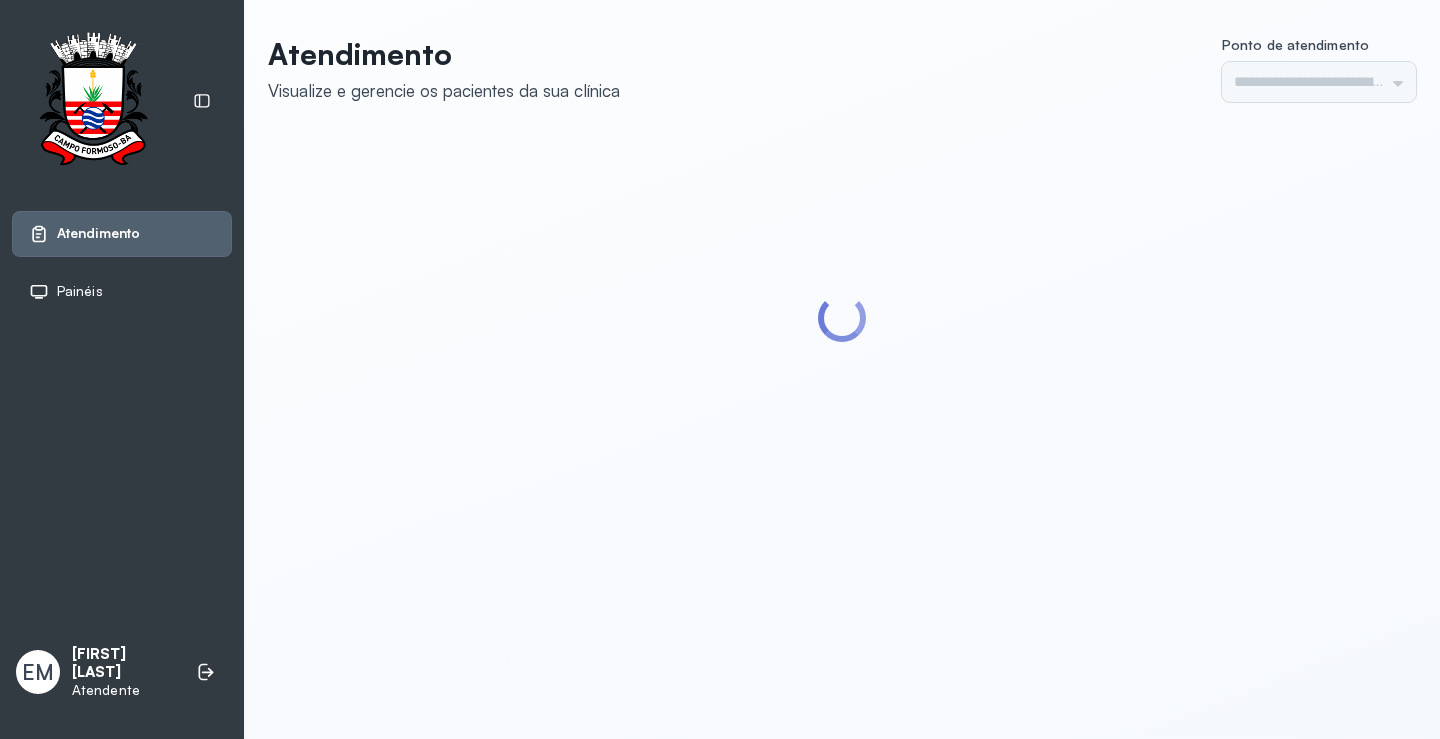 scroll, scrollTop: 0, scrollLeft: 0, axis: both 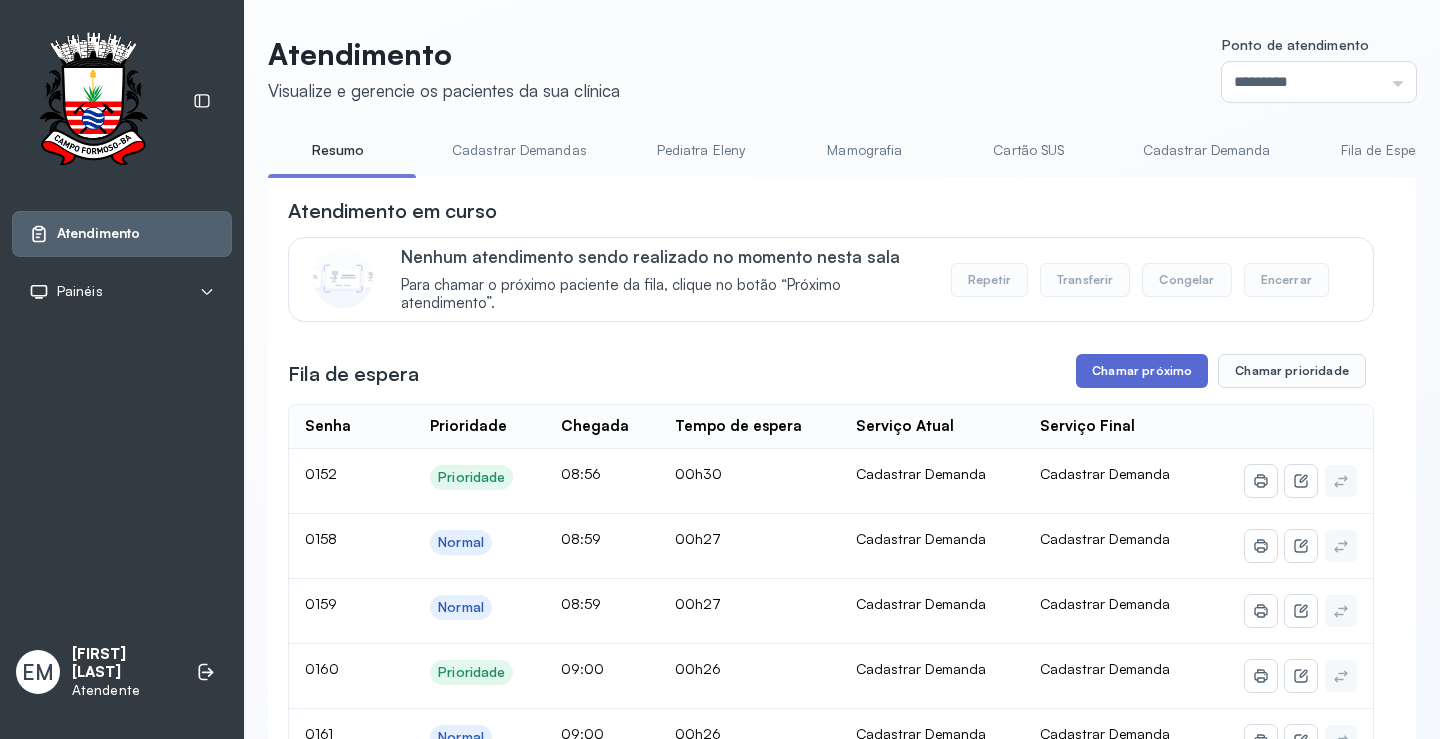 click on "Chamar próximo" at bounding box center (1142, 371) 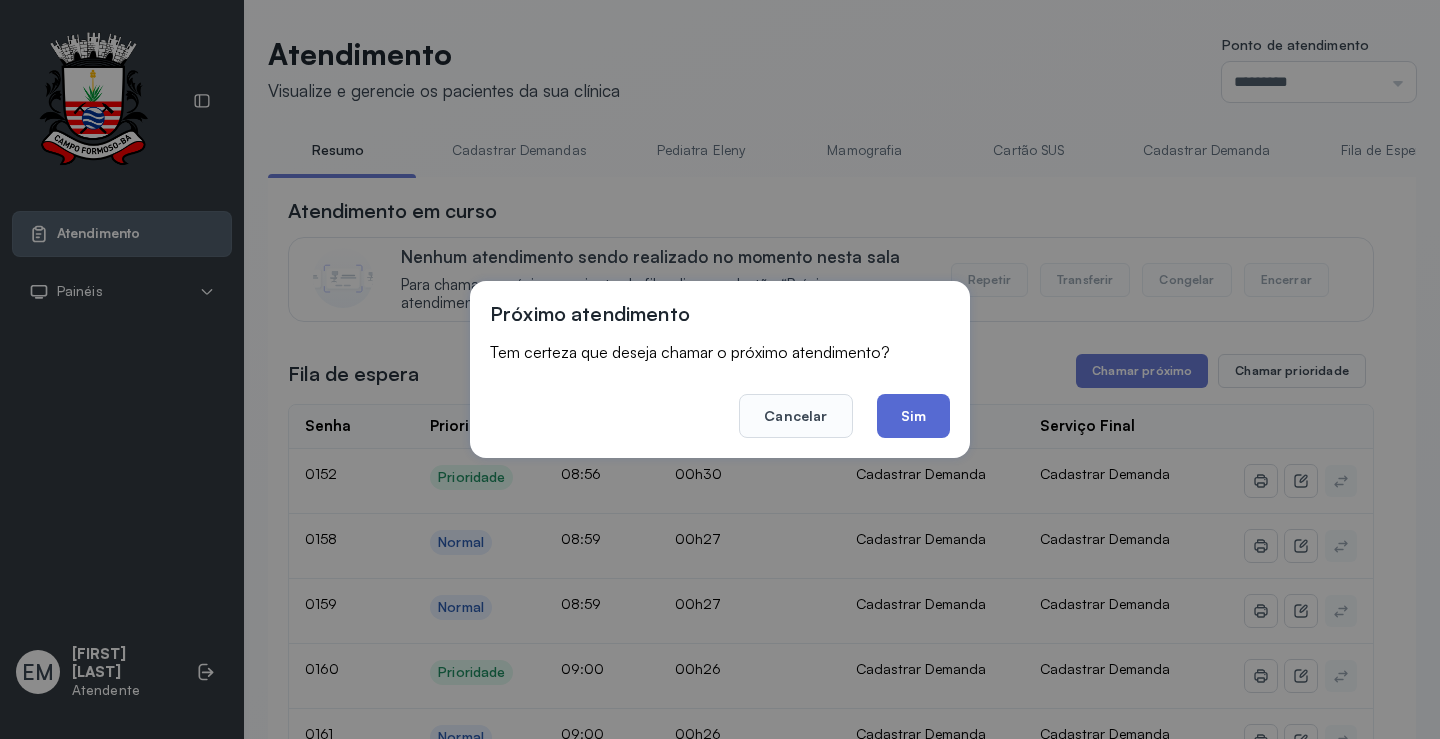 click on "Sim" 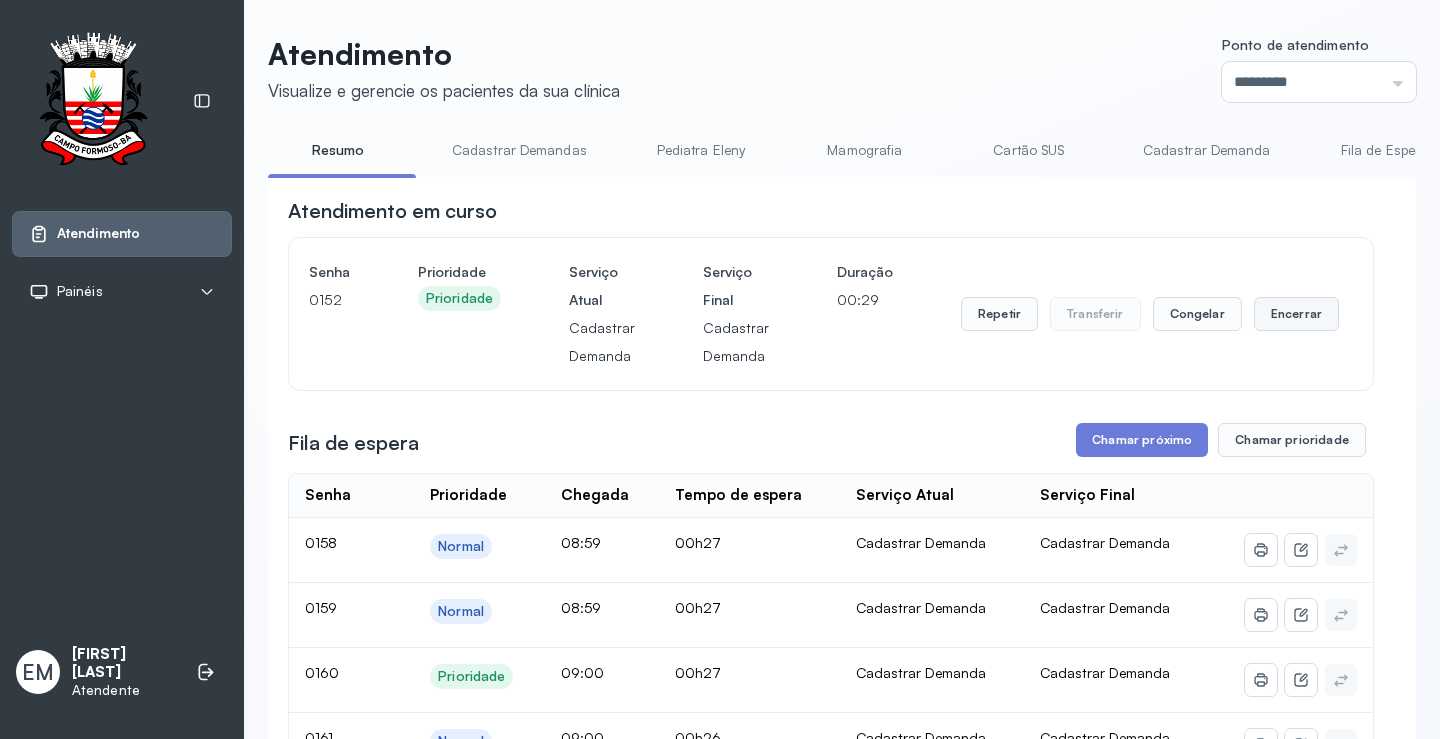 click on "Encerrar" at bounding box center [1296, 314] 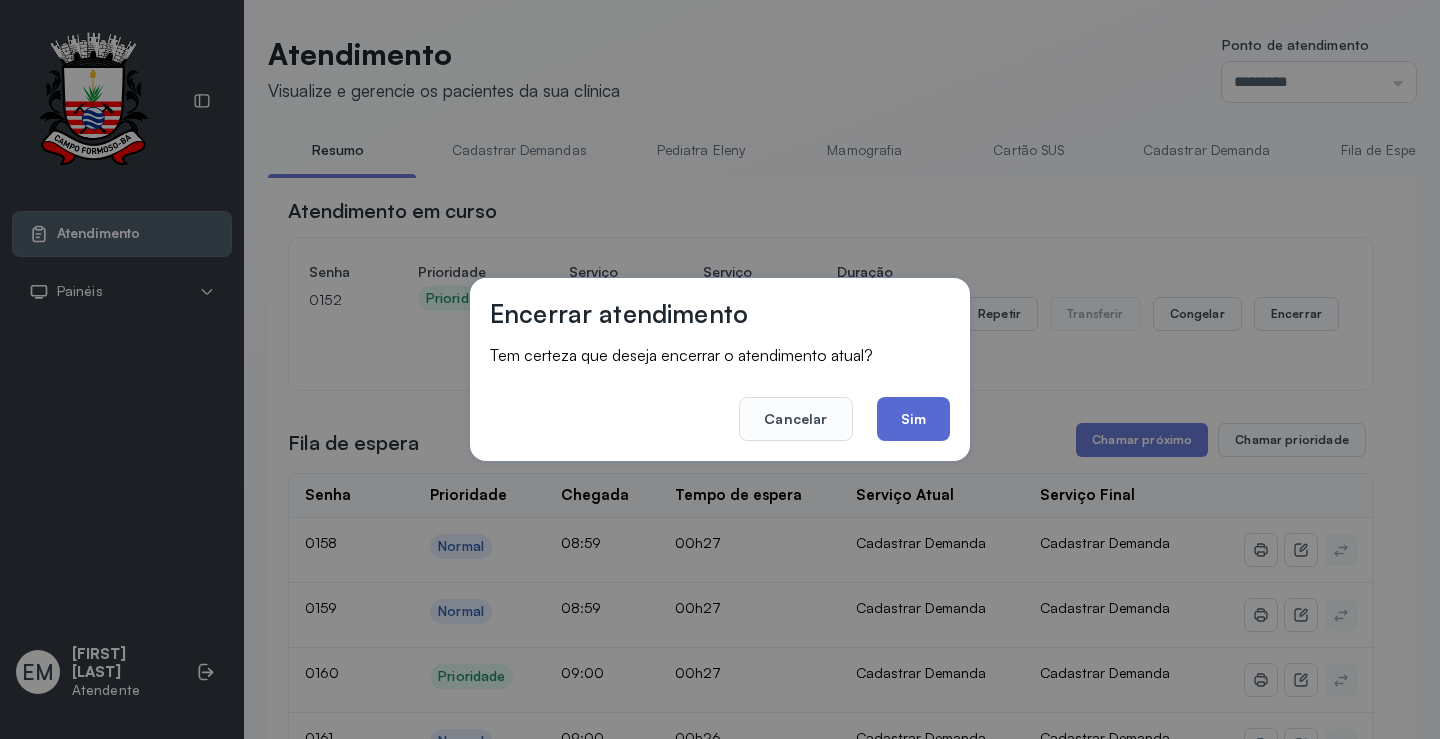 click on "Sim" 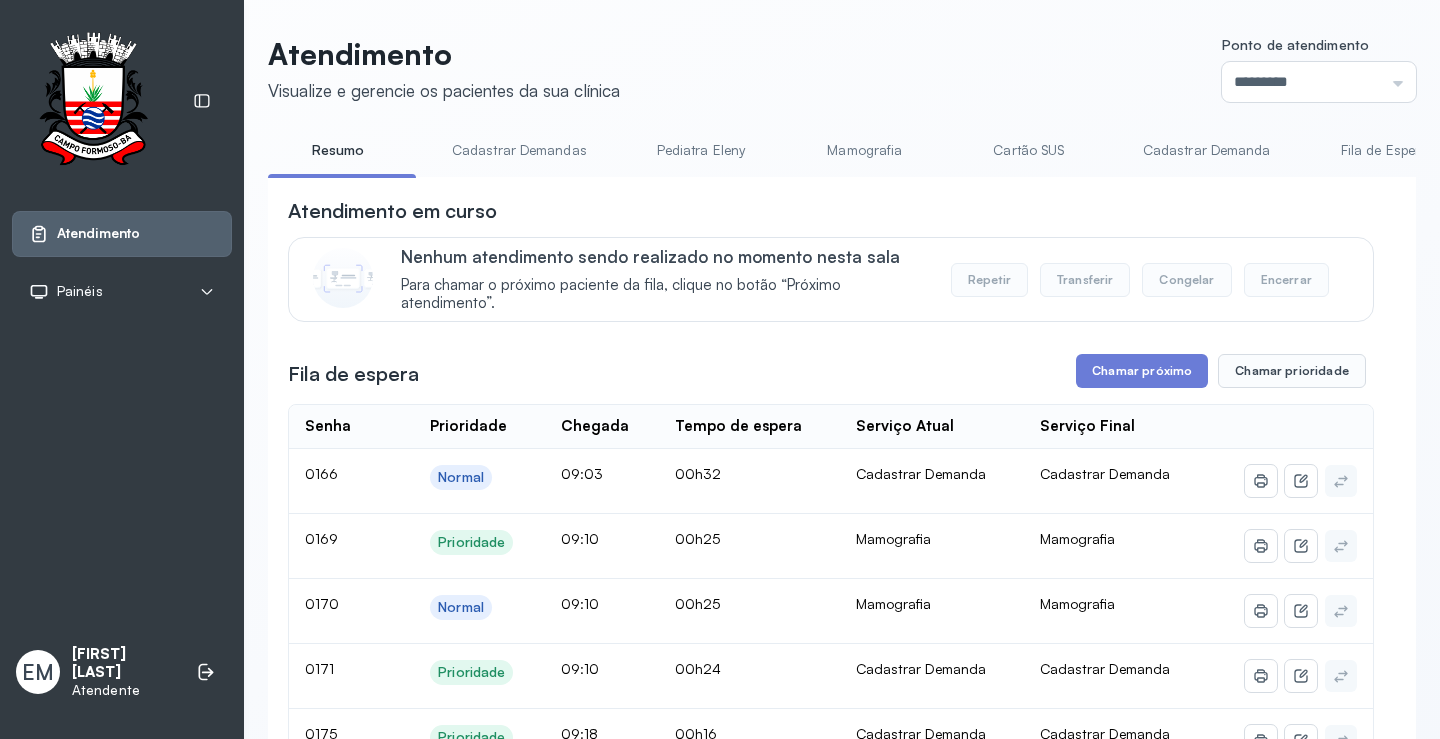 click on "Cartão SUS" at bounding box center (1029, 150) 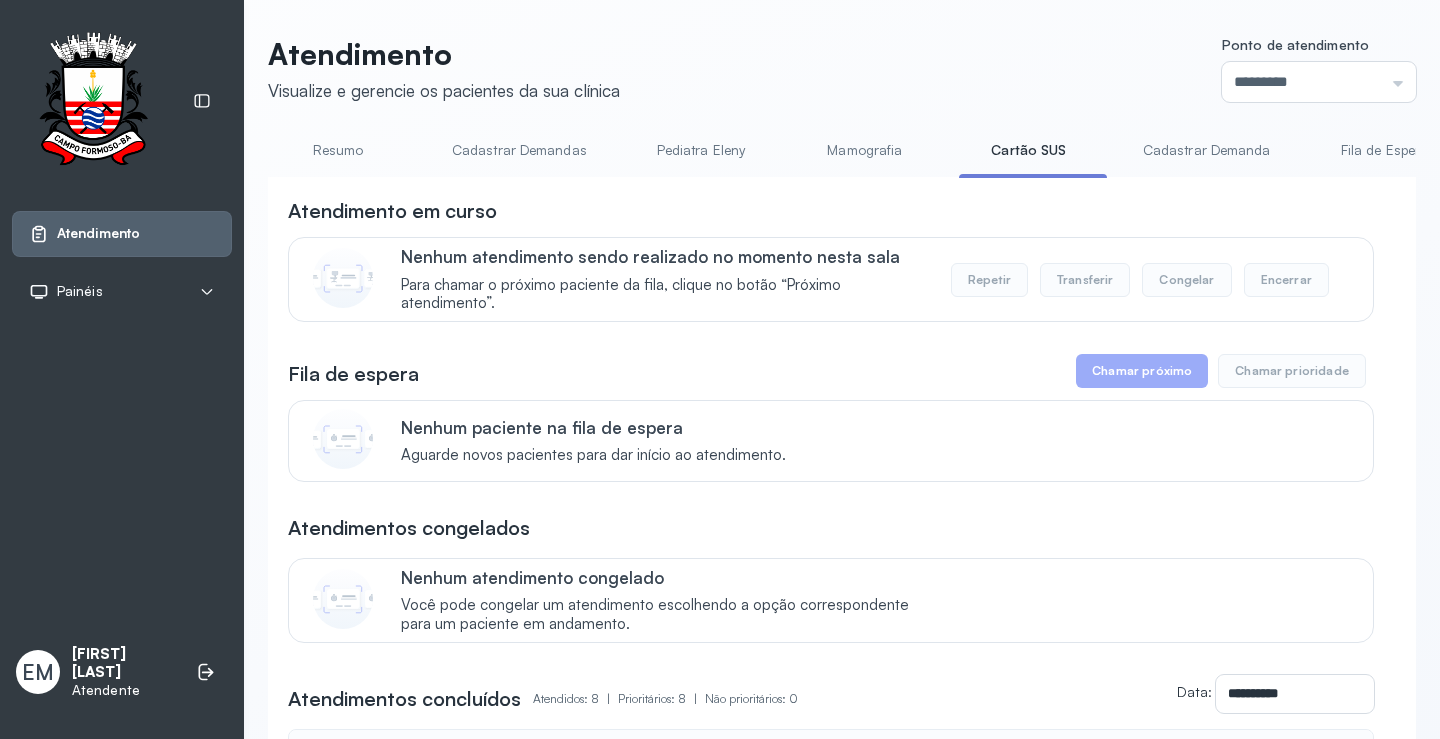 click on "Resumo" at bounding box center [338, 150] 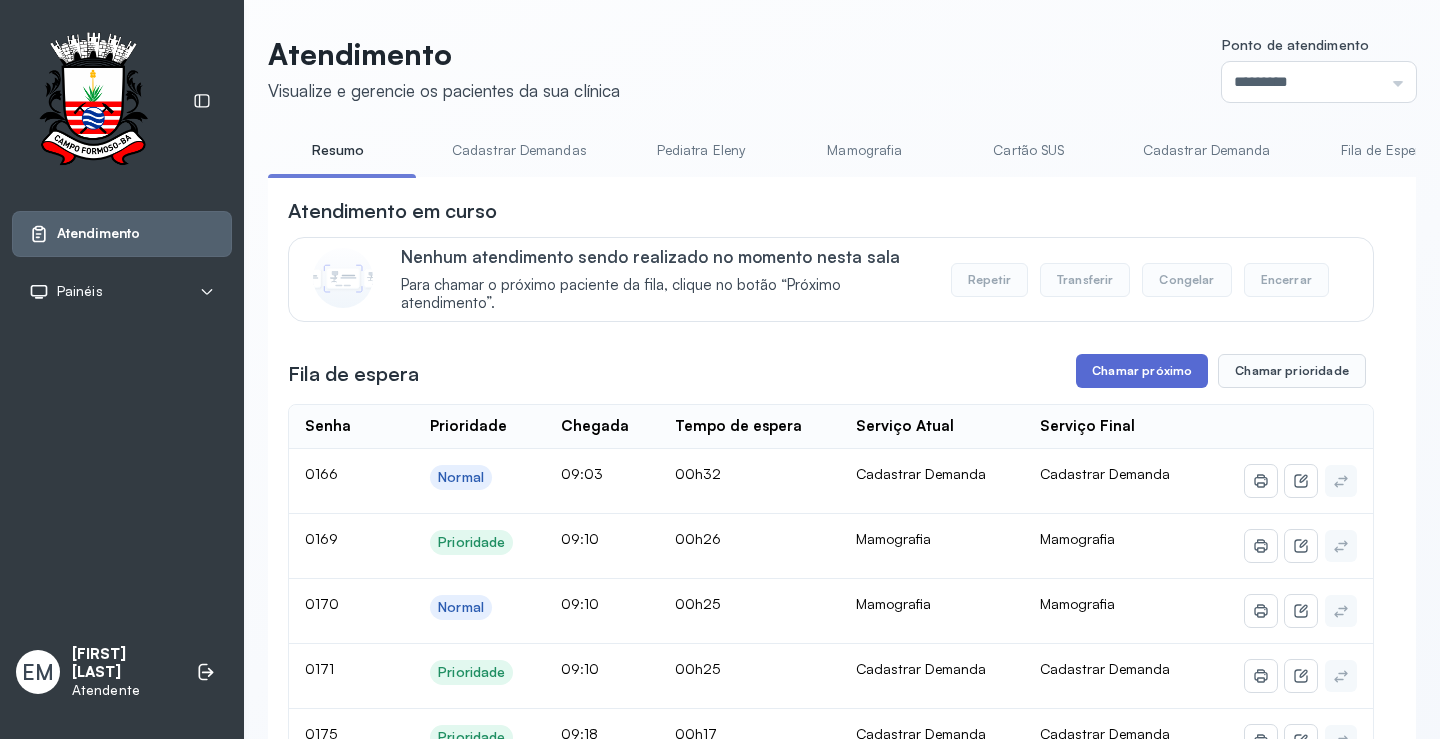 click on "Chamar próximo" at bounding box center [1142, 371] 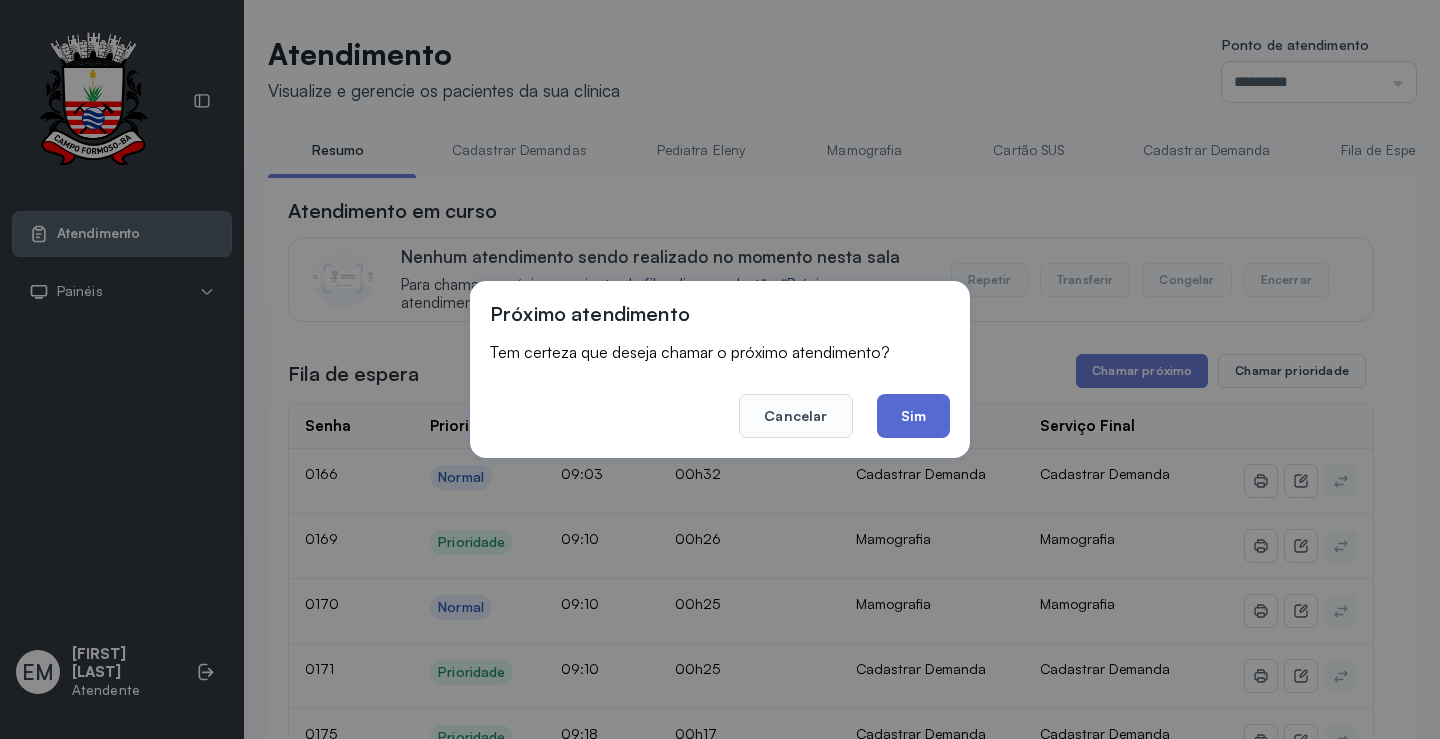 click on "Sim" 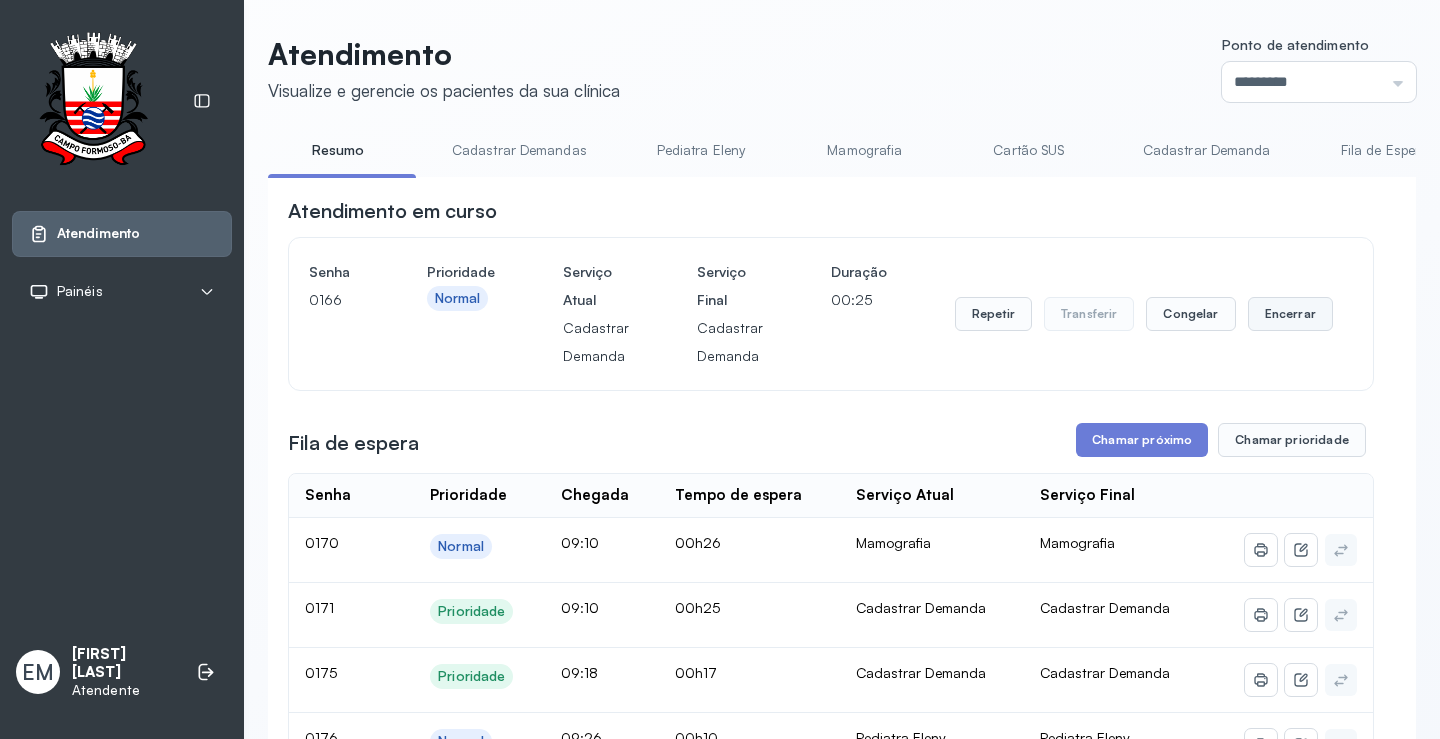 click on "Encerrar" at bounding box center [1290, 314] 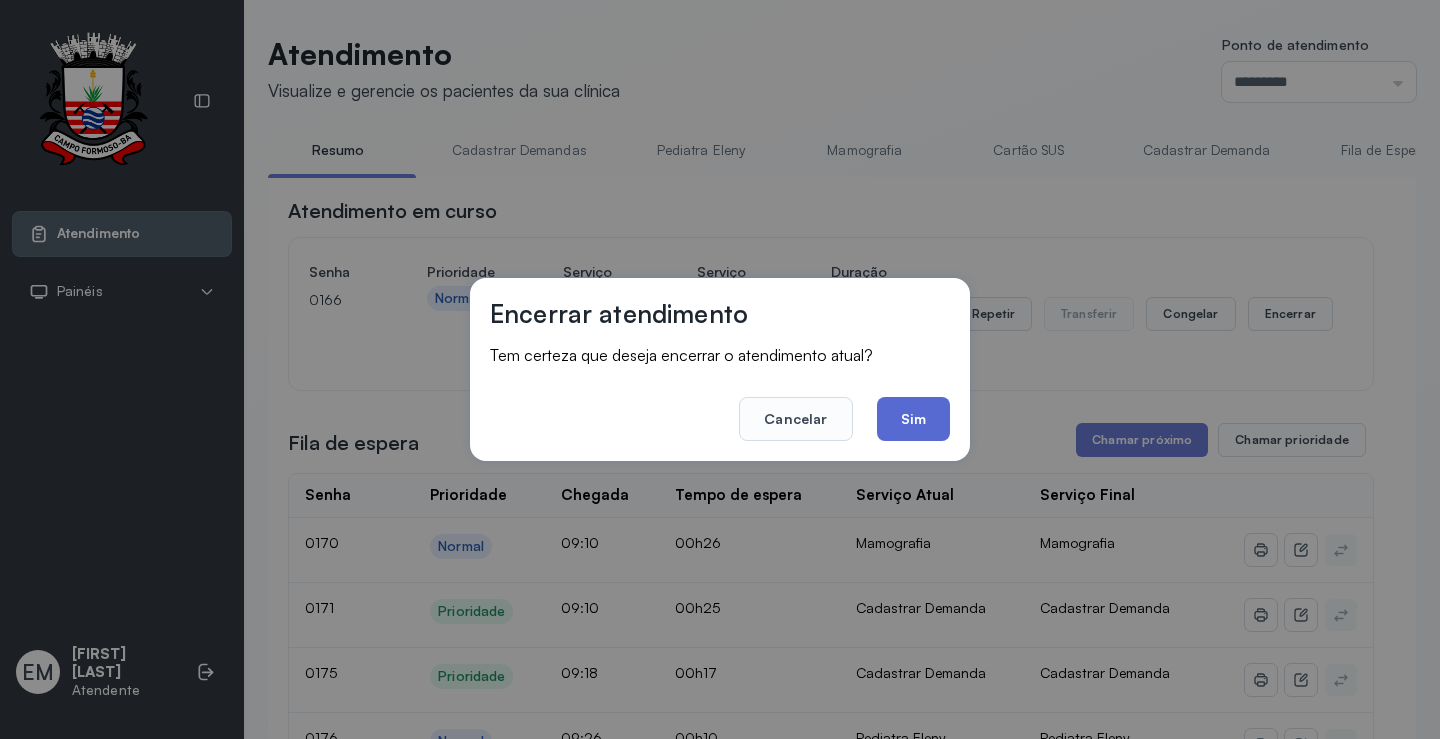 click on "Sim" 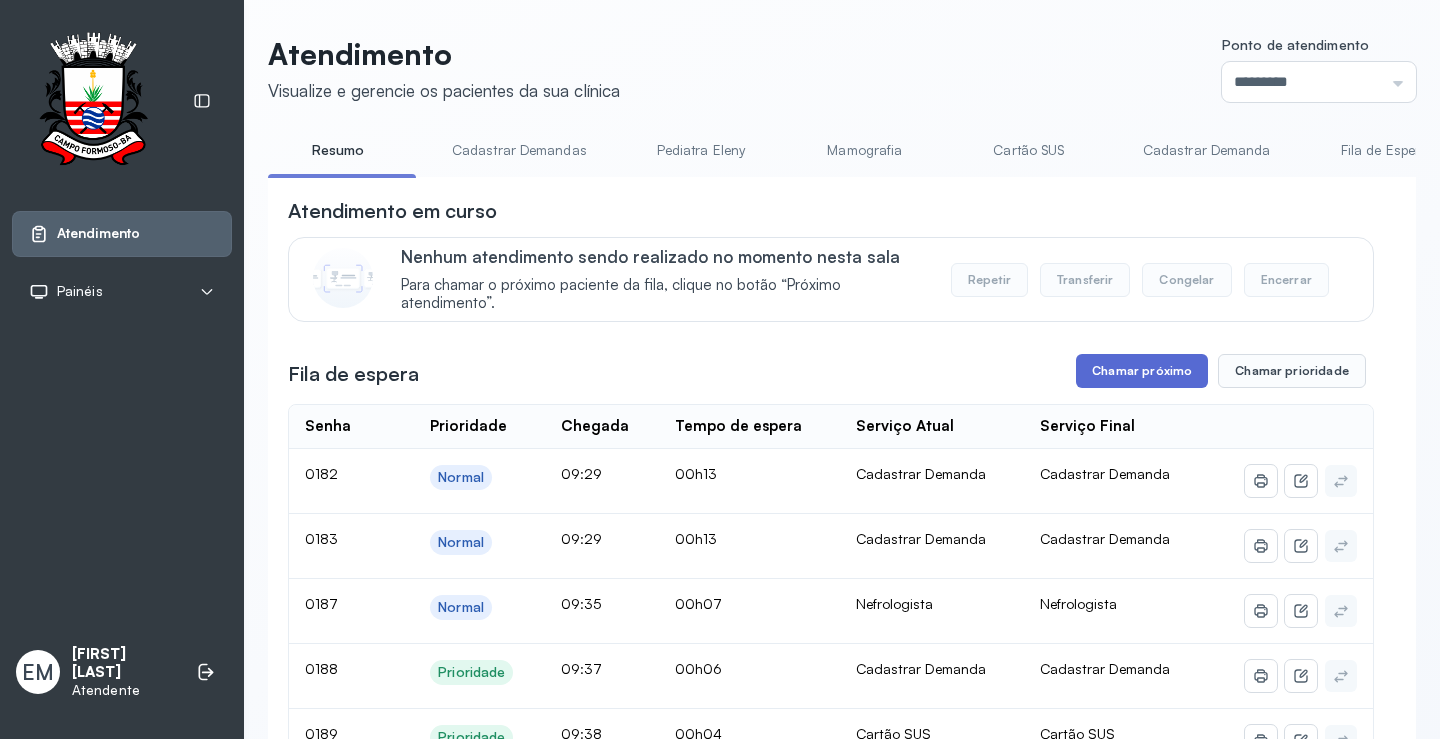 click on "Chamar próximo" at bounding box center (1142, 371) 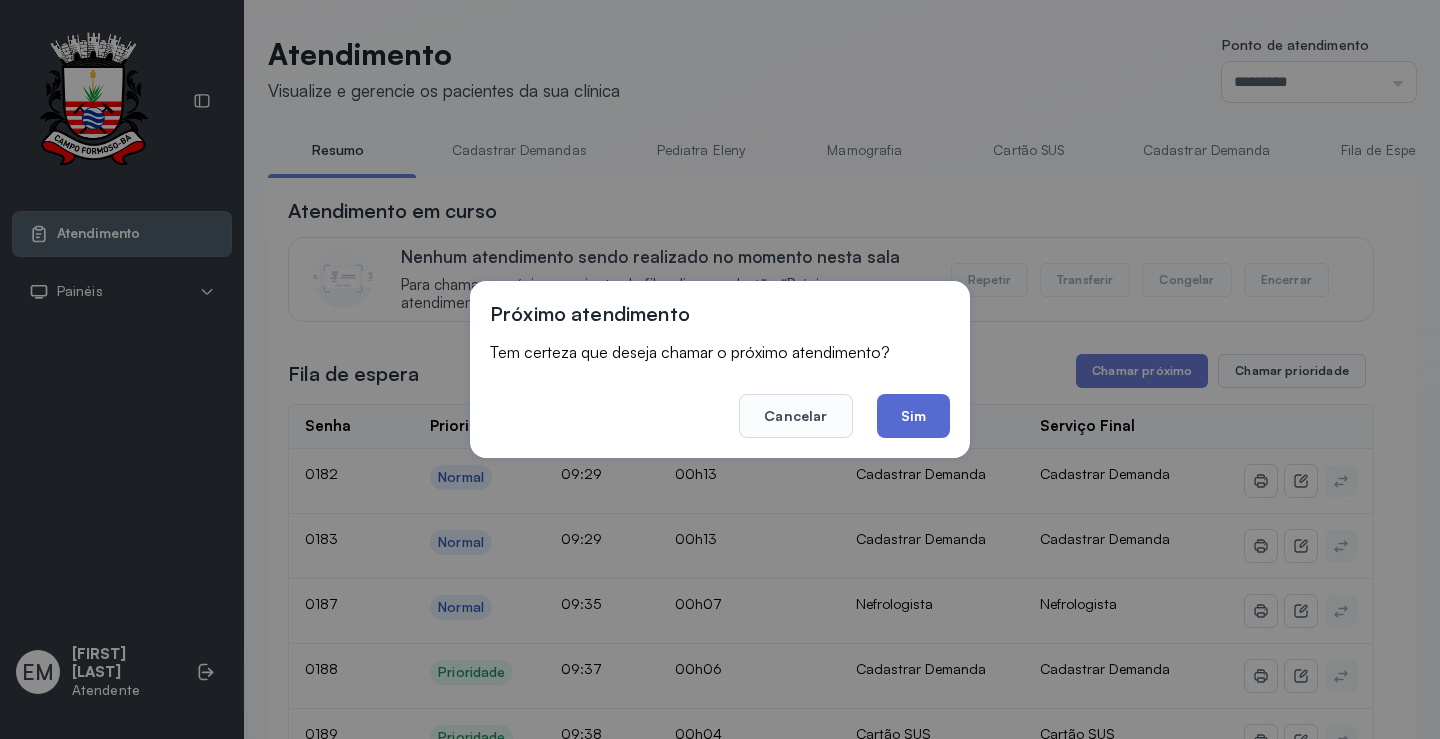 click on "Sim" 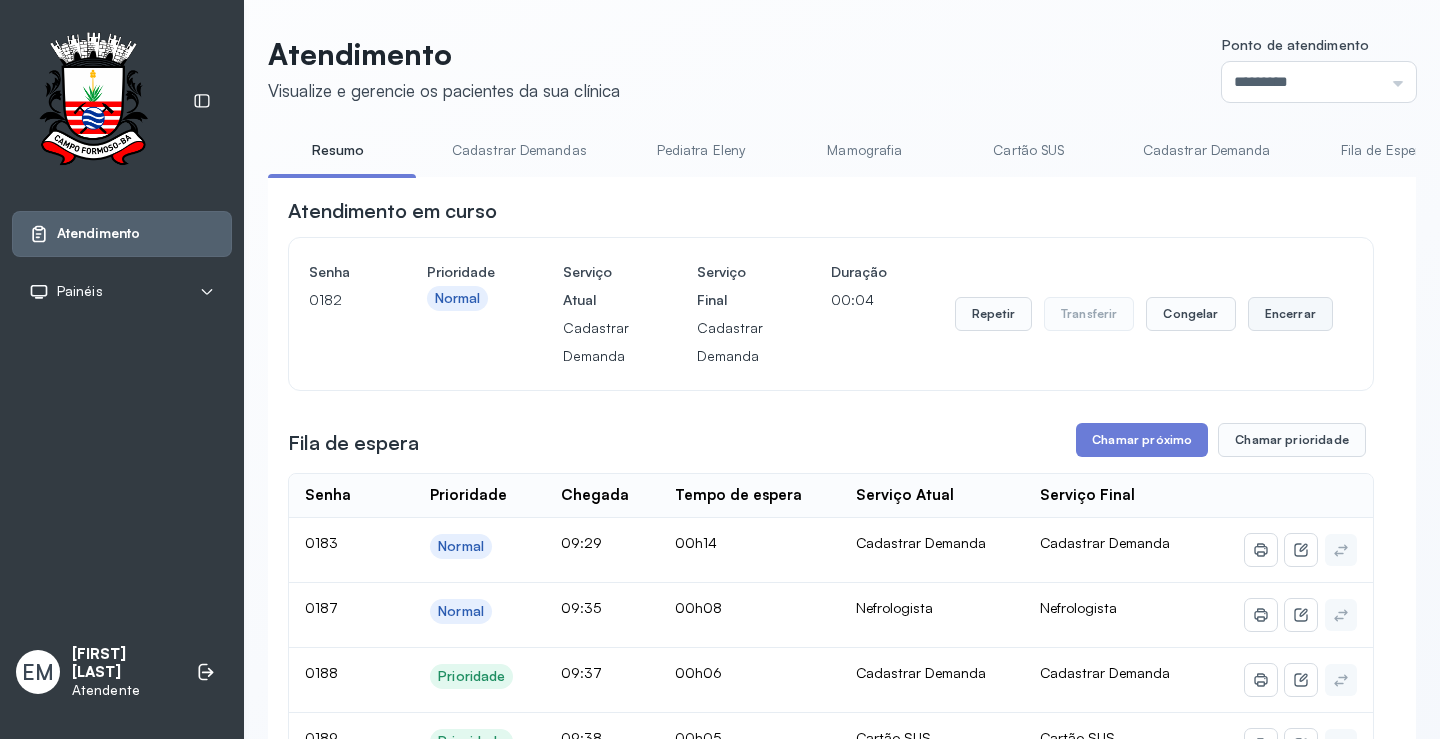 click on "Encerrar" at bounding box center (1290, 314) 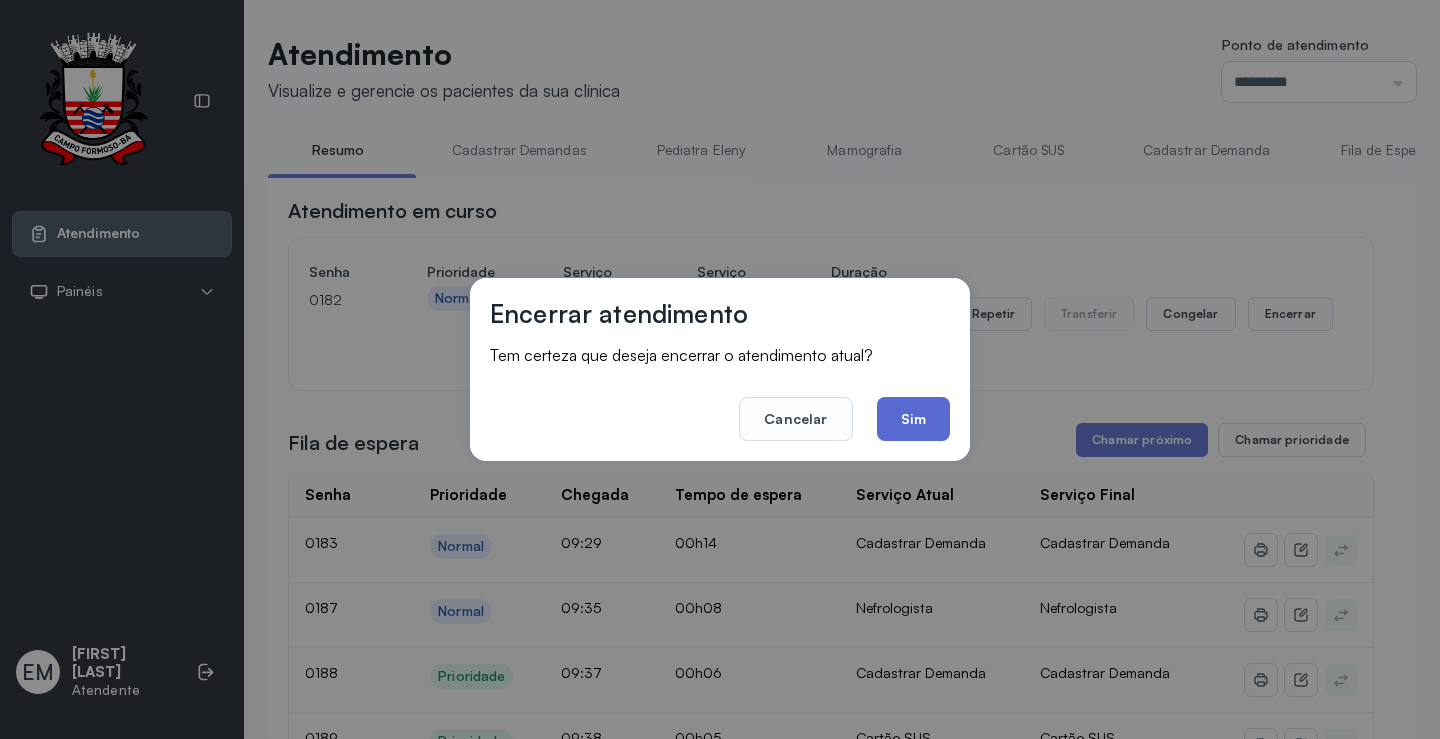 click on "Sim" 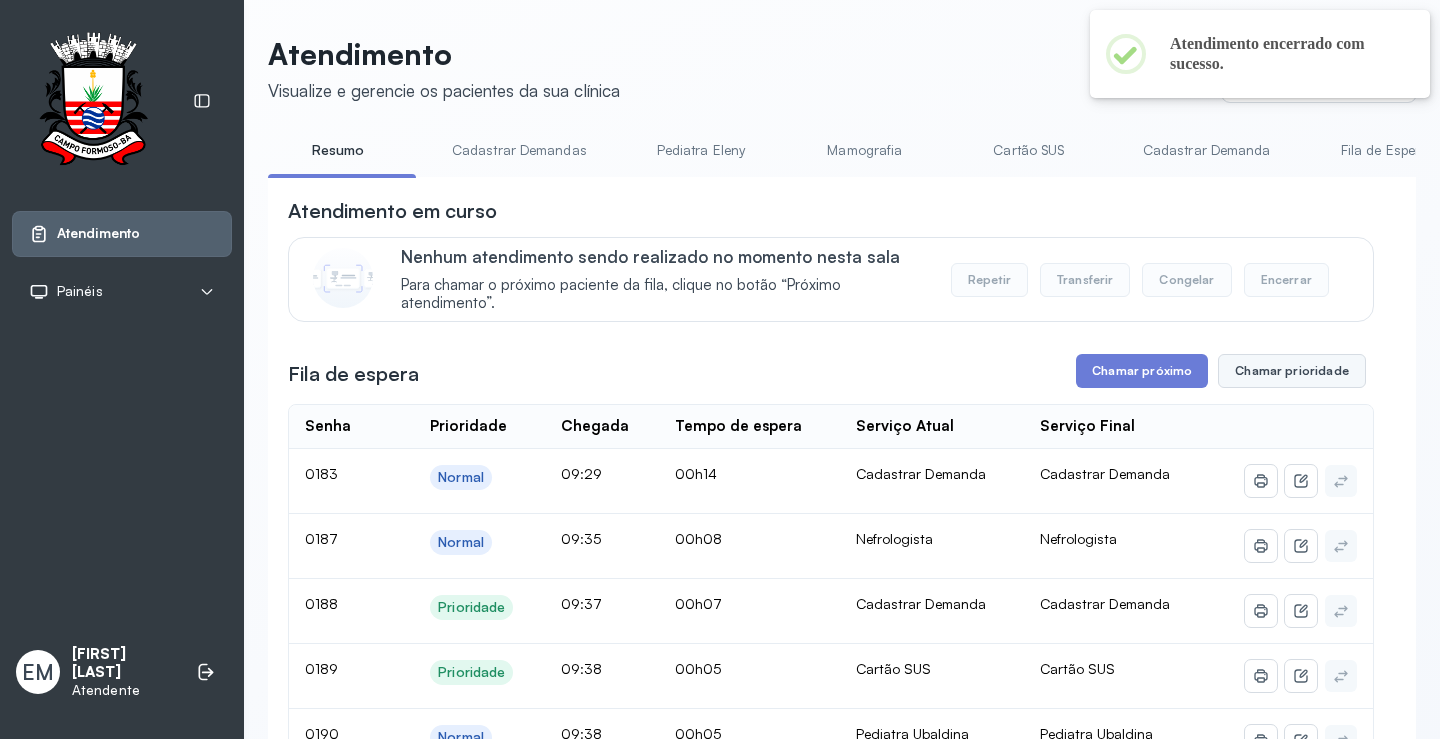 click on "Chamar prioridade" at bounding box center (1292, 371) 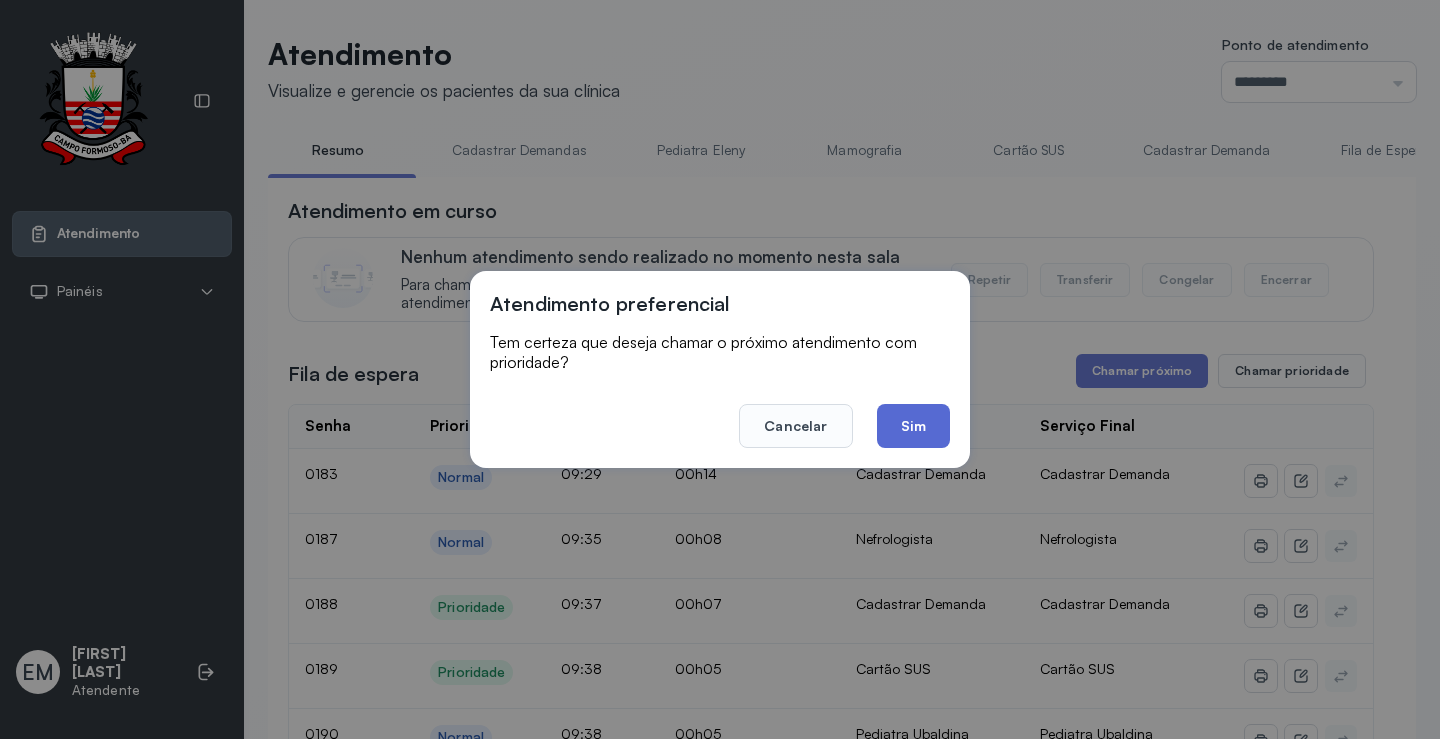 click on "Sim" 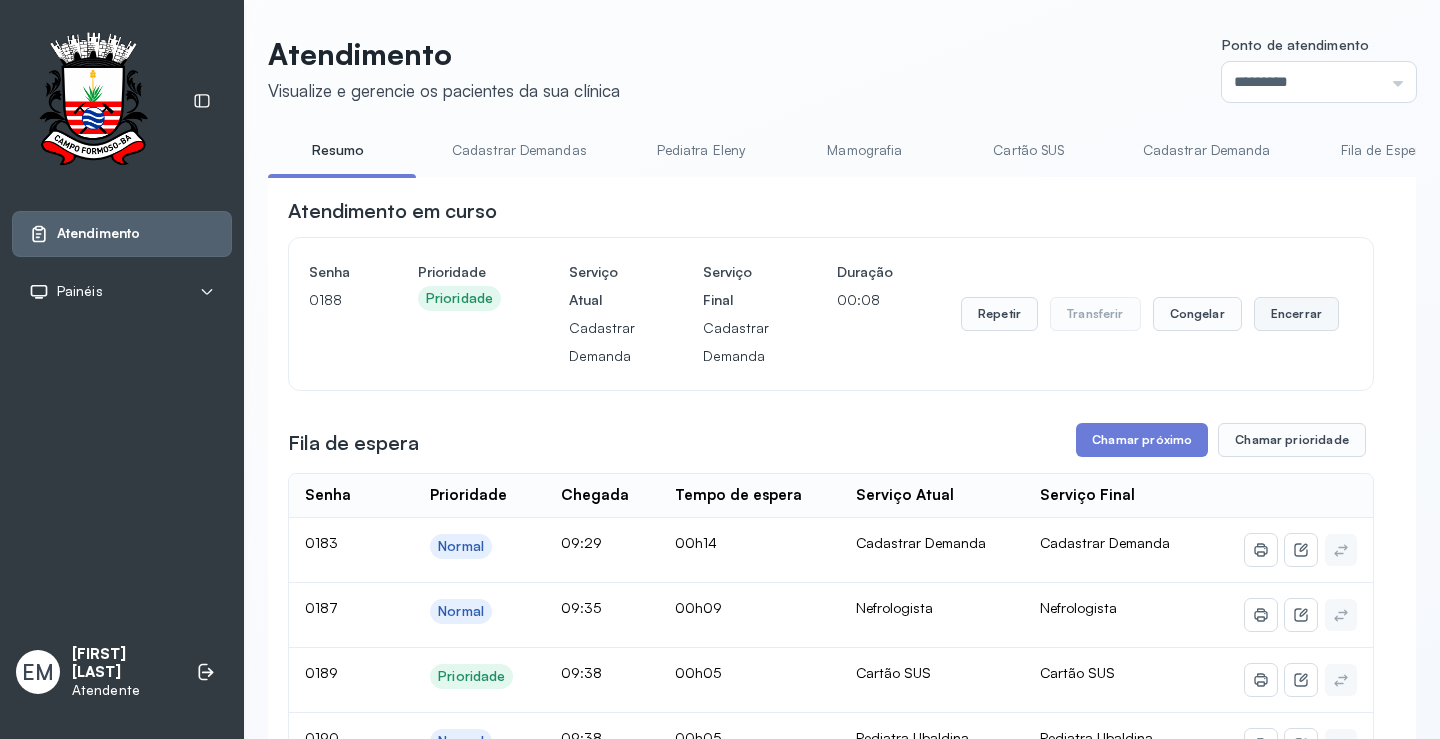 click on "Encerrar" at bounding box center [1296, 314] 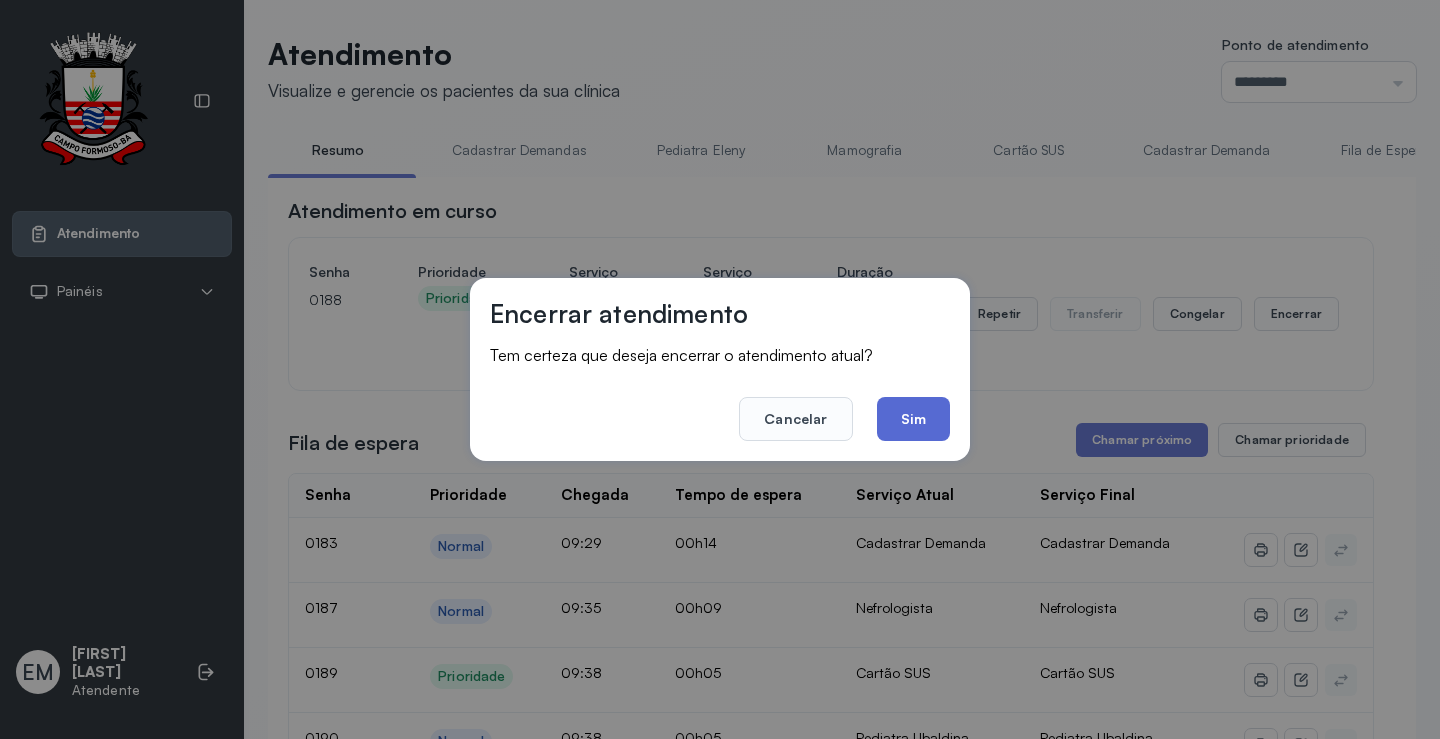 click on "Sim" 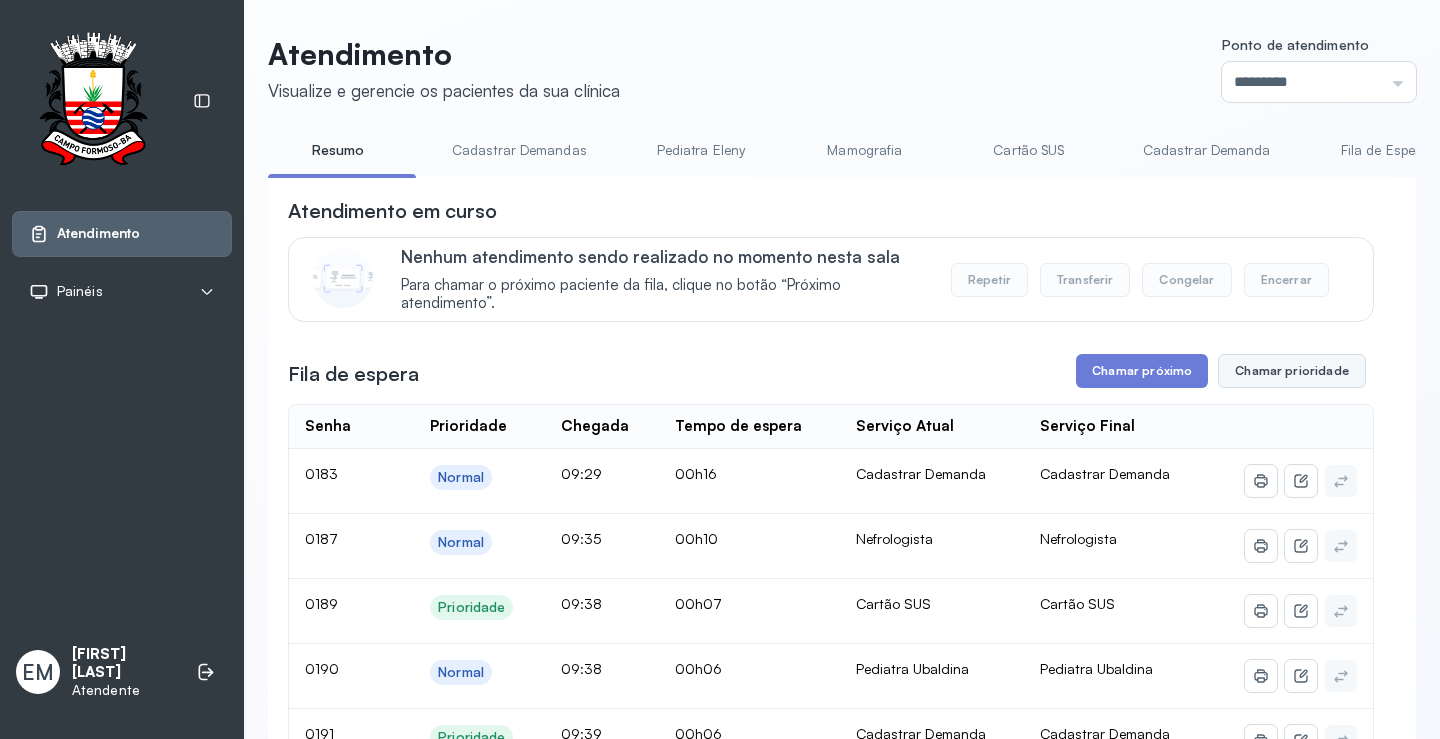 click on "Chamar prioridade" at bounding box center (1292, 371) 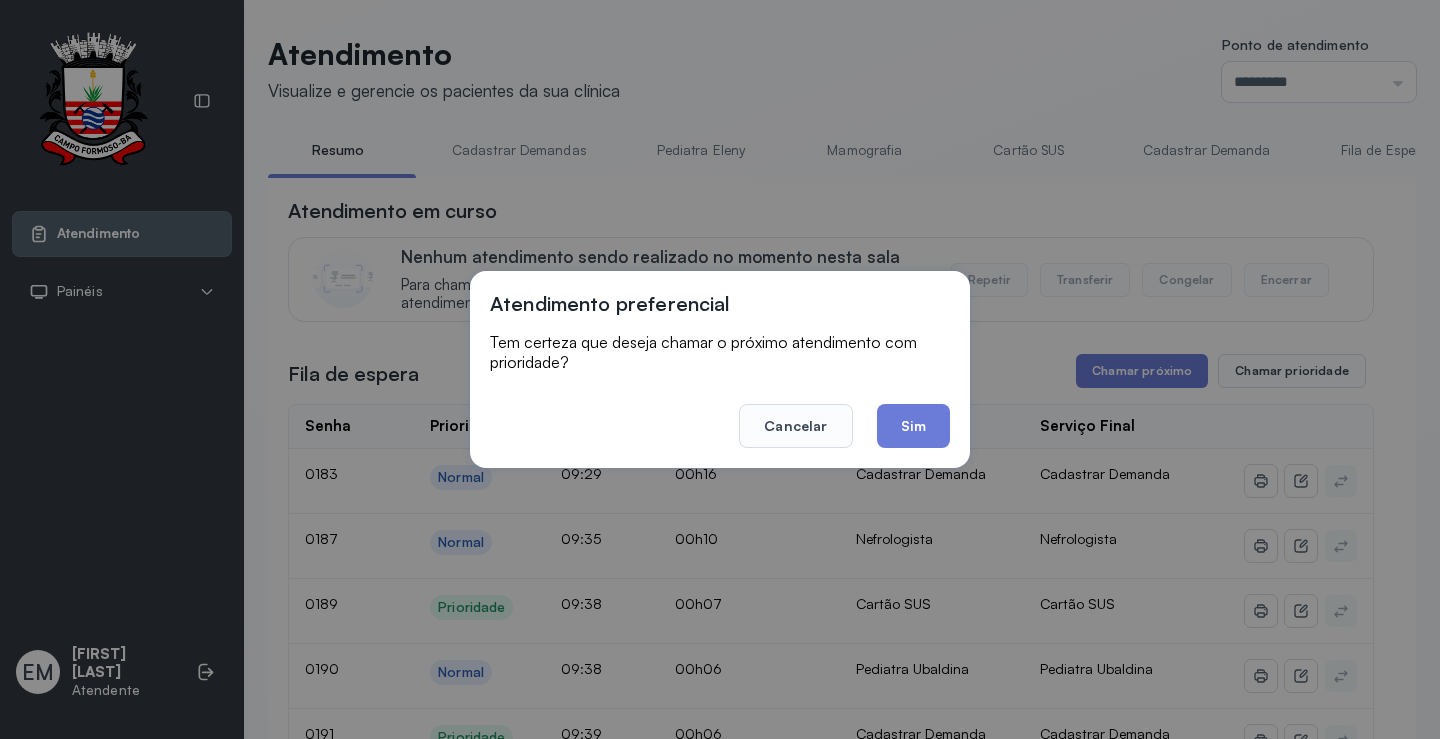 click on "Sim" 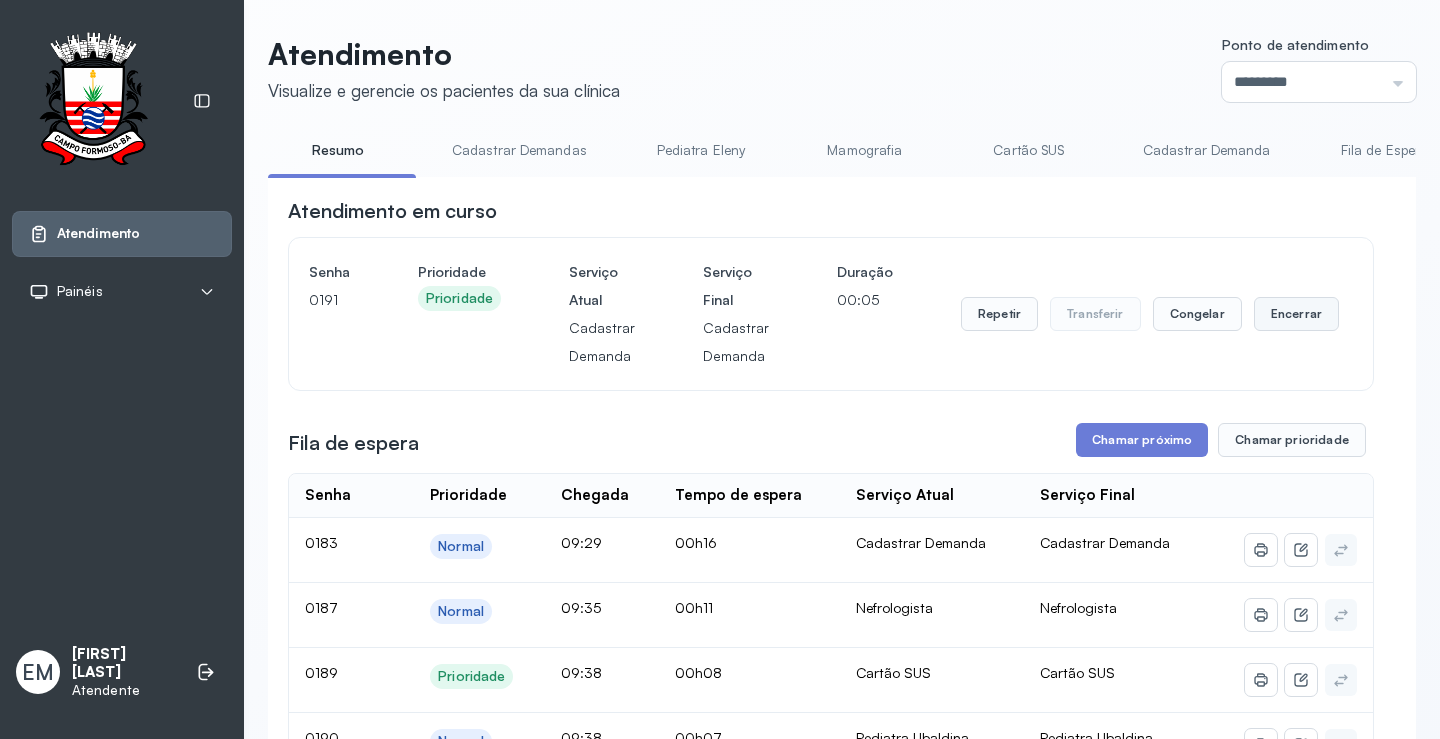 click on "Encerrar" at bounding box center (1296, 314) 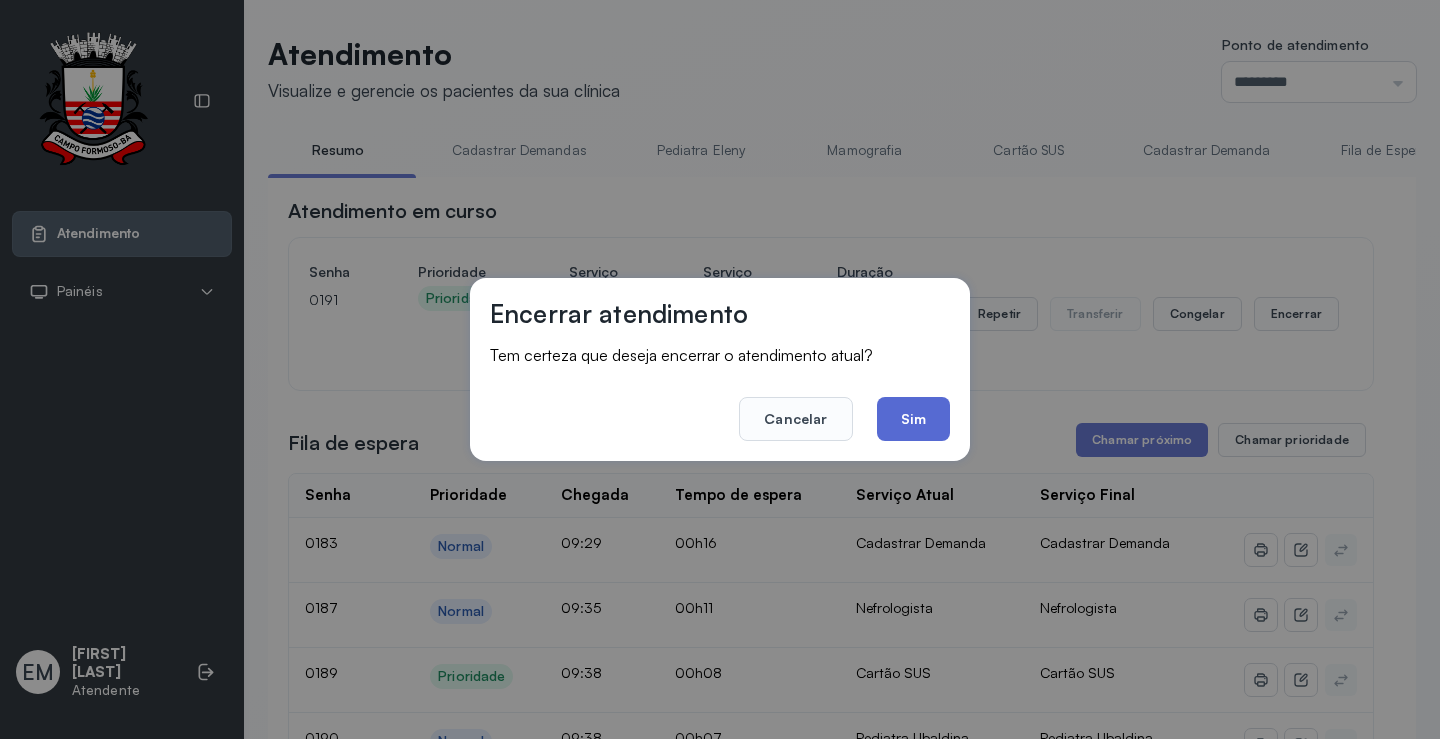 click on "Sim" 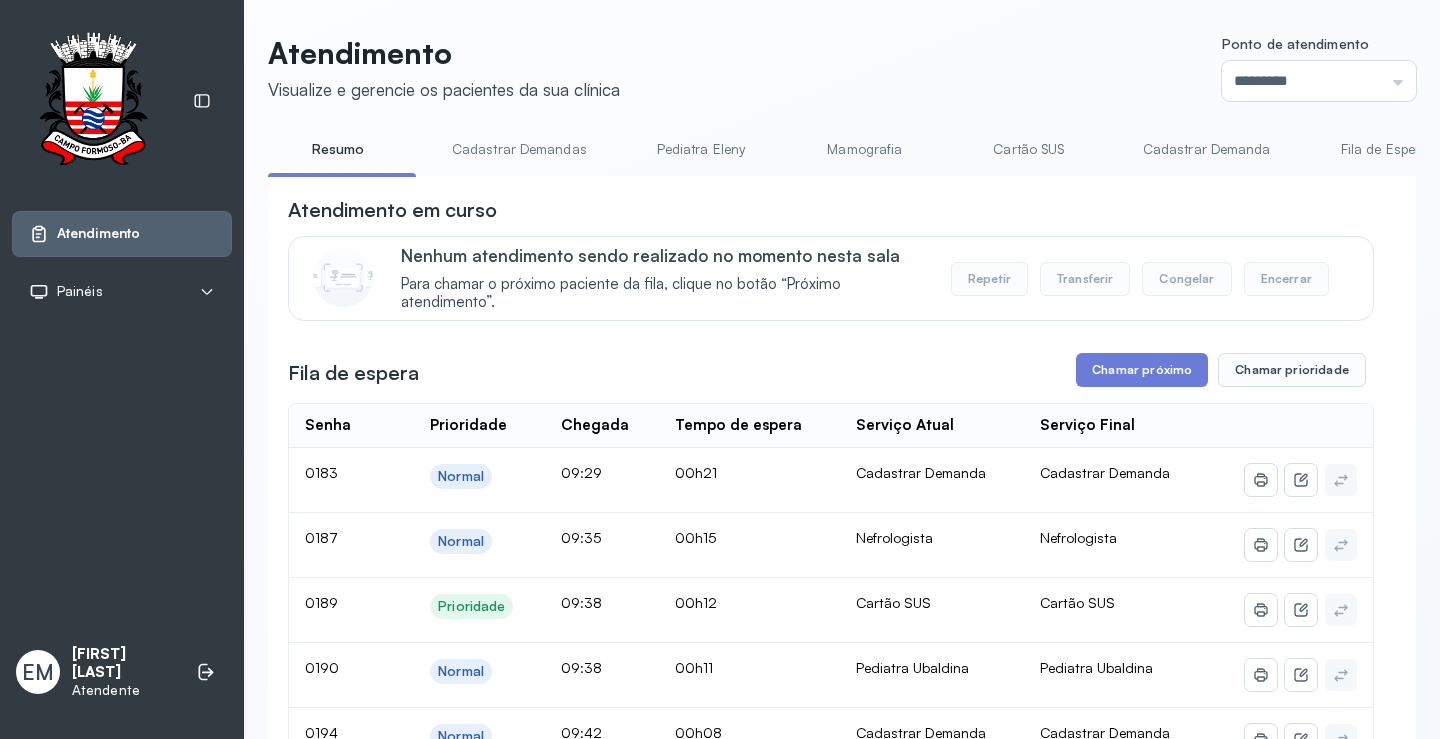 scroll, scrollTop: 0, scrollLeft: 0, axis: both 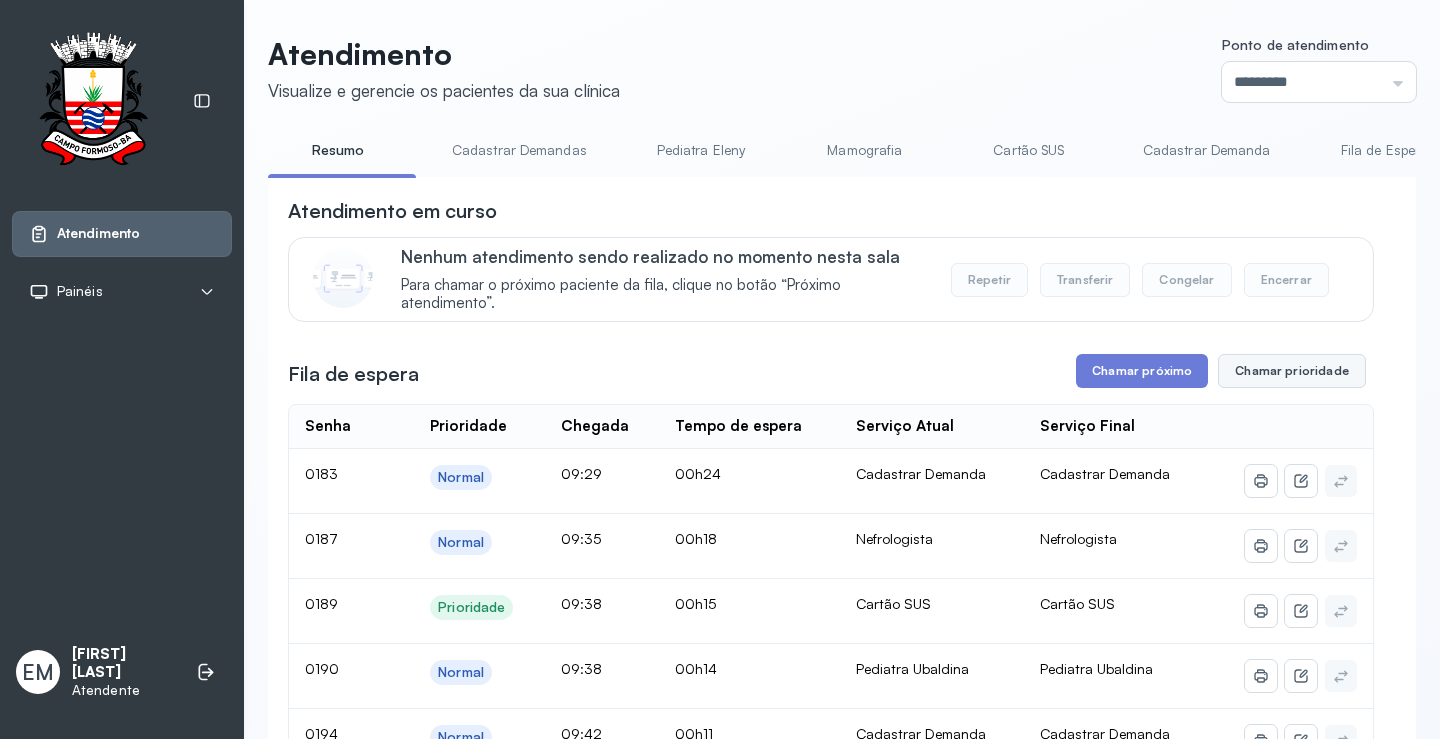 click on "Chamar prioridade" at bounding box center (1292, 371) 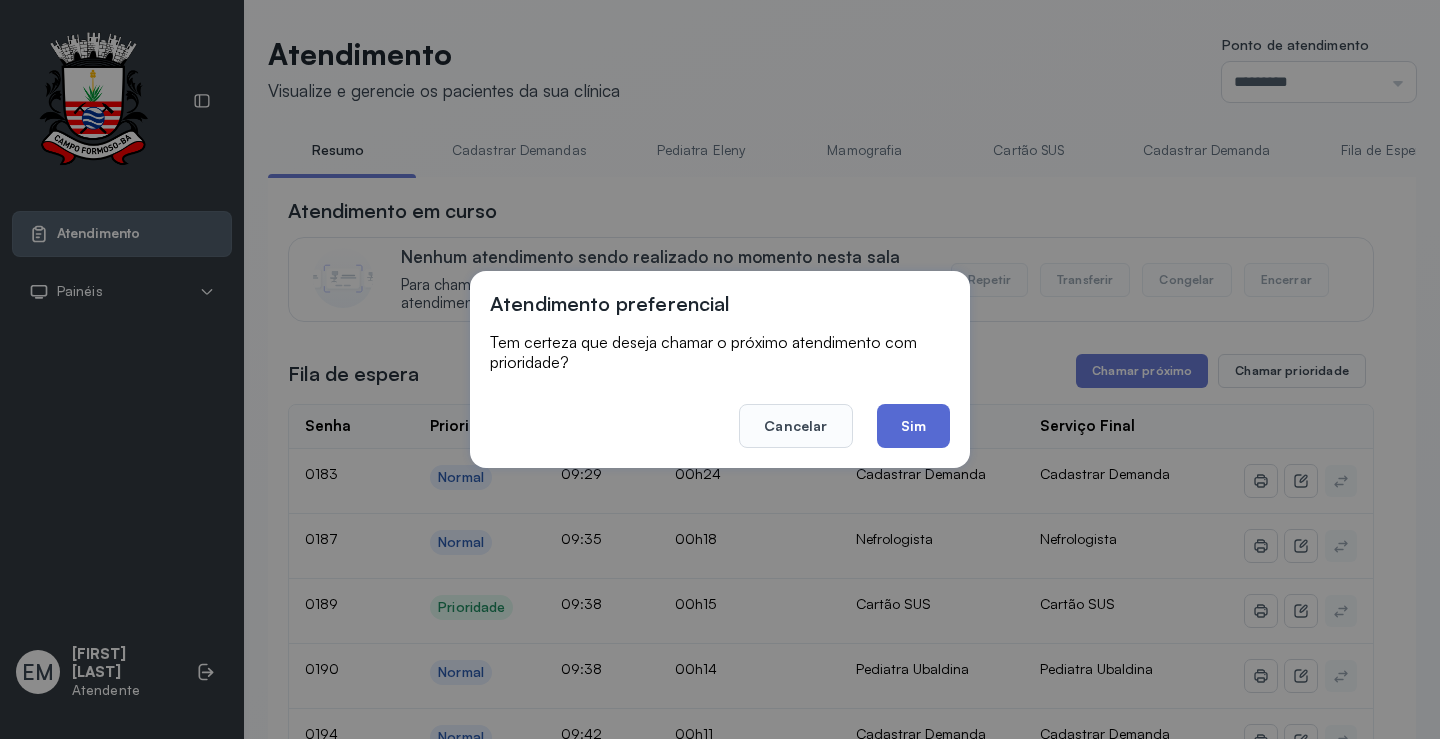 click on "Sim" 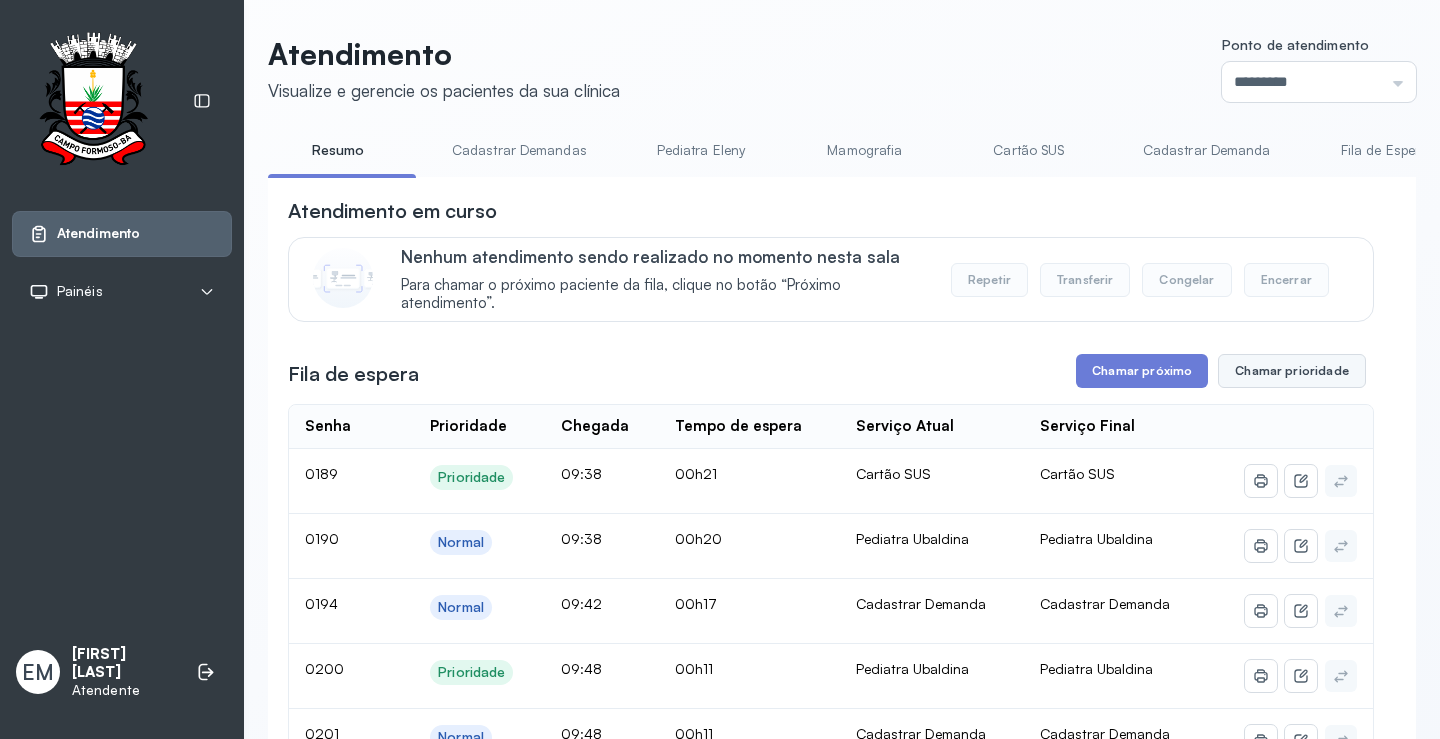 click on "Chamar prioridade" at bounding box center (1292, 371) 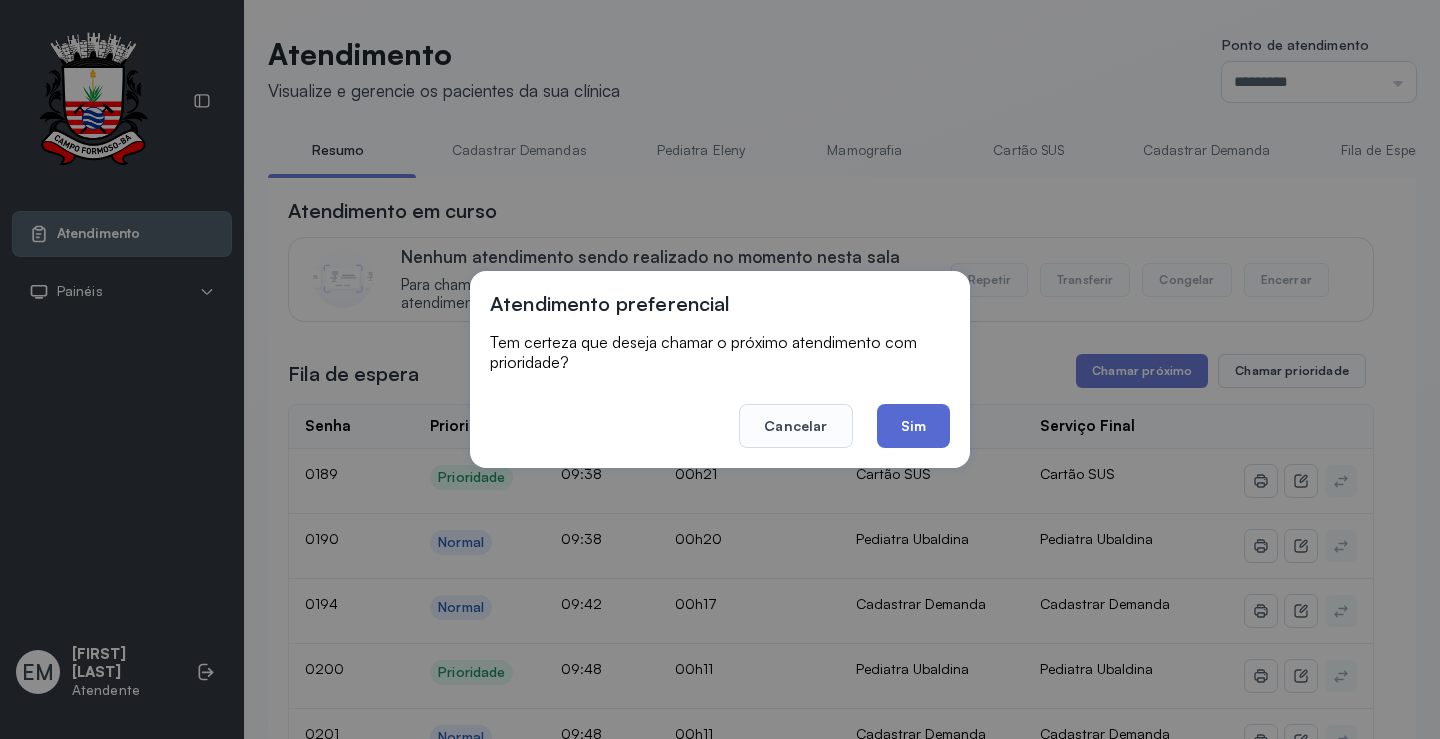 click on "Sim" 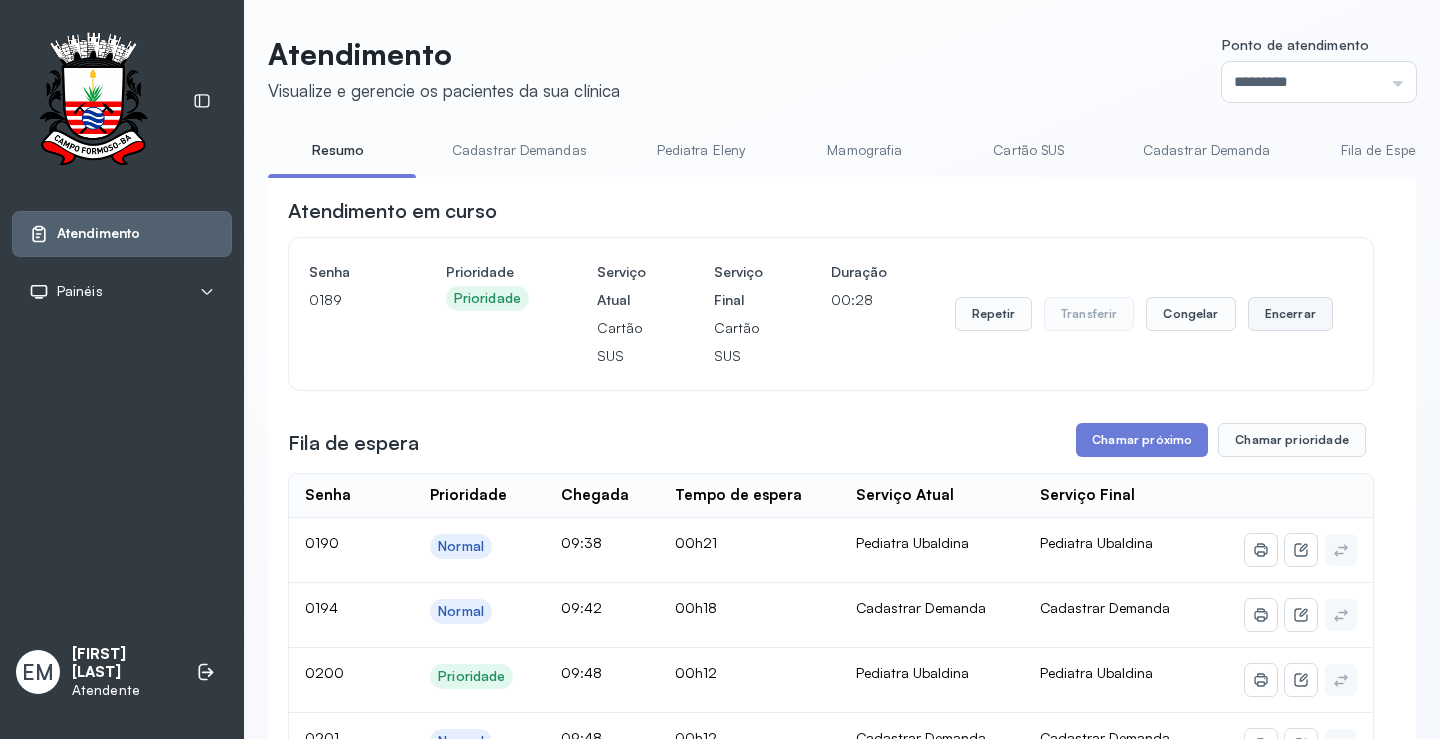 click on "Encerrar" at bounding box center [1290, 314] 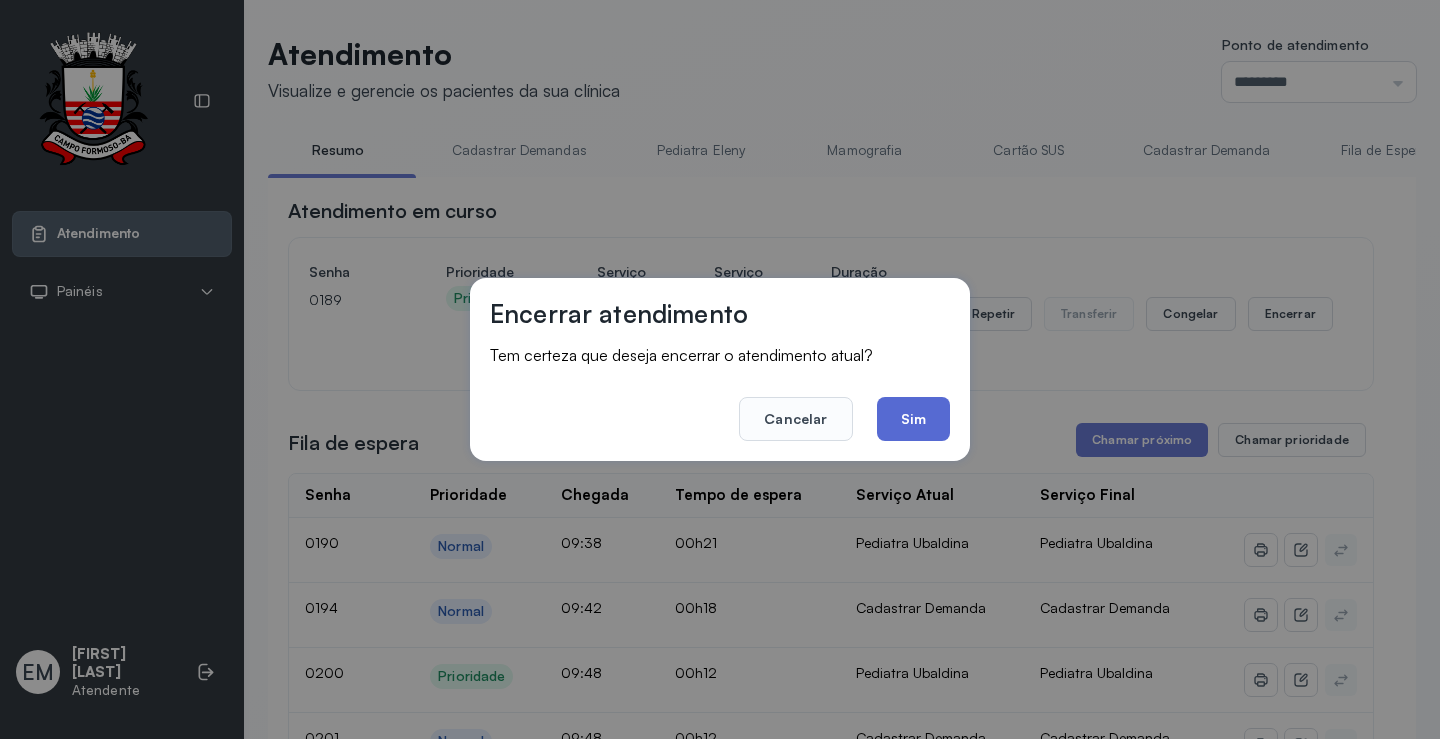 click on "Sim" 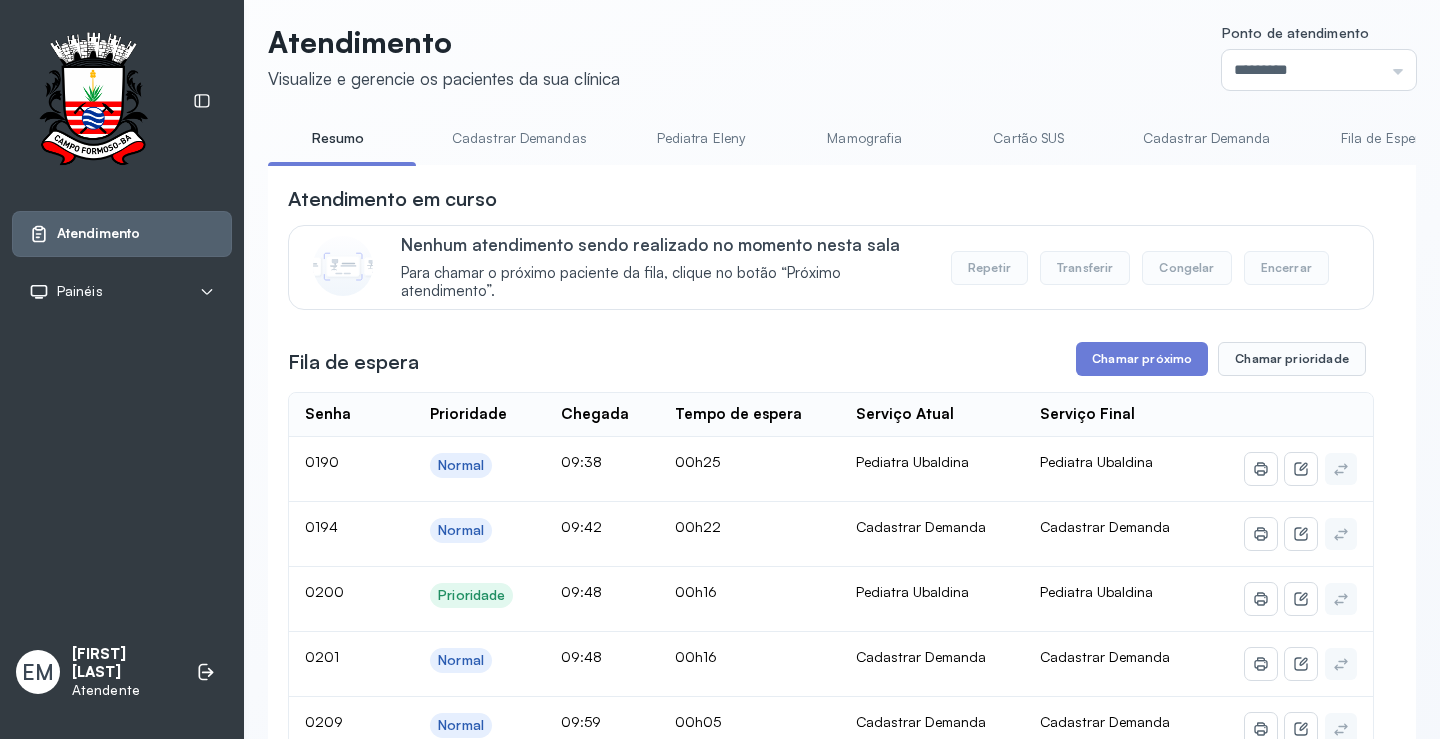 scroll, scrollTop: 0, scrollLeft: 0, axis: both 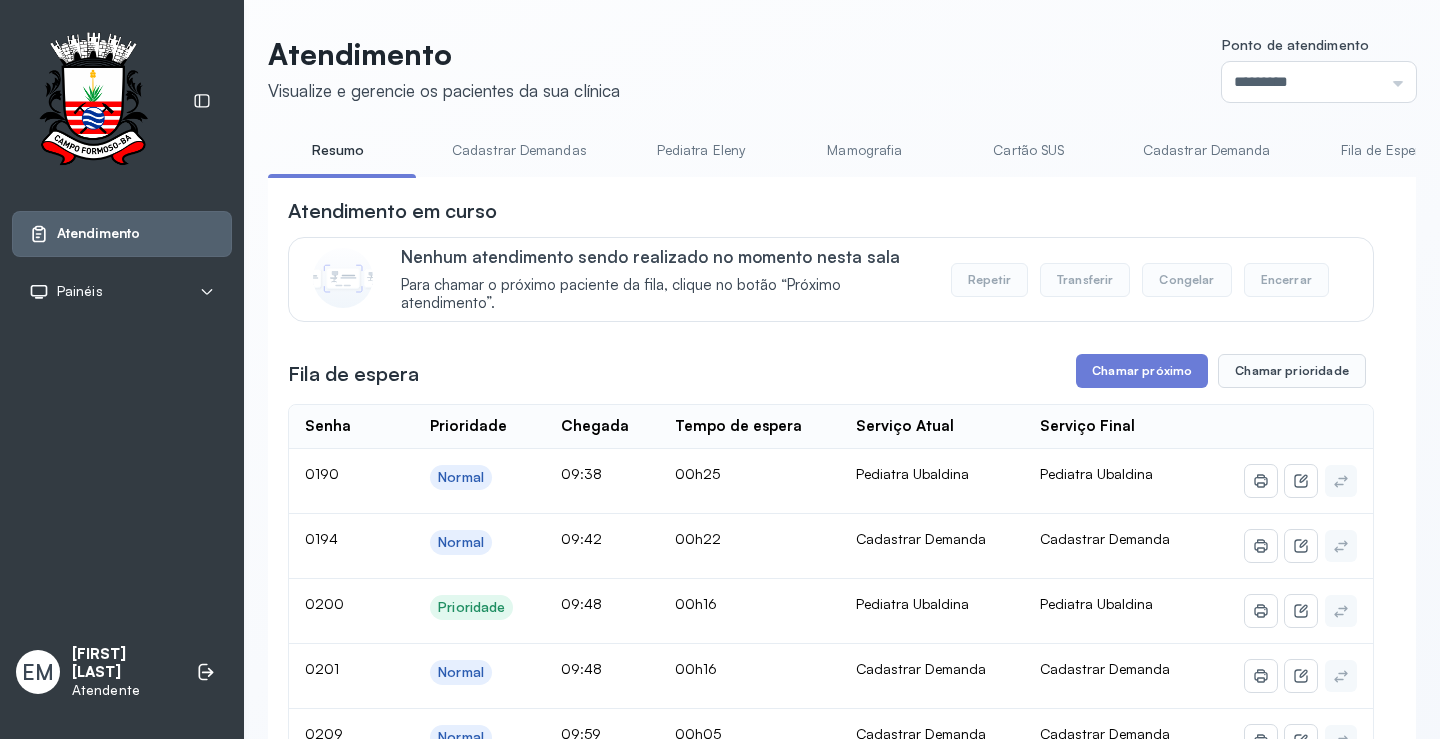 click on "Cartão SUS" at bounding box center (1029, 150) 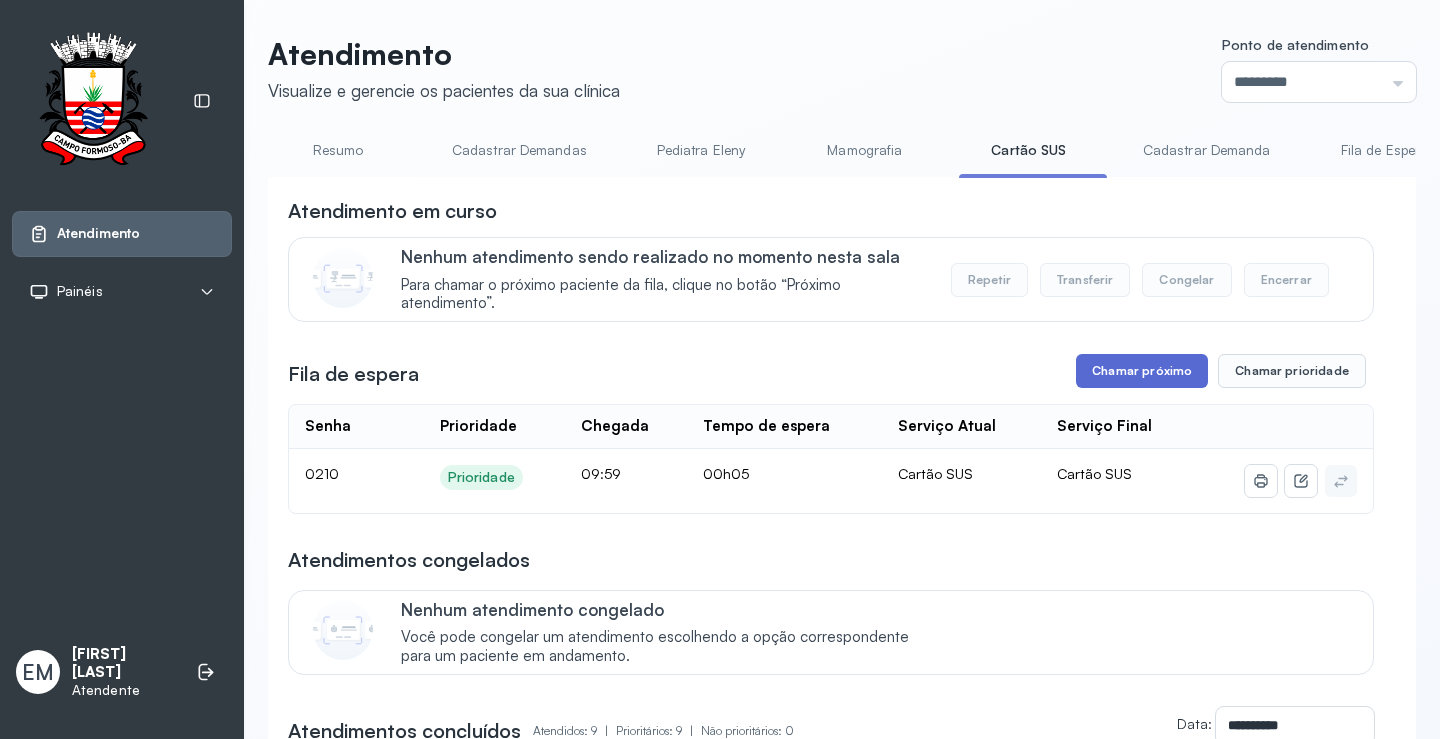 click on "Chamar próximo" at bounding box center (1142, 371) 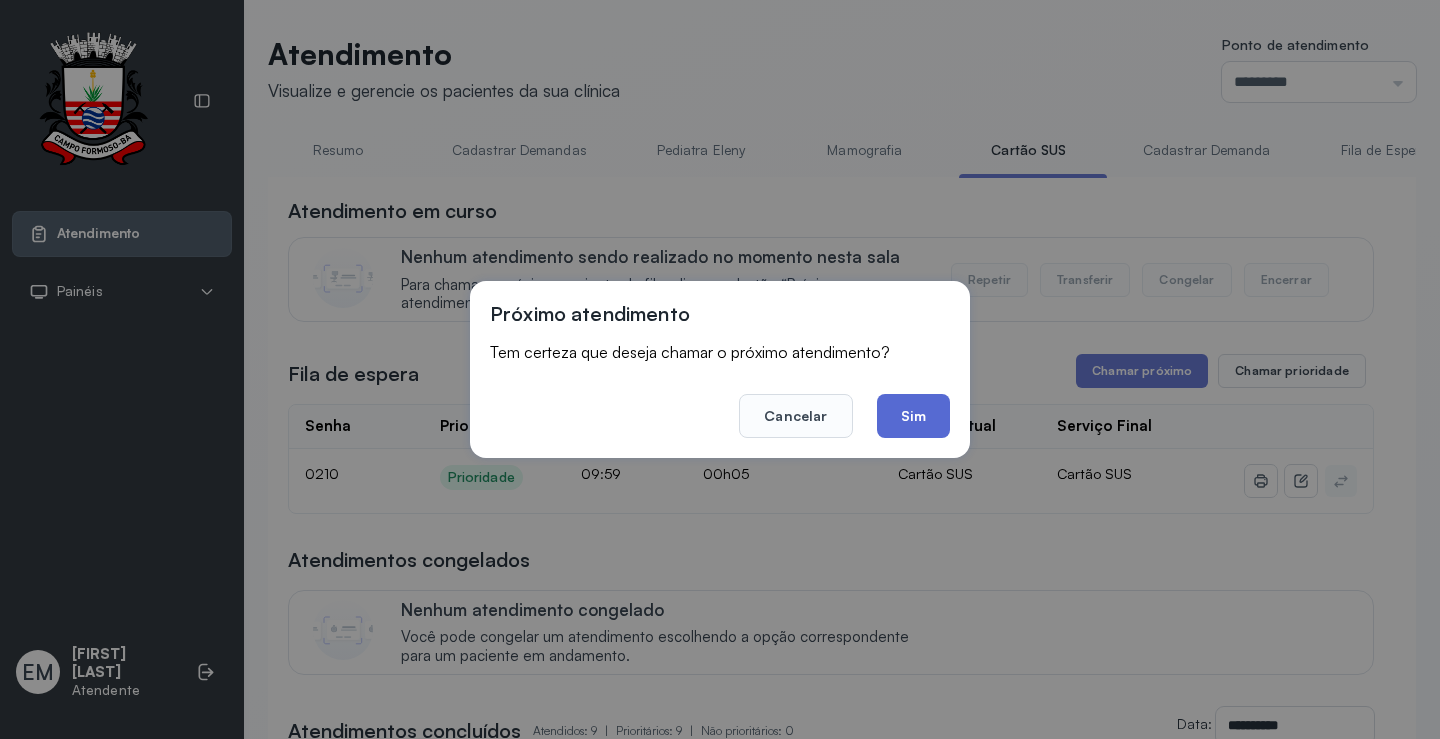 click on "Sim" 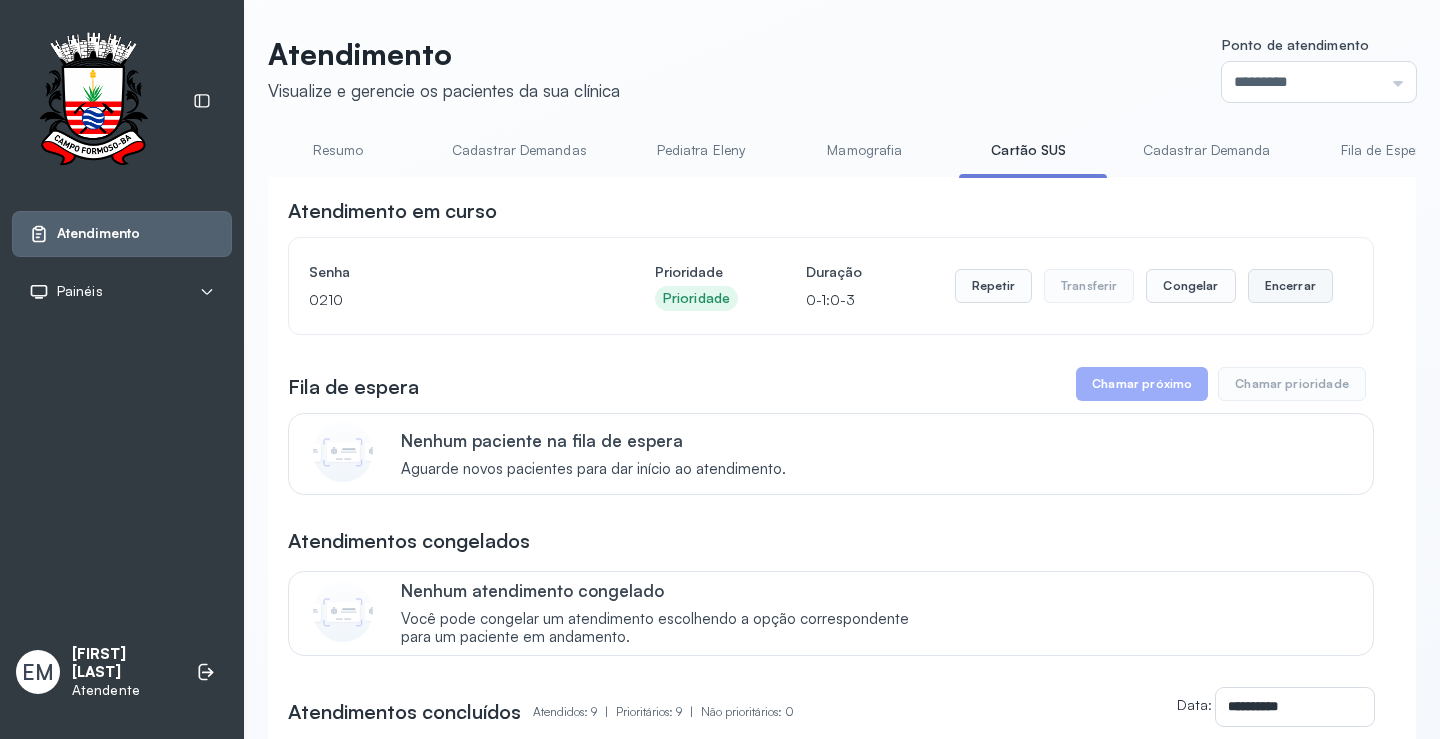 click on "Encerrar" at bounding box center (1290, 286) 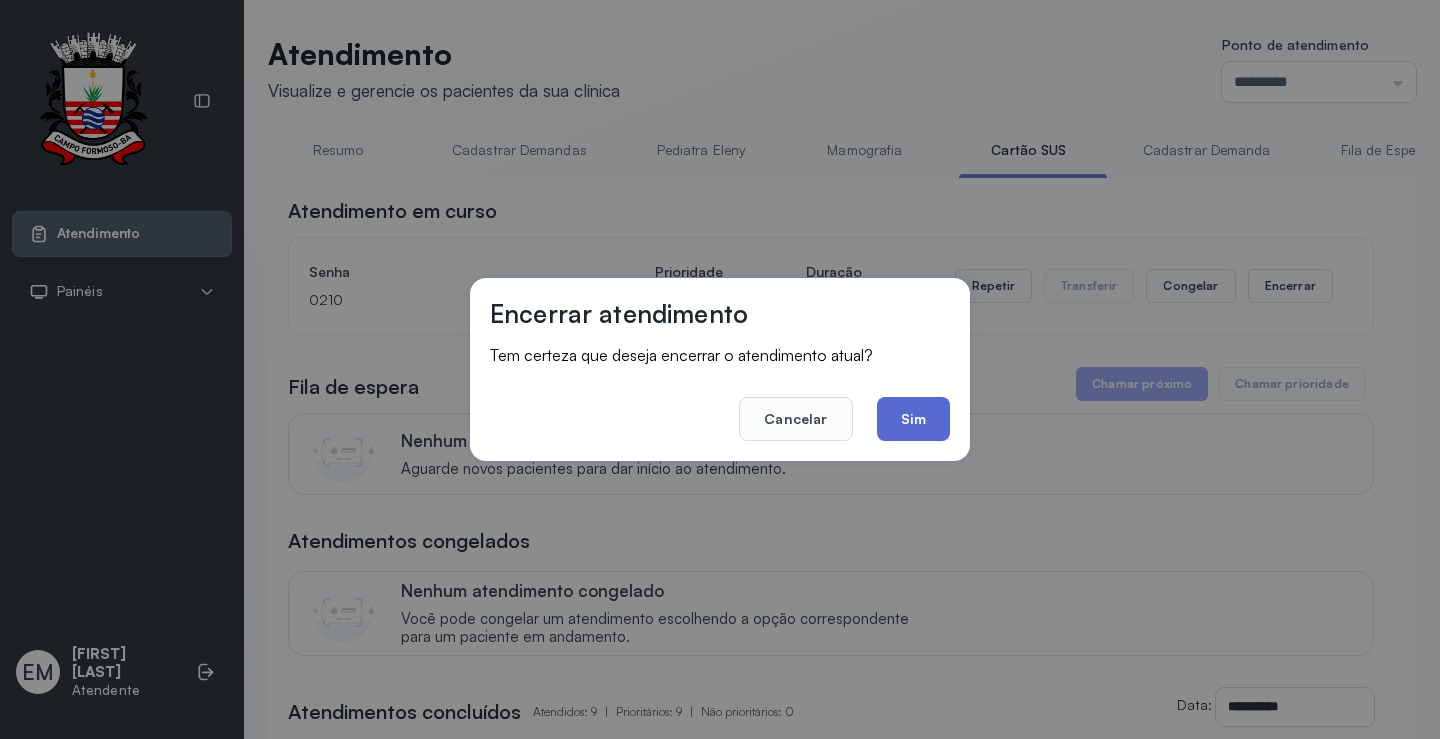 click on "Sim" 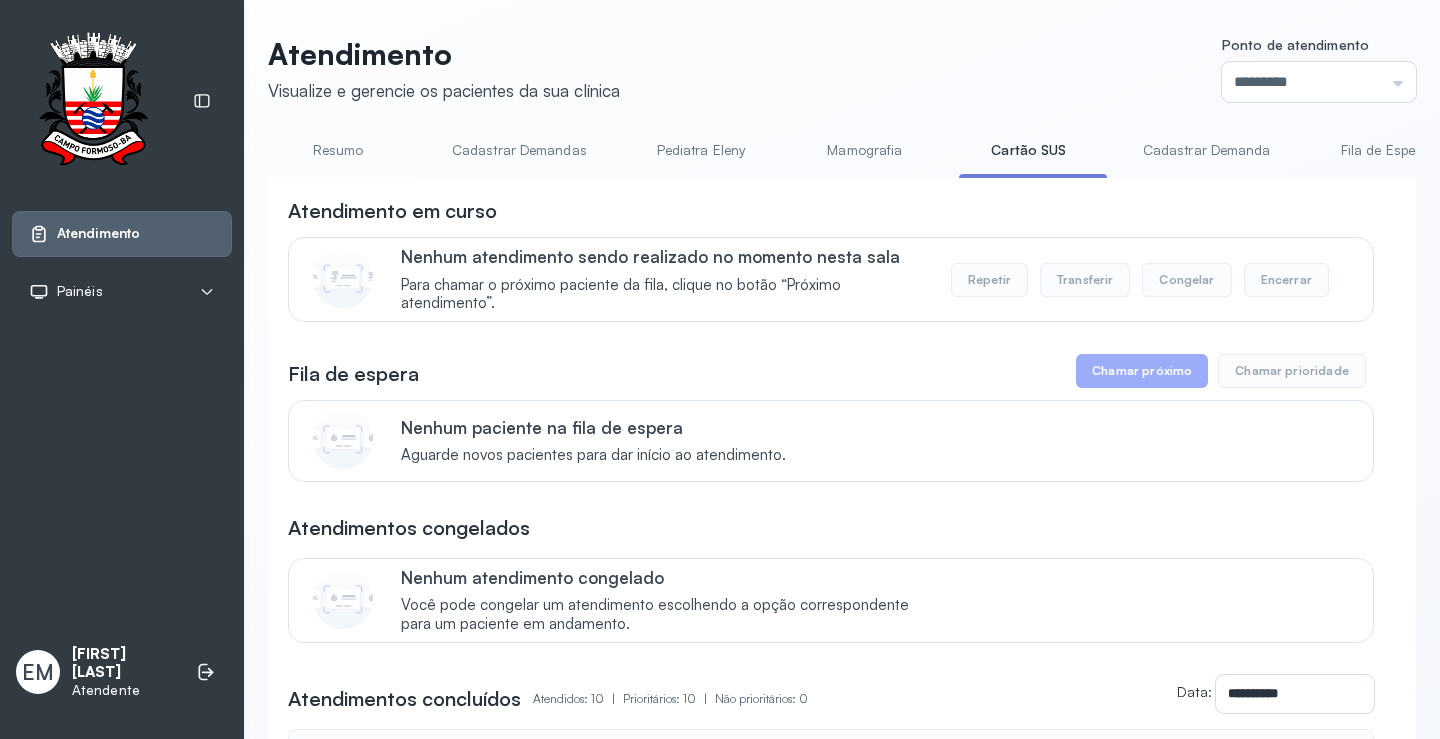 click on "Resumo" at bounding box center [338, 150] 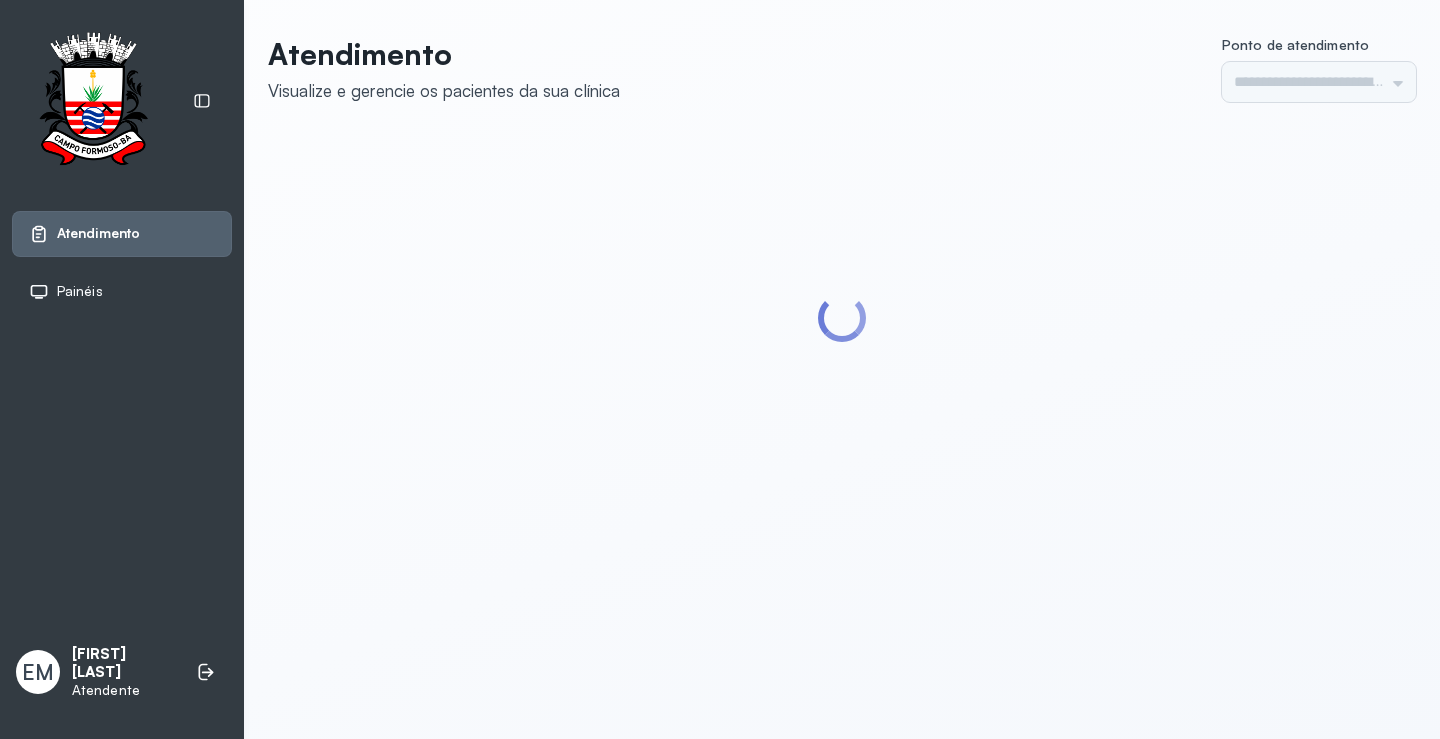 scroll, scrollTop: 0, scrollLeft: 0, axis: both 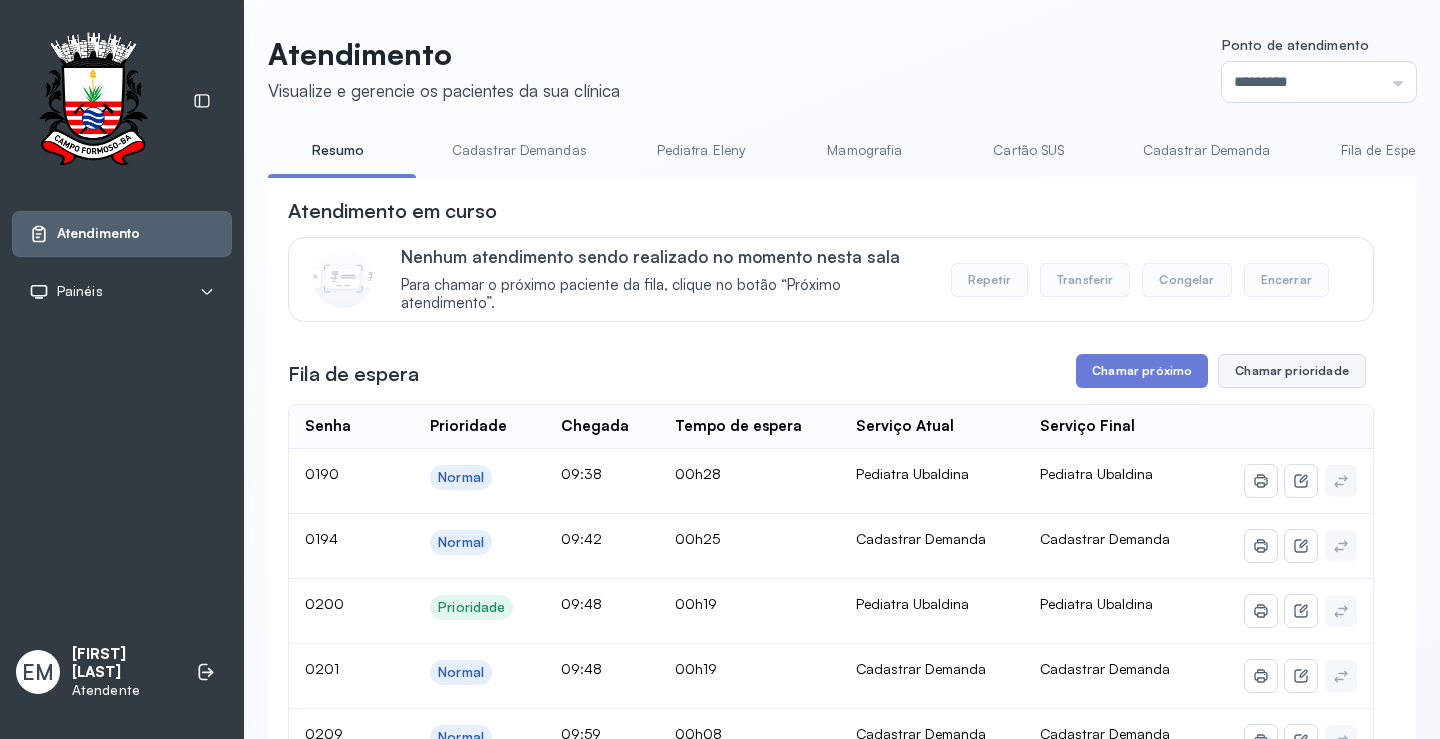 click on "Chamar prioridade" at bounding box center (1292, 371) 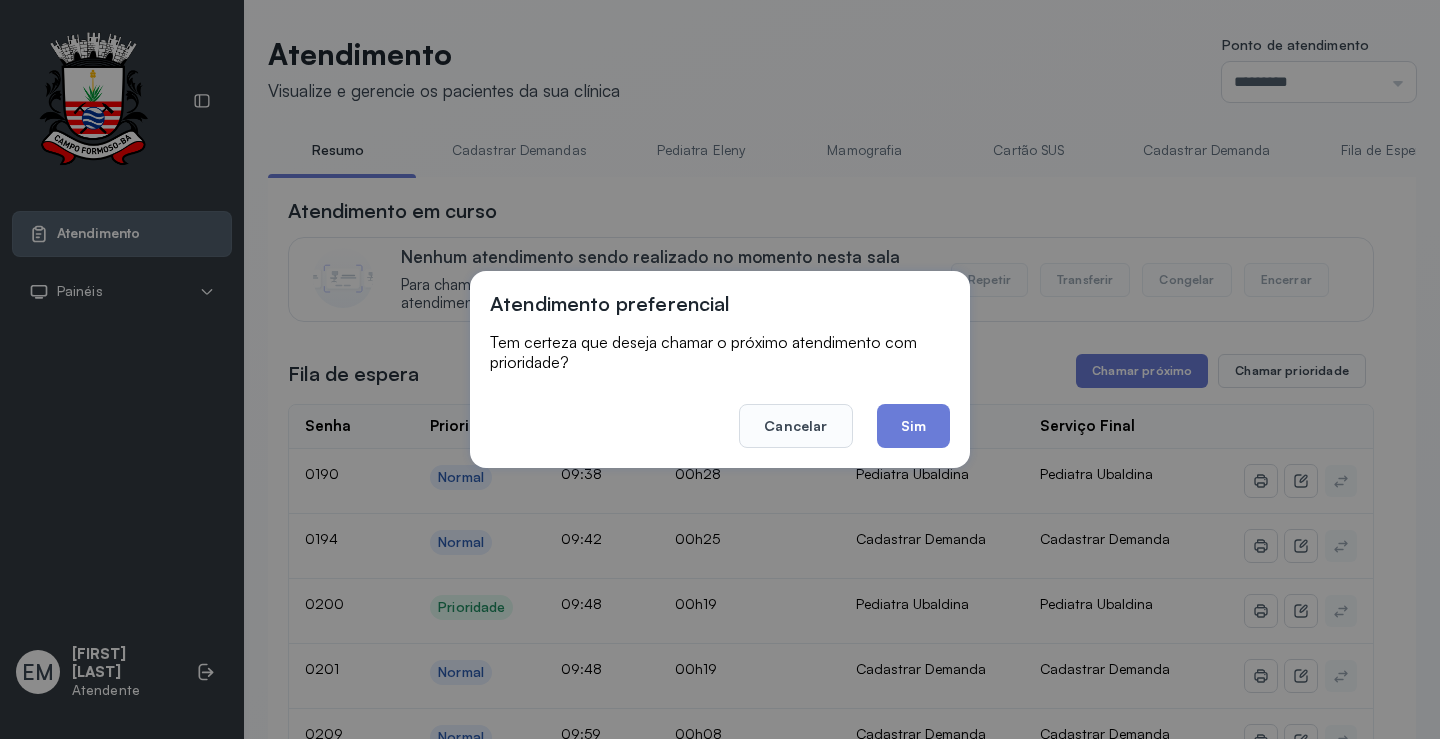 click on "Sim" 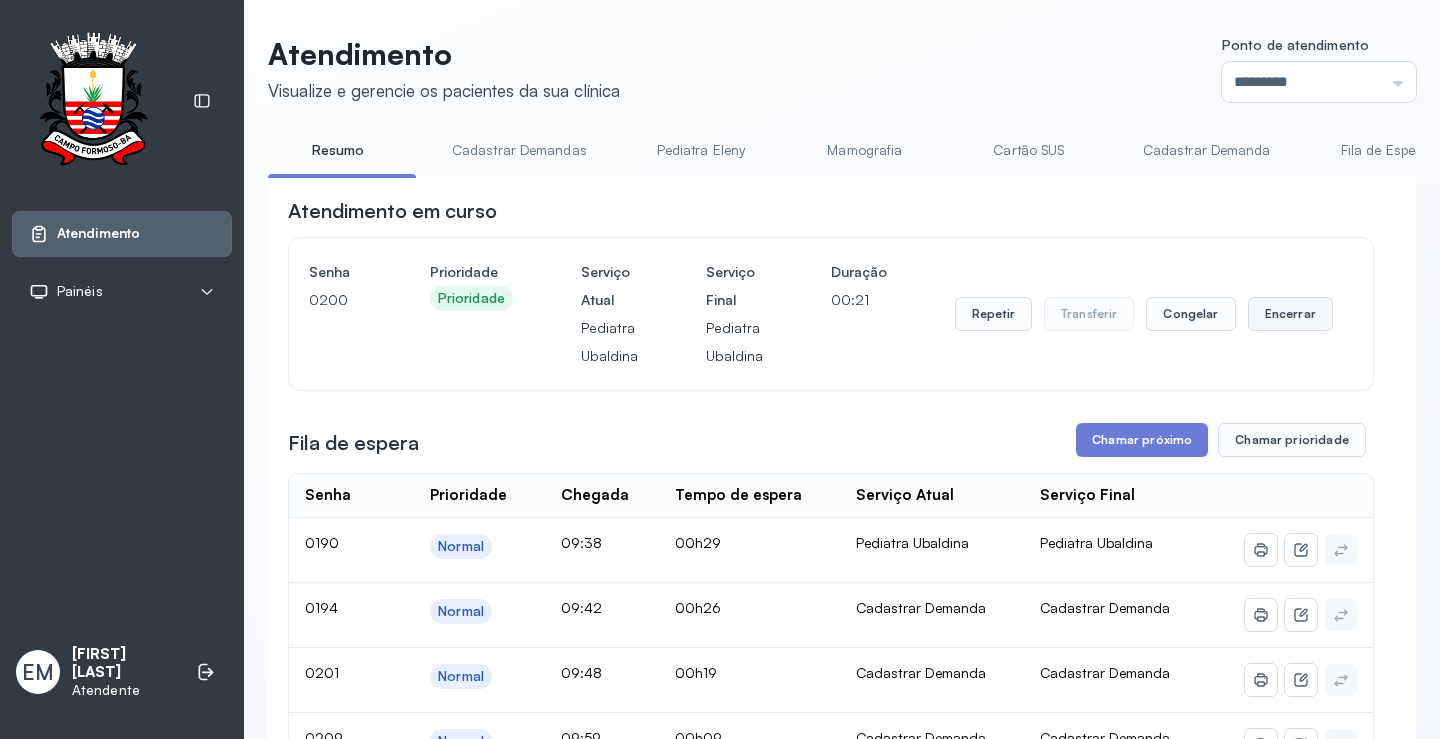click on "Encerrar" at bounding box center (1290, 314) 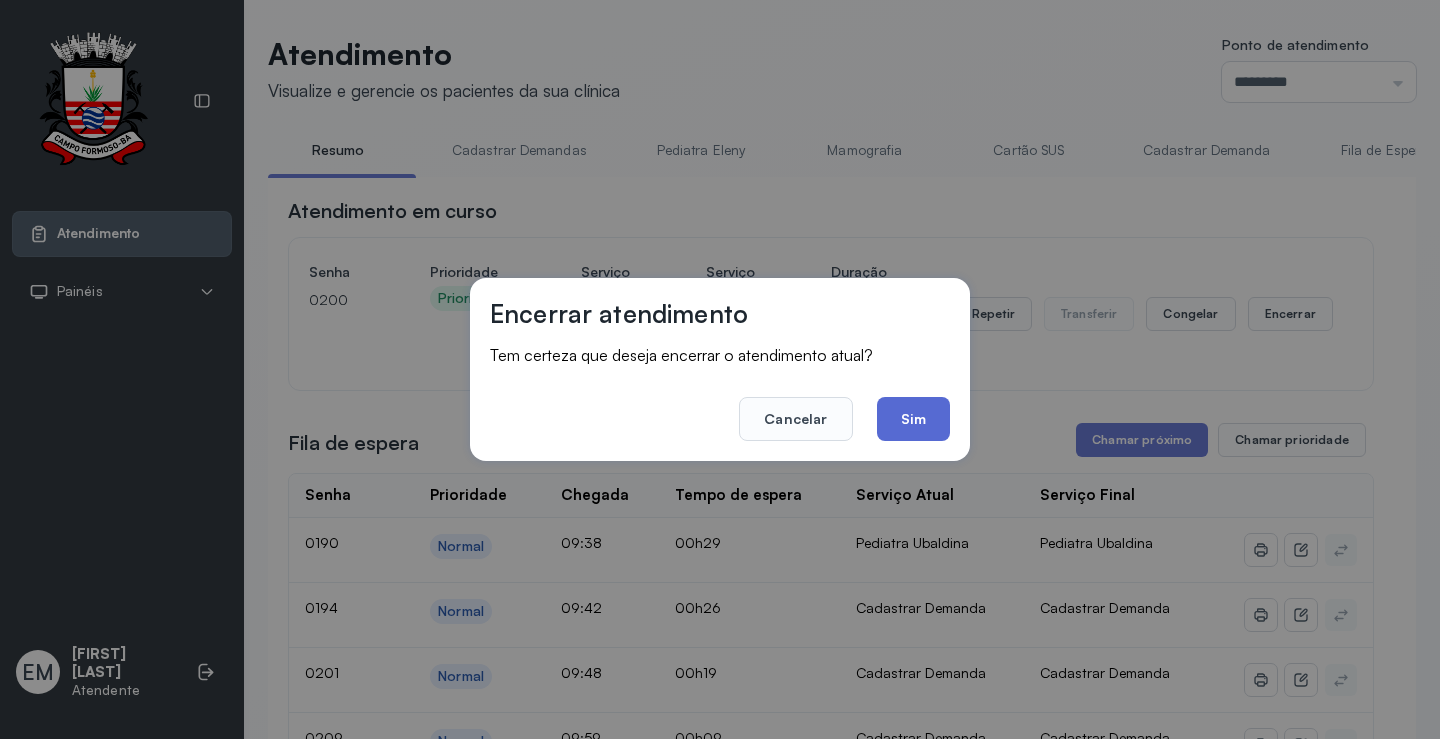 click on "Sim" 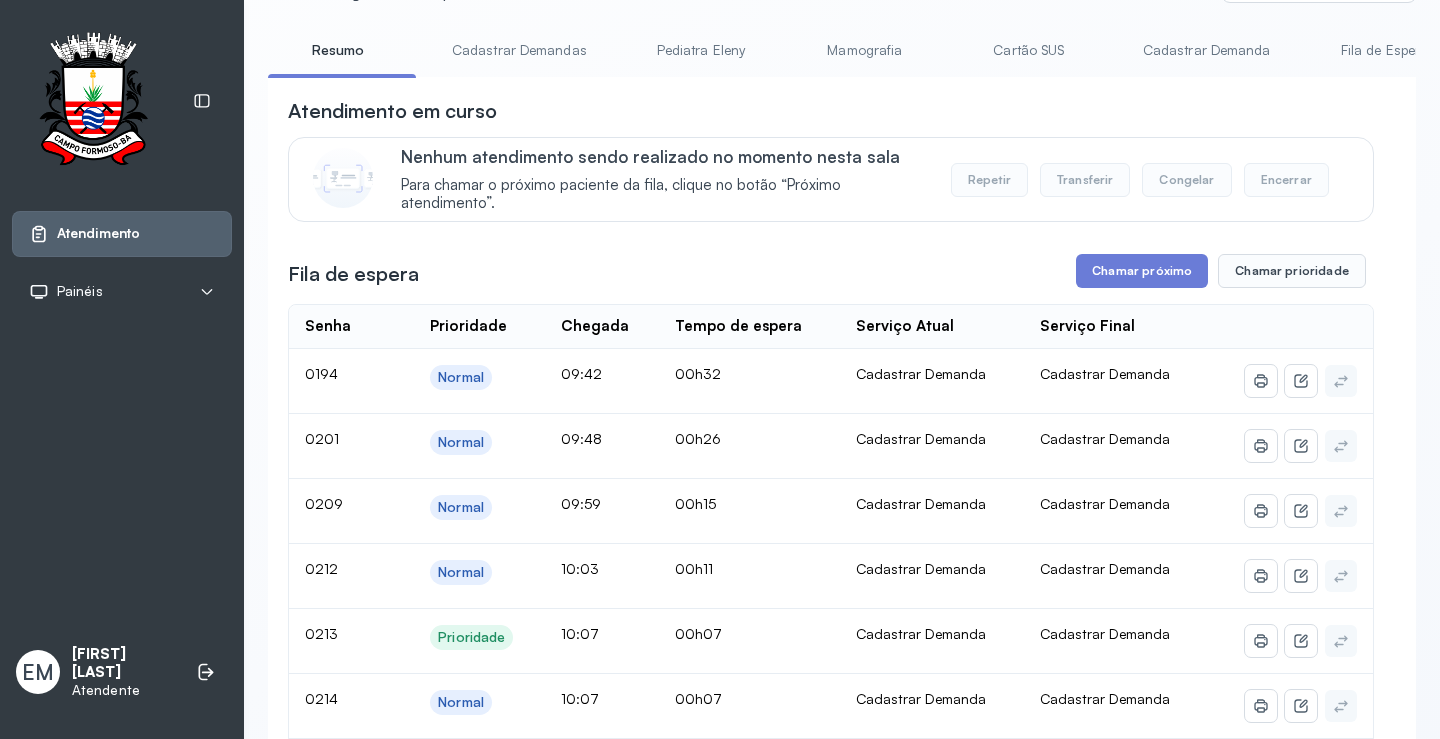 scroll, scrollTop: 0, scrollLeft: 0, axis: both 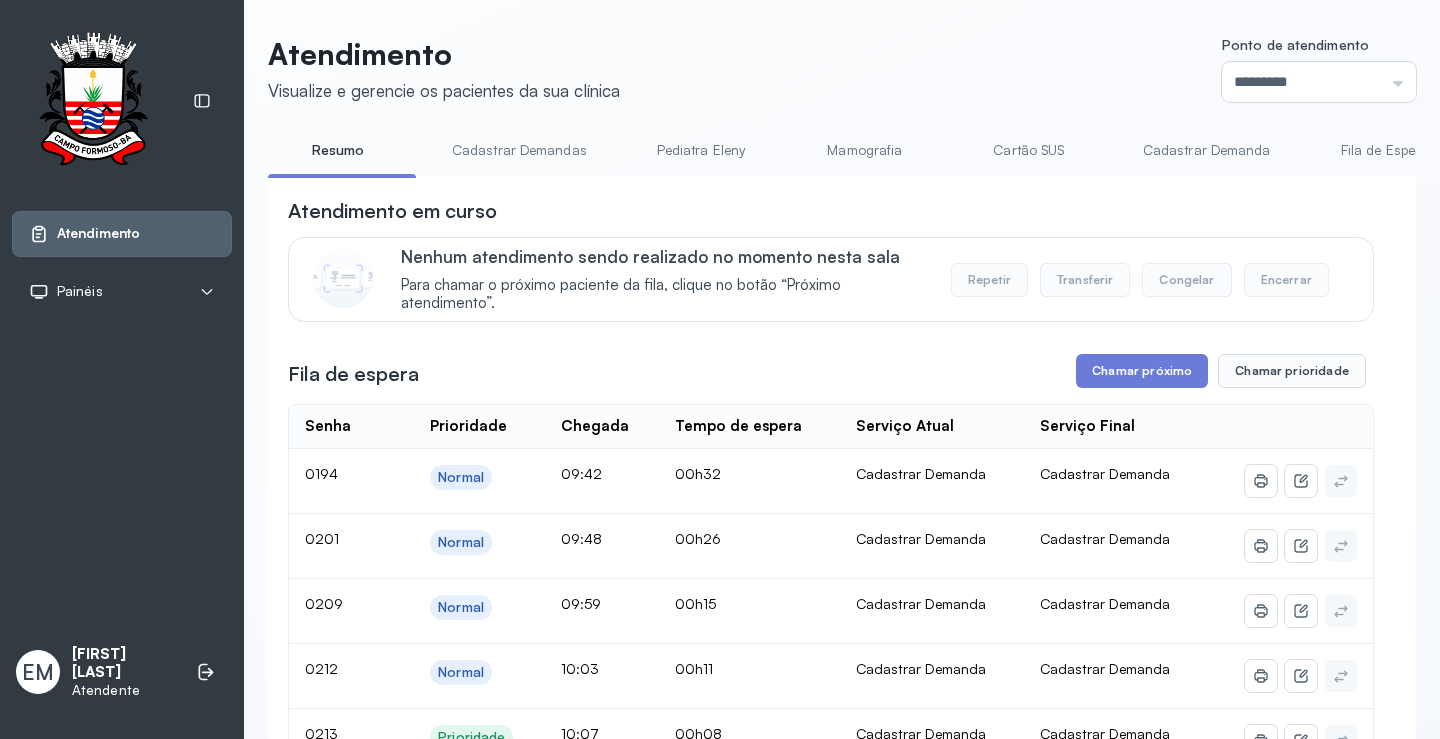 click on "Cartão SUS" at bounding box center (1029, 150) 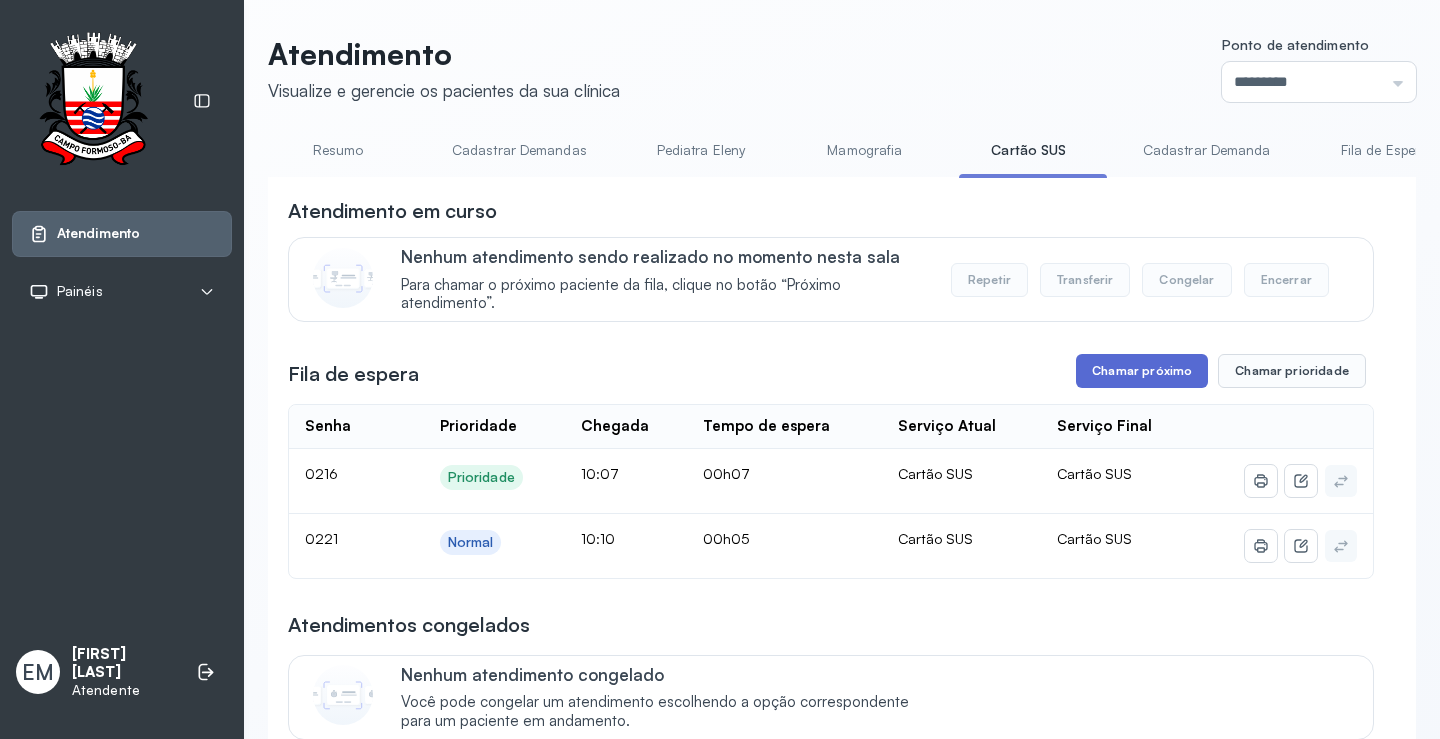 click on "Chamar próximo" at bounding box center (1142, 371) 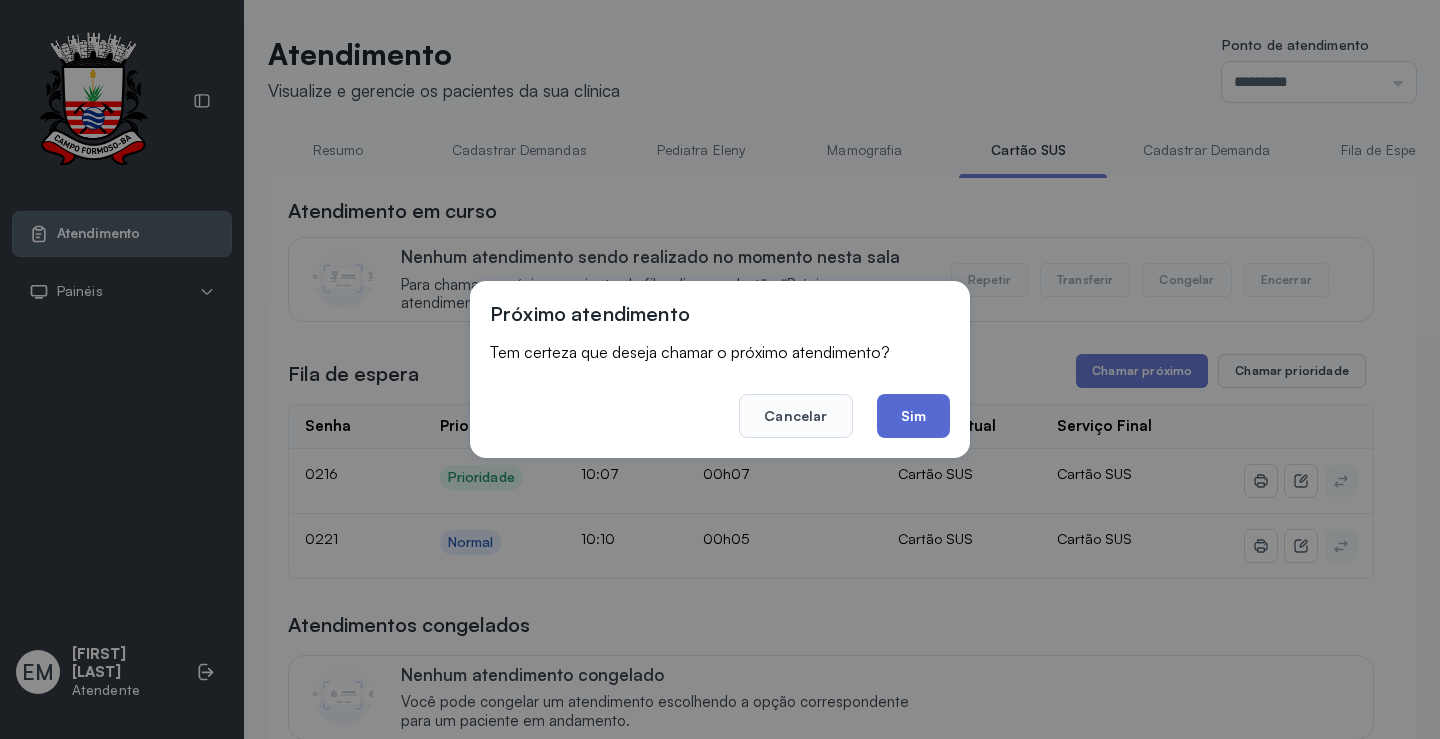 click on "Sim" 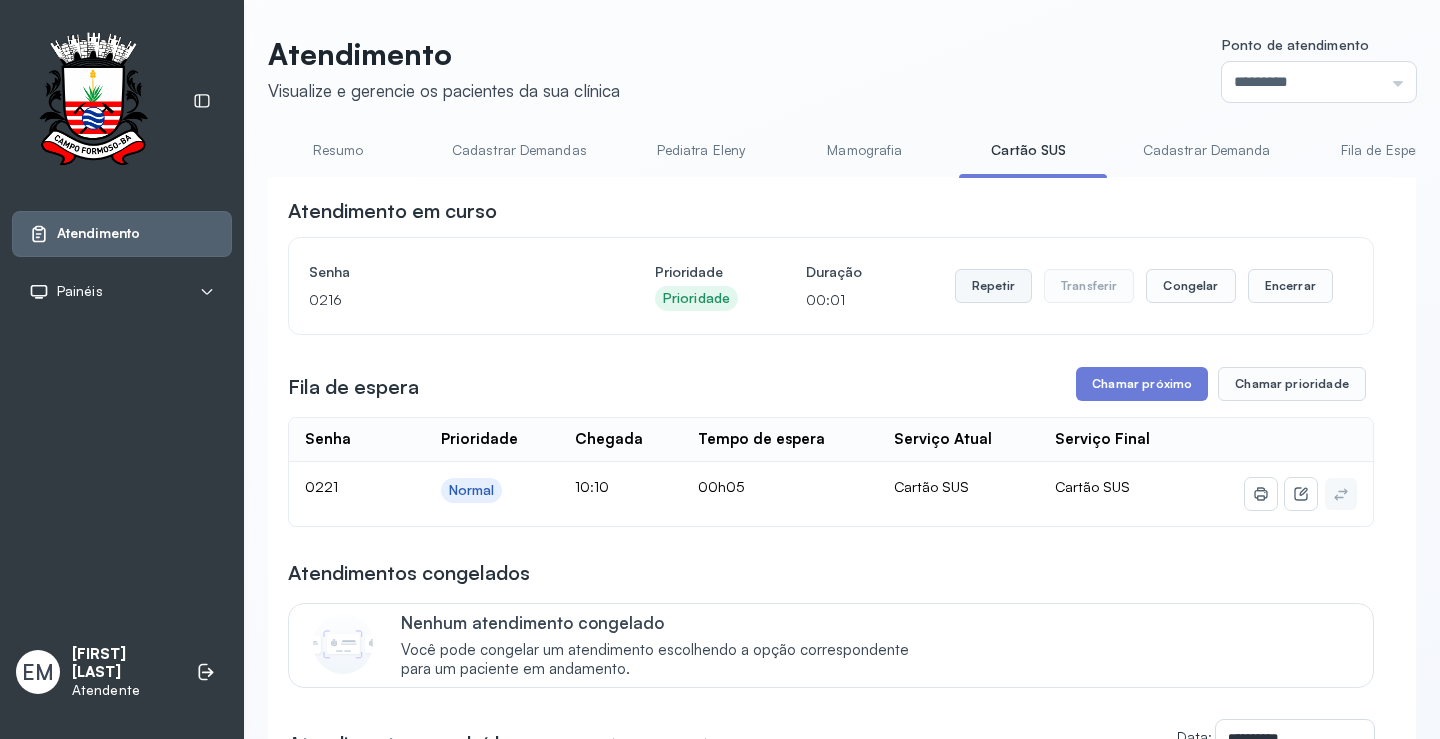 click on "Repetir" at bounding box center [993, 286] 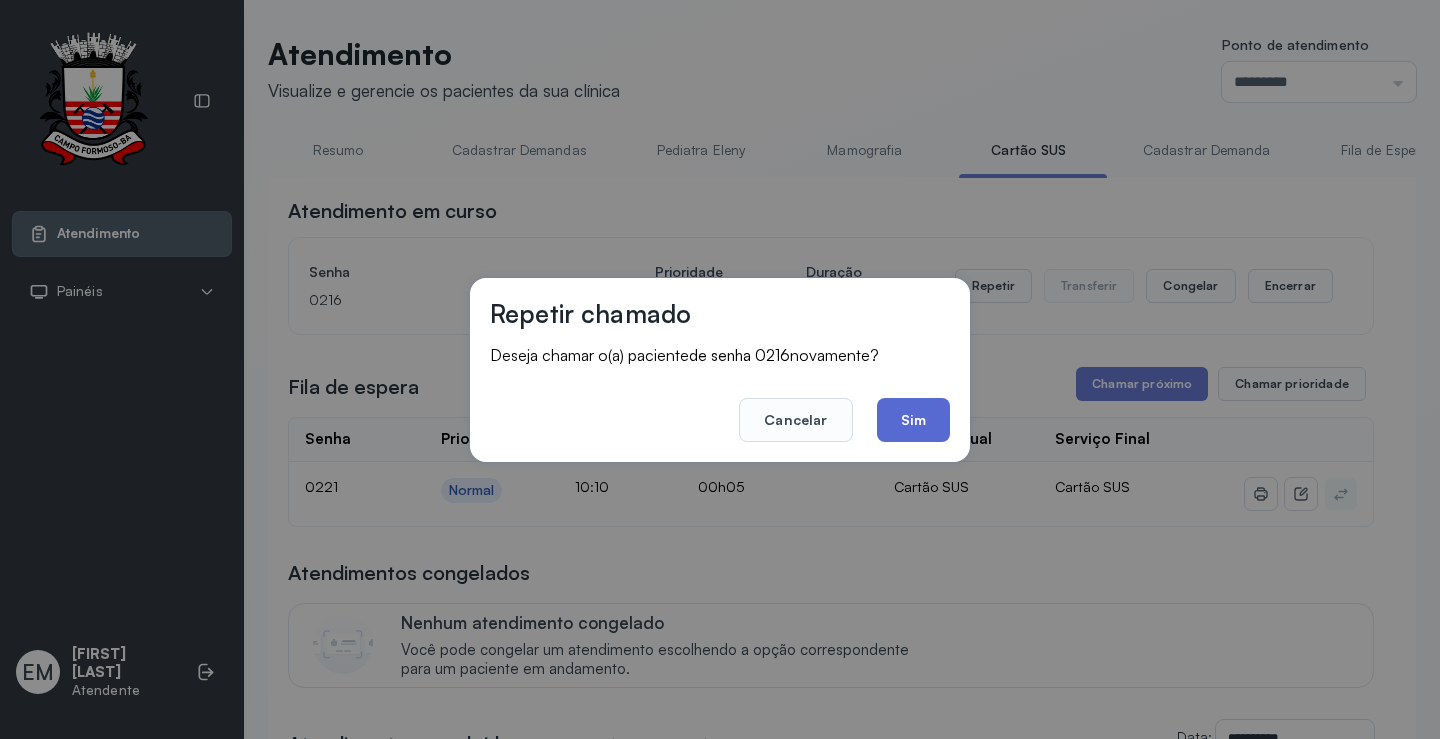 click on "Sim" 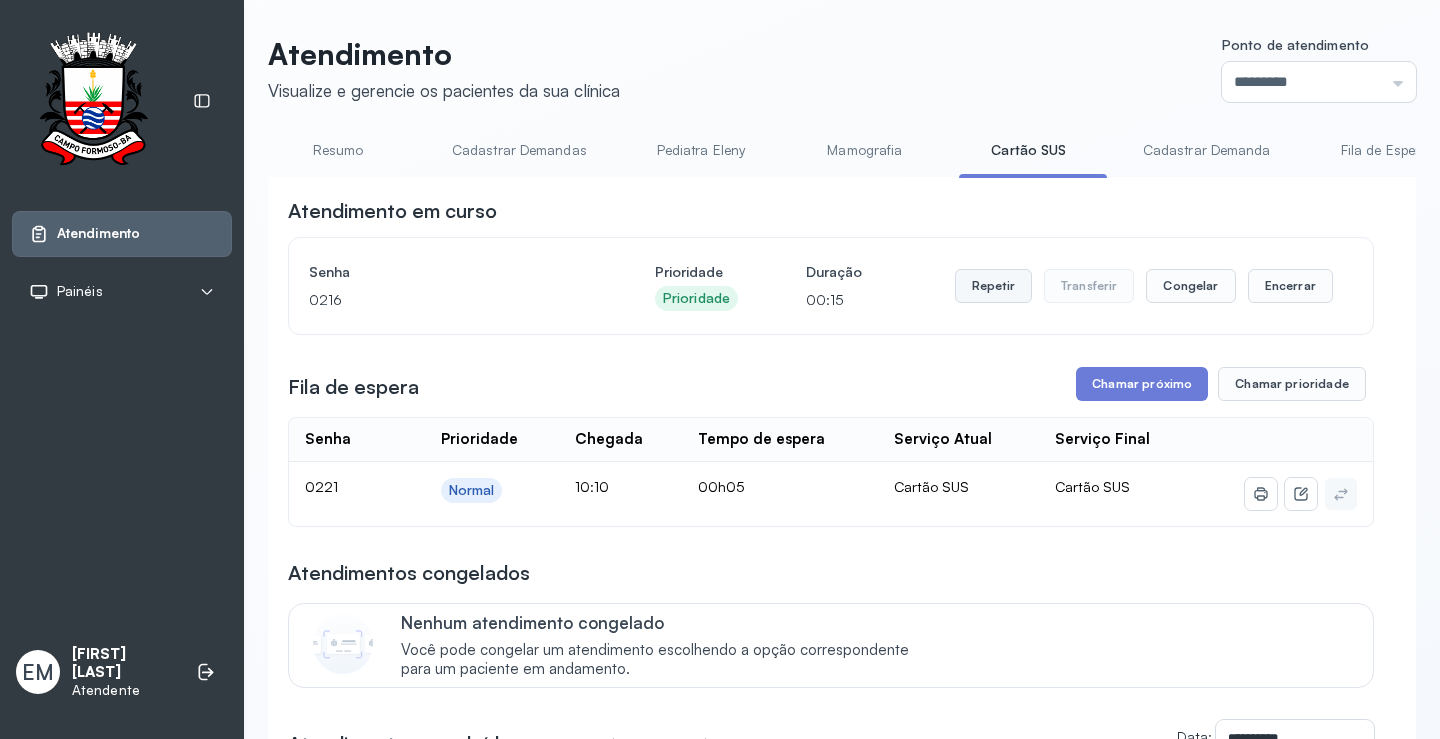 click on "Repetir" at bounding box center (993, 286) 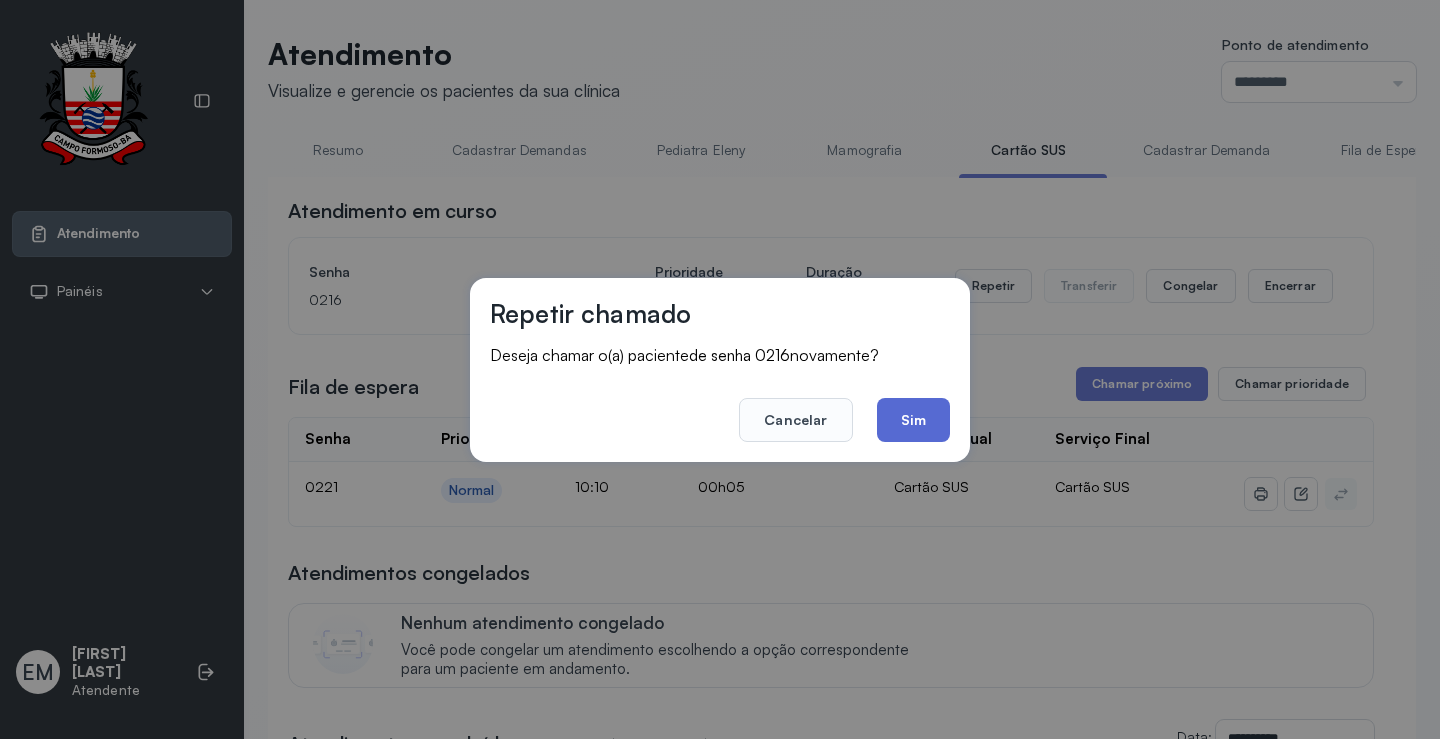 click on "Sim" 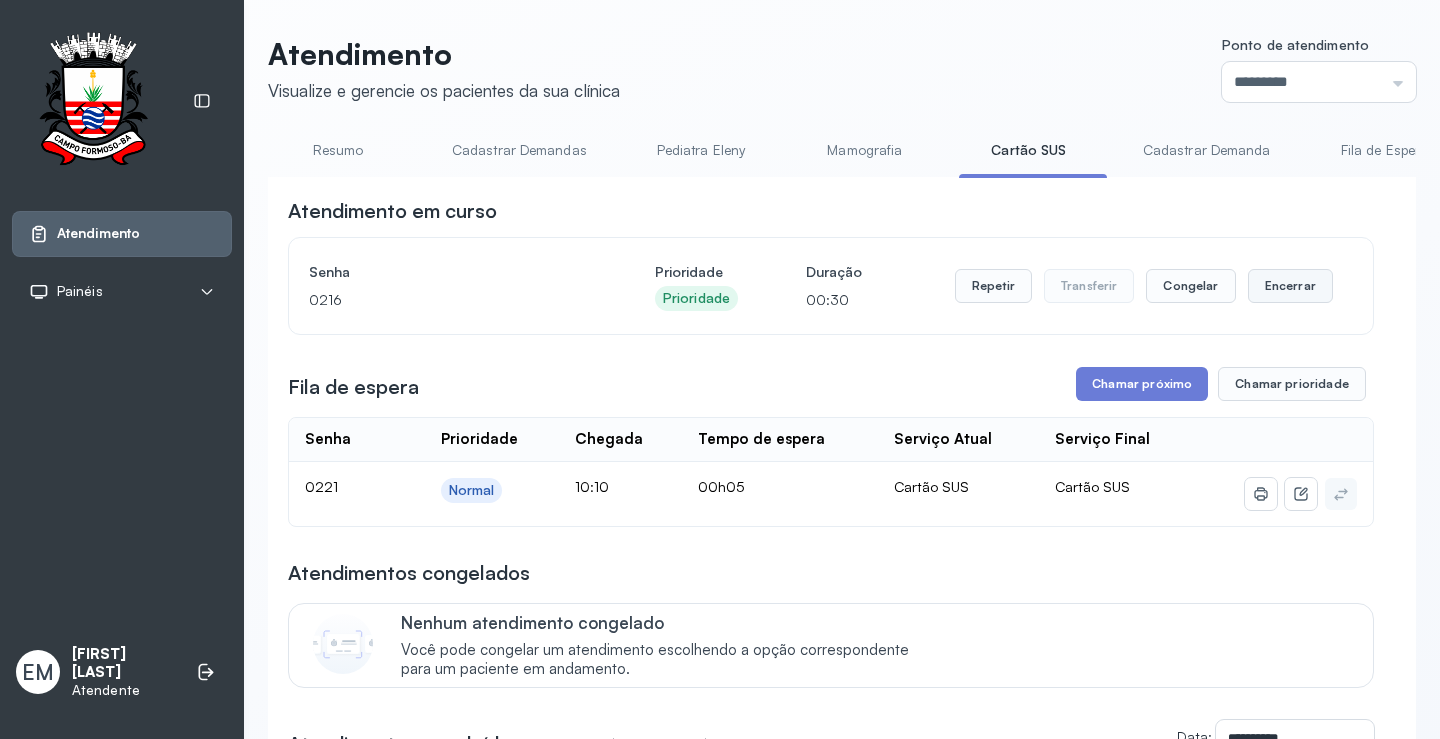 click on "Encerrar" at bounding box center (1290, 286) 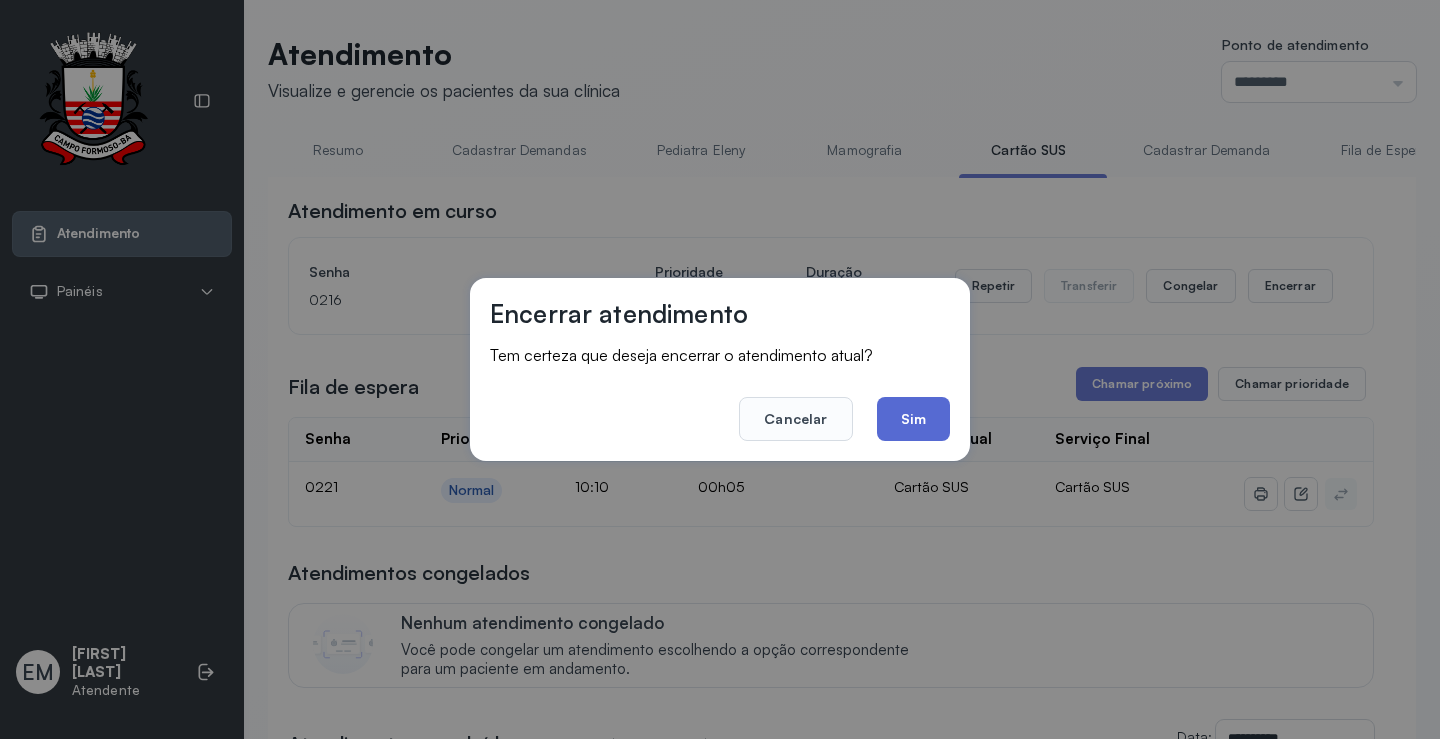 click on "Sim" 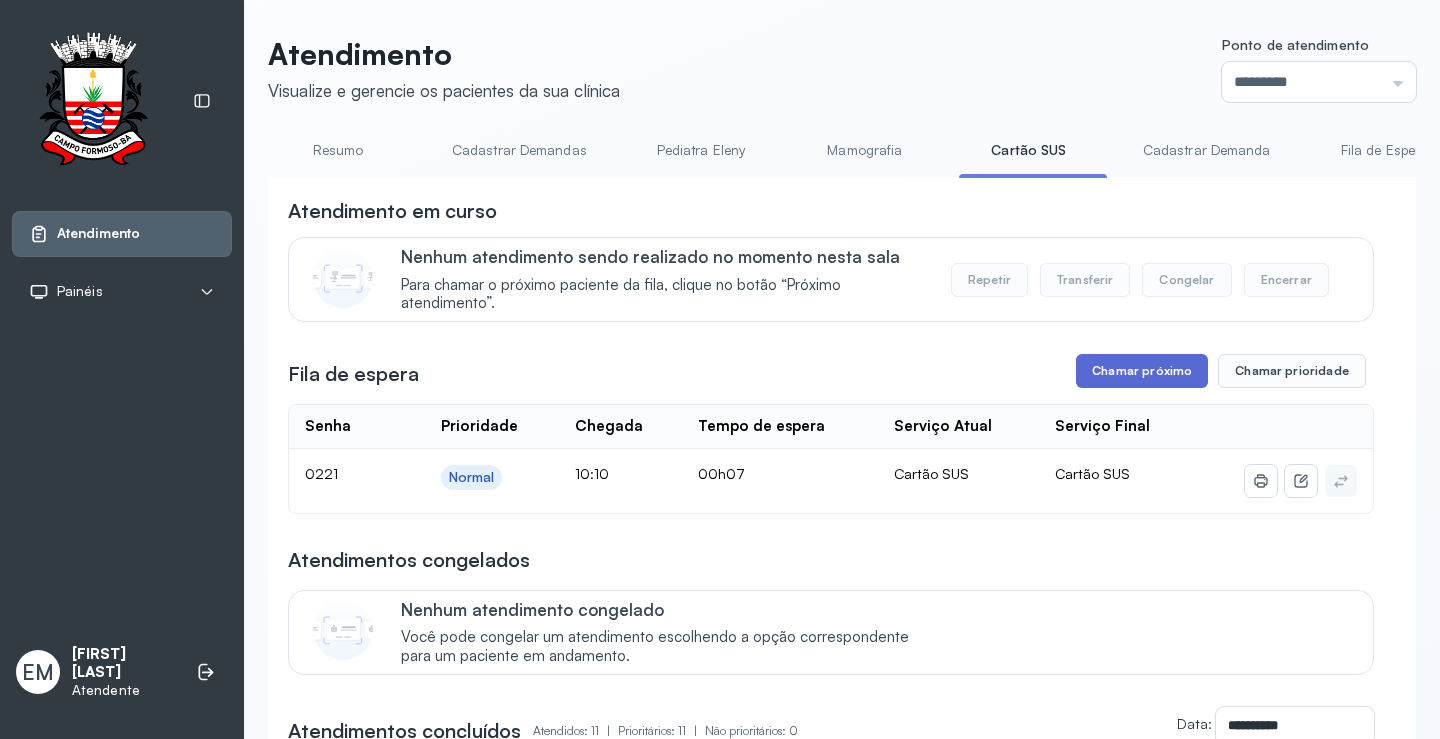 click on "Chamar próximo" at bounding box center (1142, 371) 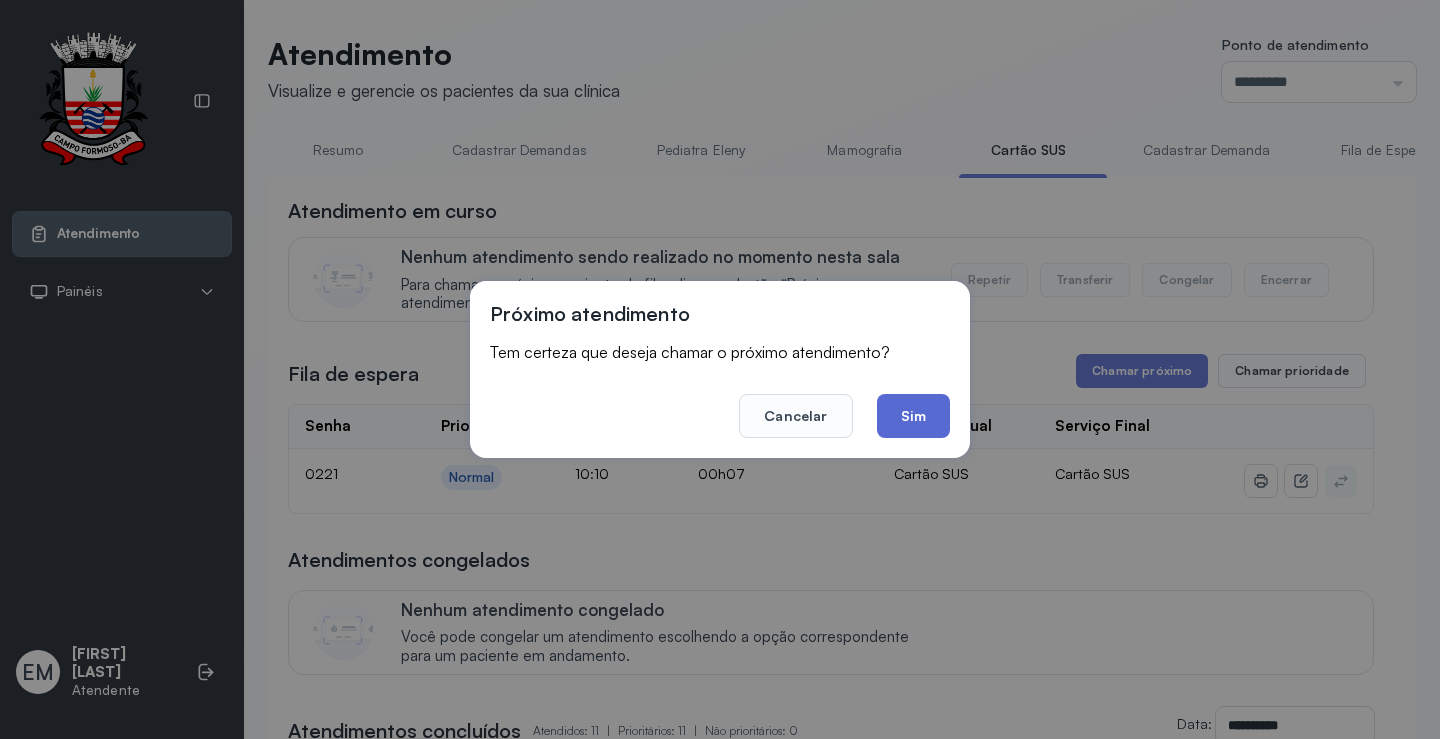 click on "Sim" 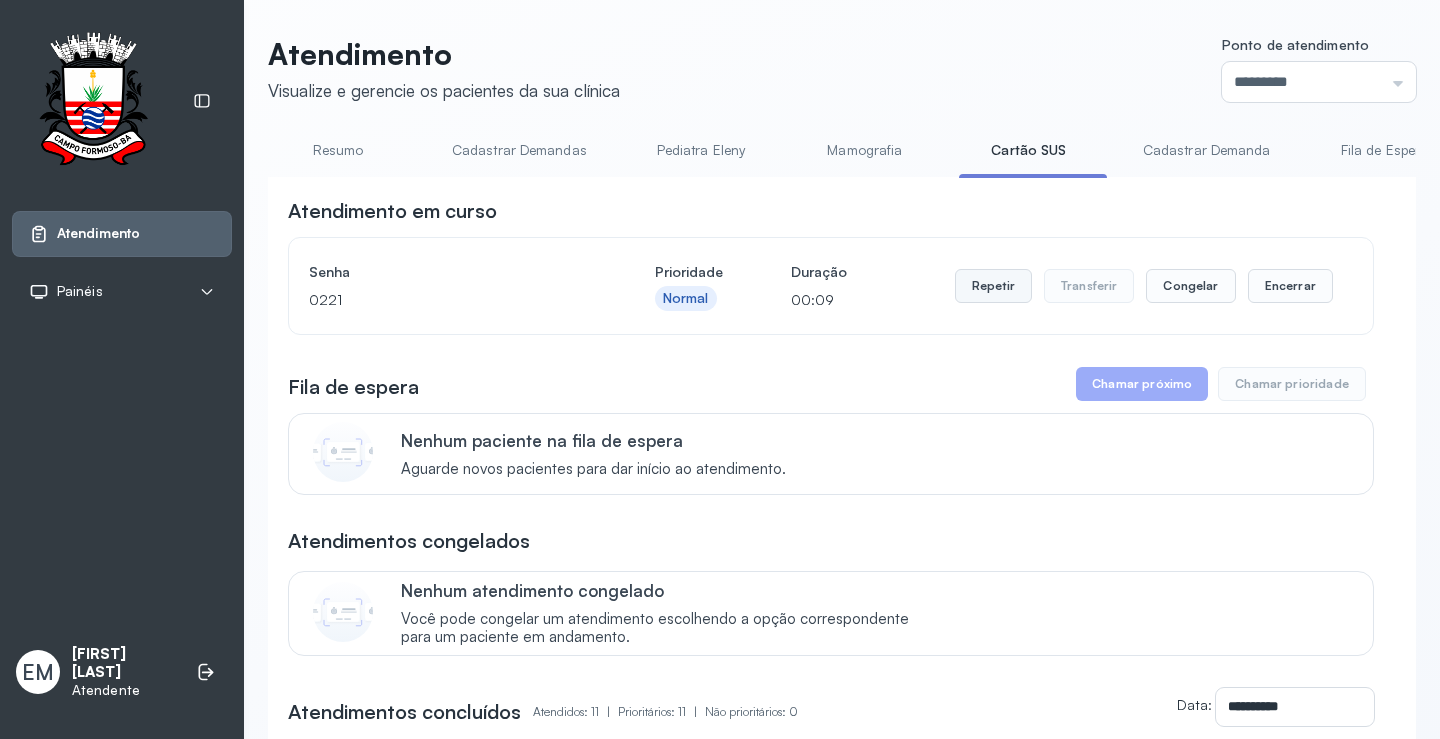 click on "Repetir" at bounding box center (993, 286) 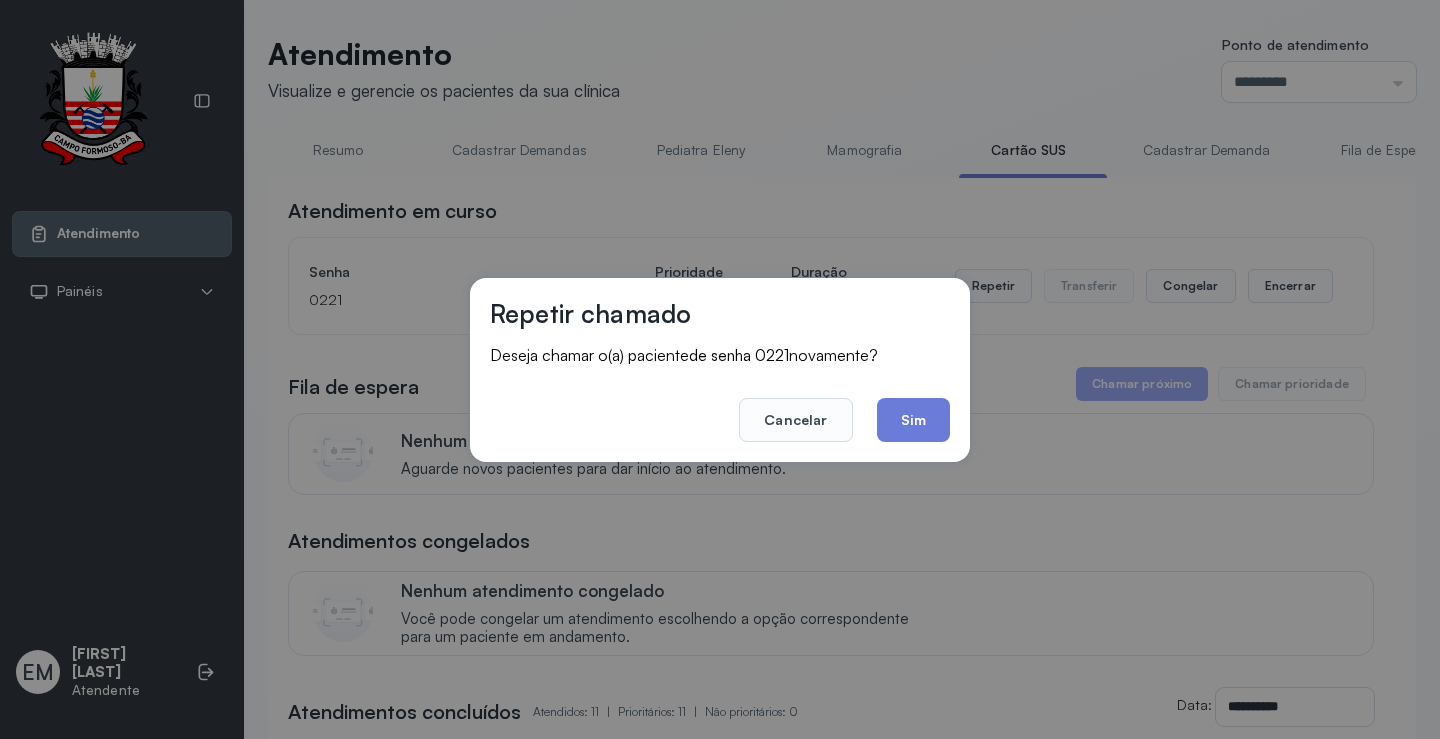 click on "Sim" 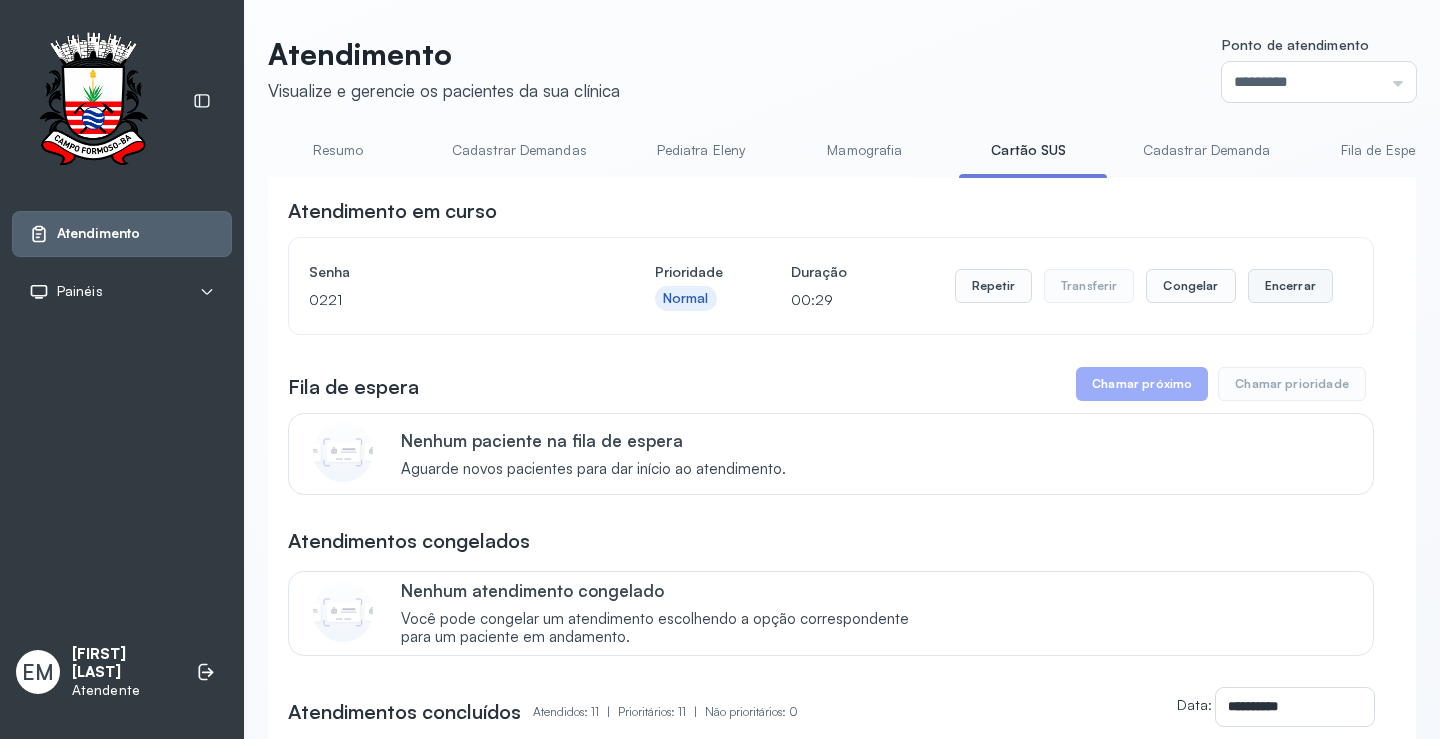 click on "Encerrar" at bounding box center [1290, 286] 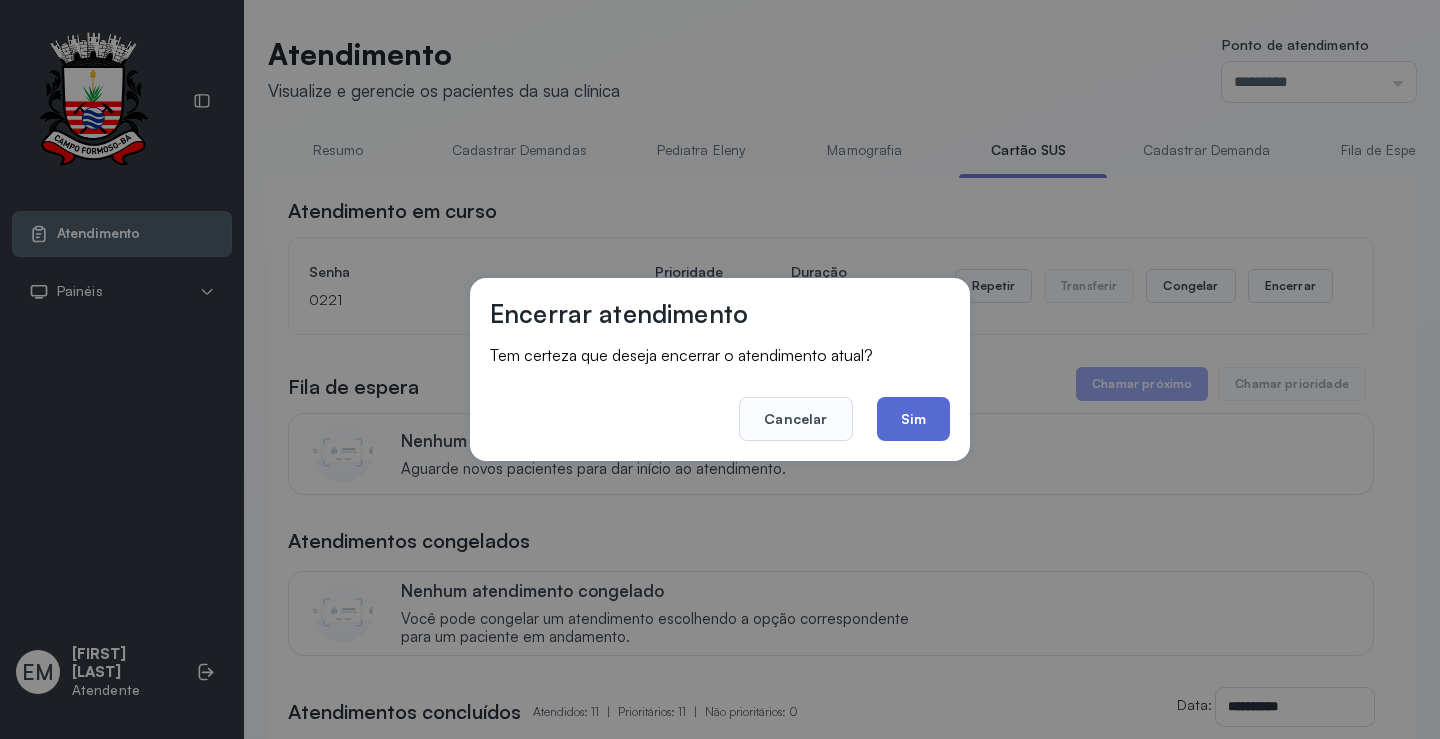 click on "Sim" 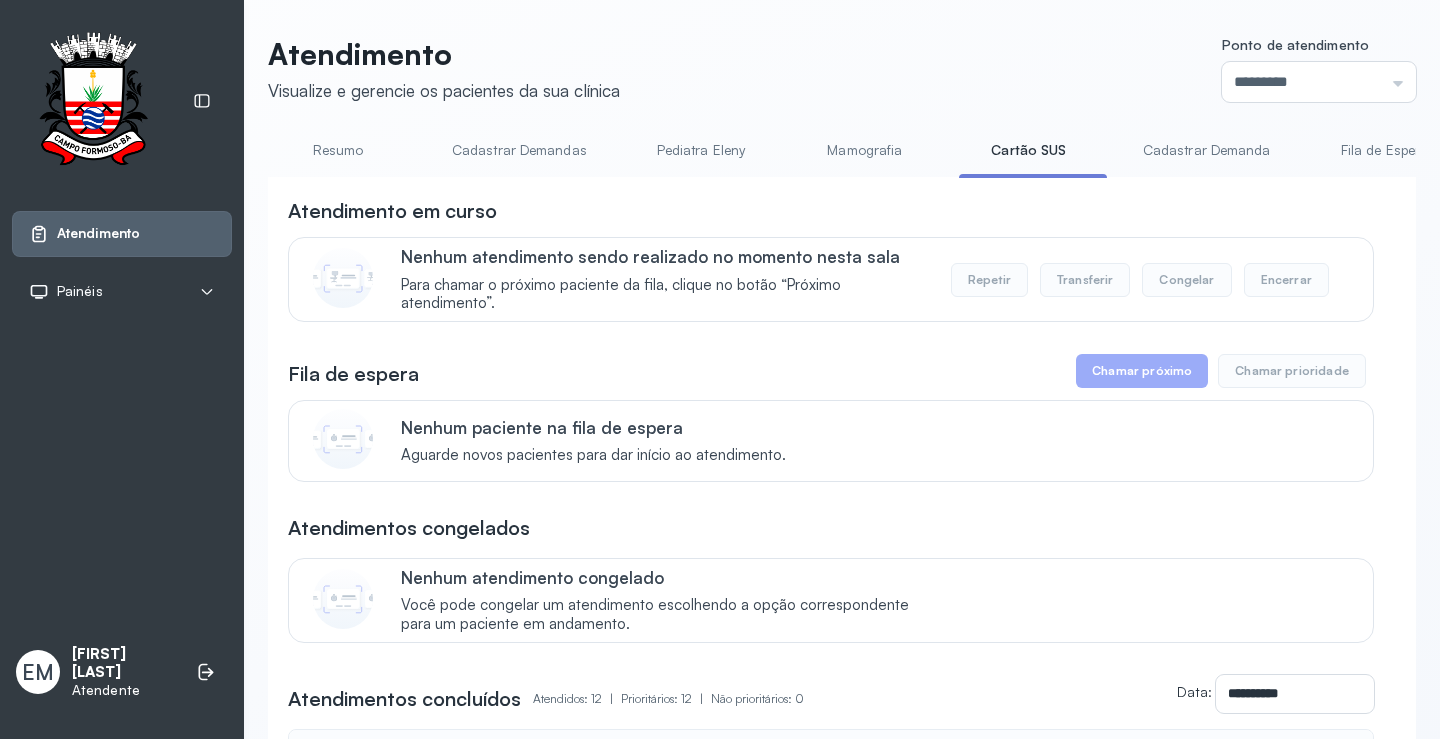 click on "Resumo" at bounding box center [338, 150] 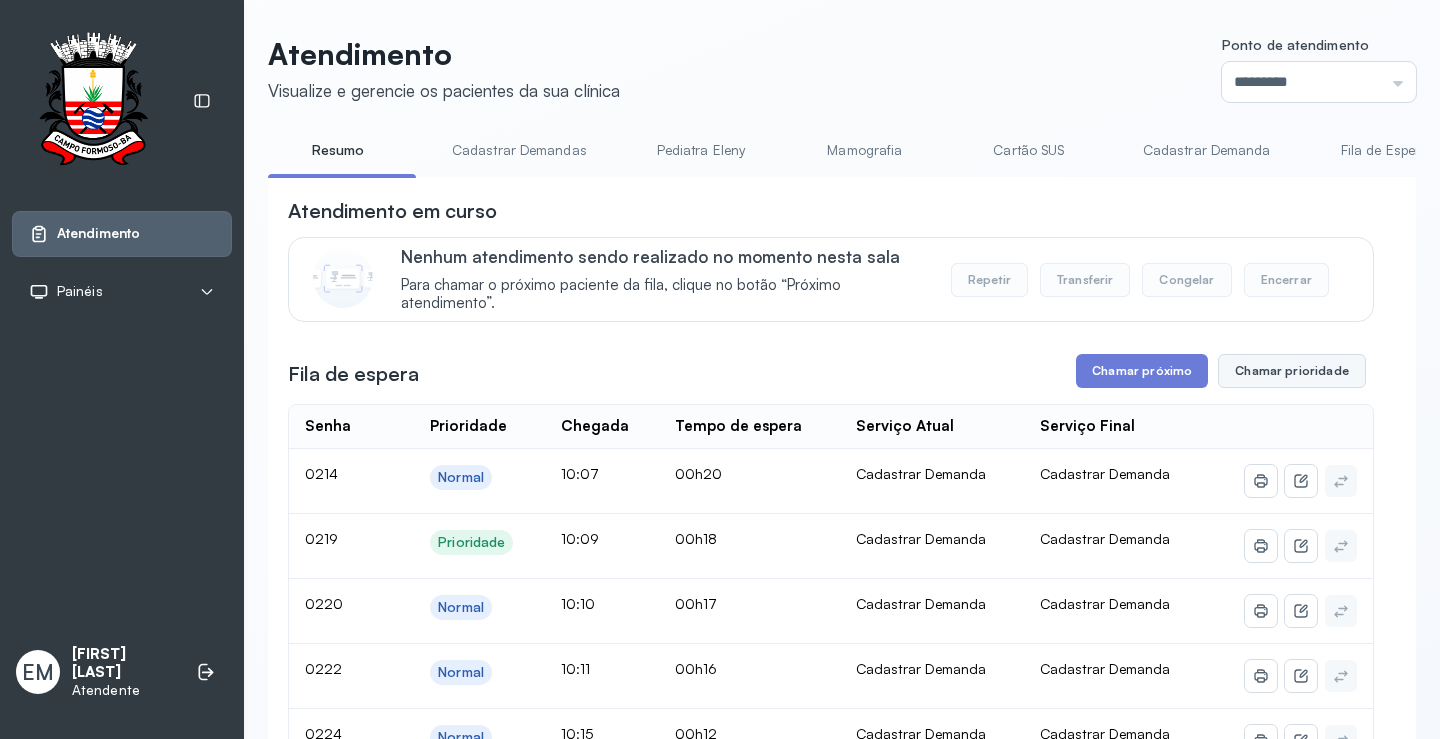 click on "Chamar prioridade" at bounding box center (1292, 371) 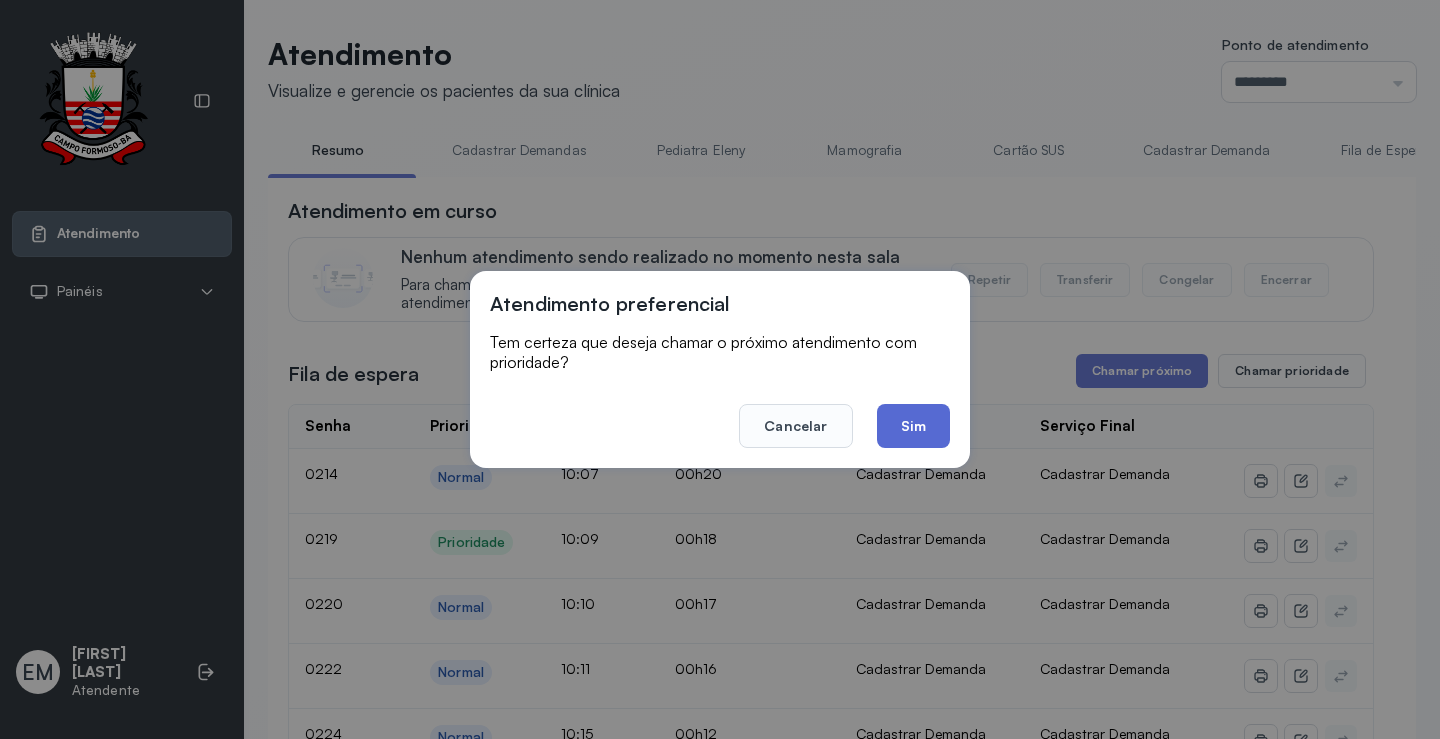 click on "Sim" 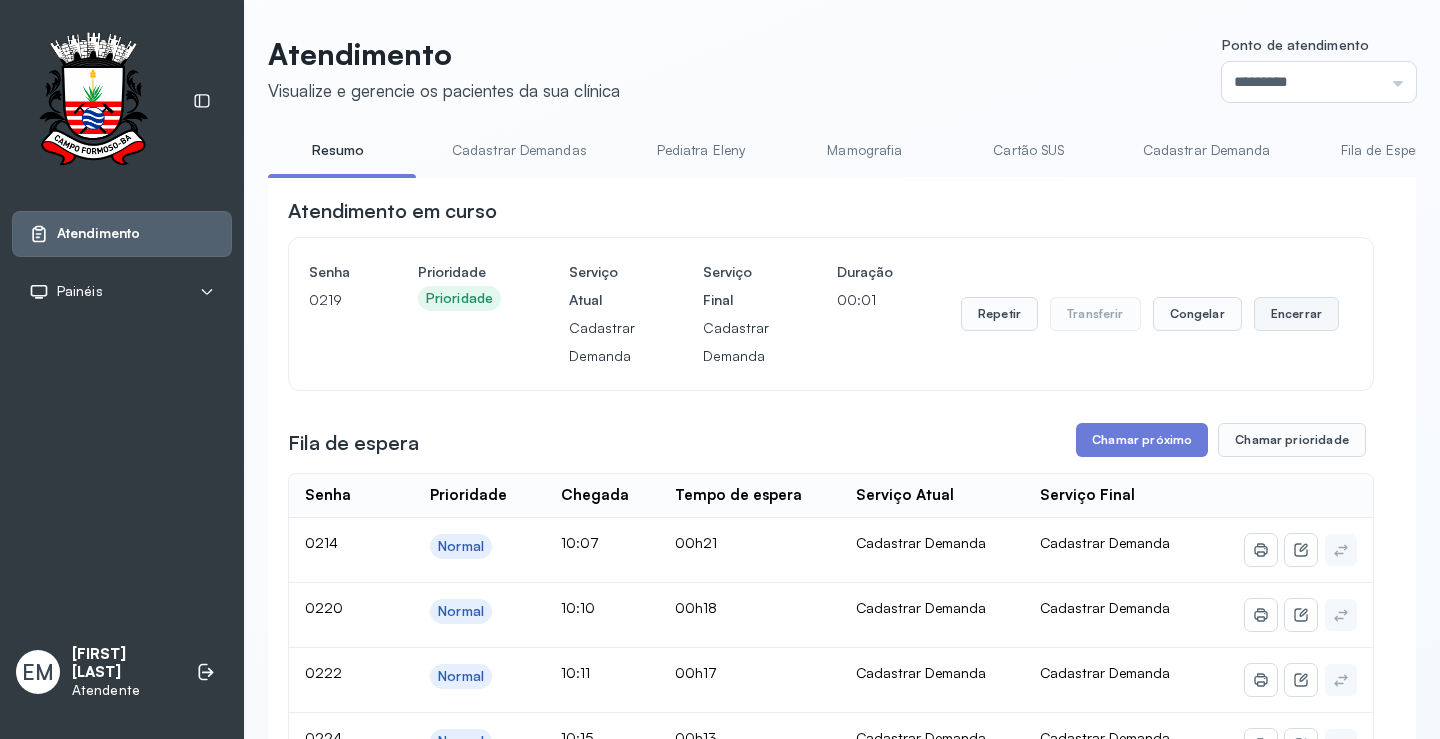 click on "Encerrar" at bounding box center [1296, 314] 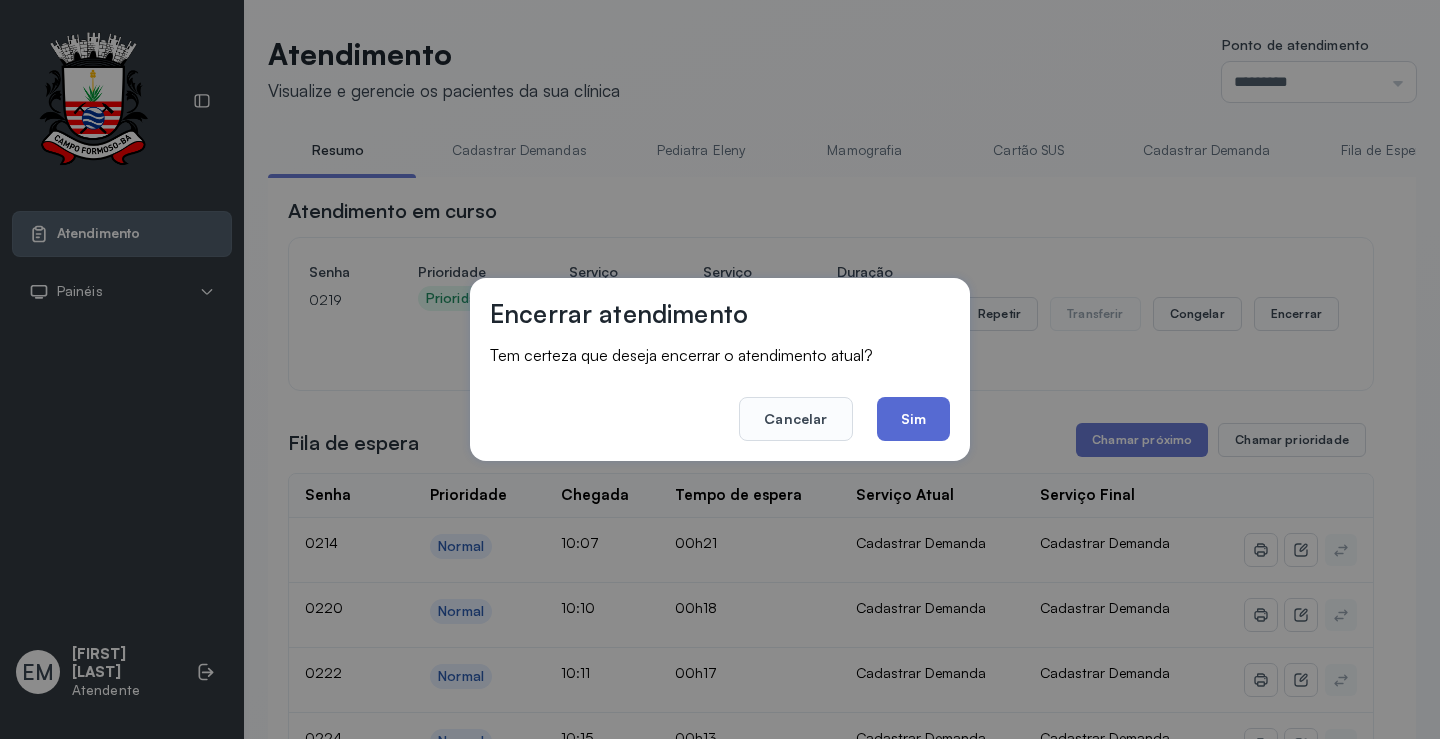 click on "Sim" 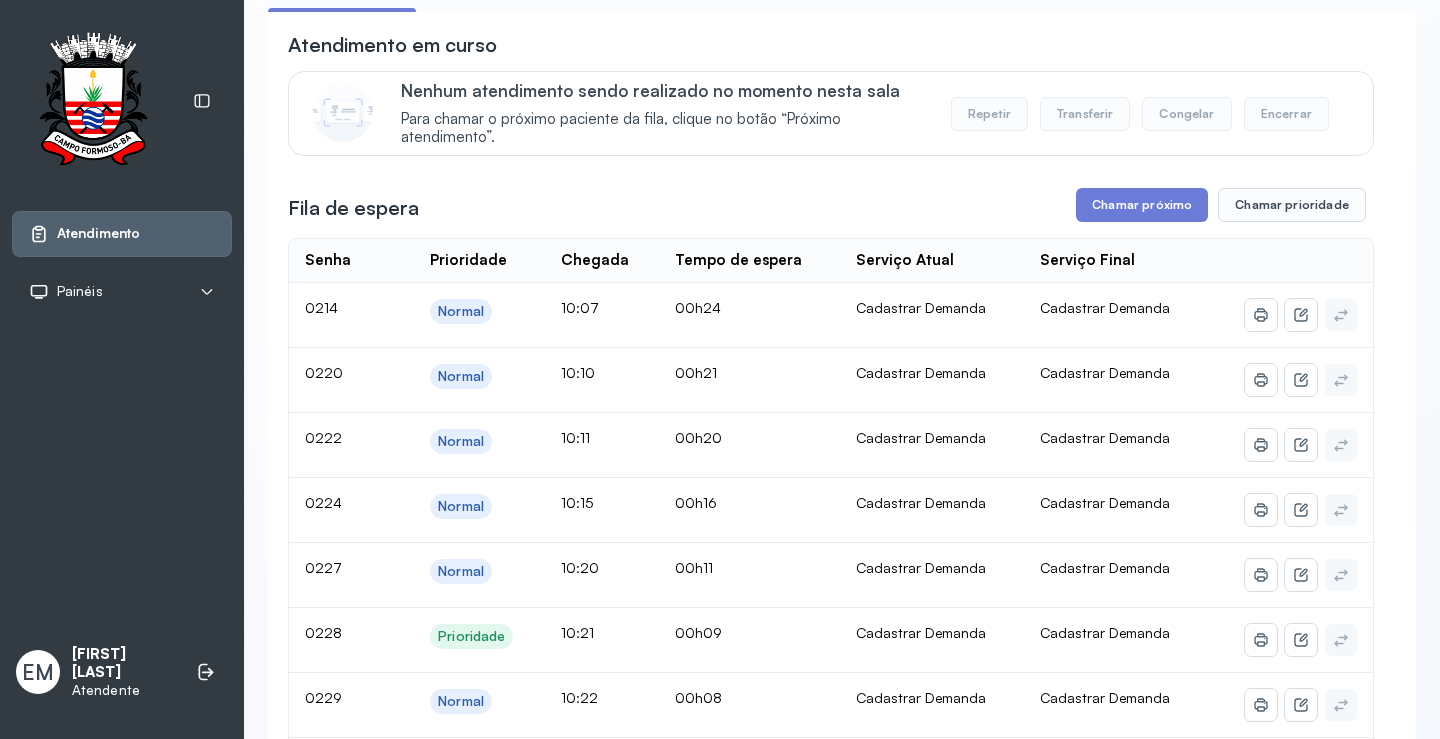 scroll, scrollTop: 0, scrollLeft: 0, axis: both 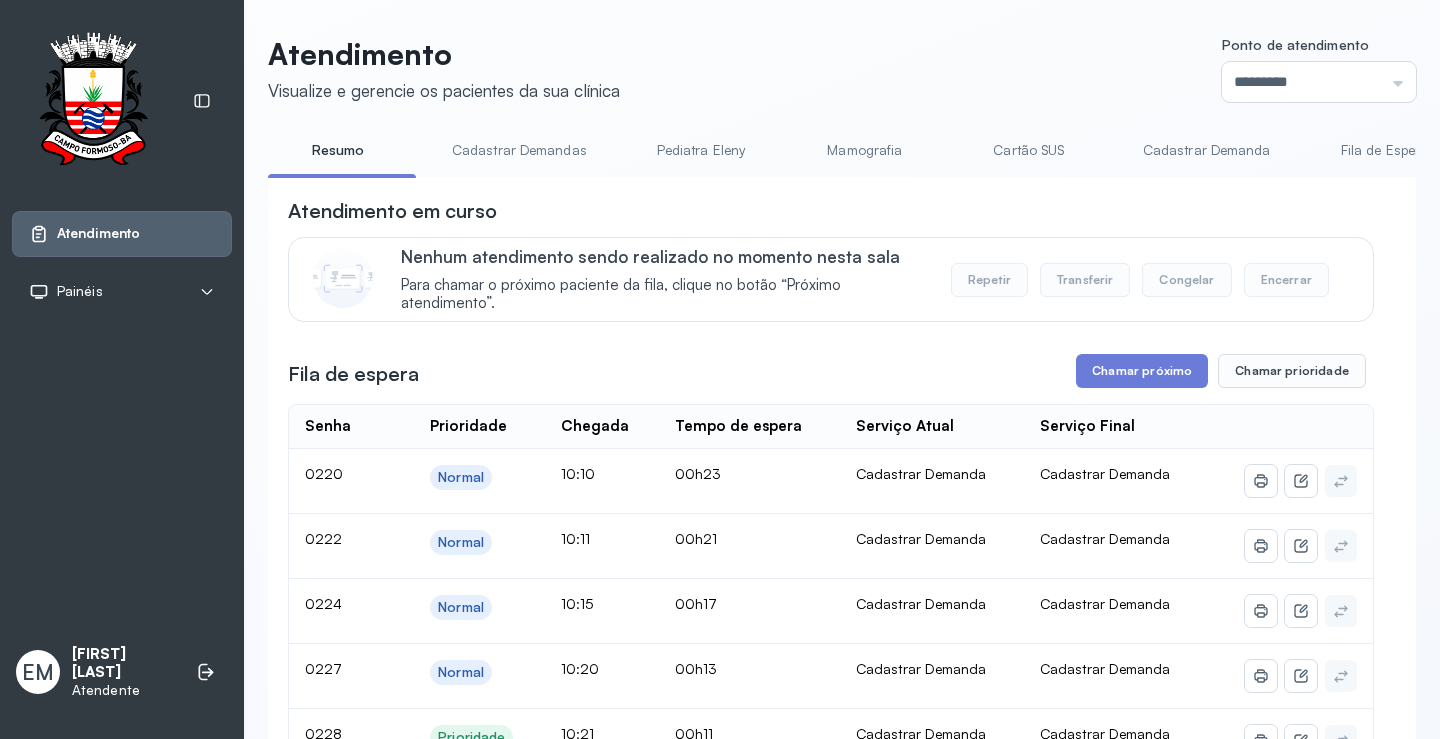 click on "Cartão SUS" at bounding box center [1029, 150] 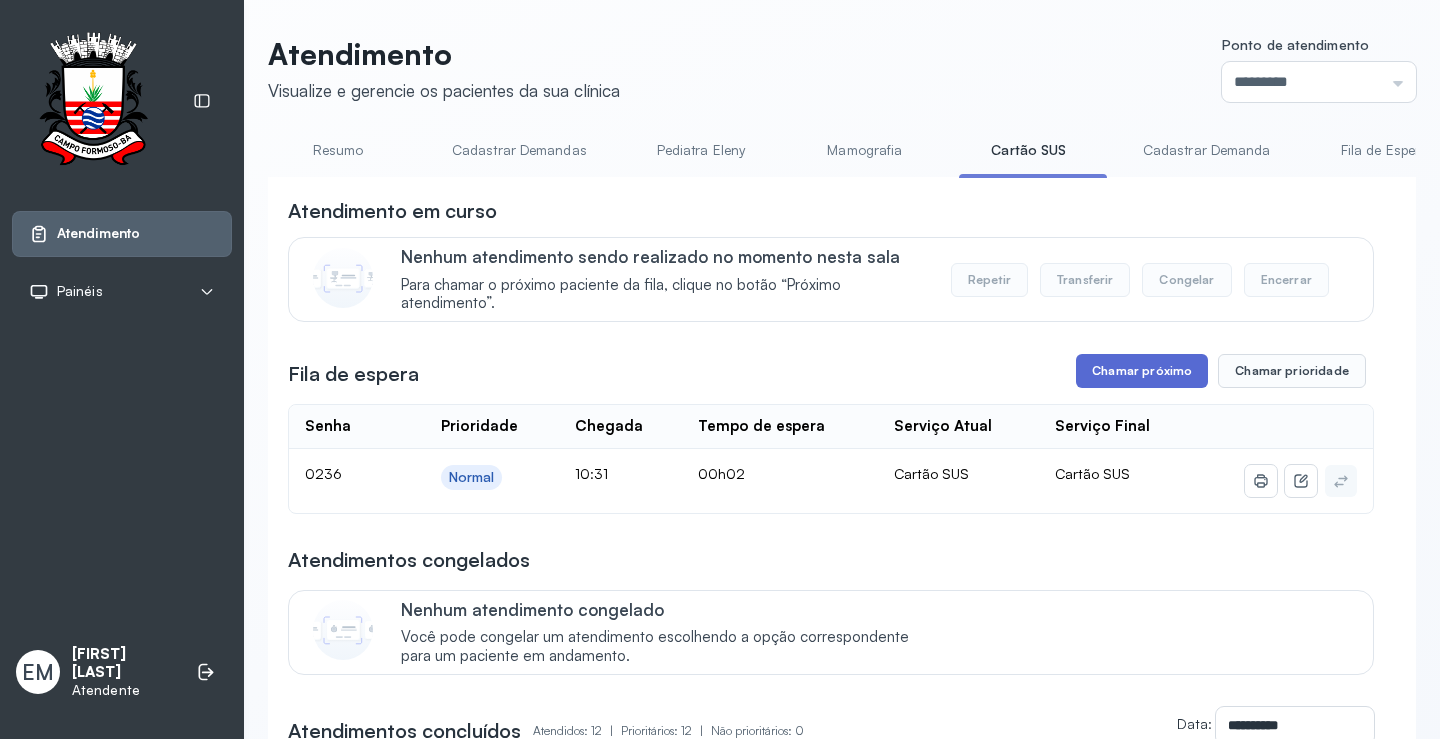 click on "Chamar próximo" at bounding box center [1142, 371] 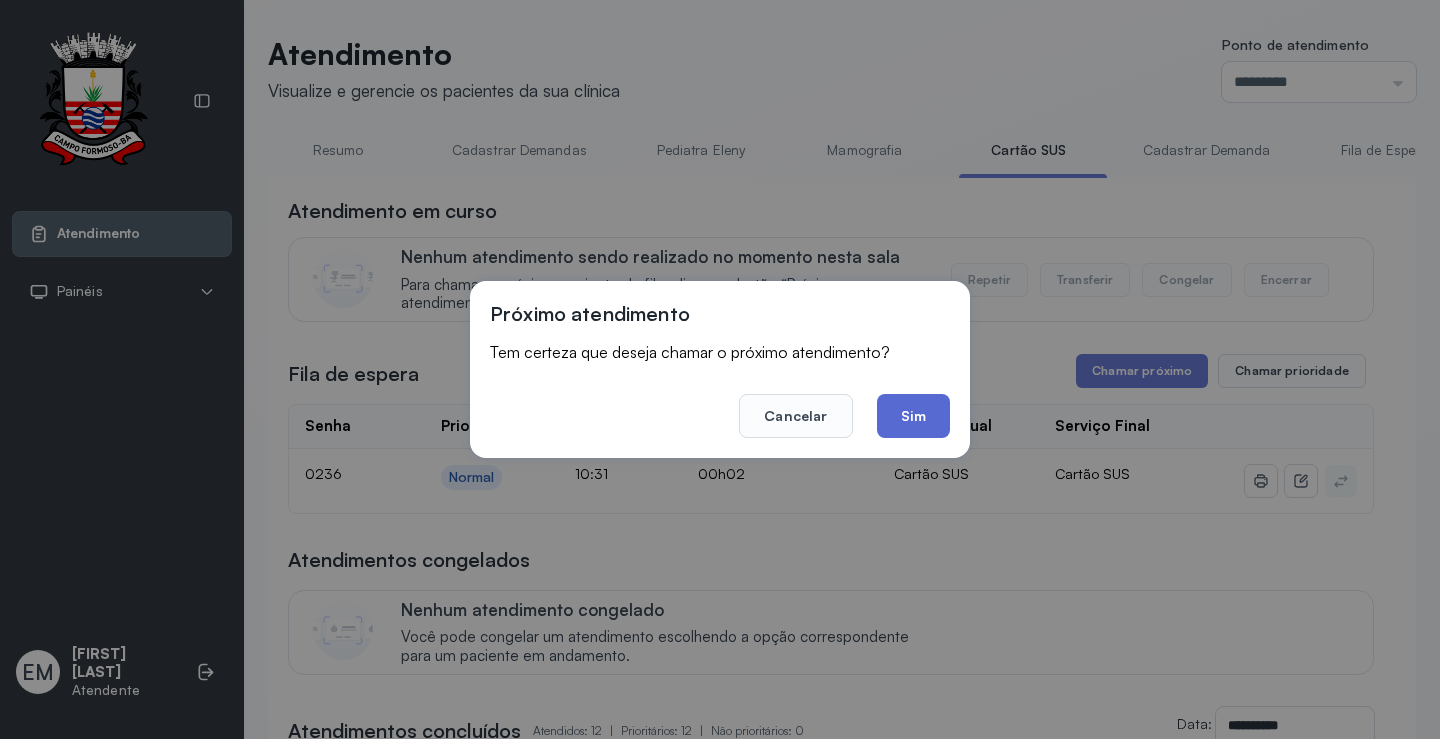 click on "Sim" 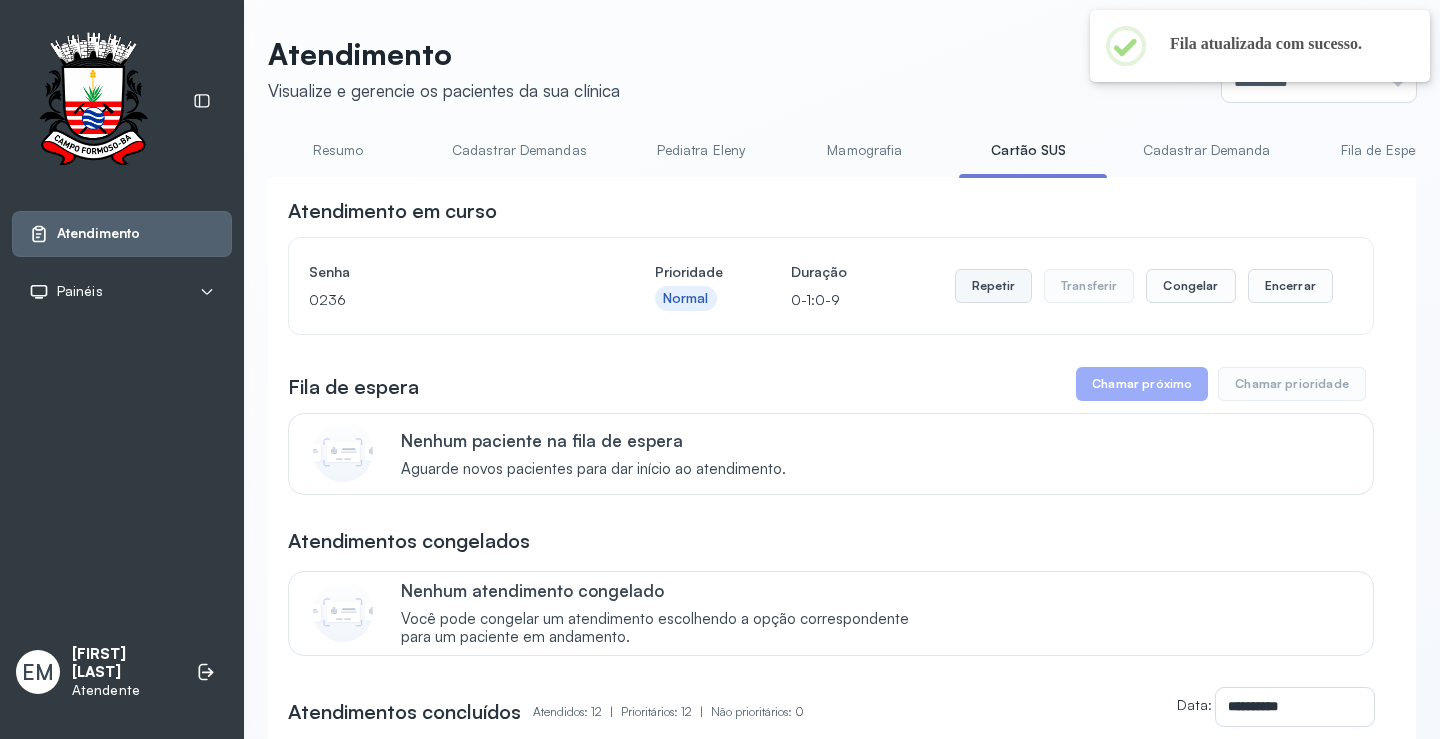 click on "Repetir" at bounding box center (993, 286) 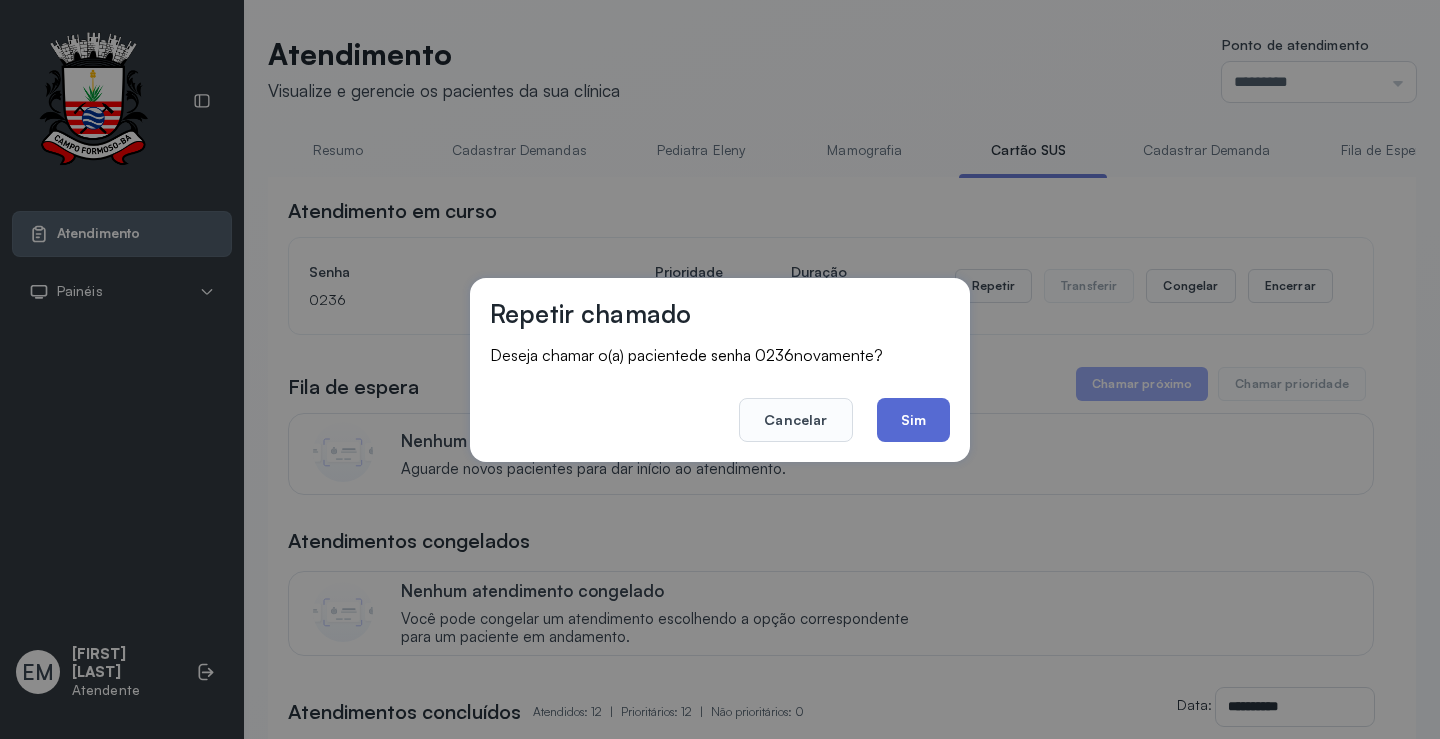 click on "Sim" 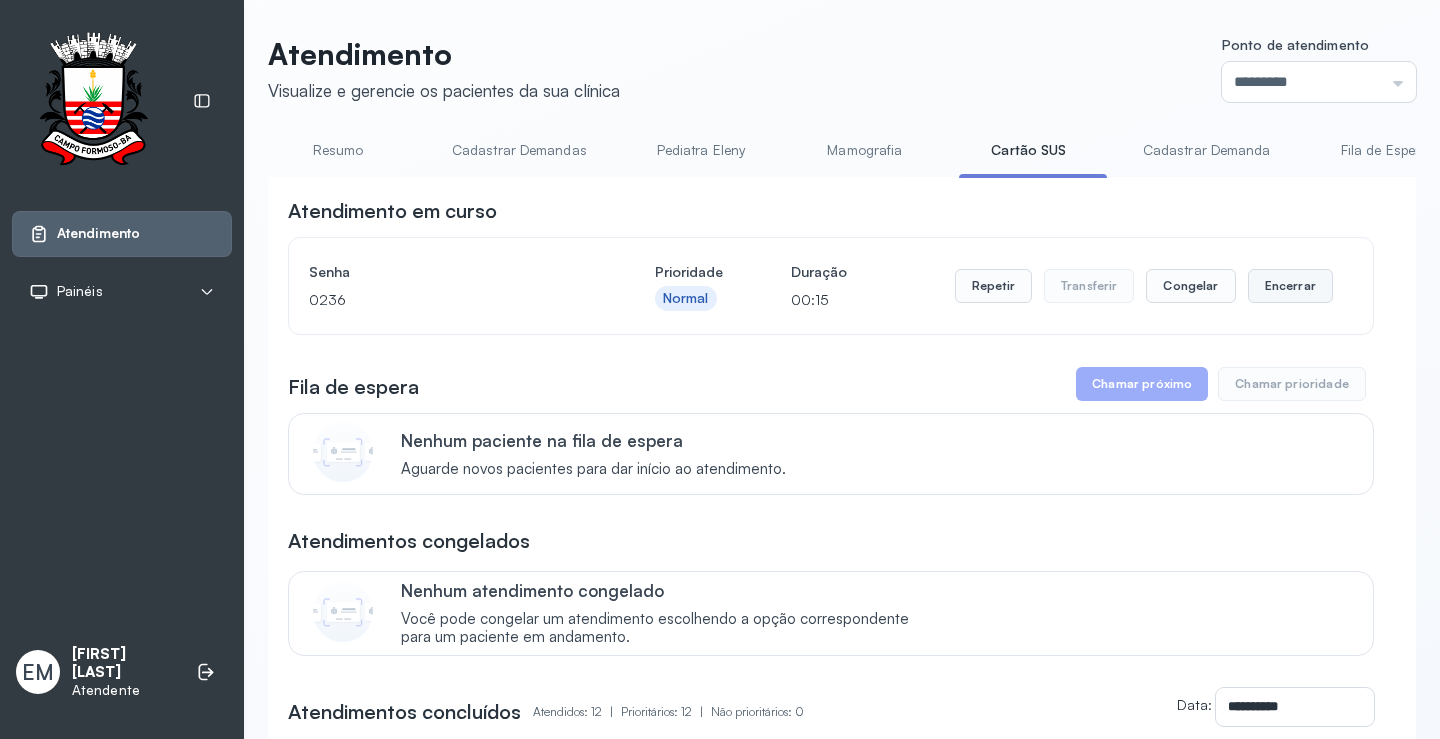 click on "Encerrar" at bounding box center (1290, 286) 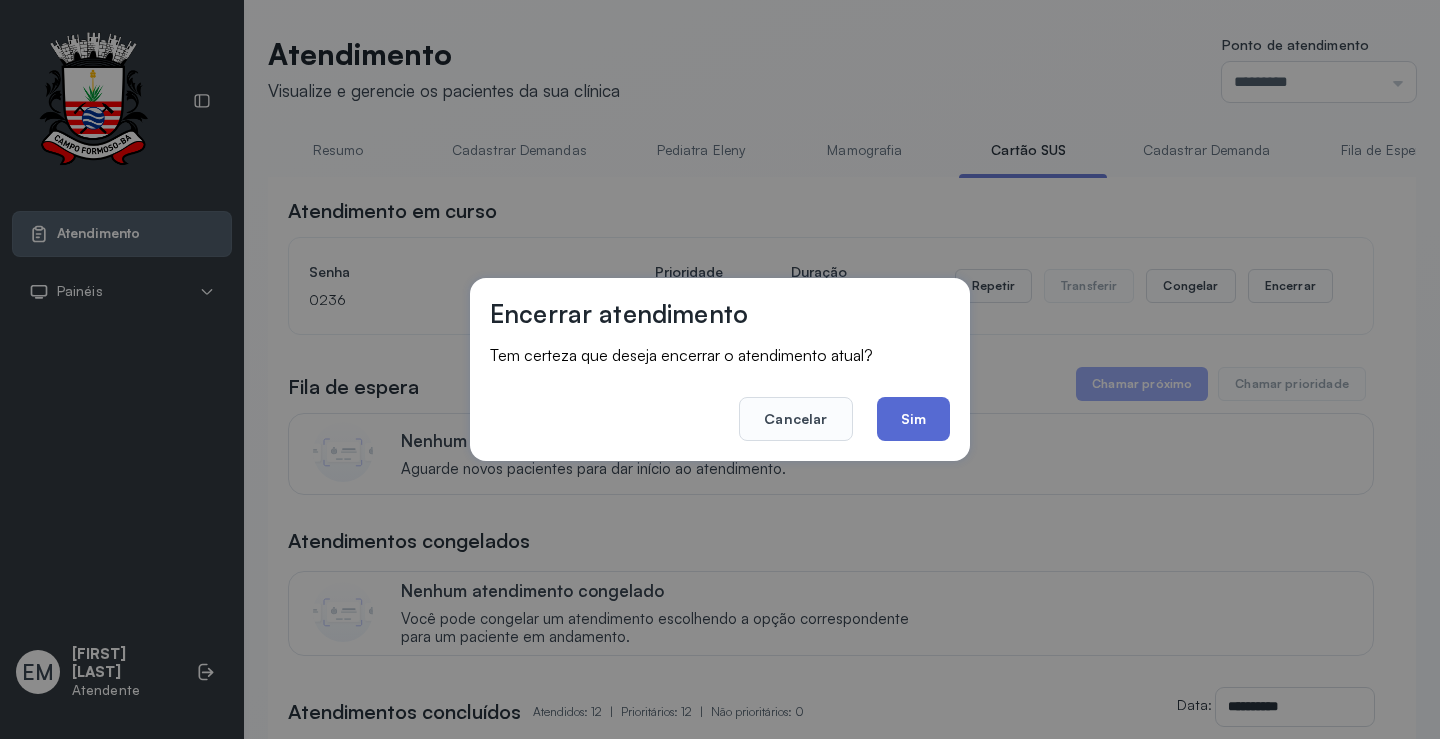 click on "Sim" 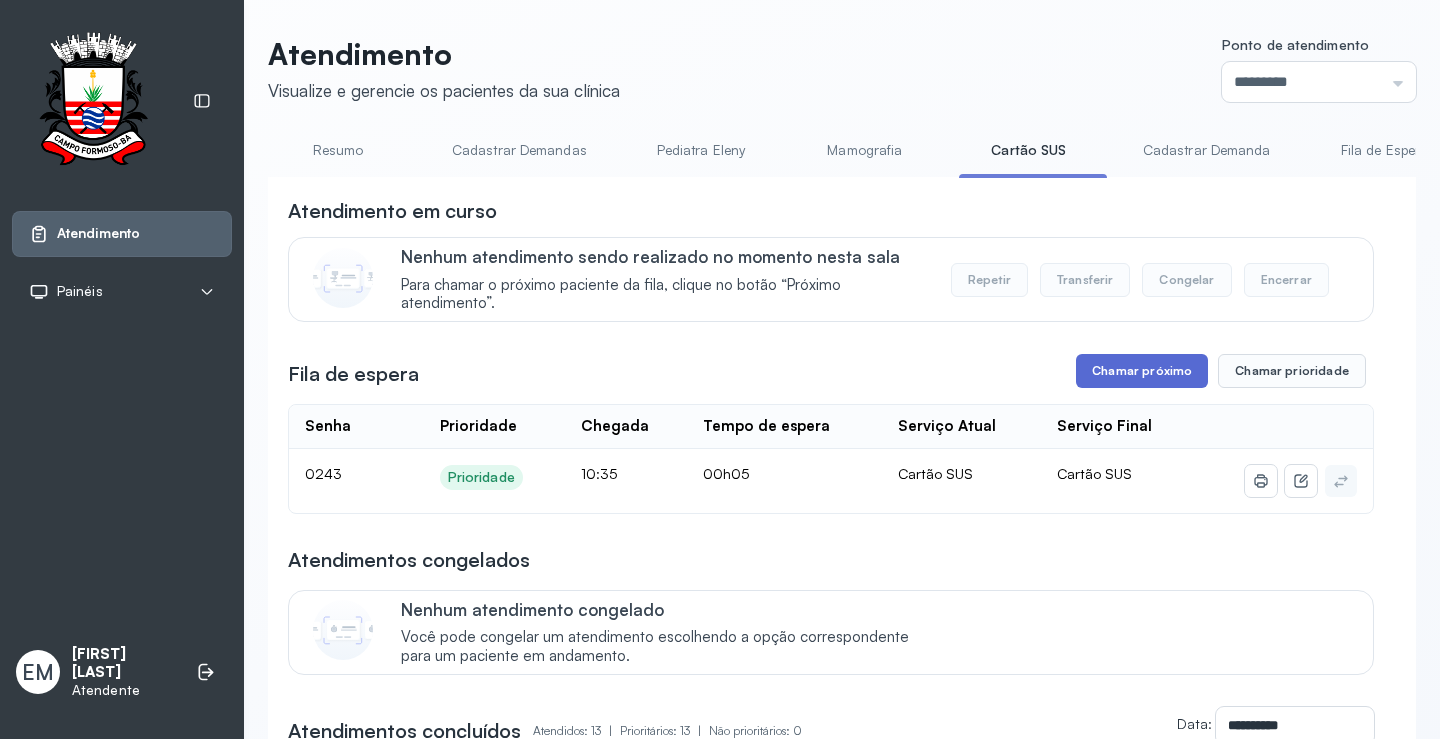 click on "Chamar próximo" at bounding box center (1142, 371) 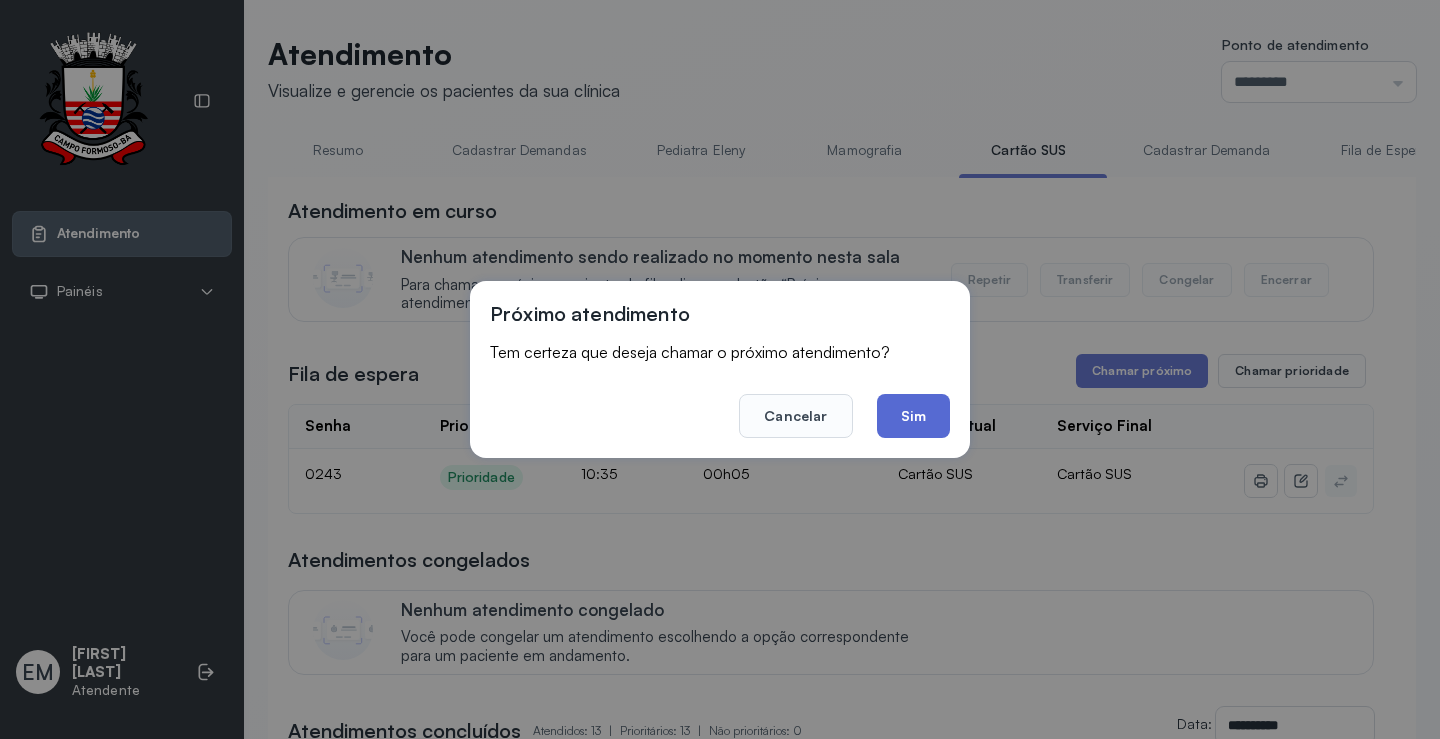 click on "Sim" 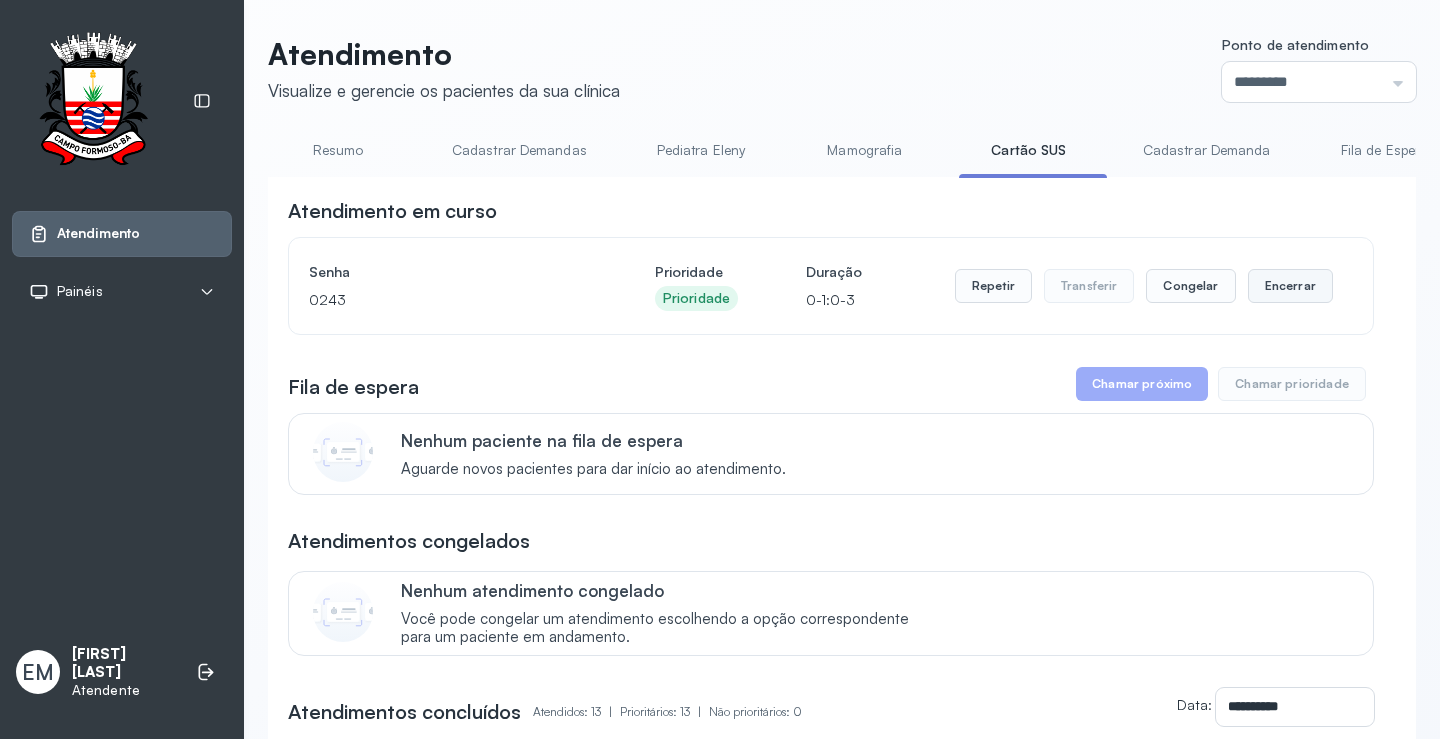 click on "Encerrar" at bounding box center (1290, 286) 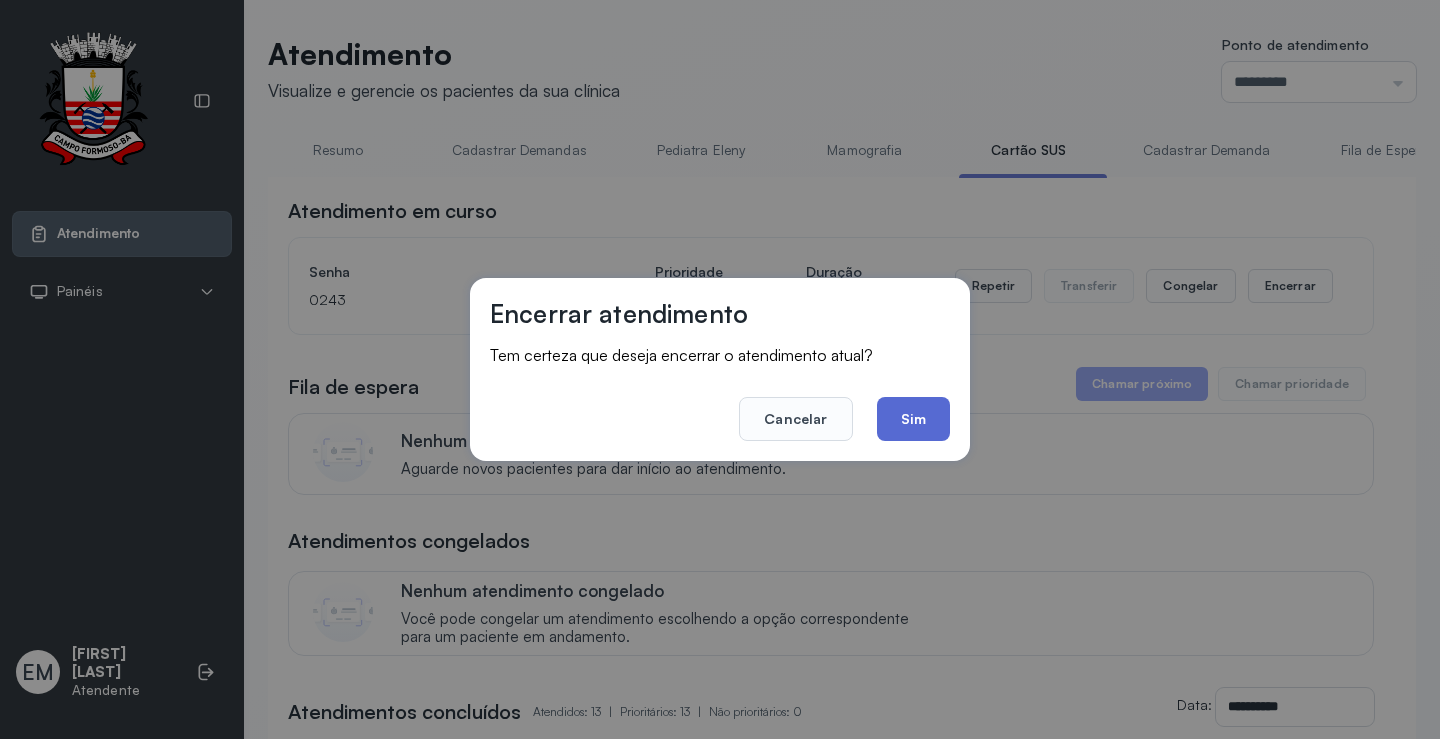 click on "Sim" 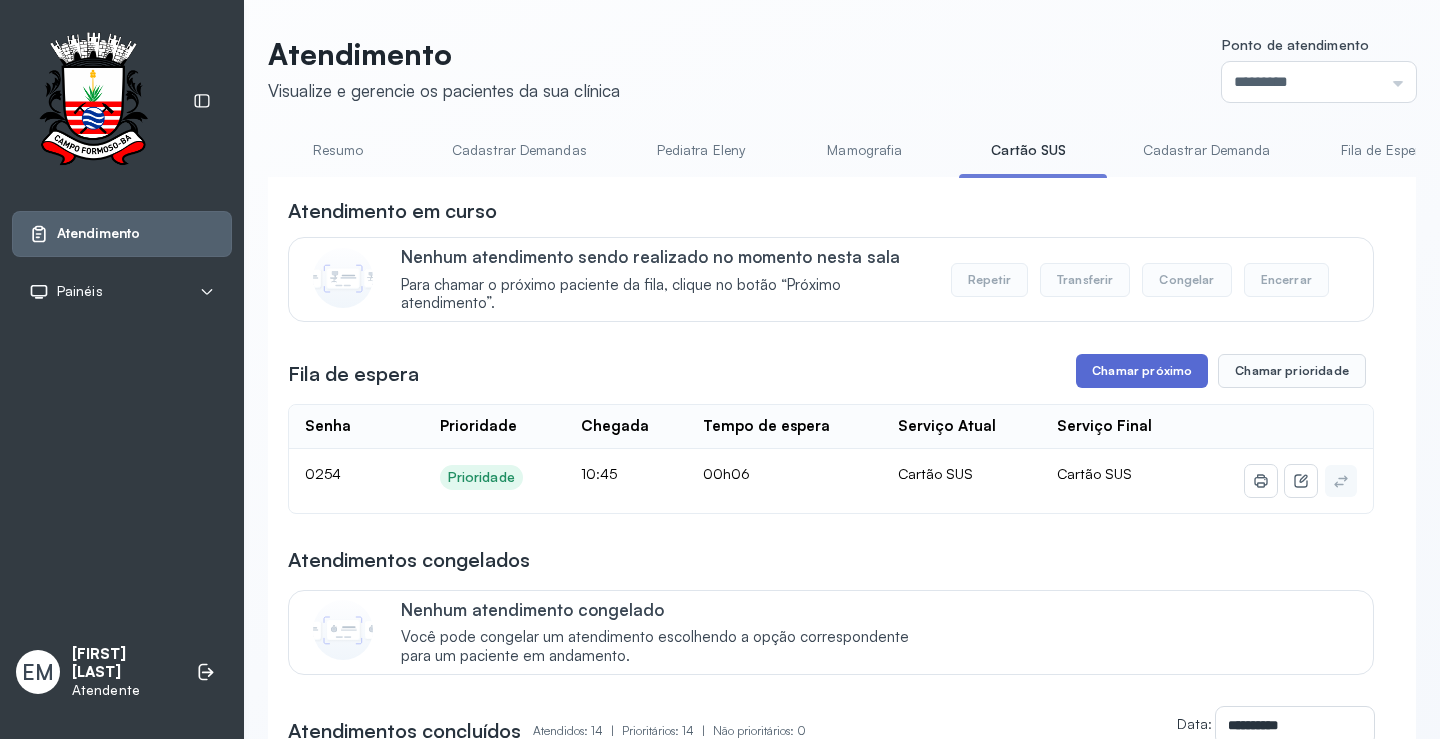 click on "Chamar próximo" at bounding box center [1142, 371] 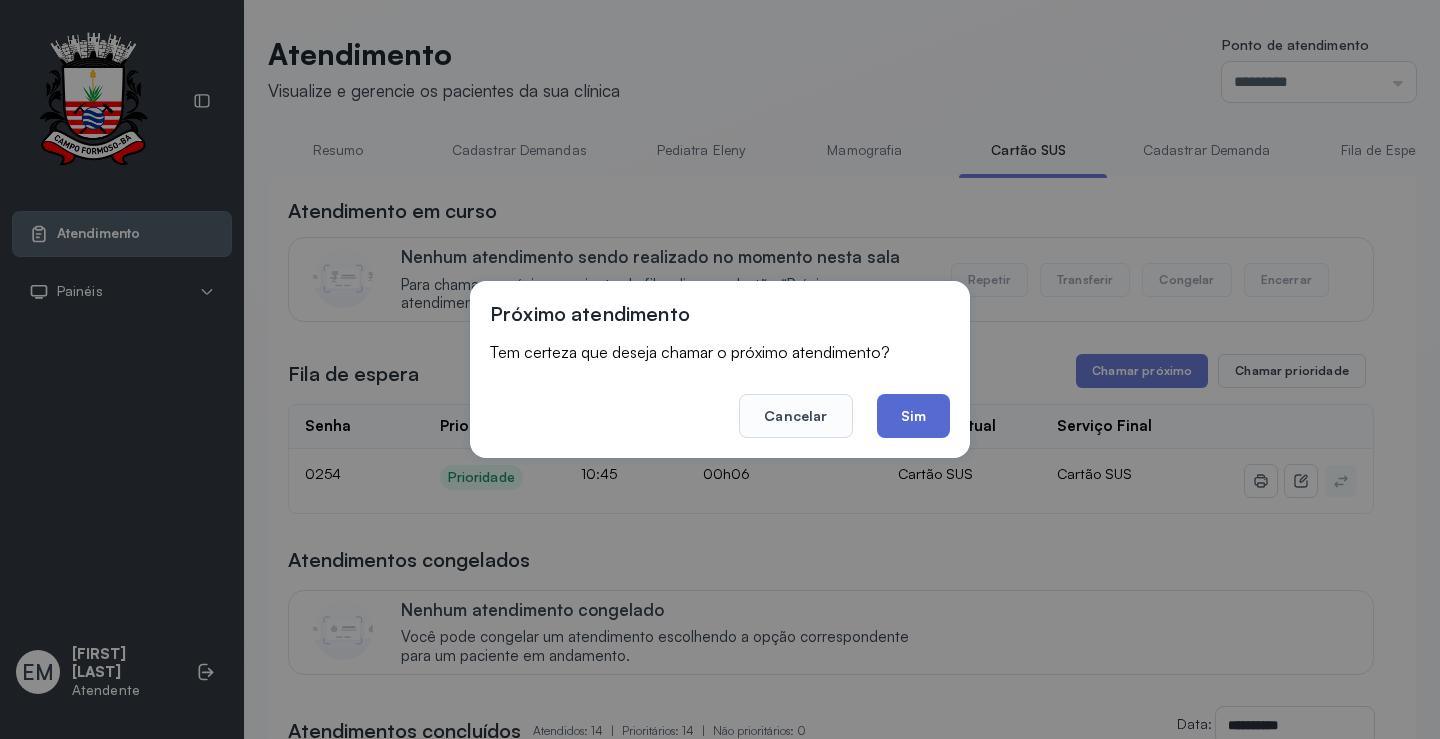 click on "Sim" 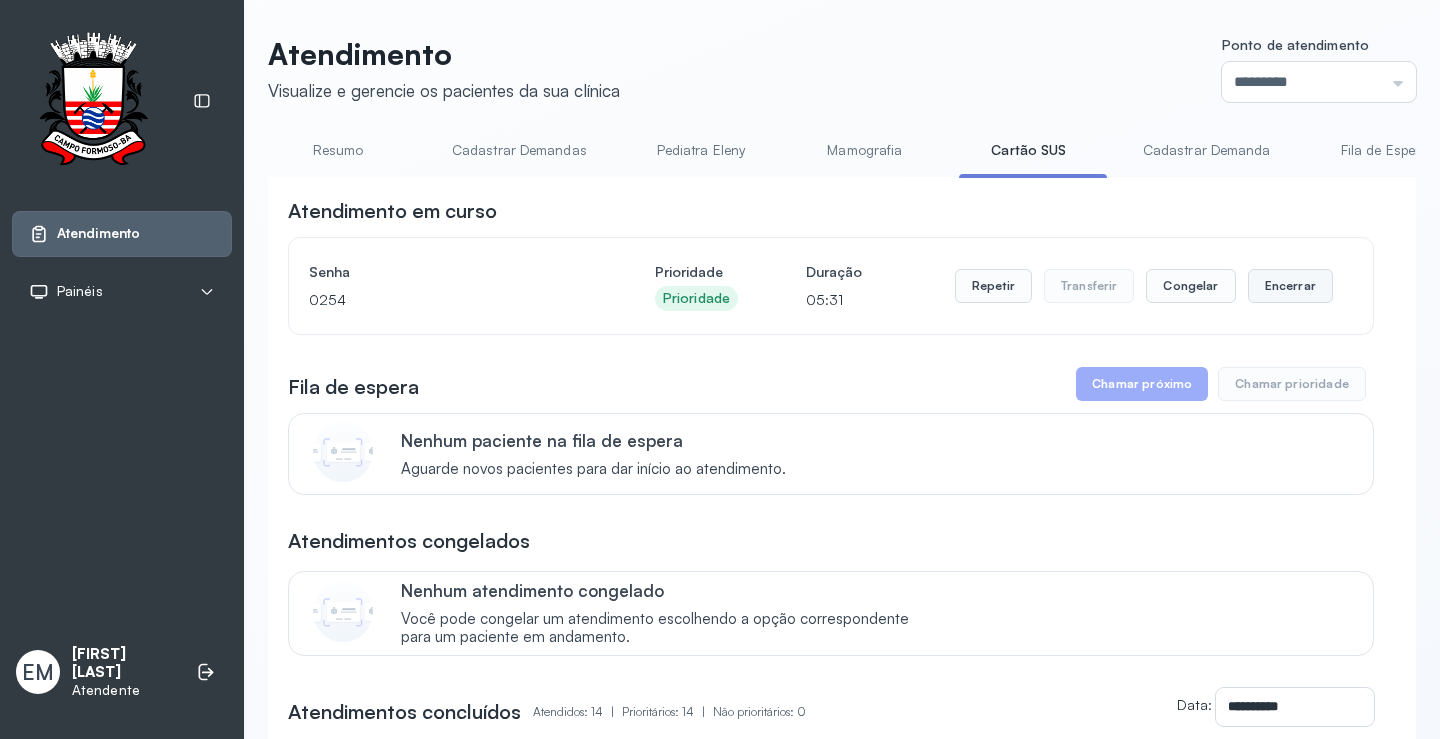 click on "Encerrar" at bounding box center (1290, 286) 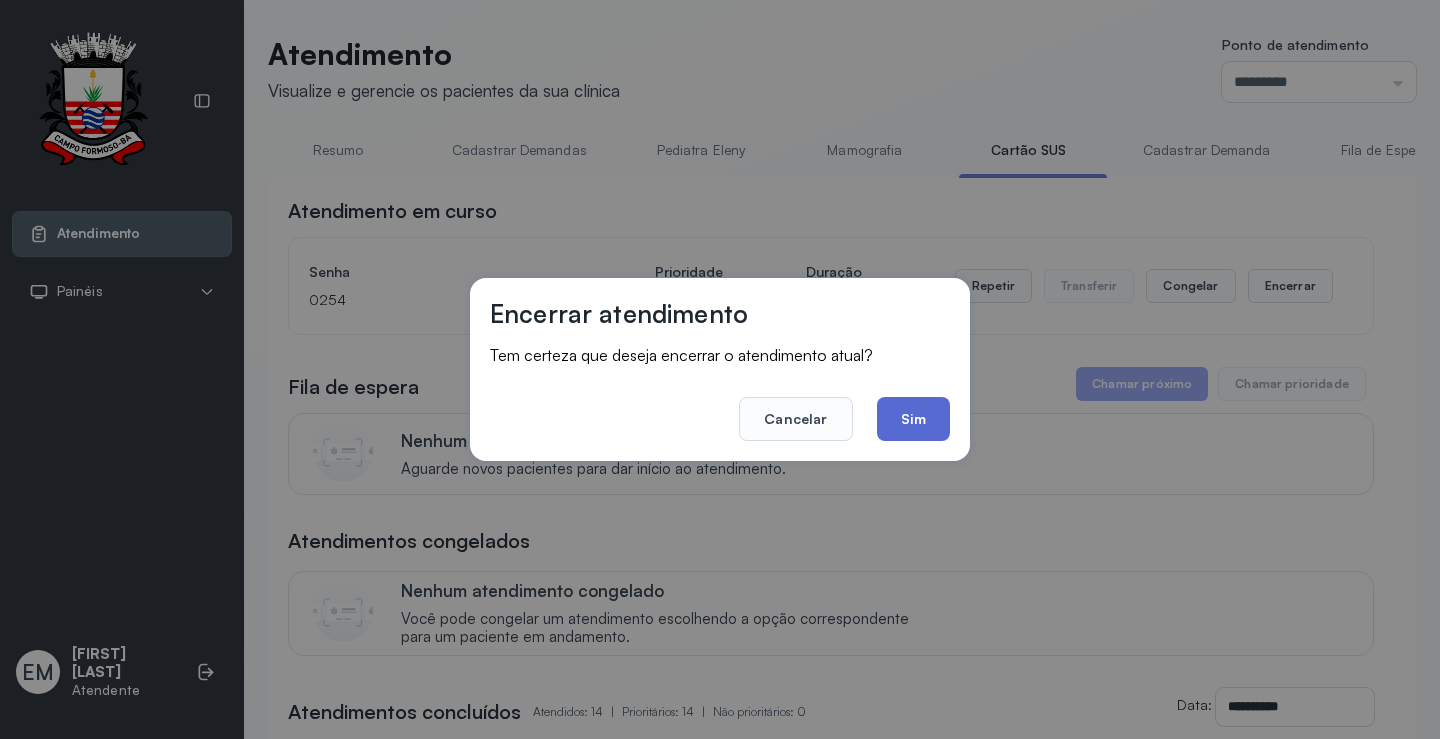 click on "Sim" 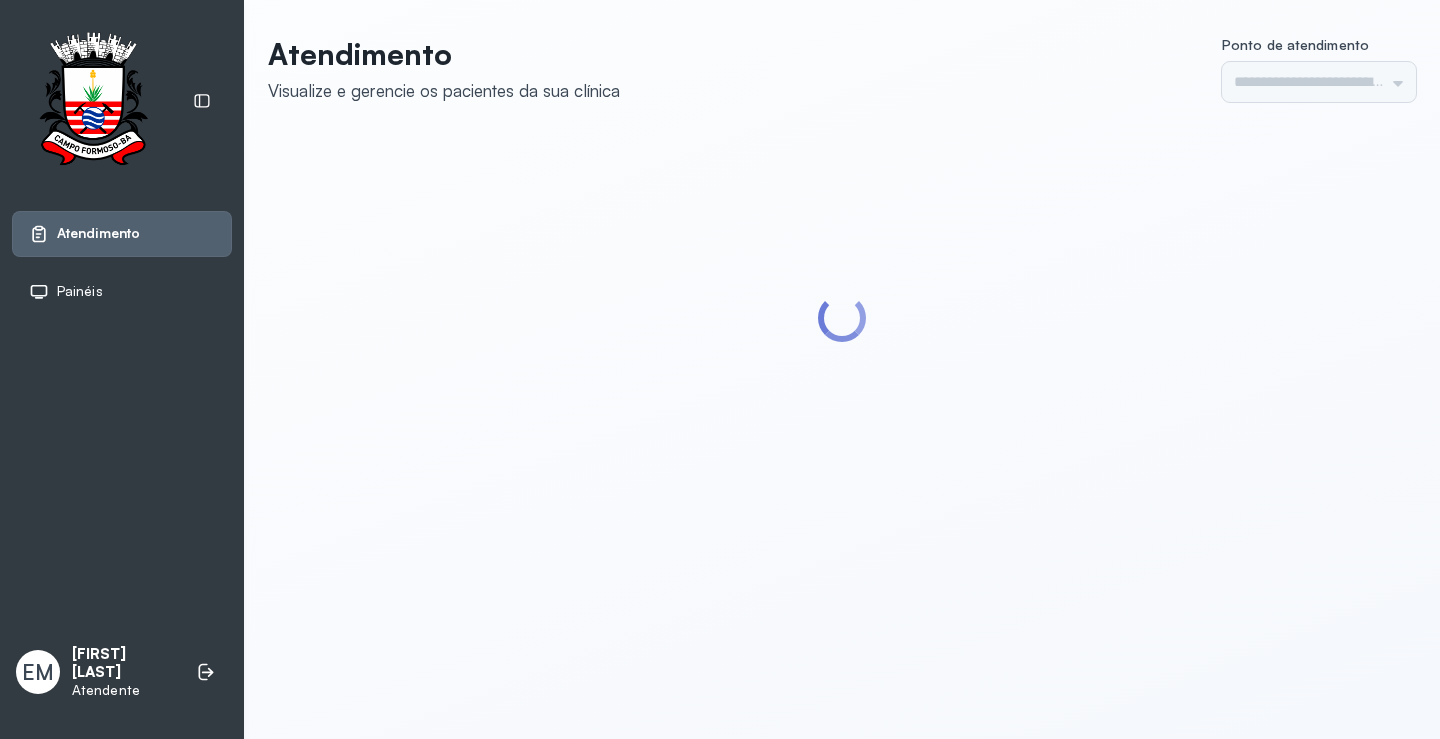 scroll, scrollTop: 0, scrollLeft: 0, axis: both 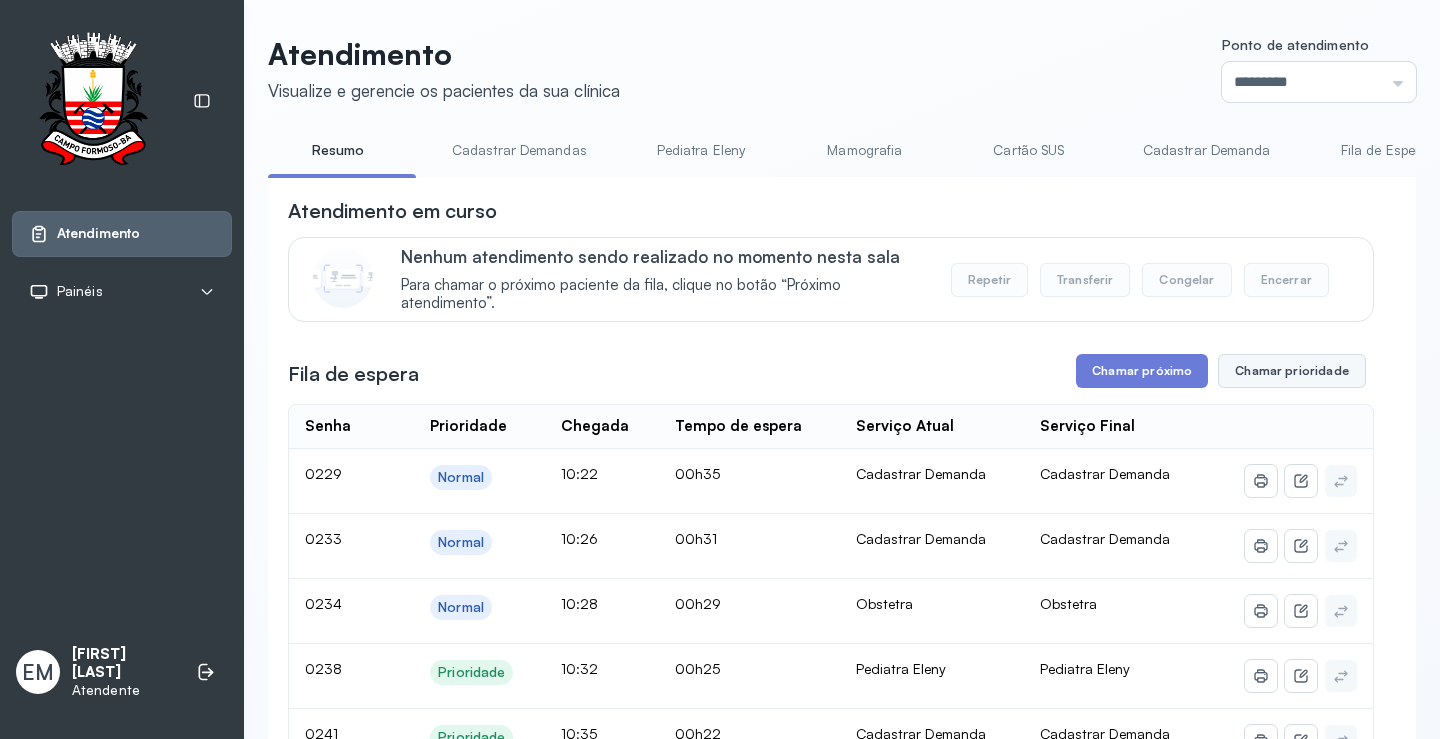 click on "Chamar prioridade" at bounding box center [1292, 371] 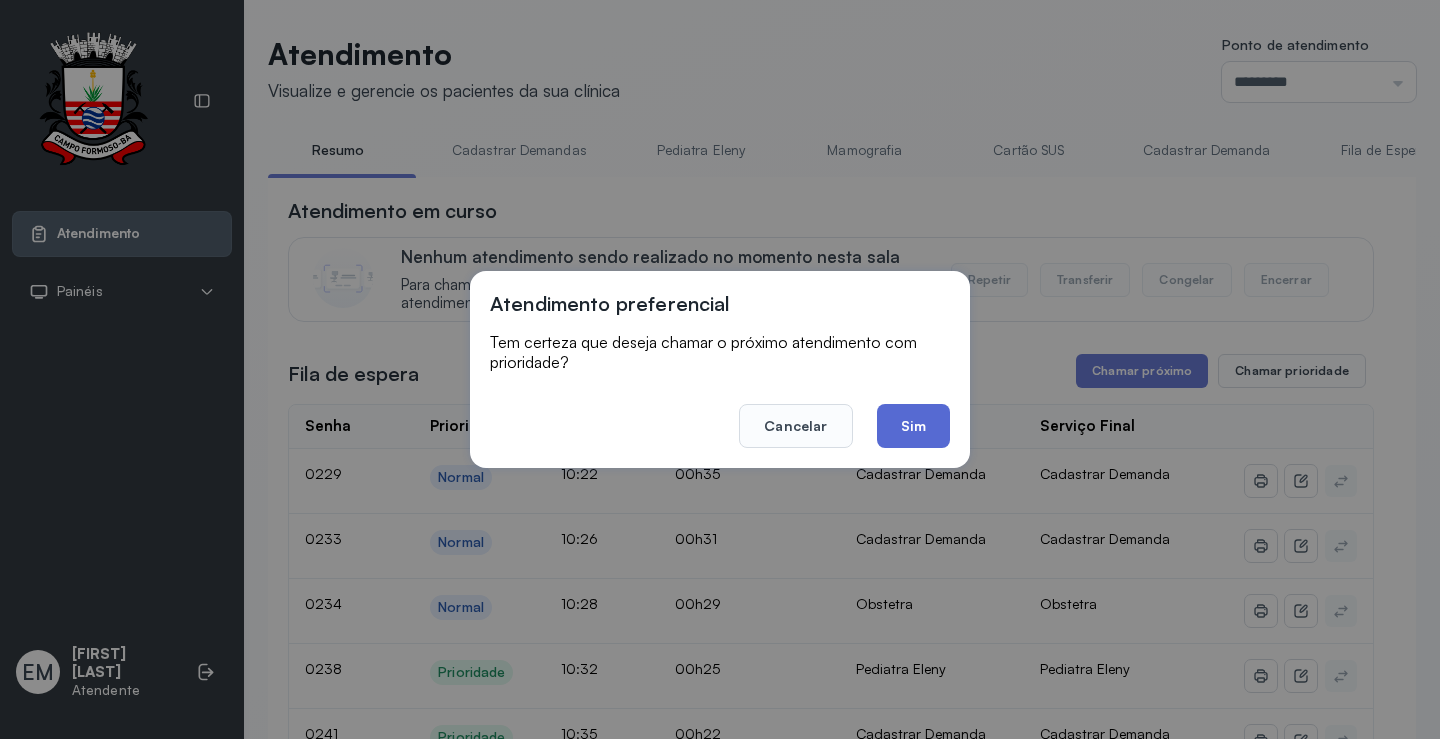 click on "Sim" 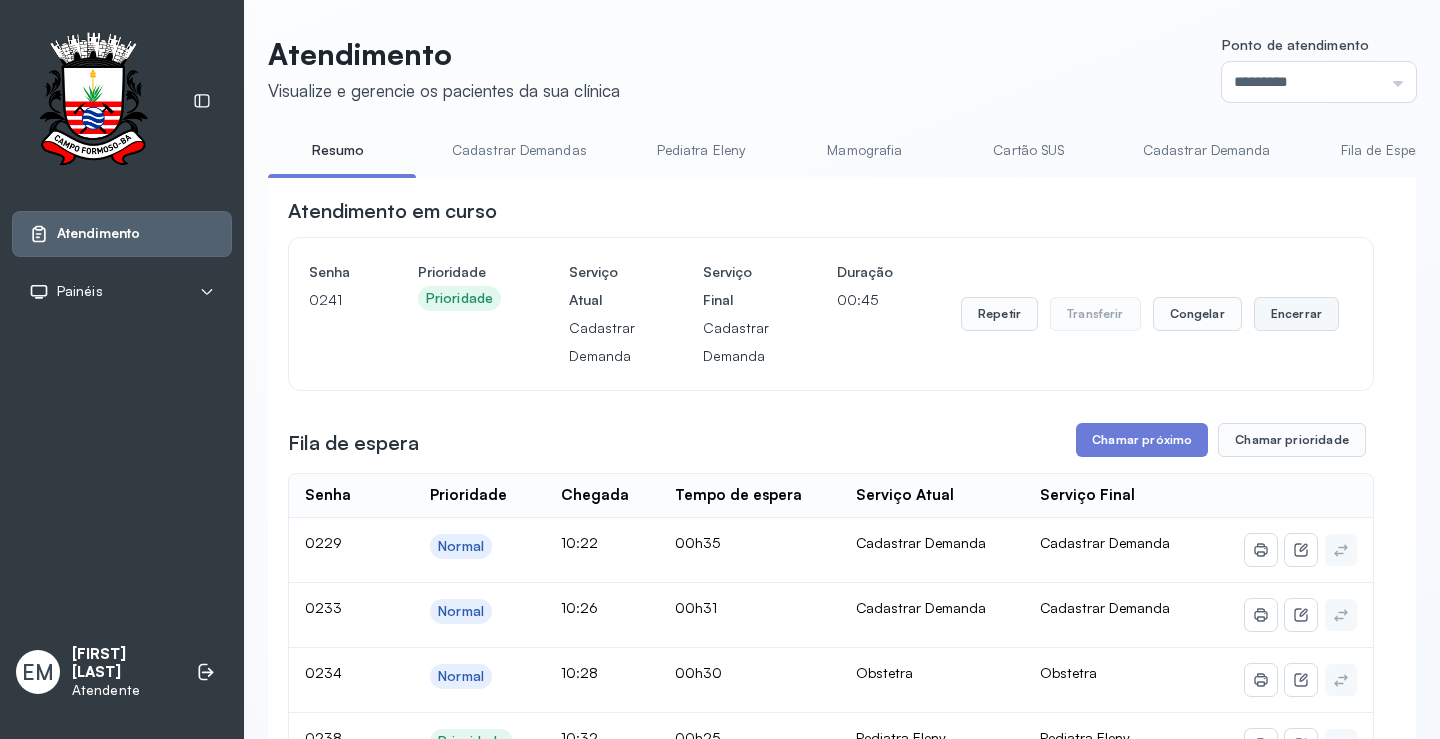 click on "Encerrar" at bounding box center (1296, 314) 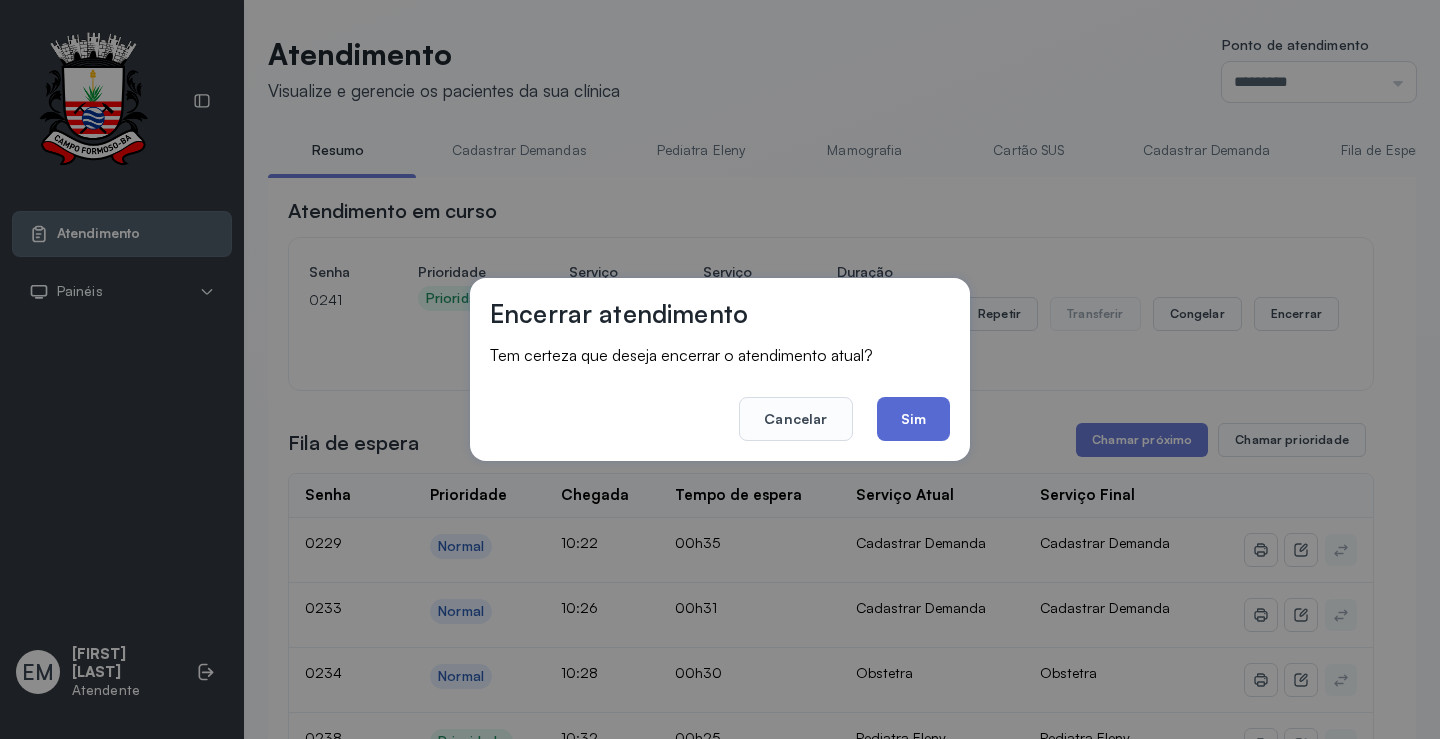 click on "Sim" 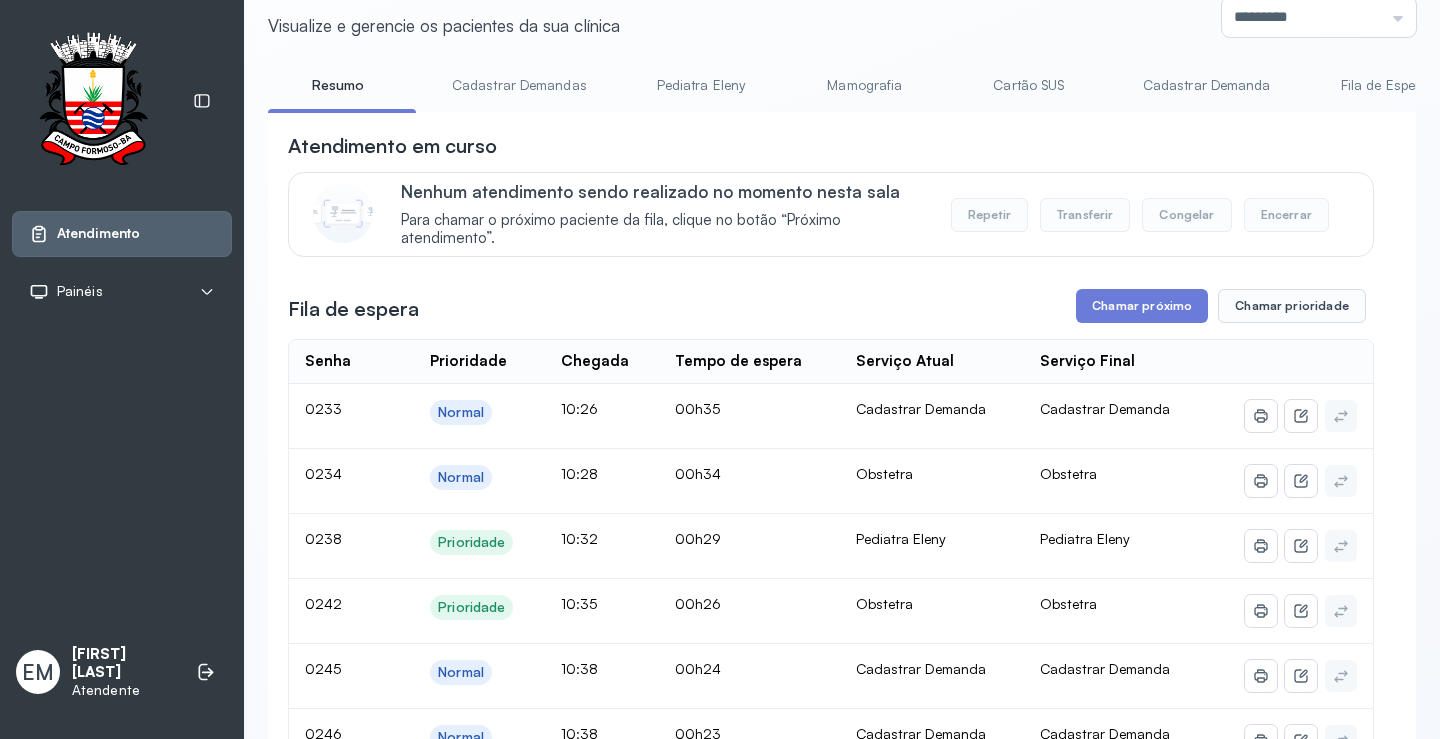 scroll, scrollTop: 100, scrollLeft: 0, axis: vertical 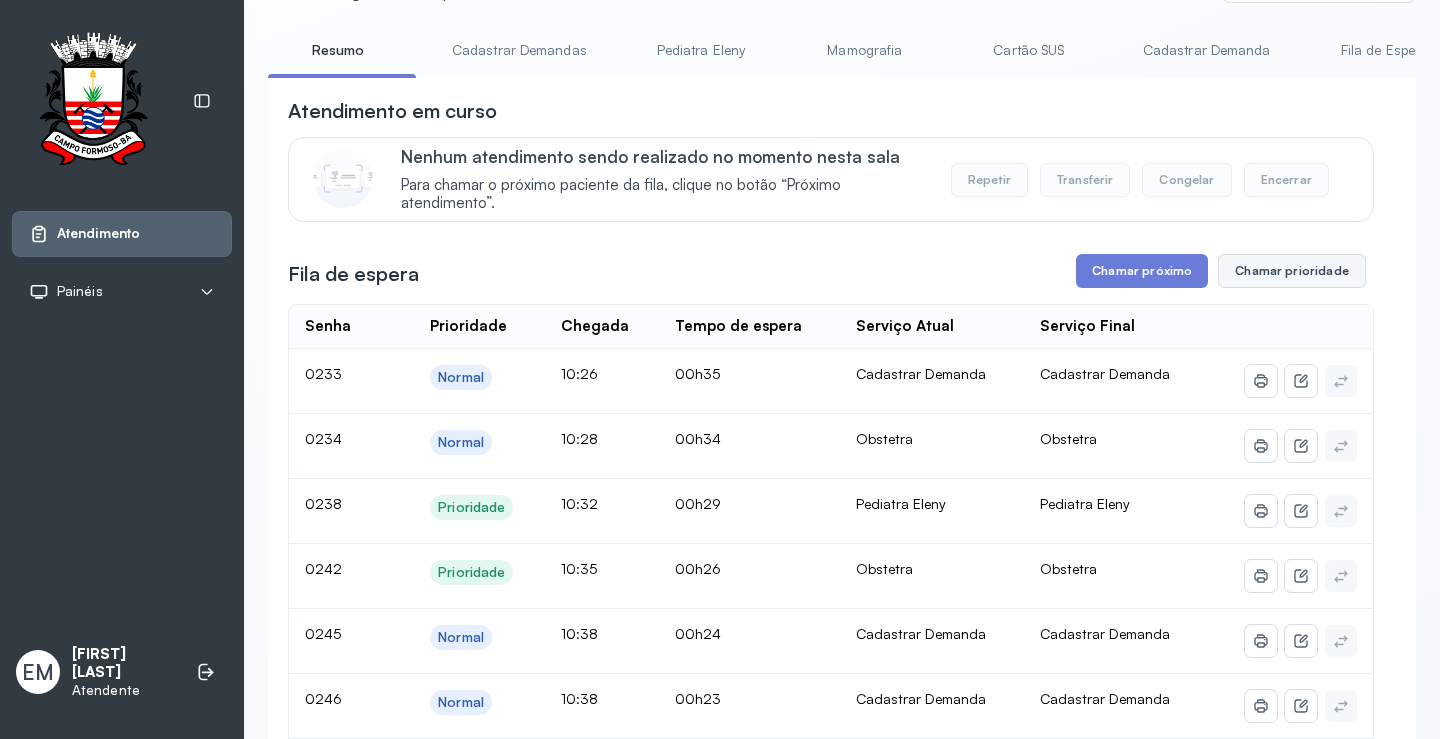 click on "Chamar prioridade" at bounding box center [1292, 271] 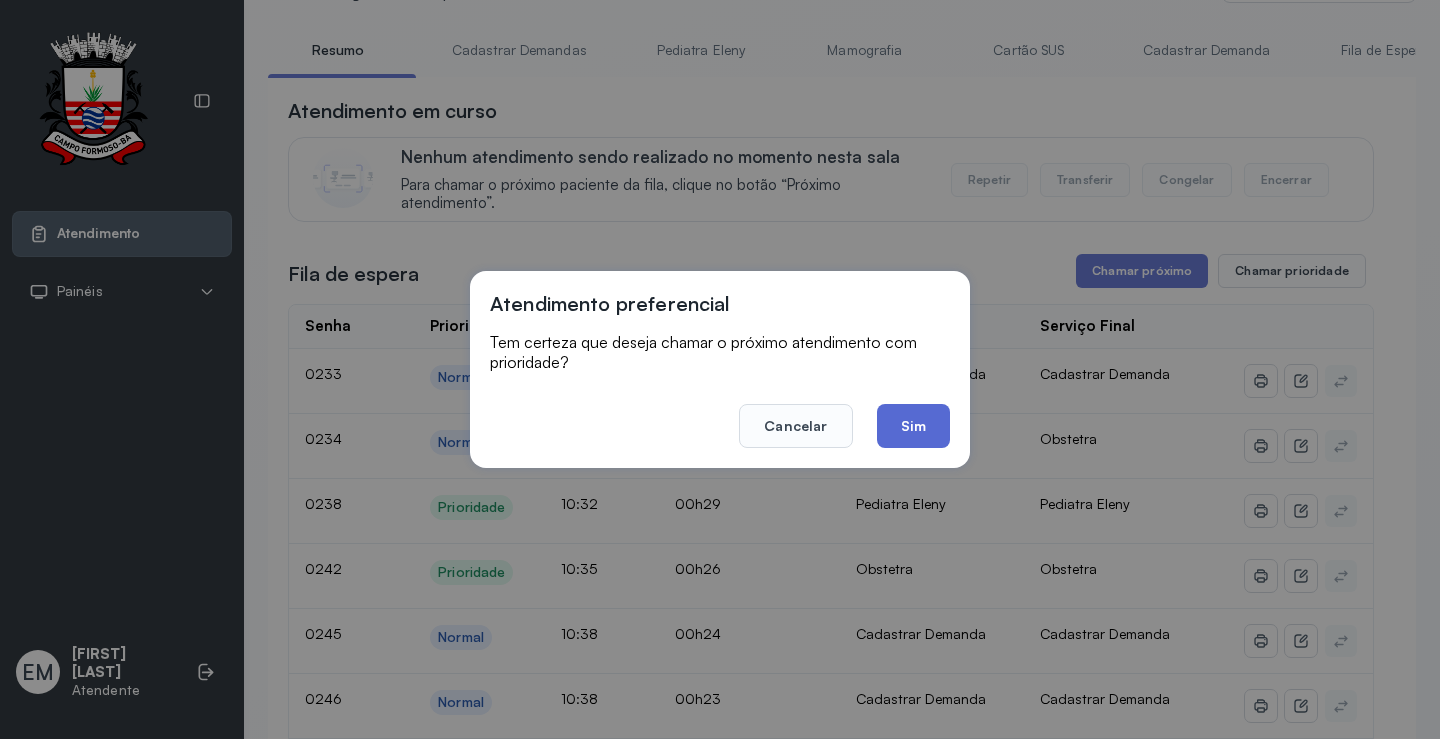 click on "Sim" 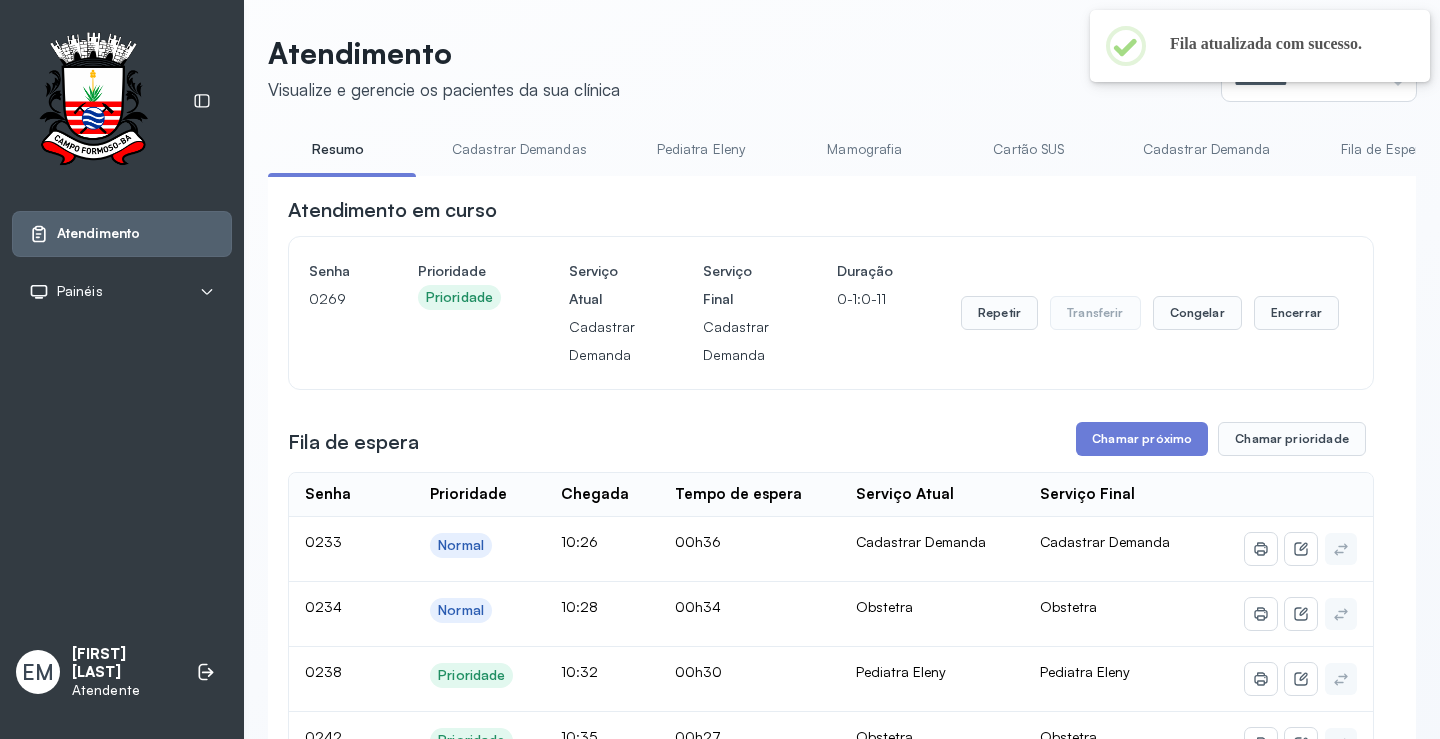 scroll, scrollTop: 100, scrollLeft: 0, axis: vertical 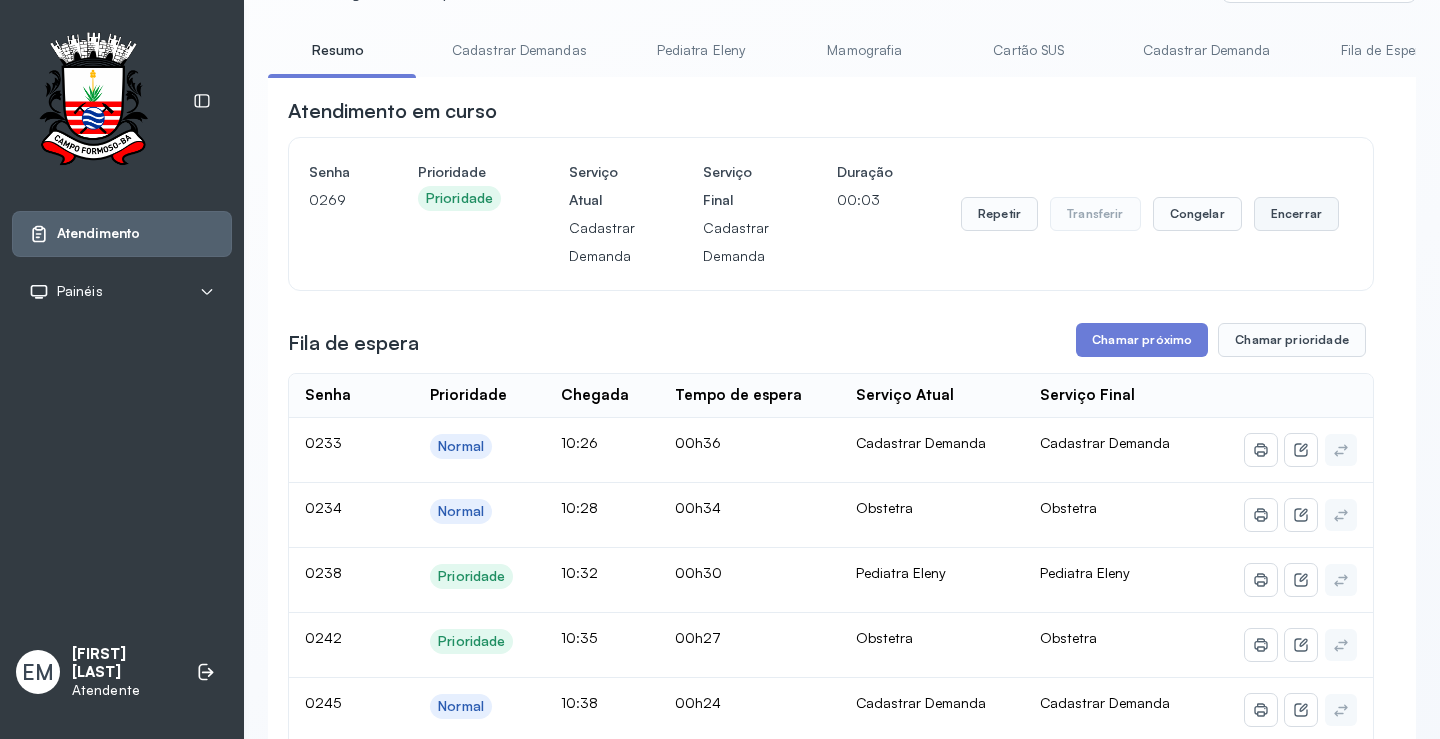 click on "Encerrar" at bounding box center (1296, 214) 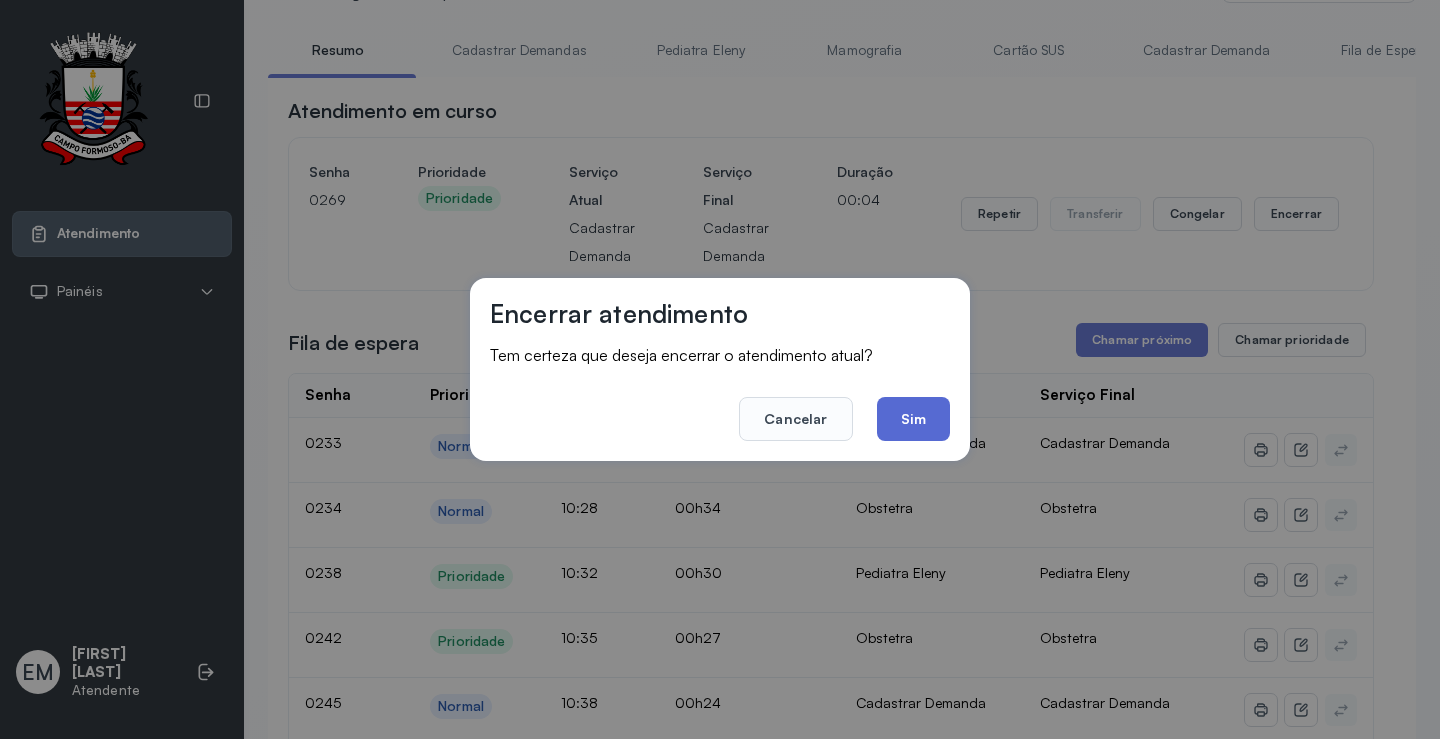 click on "Sim" 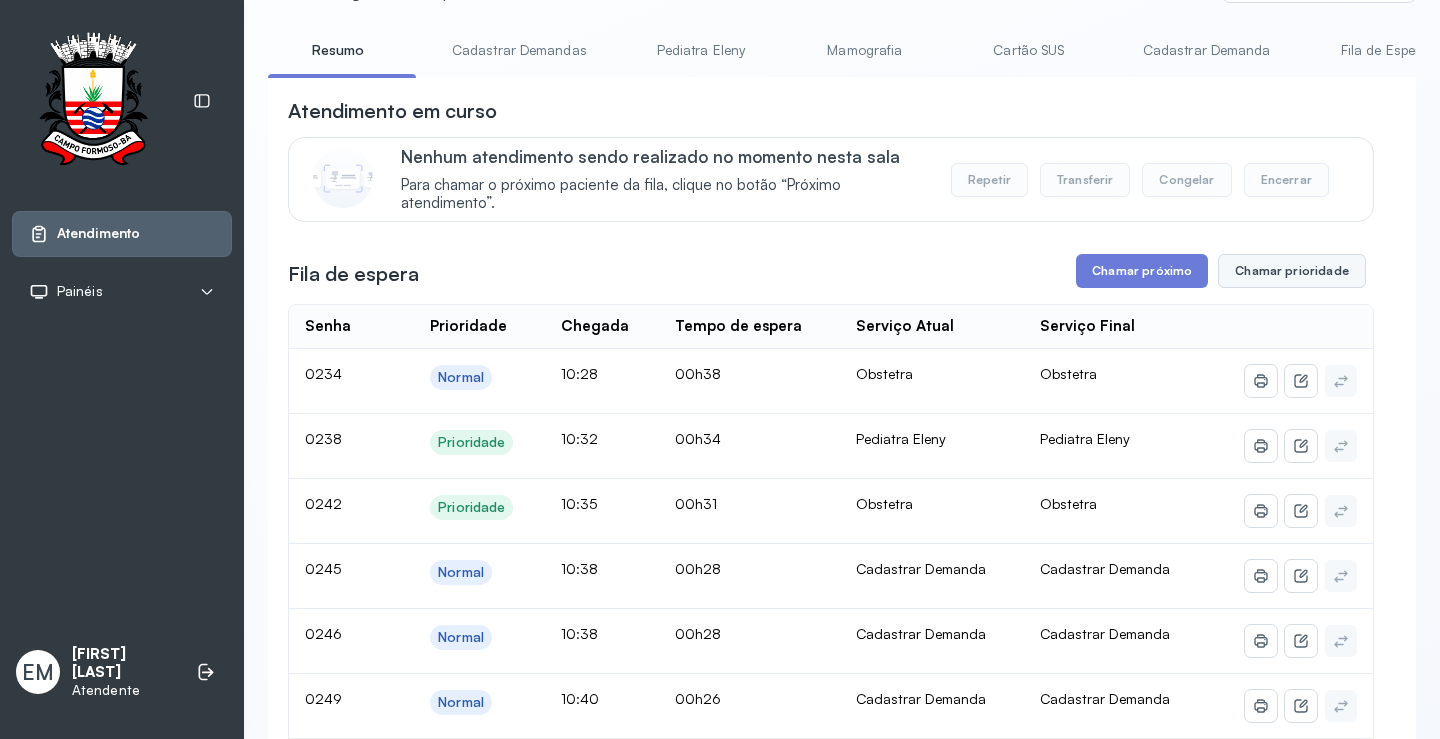 click on "Chamar prioridade" at bounding box center (1292, 271) 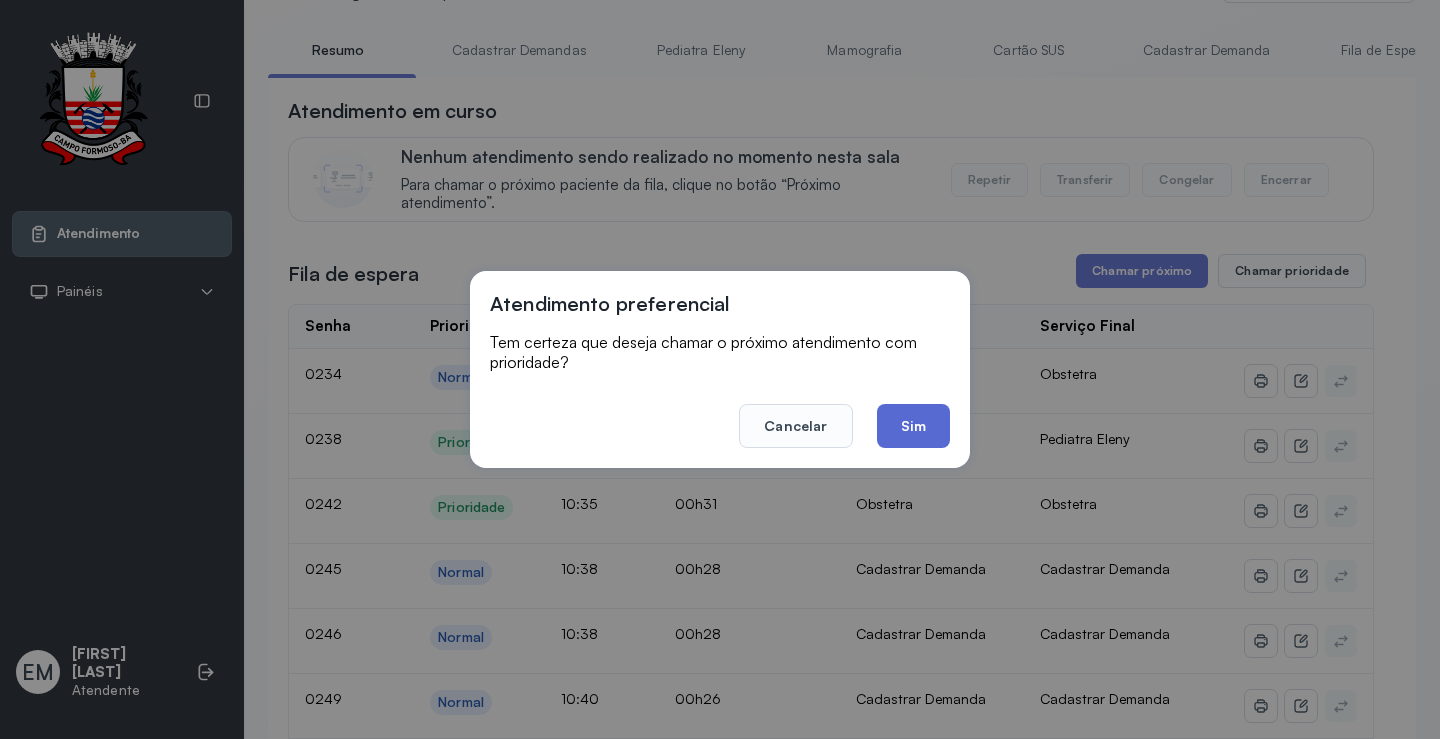 click on "Sim" 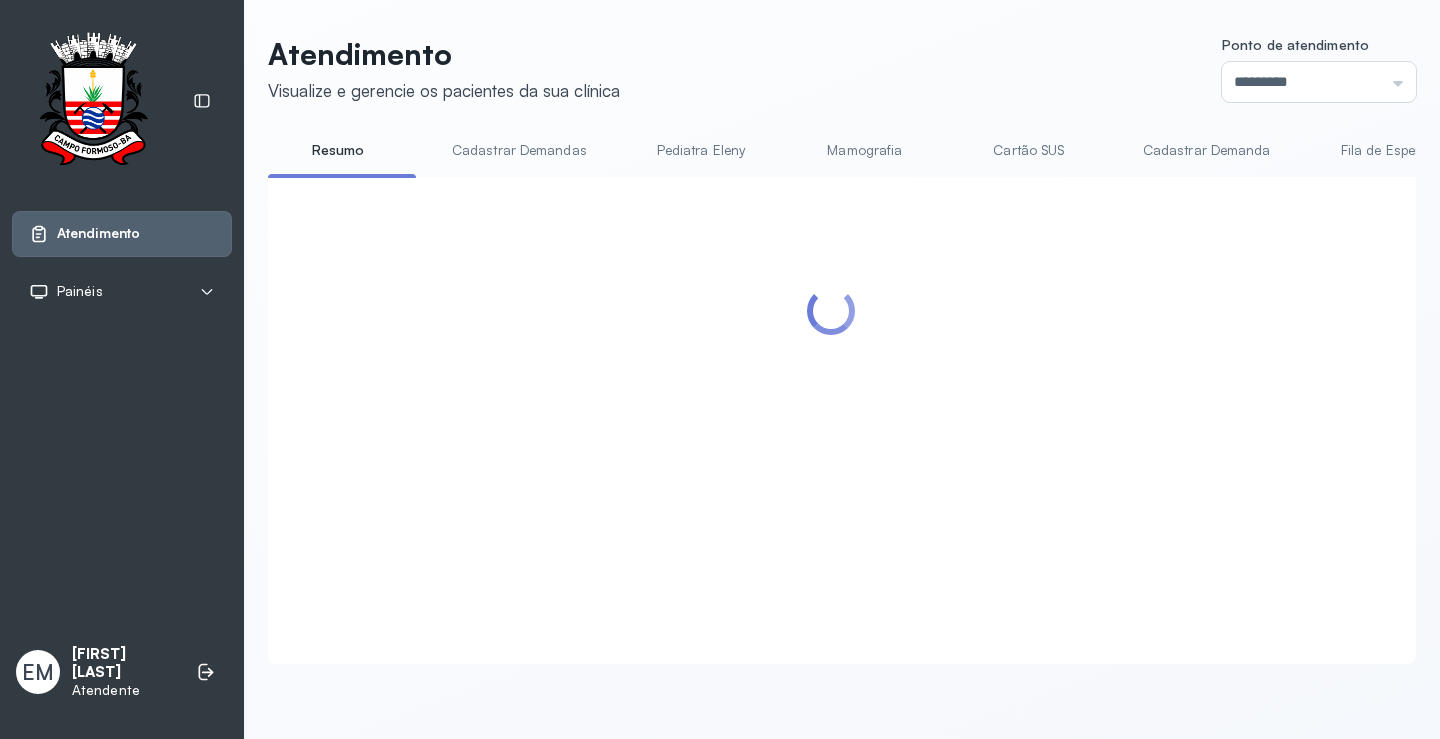 scroll, scrollTop: 1, scrollLeft: 0, axis: vertical 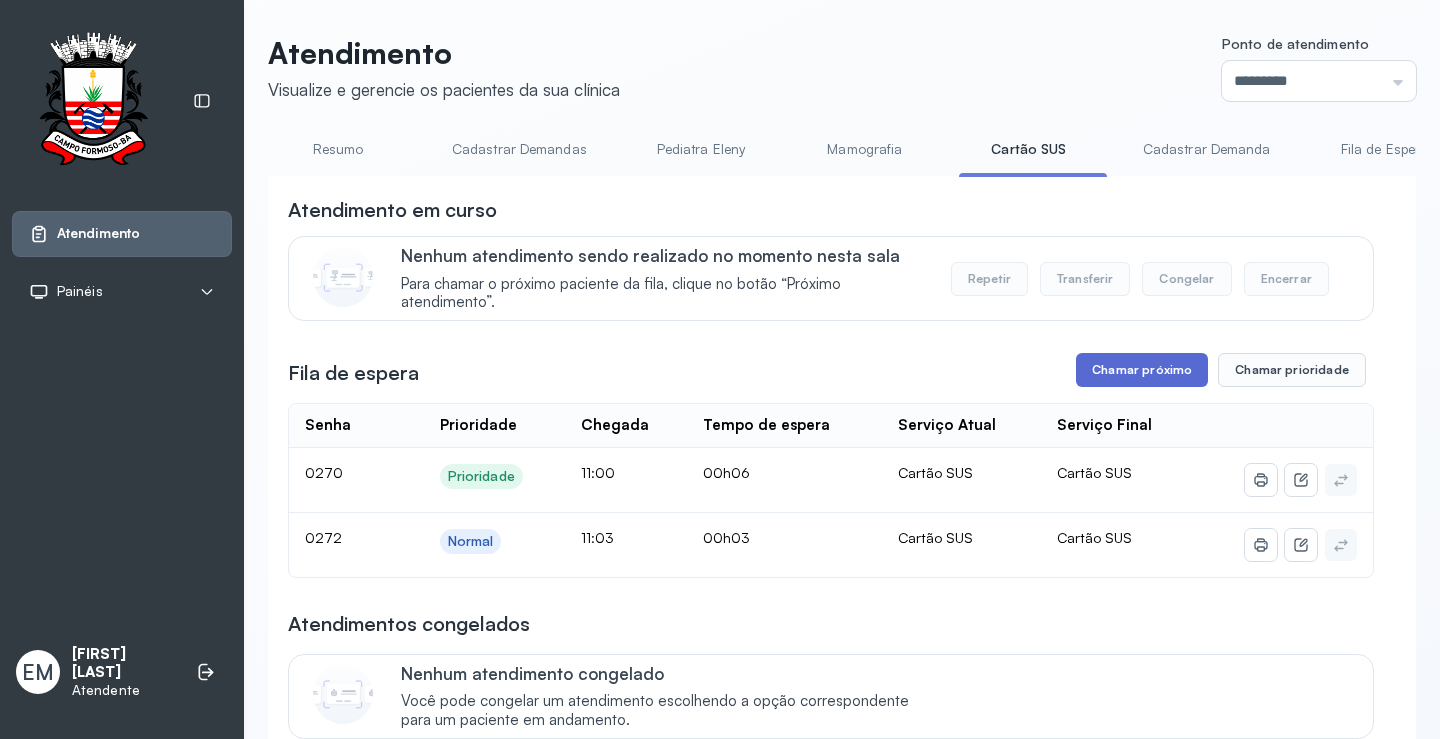 click on "Chamar próximo" at bounding box center [1142, 370] 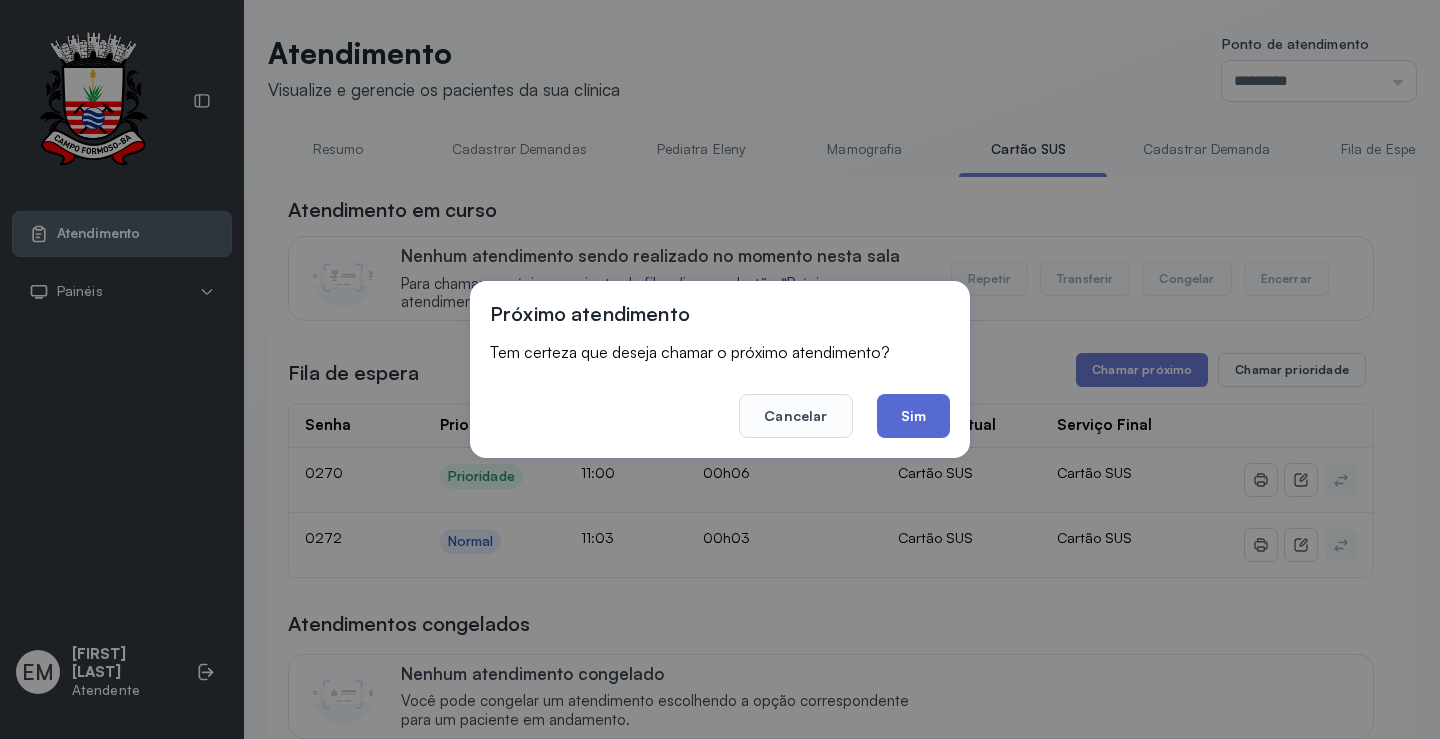 click on "Sim" 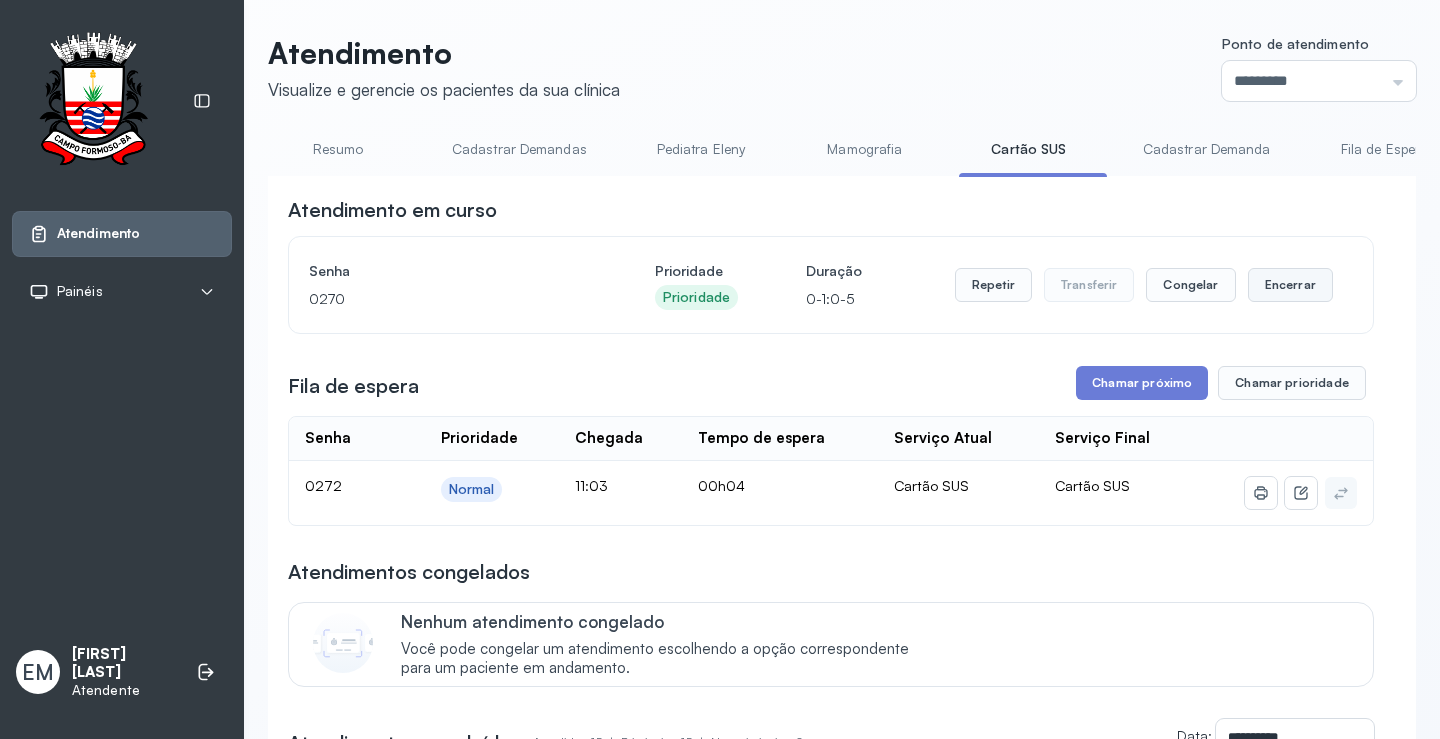 click on "Encerrar" at bounding box center (1290, 285) 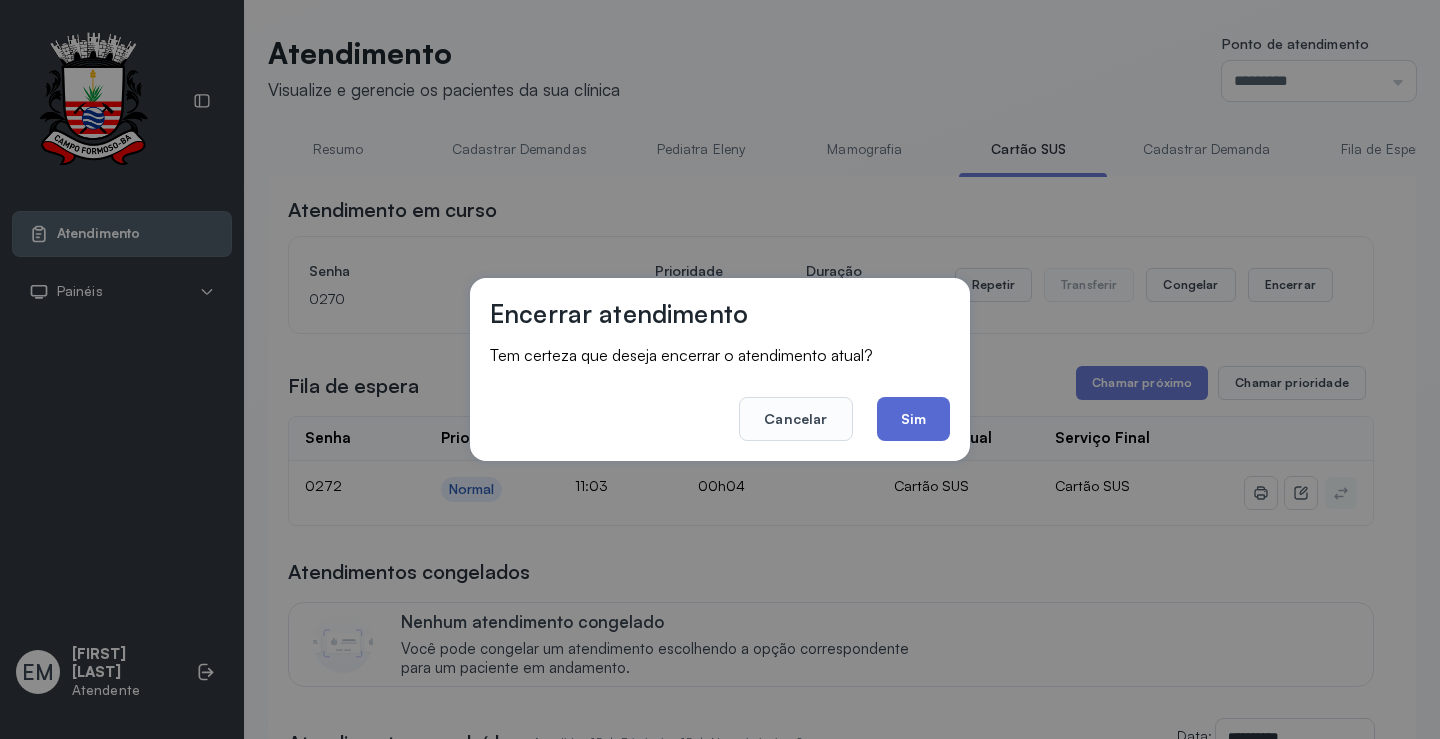 click on "Sim" 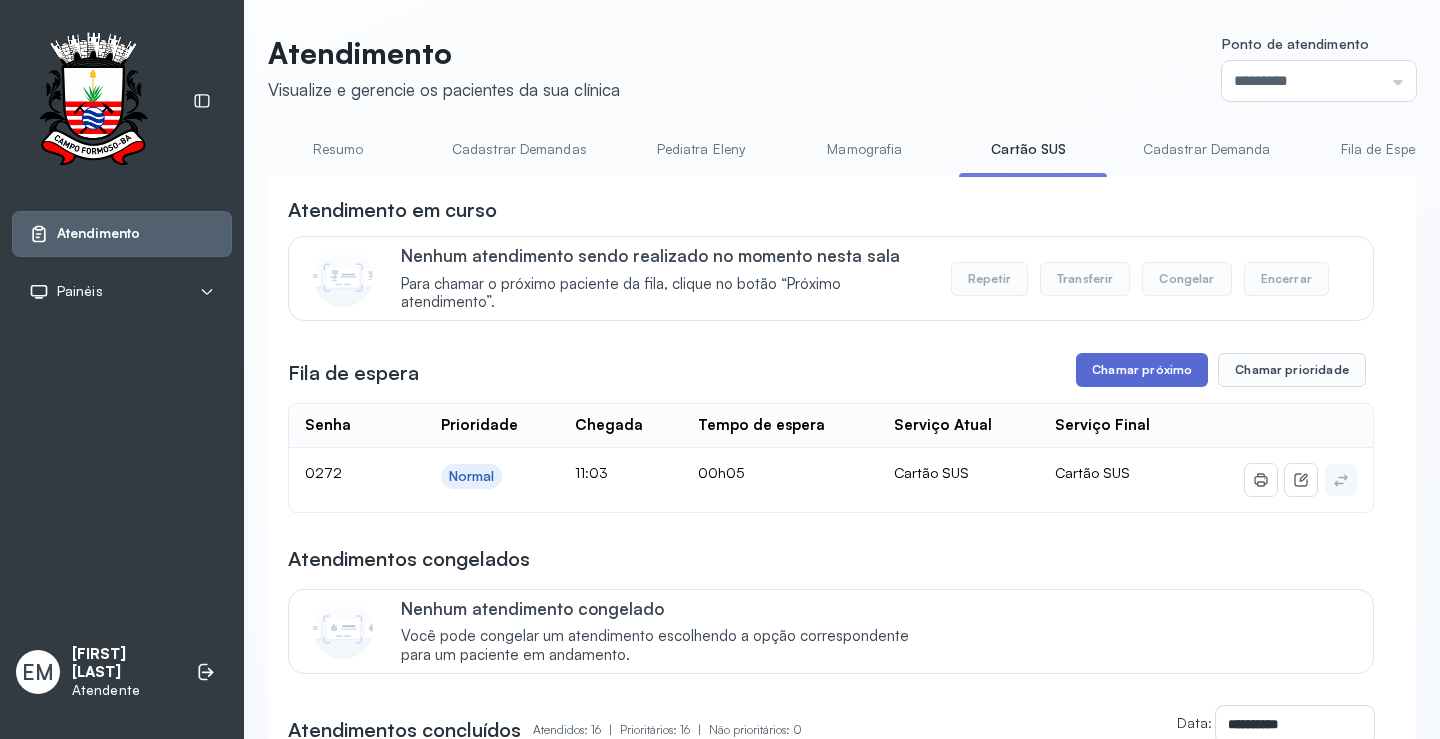 click on "Chamar próximo" at bounding box center [1142, 370] 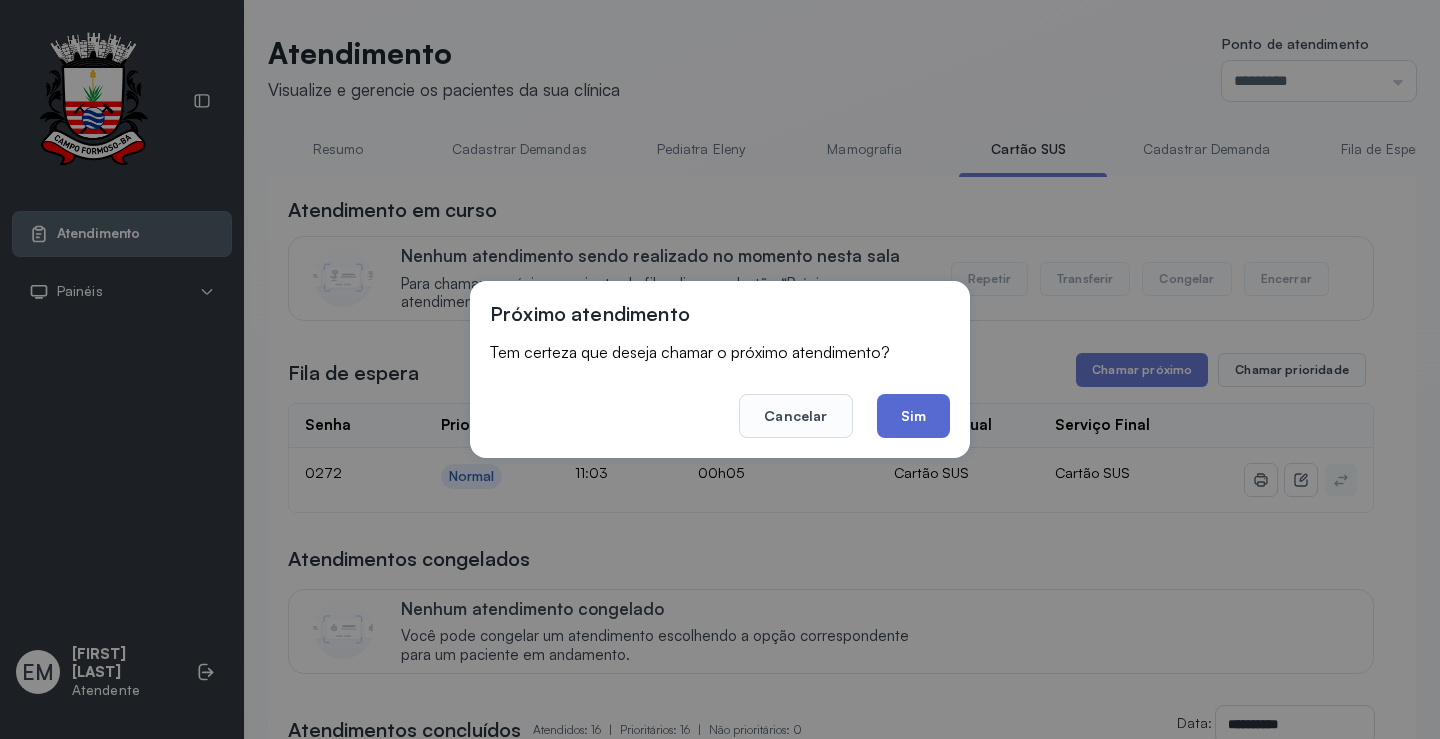 click on "Sim" 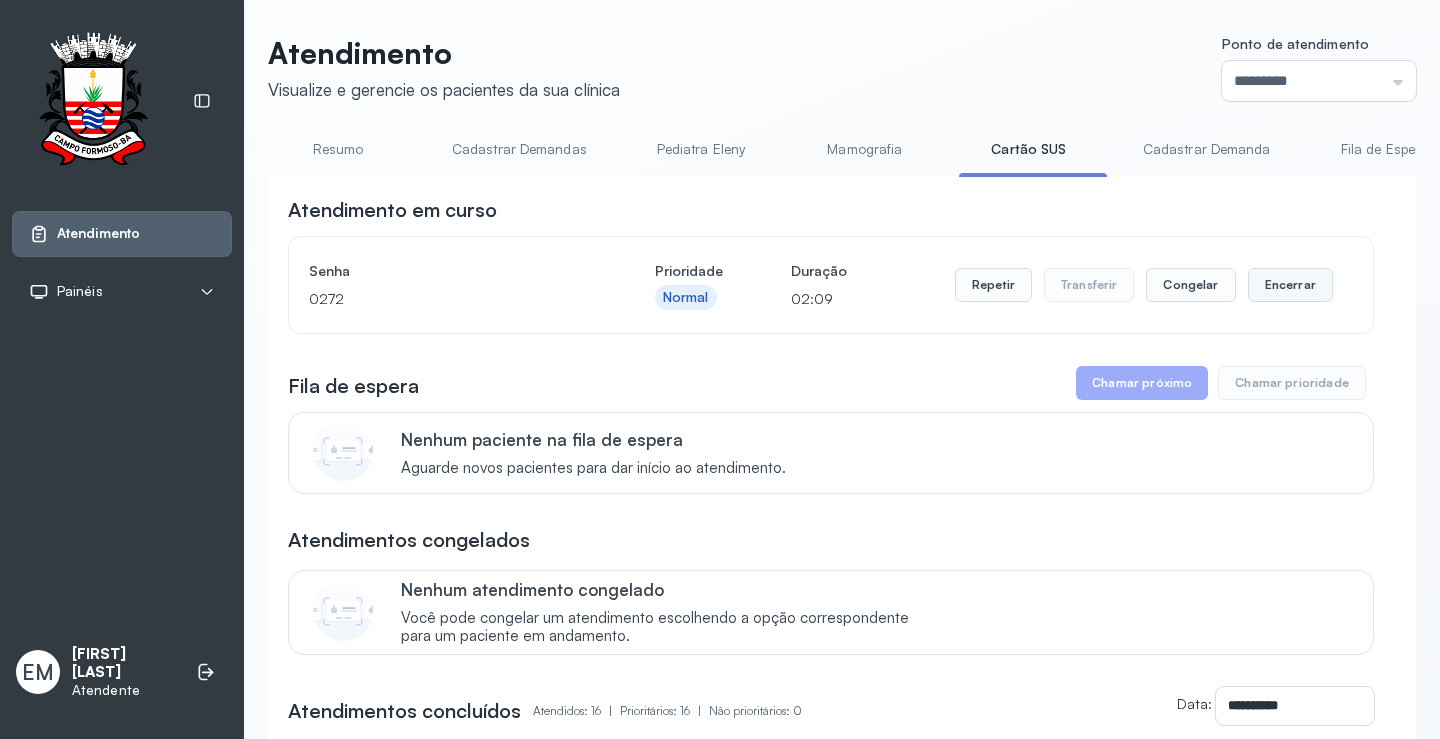 click on "Encerrar" at bounding box center [1290, 285] 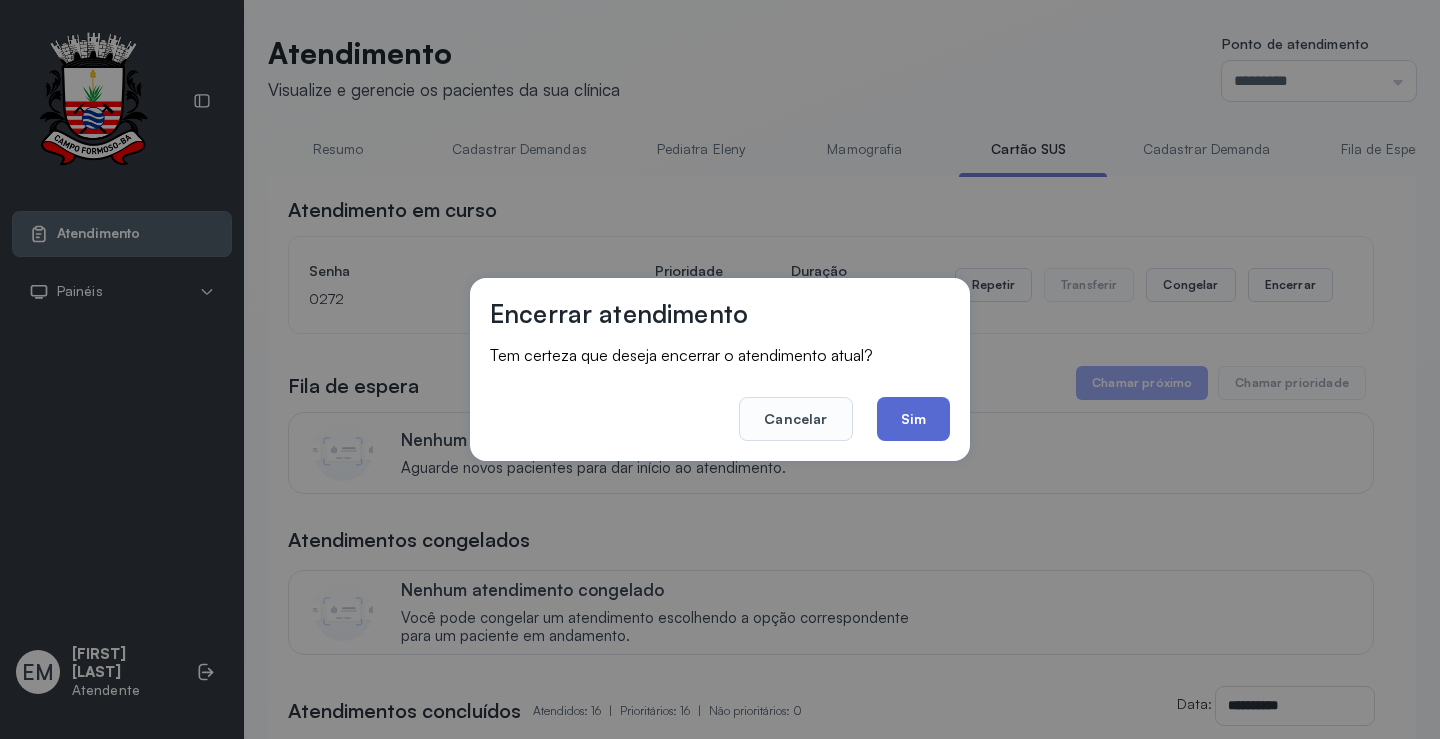click on "Sim" 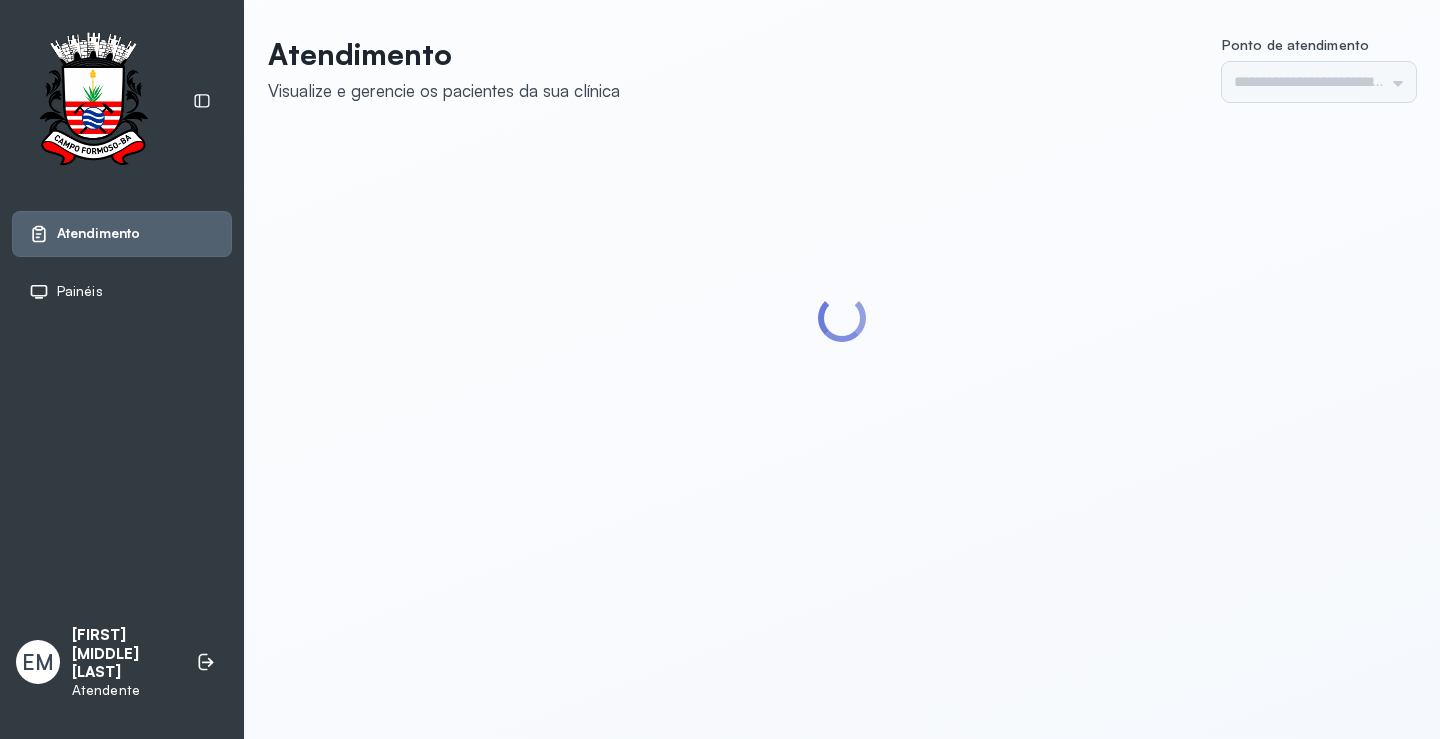scroll, scrollTop: 0, scrollLeft: 0, axis: both 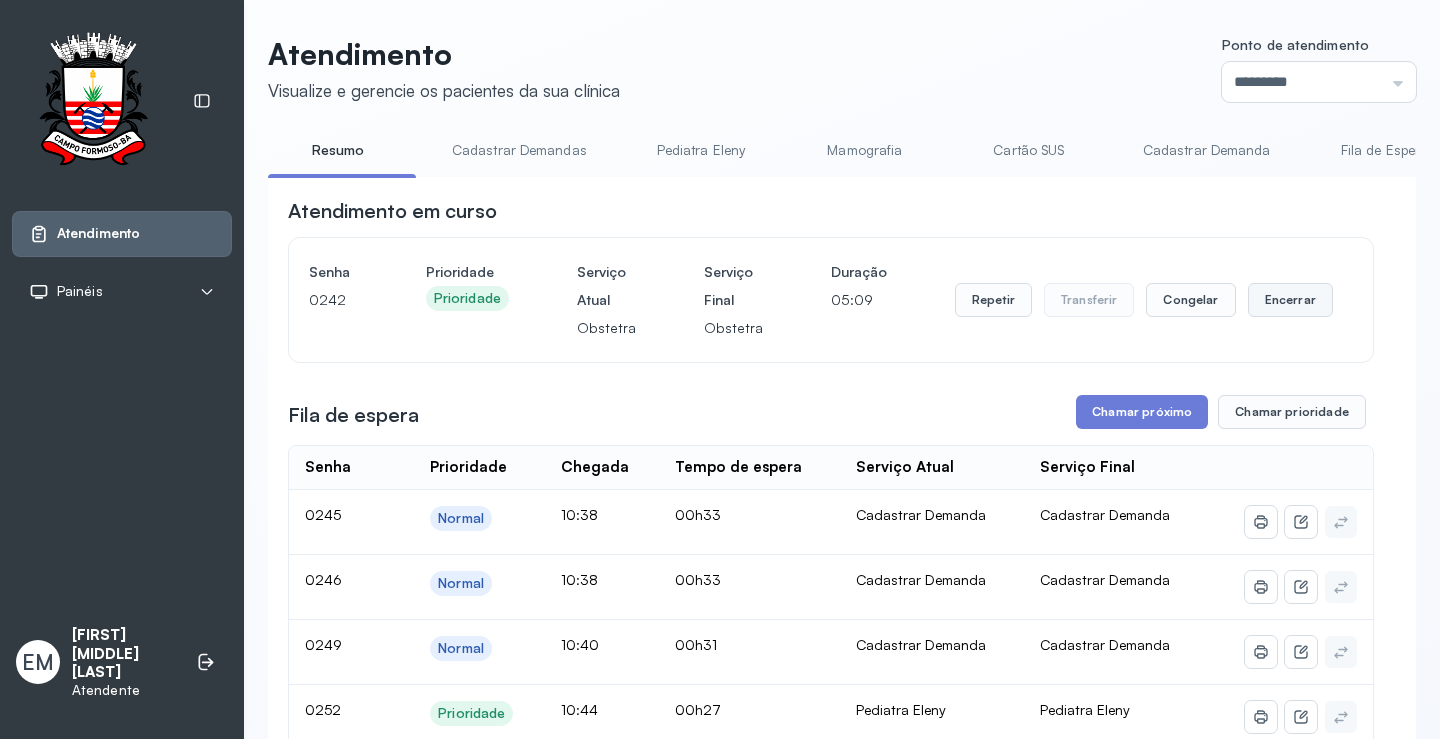click on "Encerrar" at bounding box center (1290, 300) 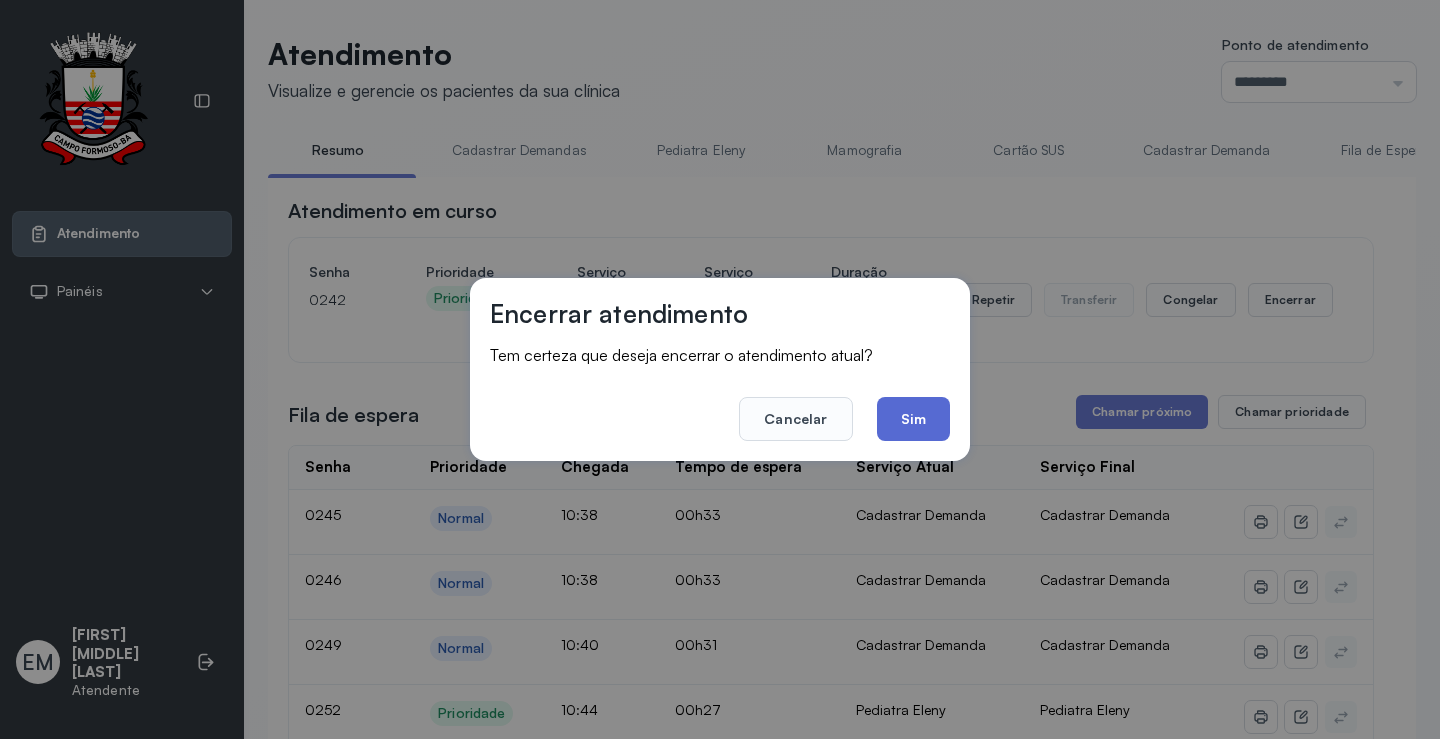 click on "Sim" 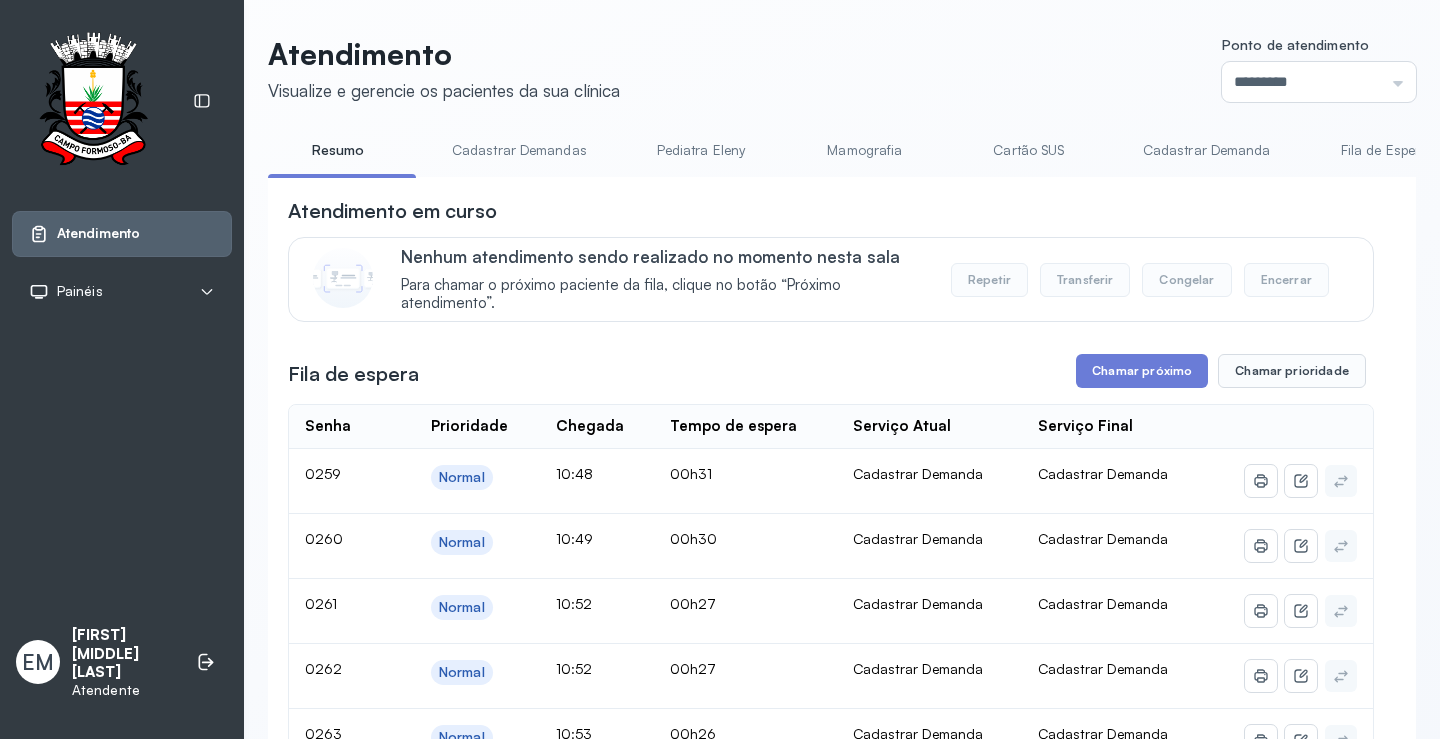 click on "Cartão SUS" at bounding box center (1029, 150) 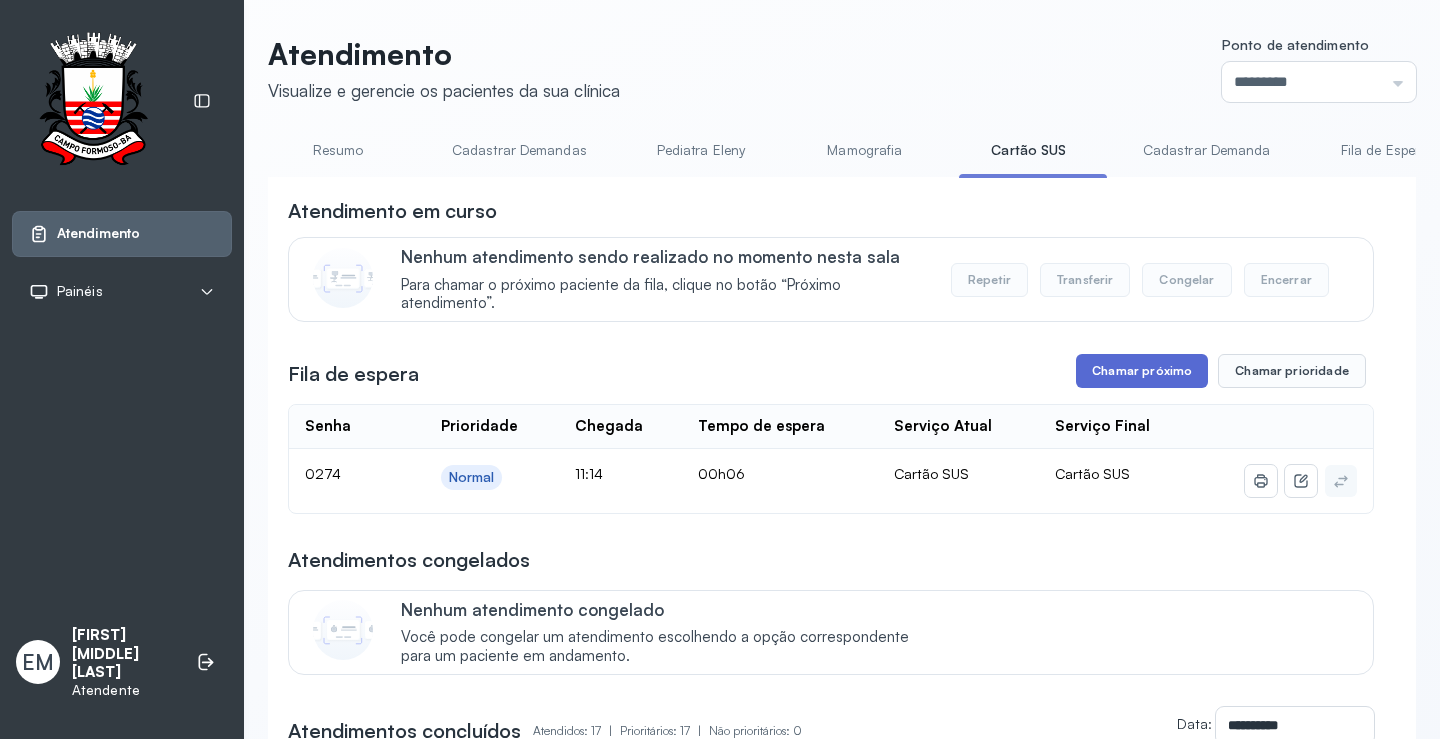 click on "Chamar próximo" at bounding box center (1142, 371) 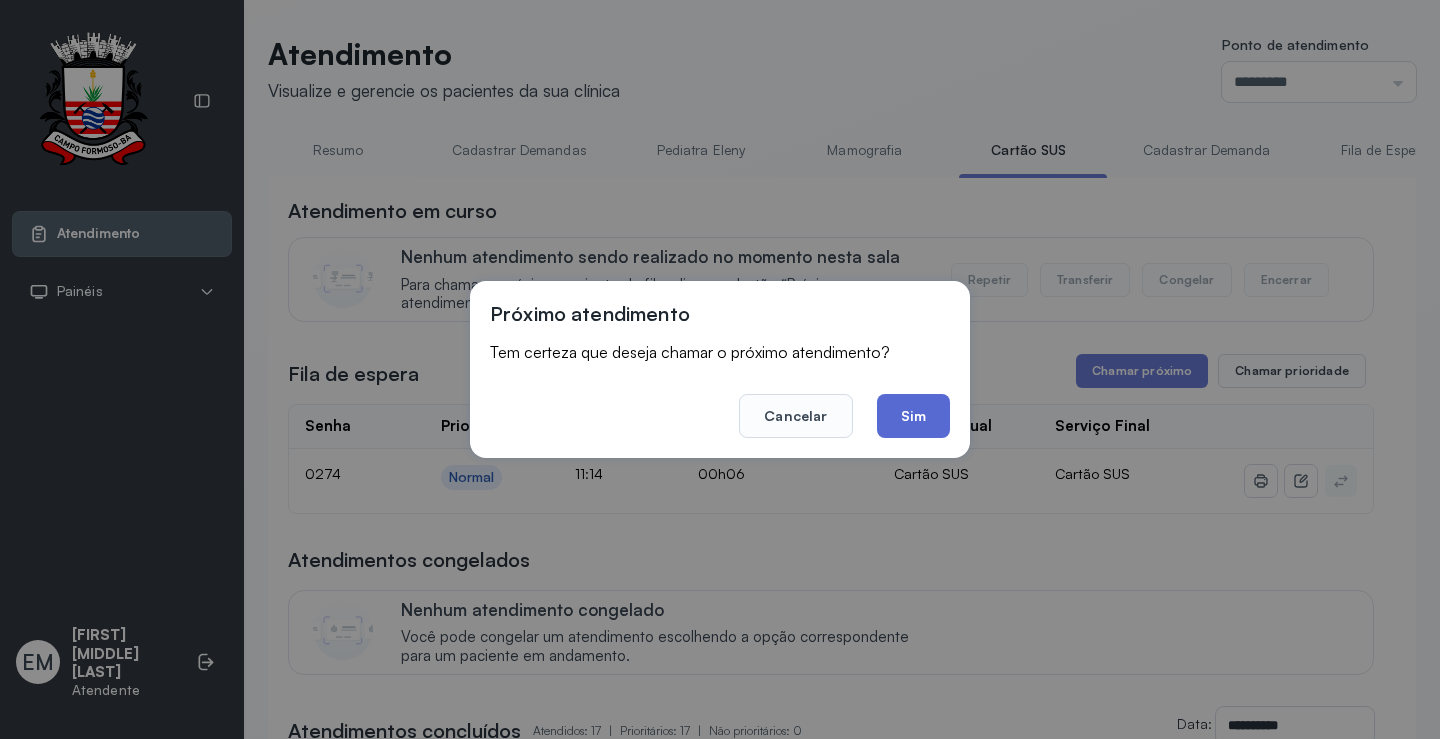 click on "Sim" 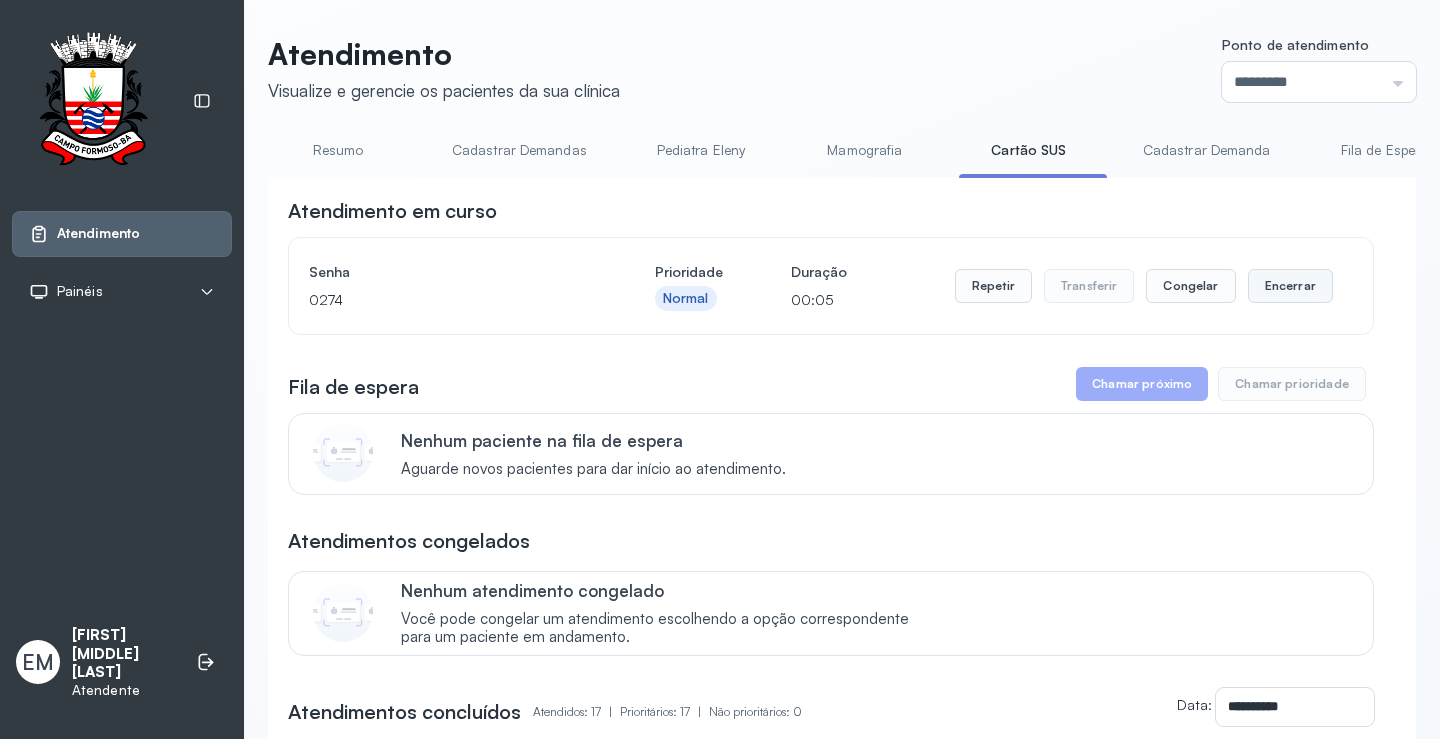 click on "Encerrar" at bounding box center [1290, 286] 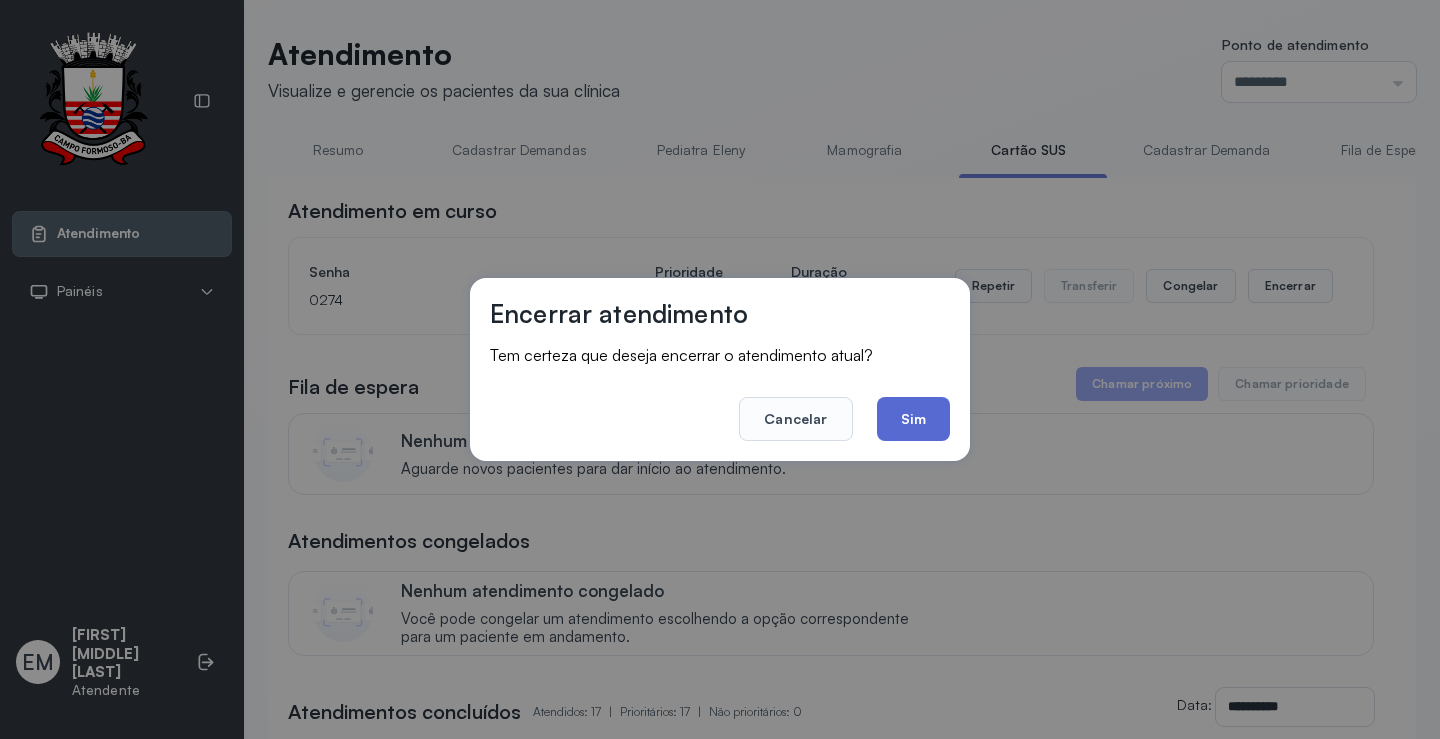 click on "Sim" 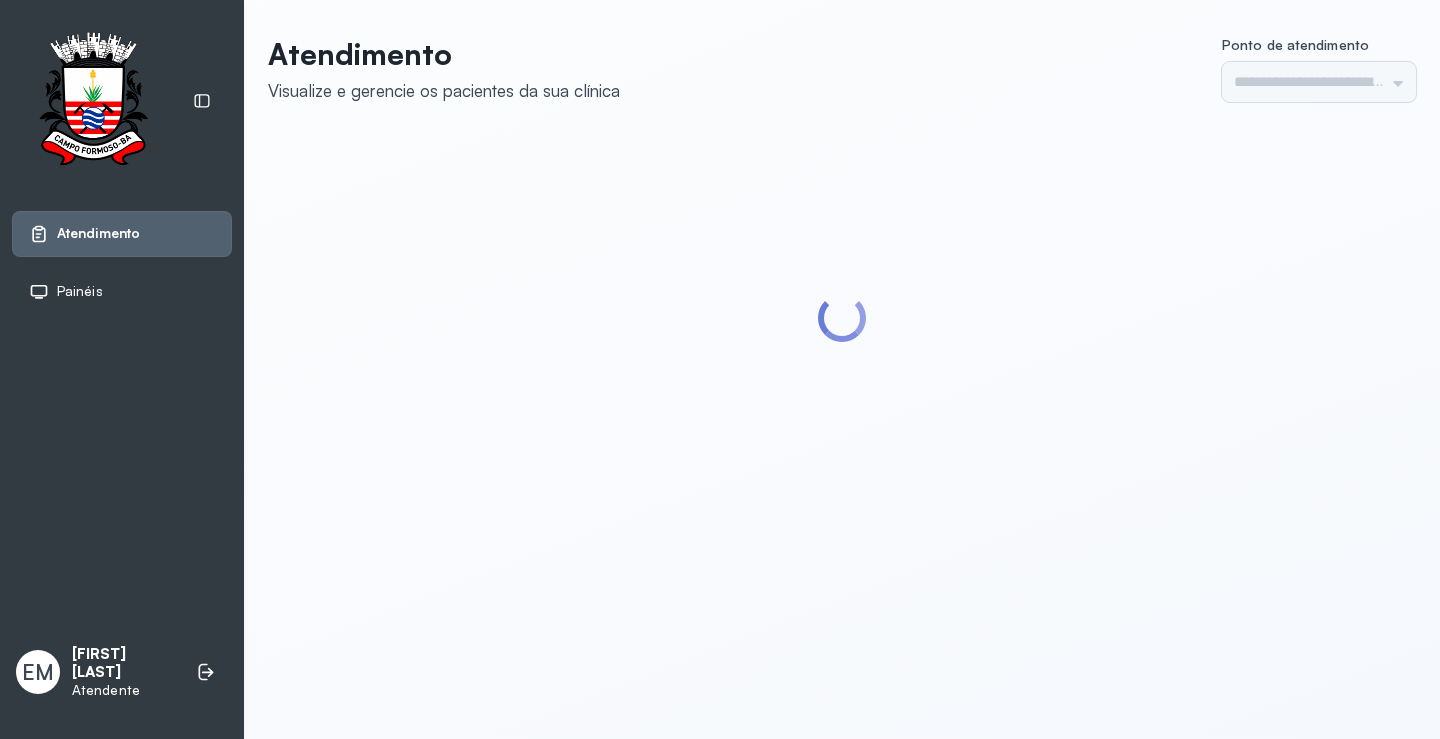 scroll, scrollTop: 0, scrollLeft: 0, axis: both 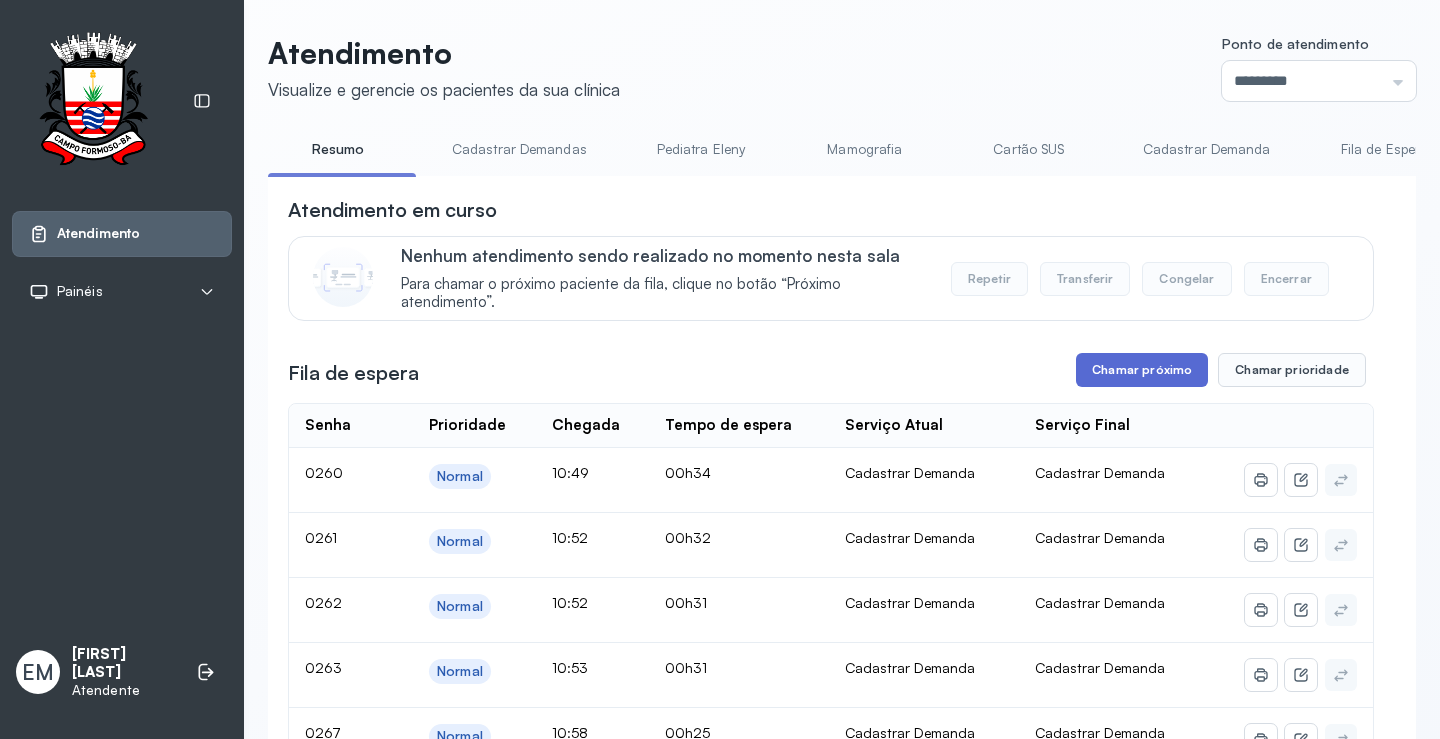 click on "Chamar próximo" at bounding box center (1142, 370) 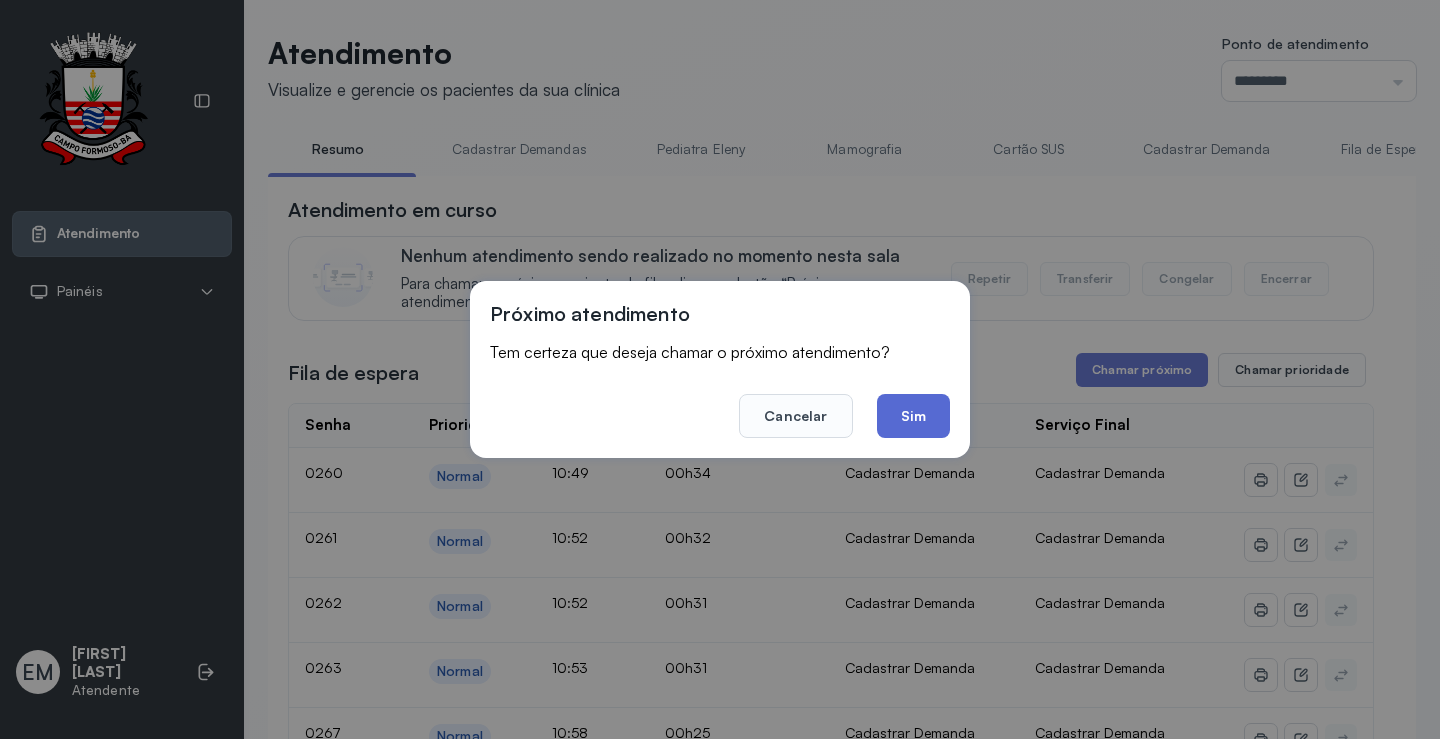 click on "Sim" 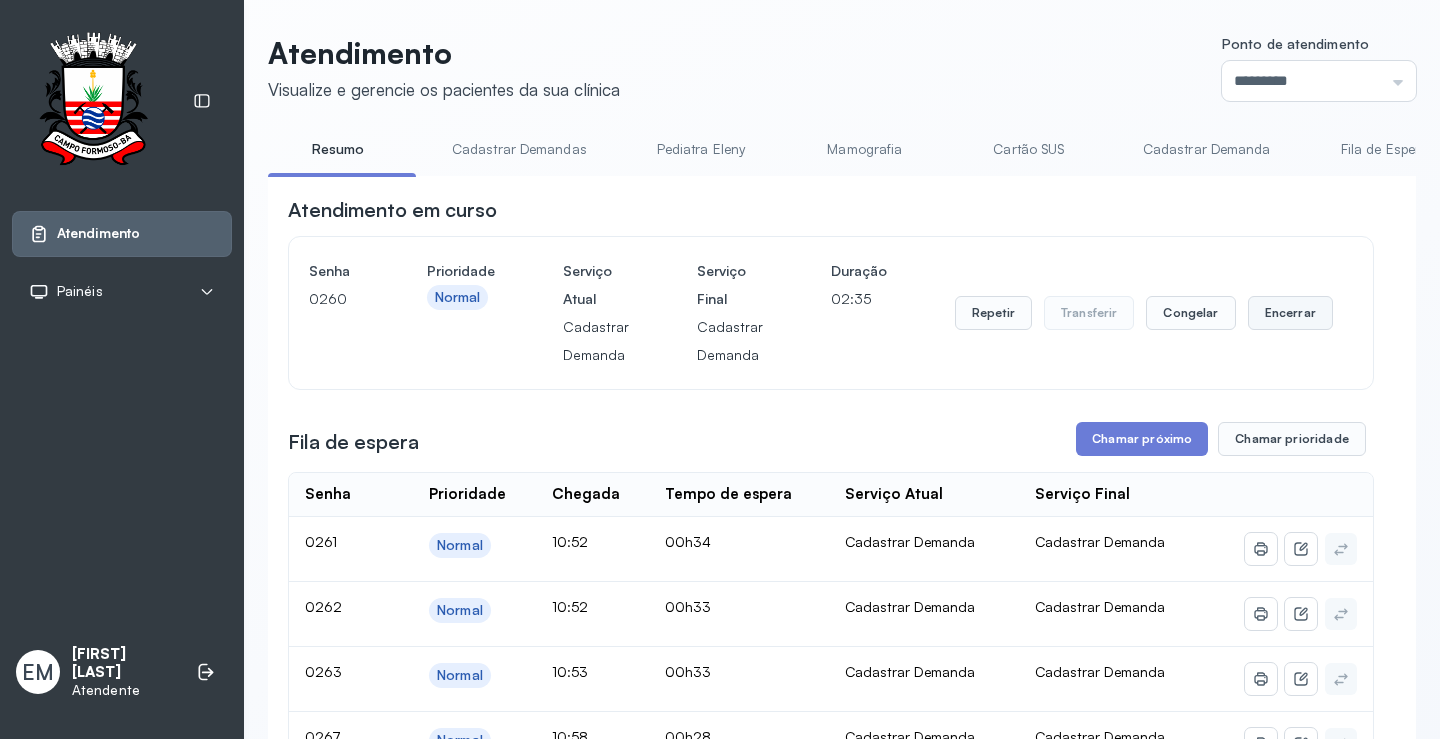 click on "Encerrar" at bounding box center (1290, 313) 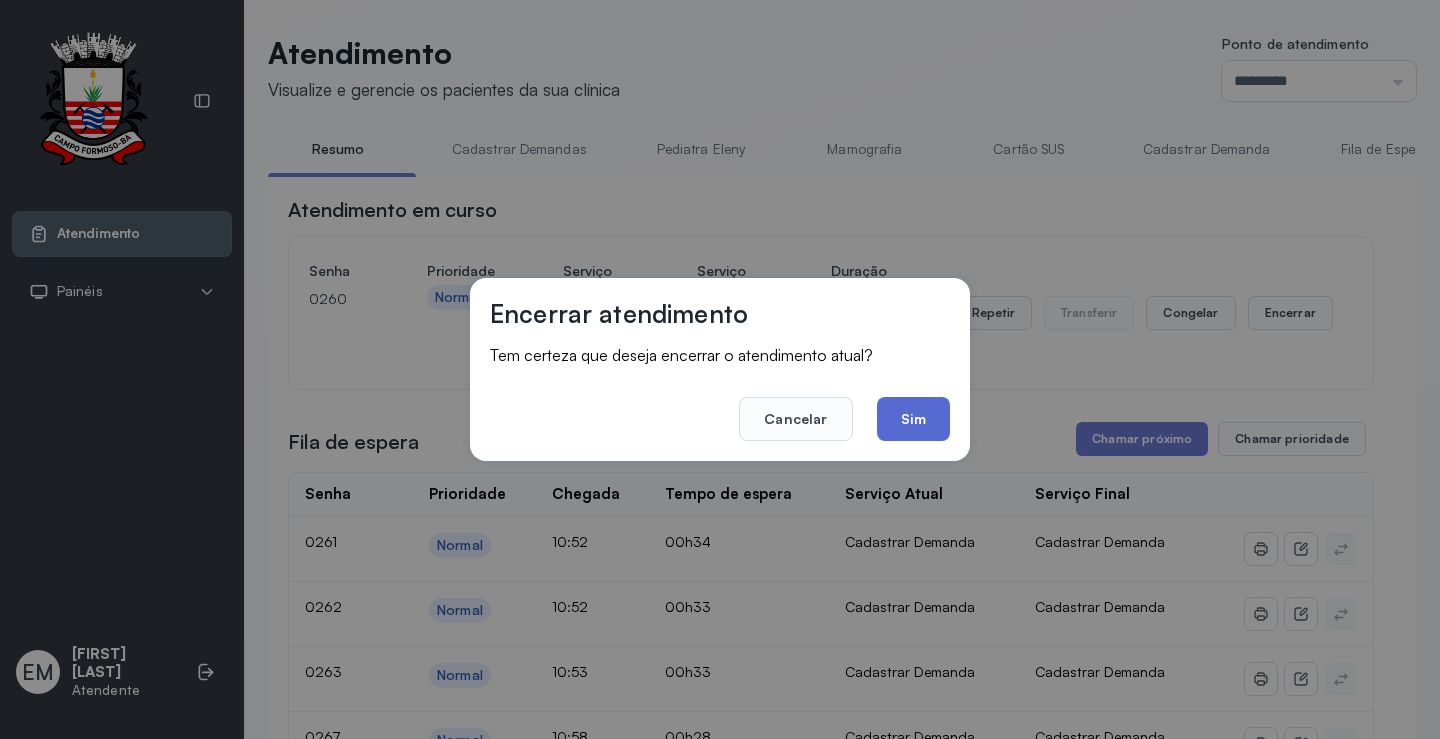 click on "Sim" 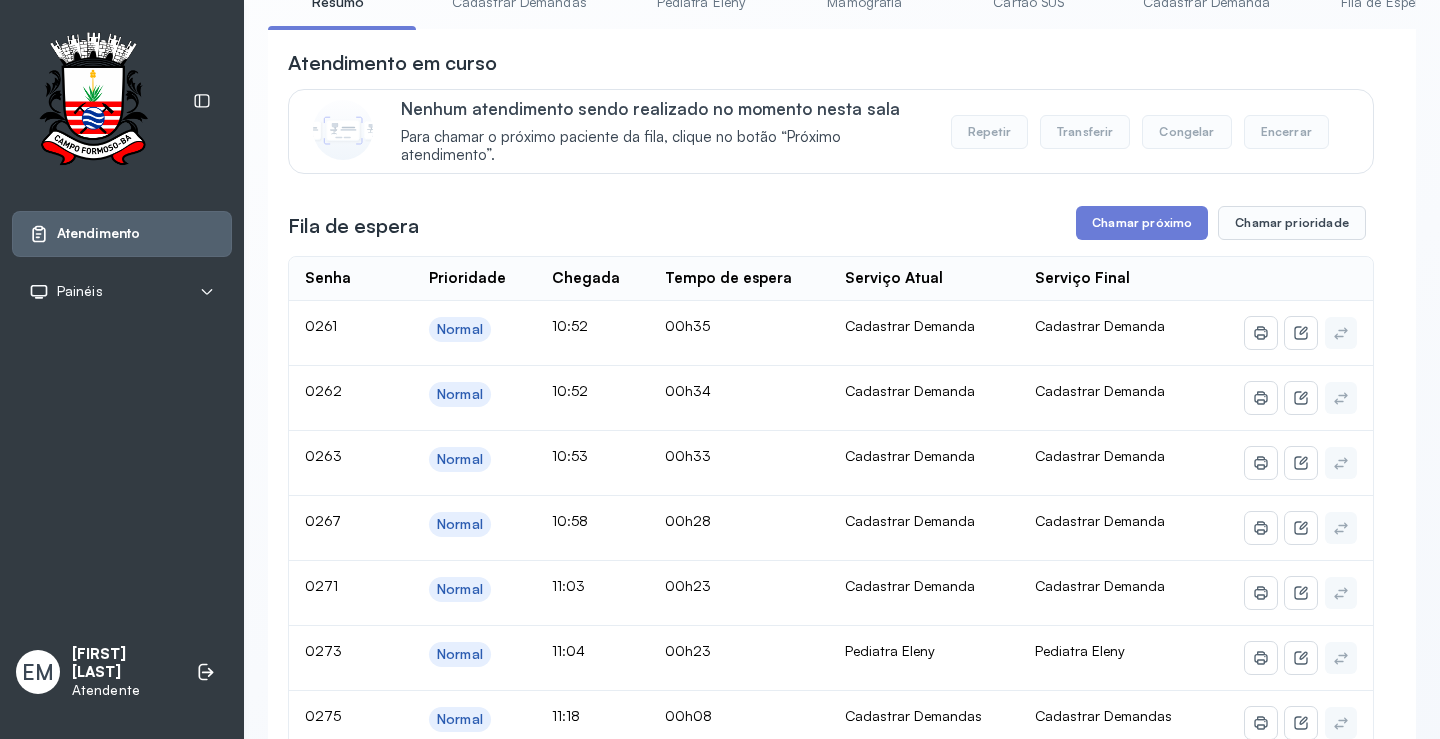 scroll, scrollTop: 201, scrollLeft: 0, axis: vertical 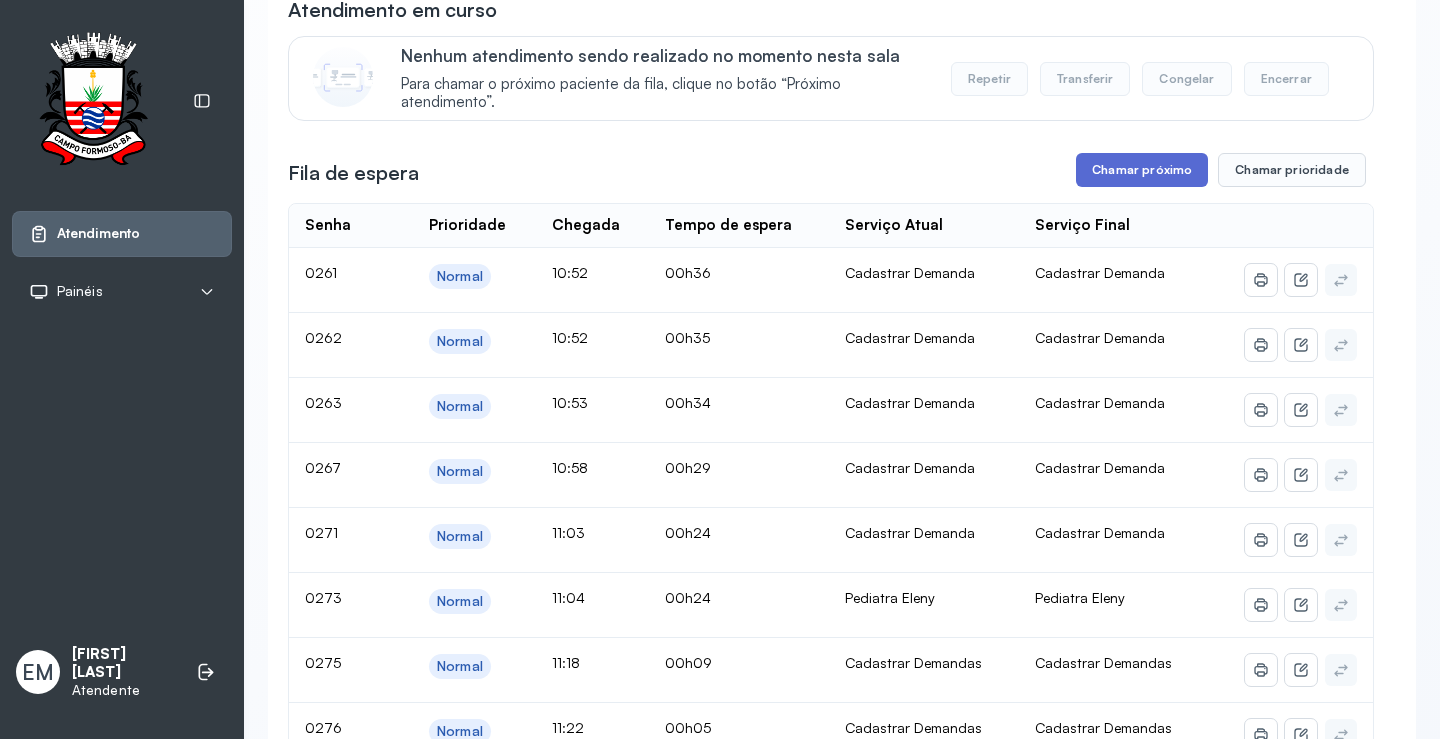 click on "Chamar próximo" at bounding box center (1142, 170) 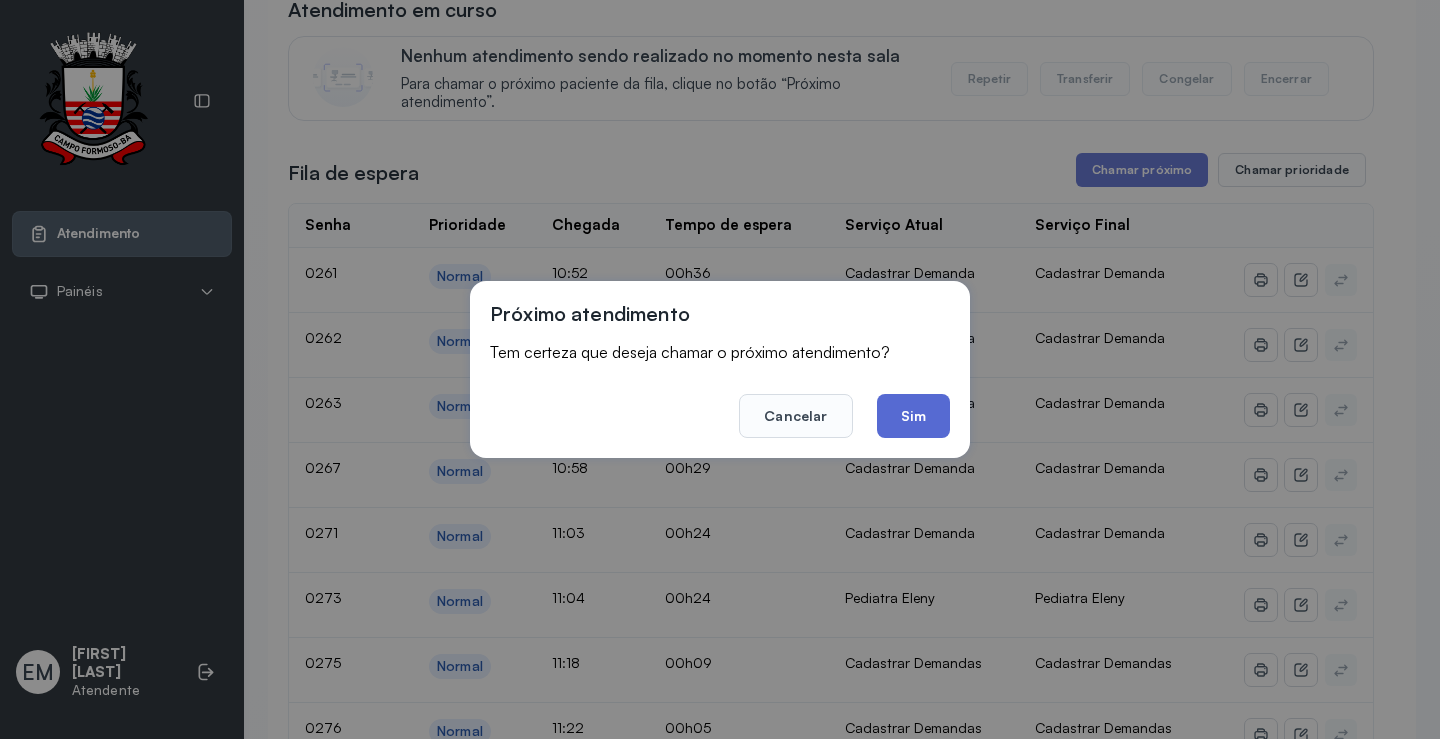 click on "Sim" 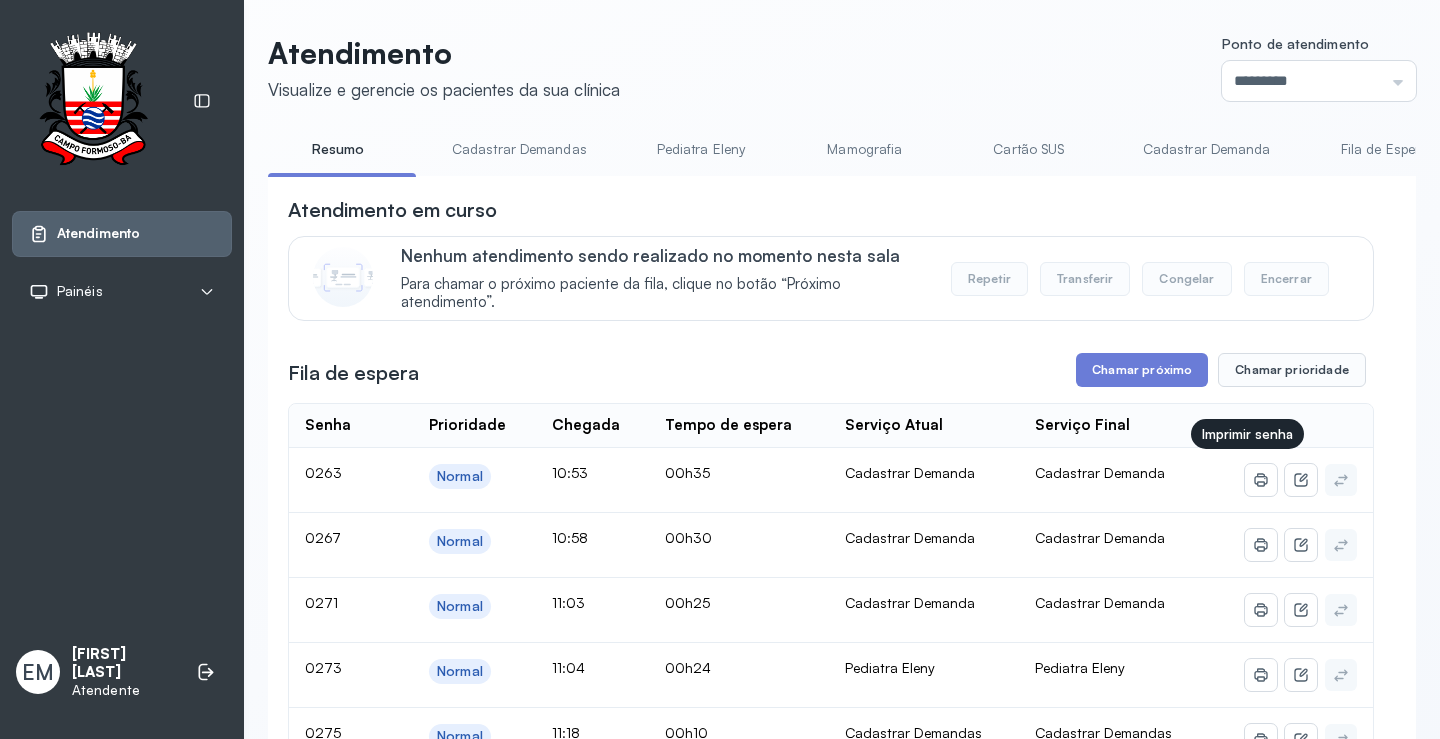 scroll, scrollTop: 0, scrollLeft: 0, axis: both 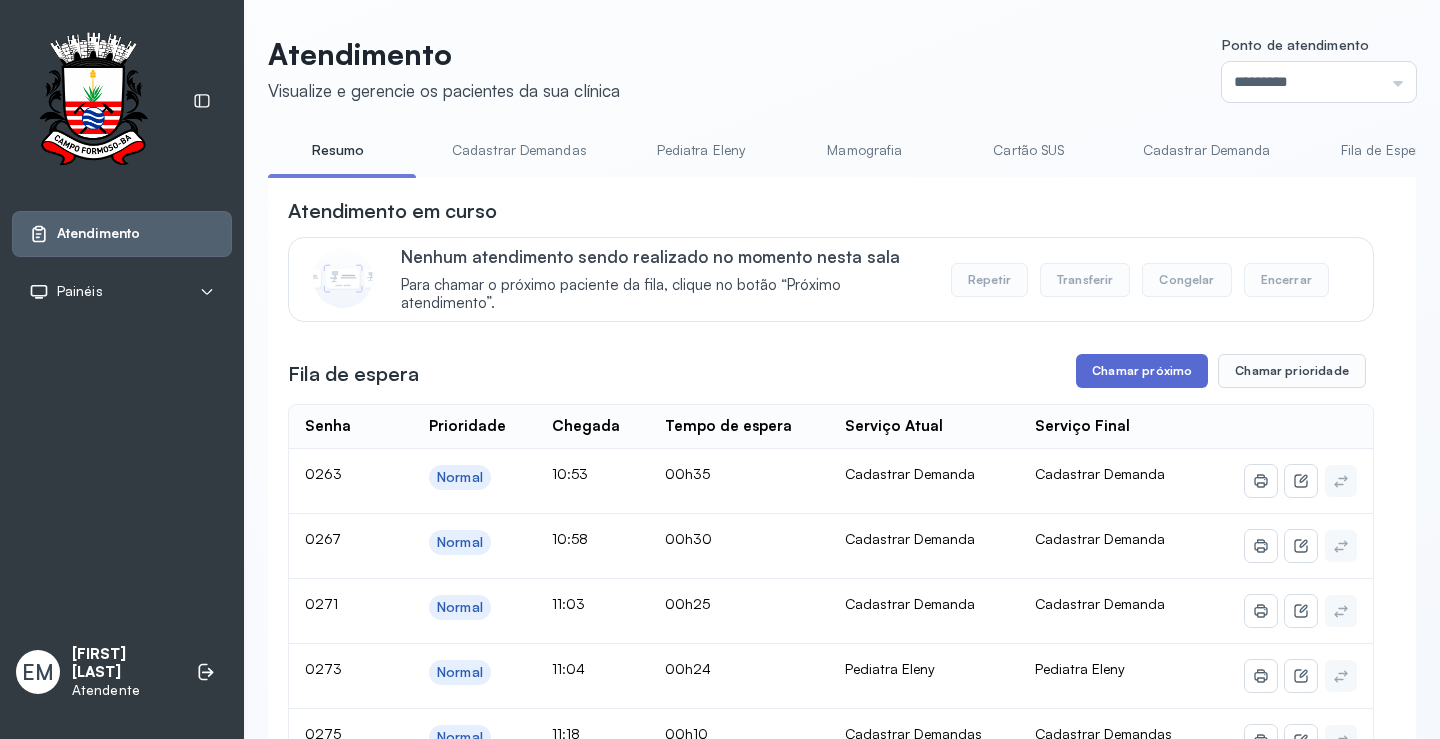 click on "Chamar próximo" at bounding box center (1142, 371) 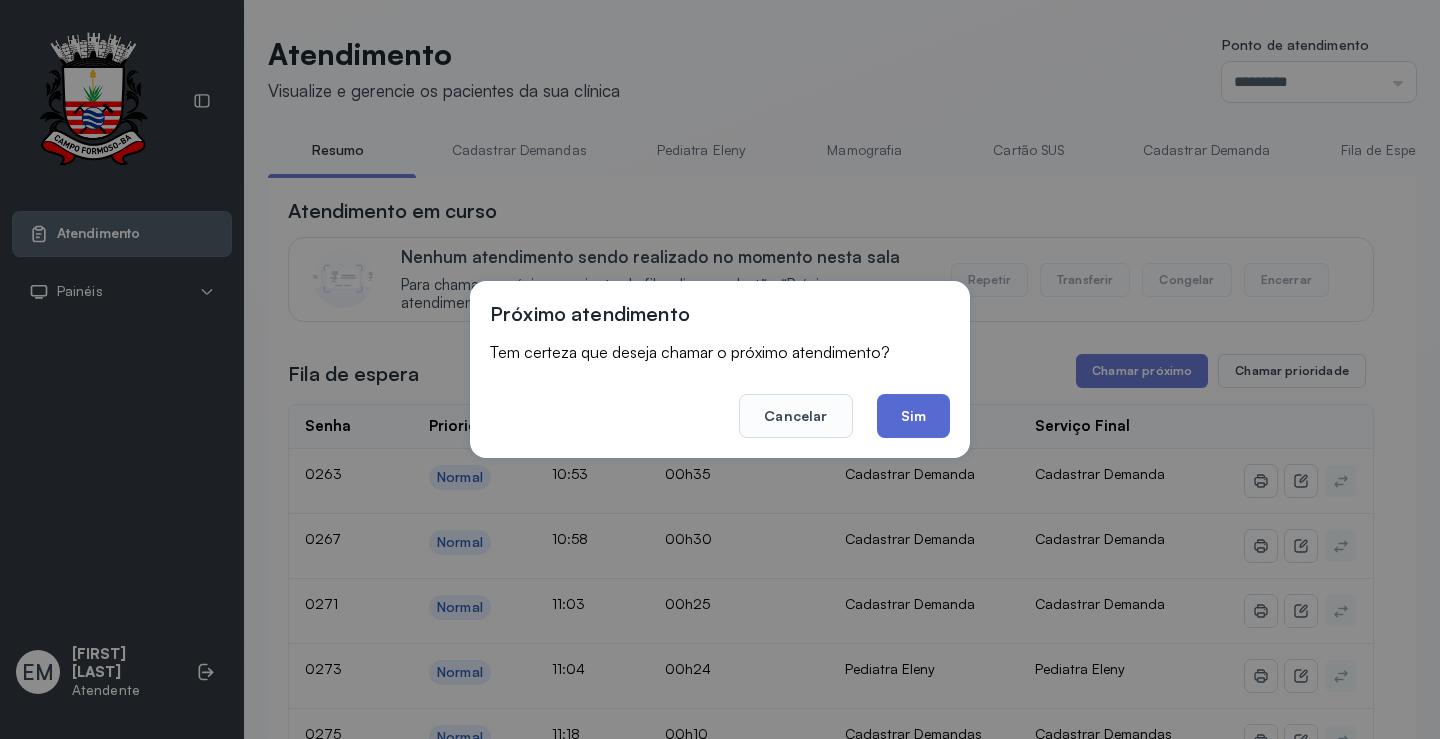 click on "Sim" 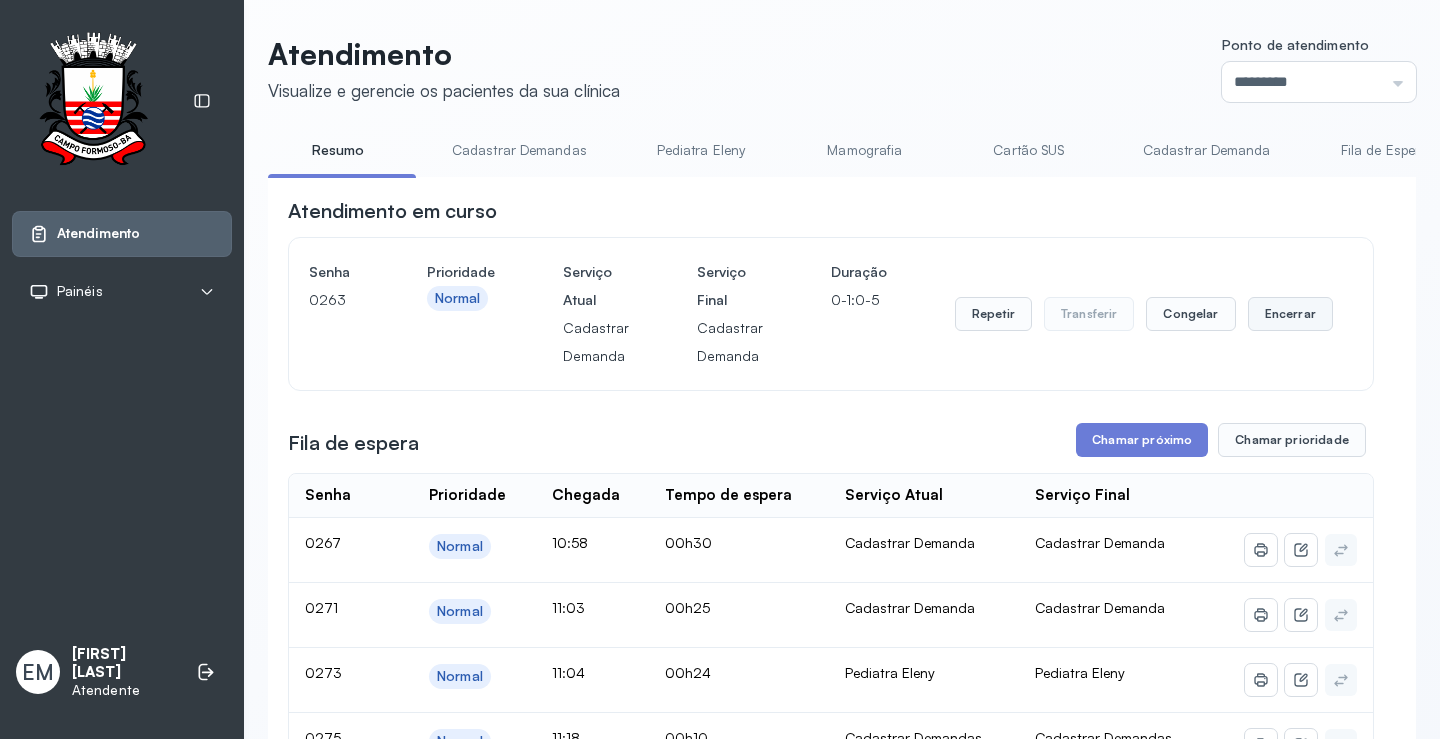 click on "Encerrar" at bounding box center [1290, 314] 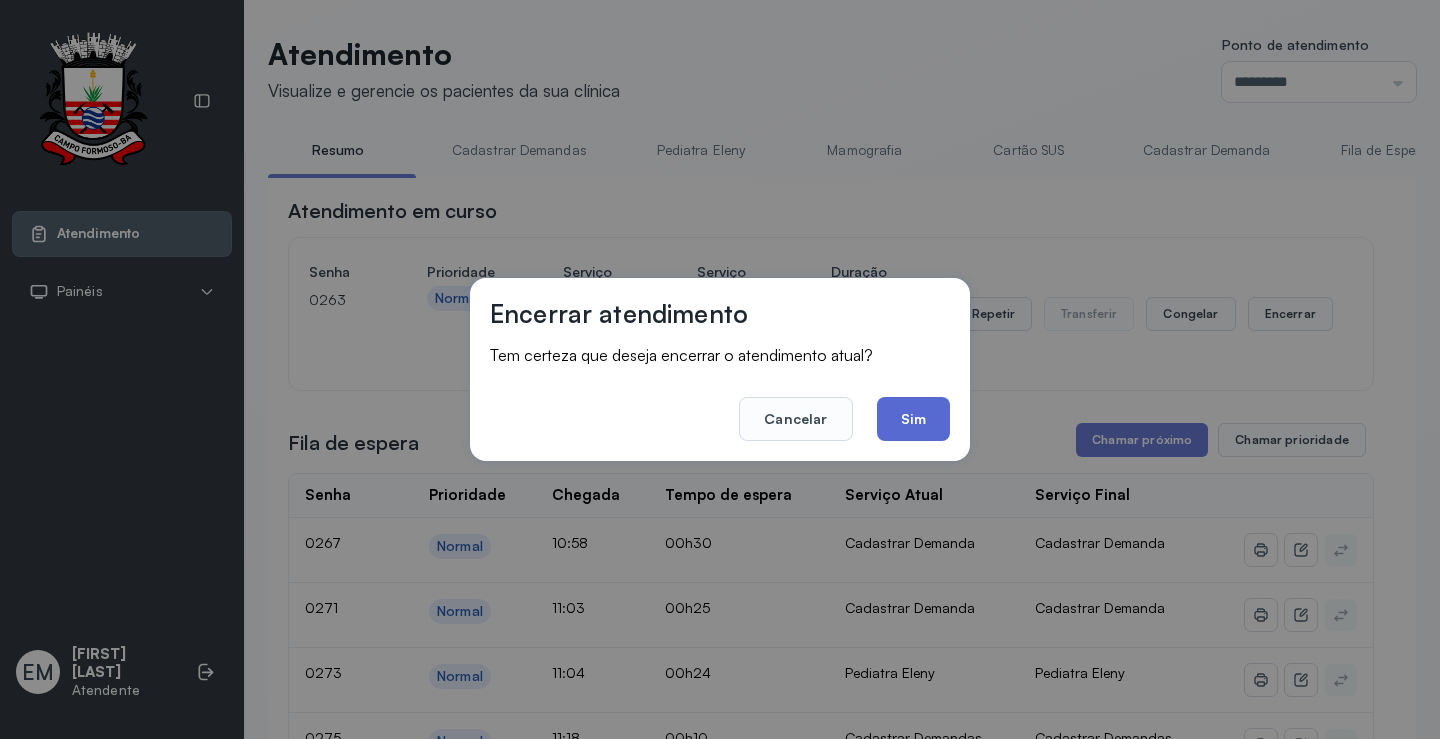 click on "Sim" 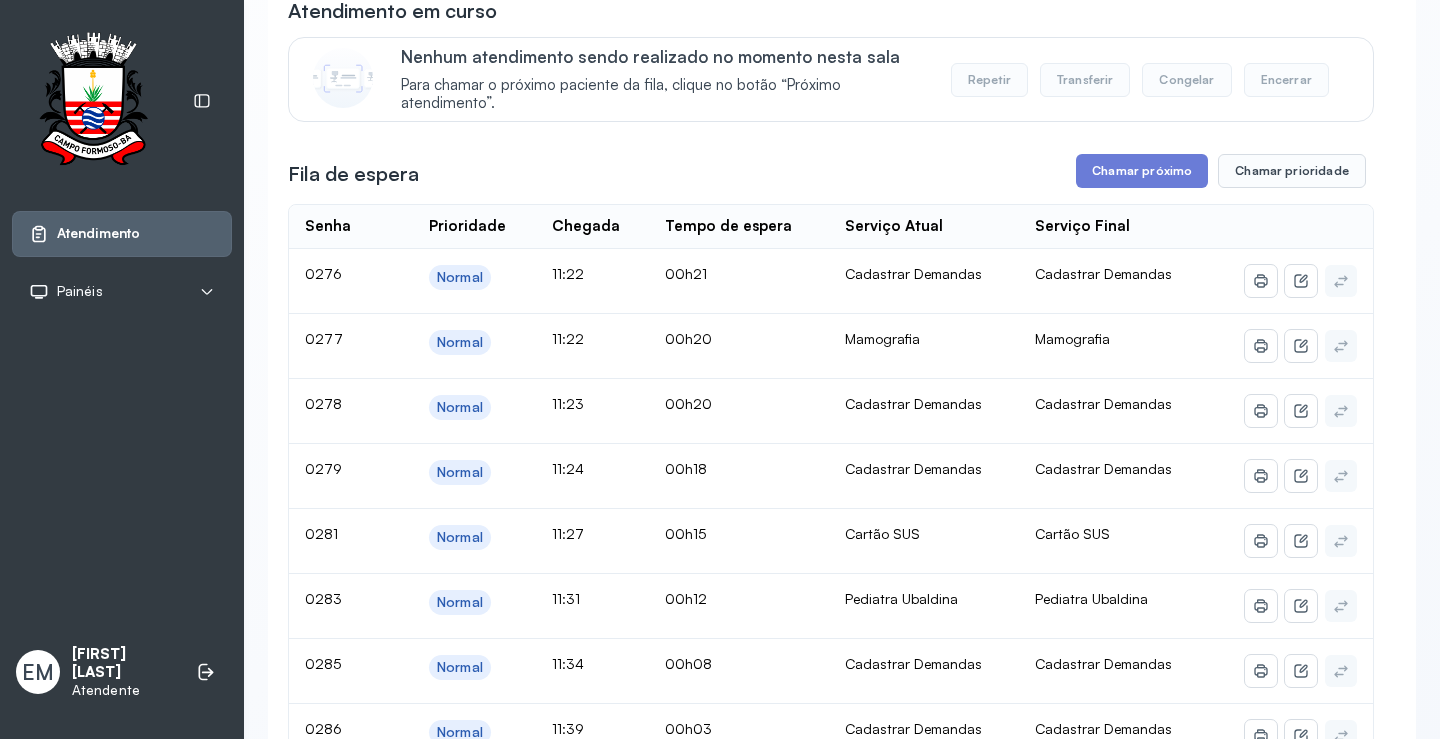 scroll, scrollTop: 0, scrollLeft: 0, axis: both 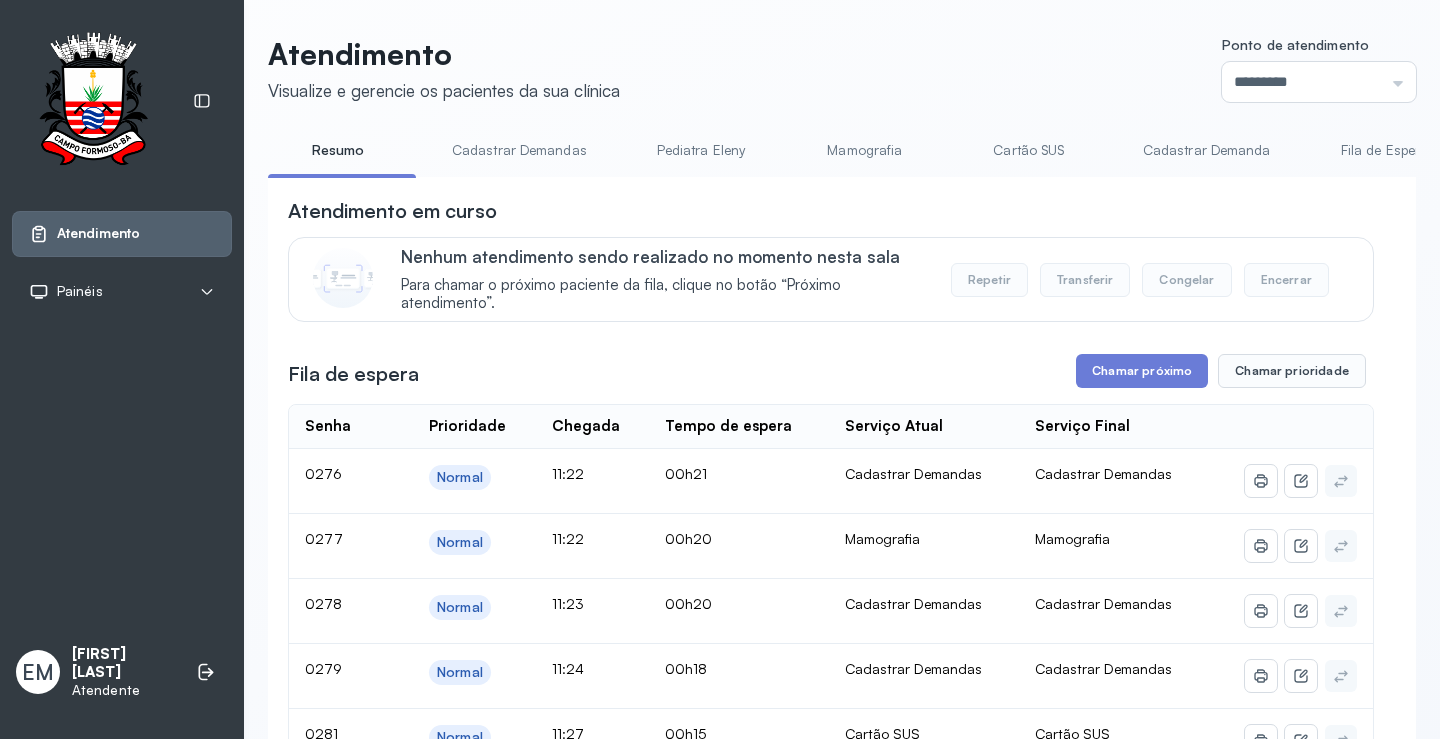 click on "Cartão SUS" at bounding box center [1029, 150] 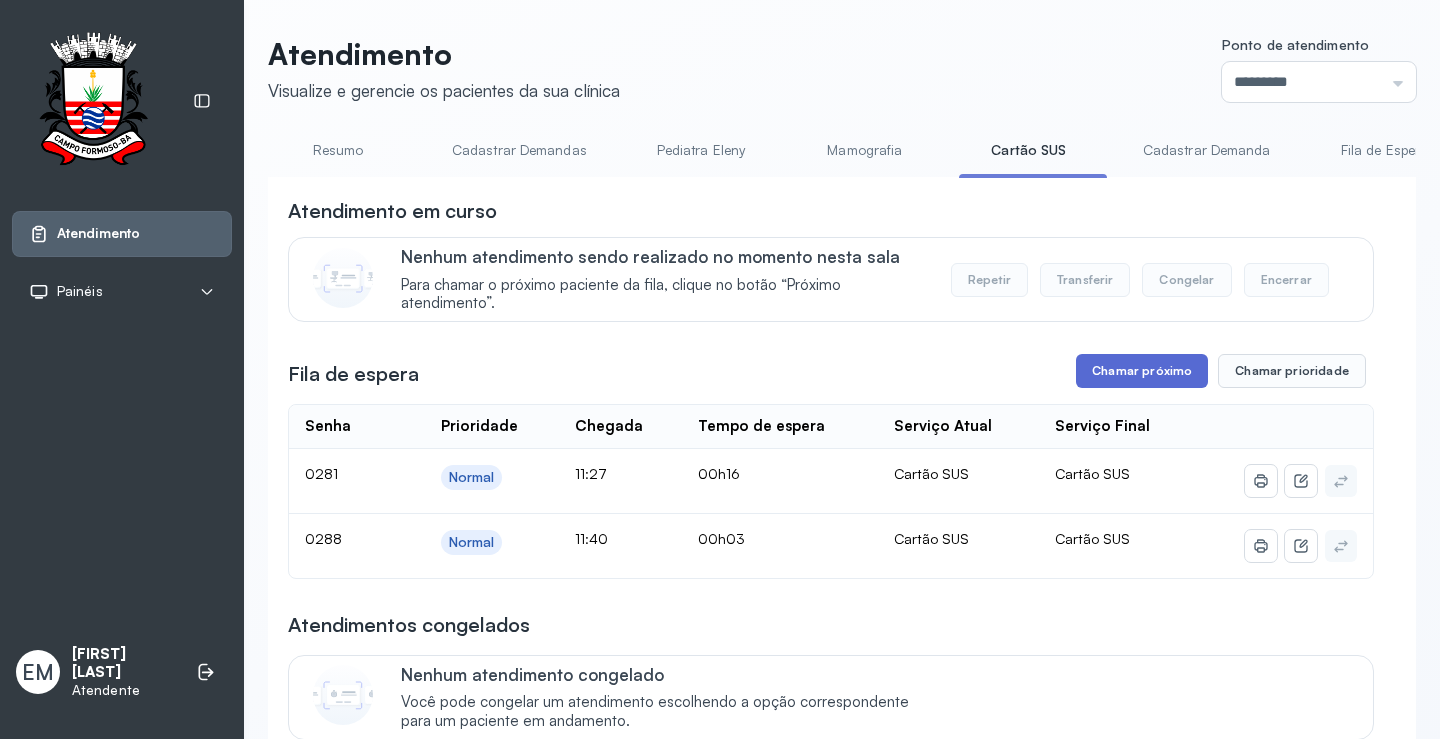 click on "Chamar próximo" at bounding box center [1142, 371] 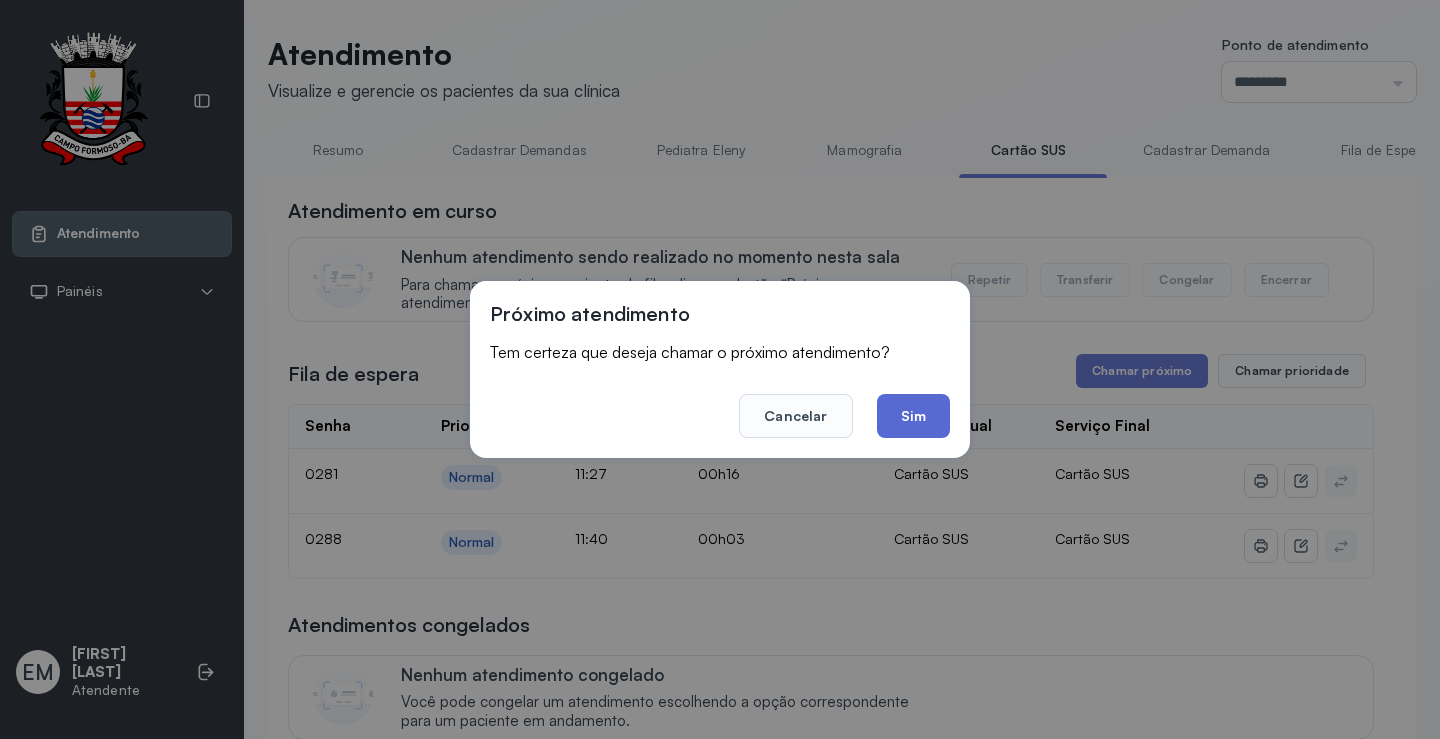 click on "Sim" 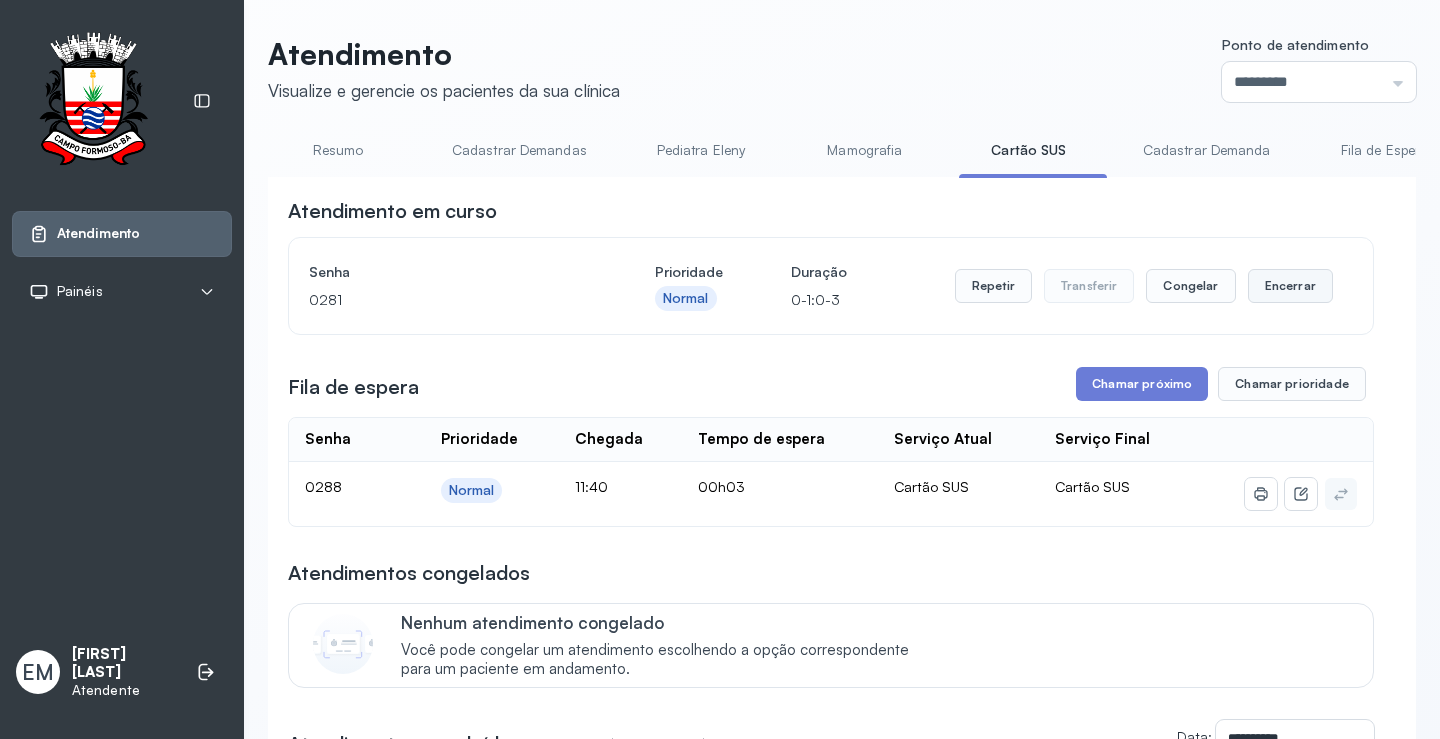 click on "Encerrar" at bounding box center [1290, 286] 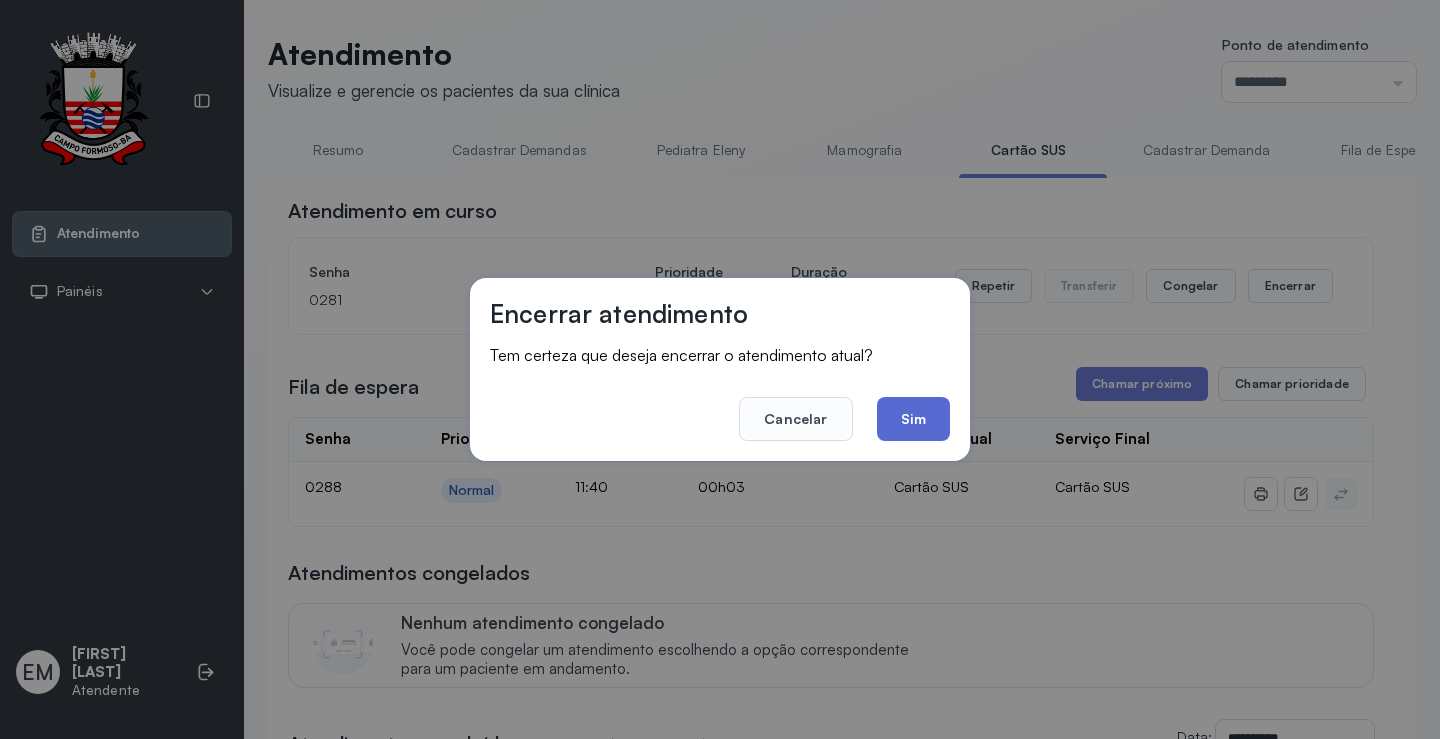 click on "Sim" 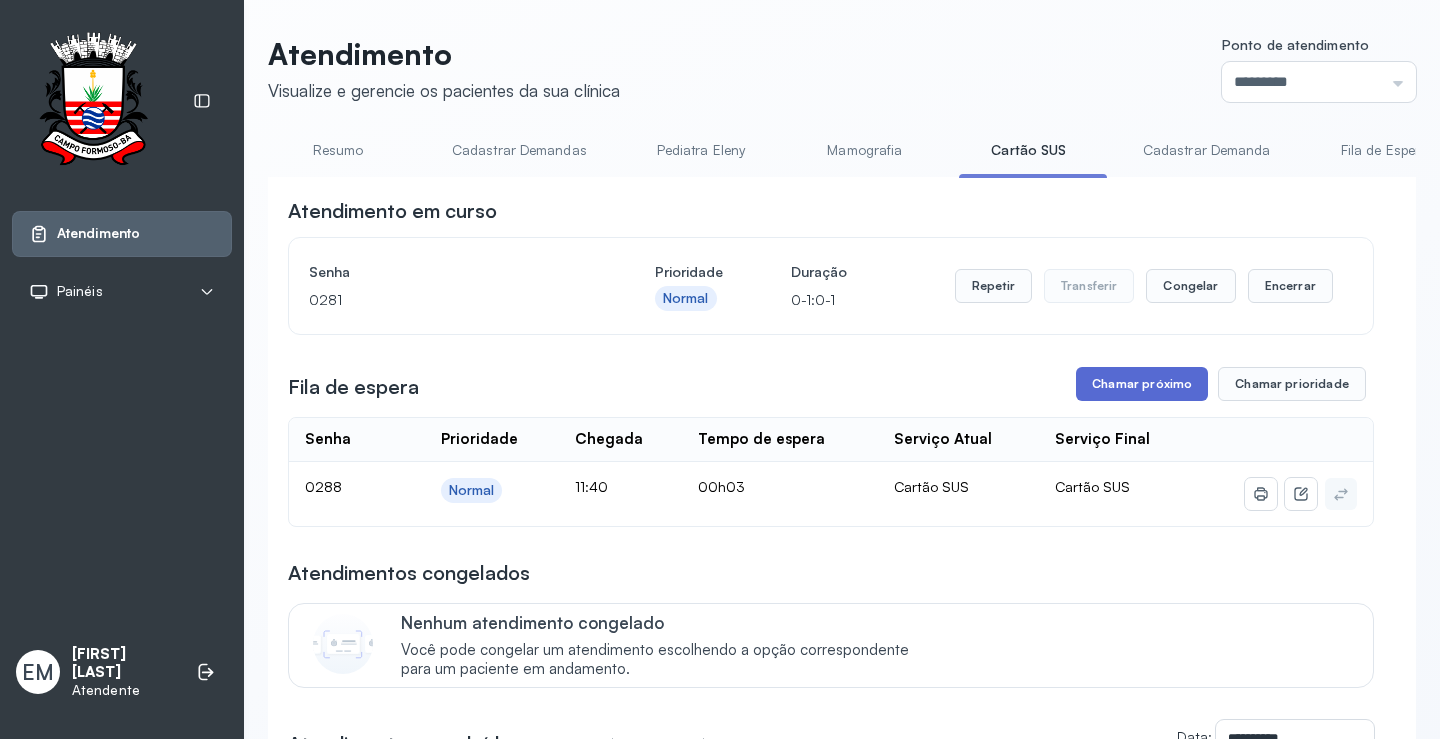 click on "Chamar próximo" at bounding box center [1142, 384] 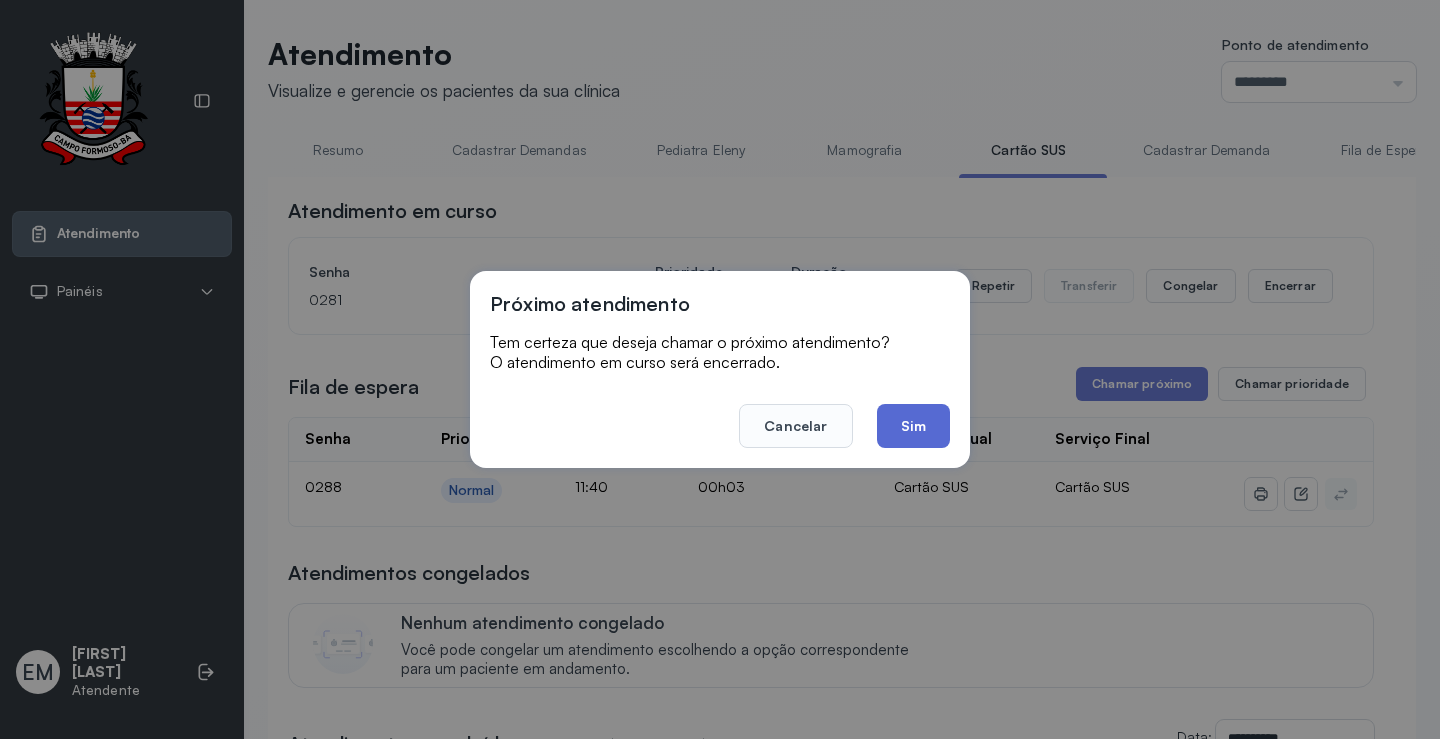 click on "Sim" 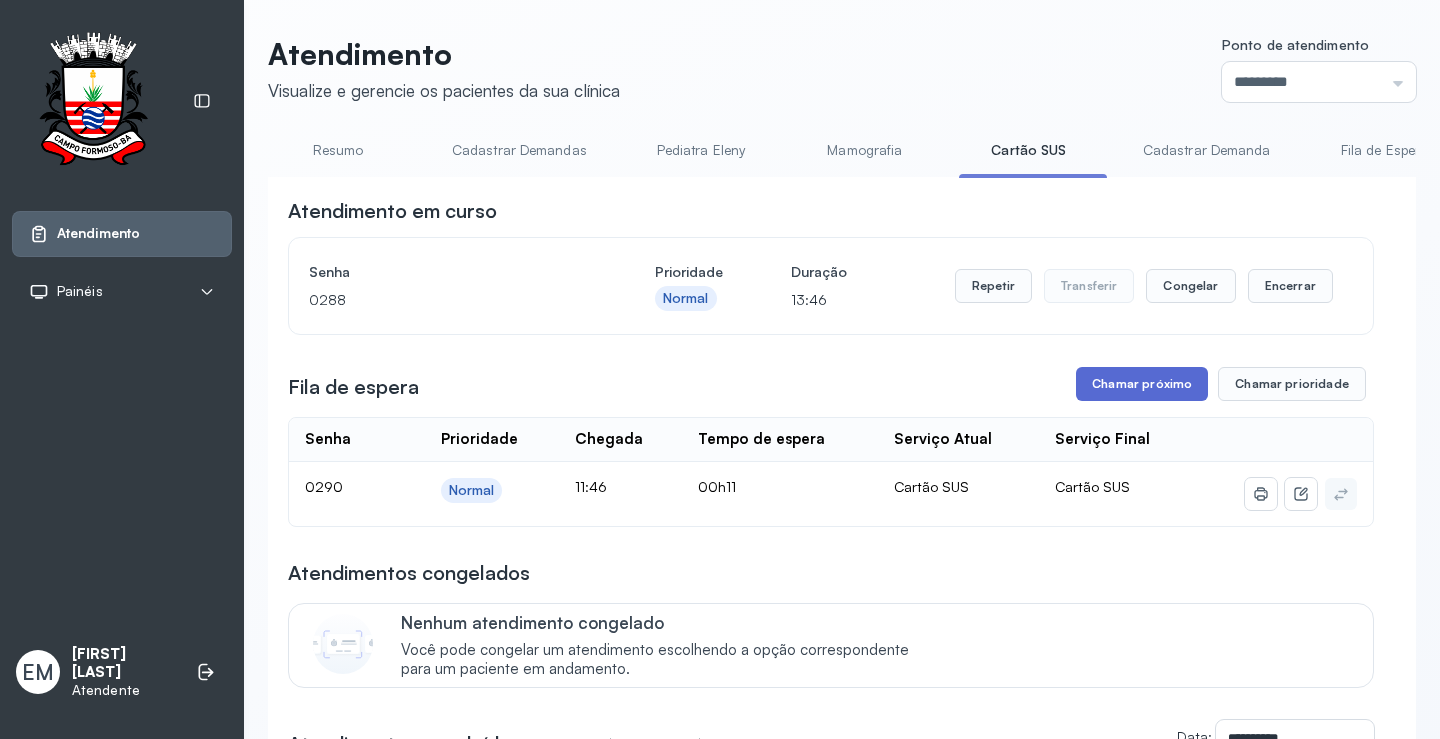 click on "Chamar próximo" at bounding box center (1142, 384) 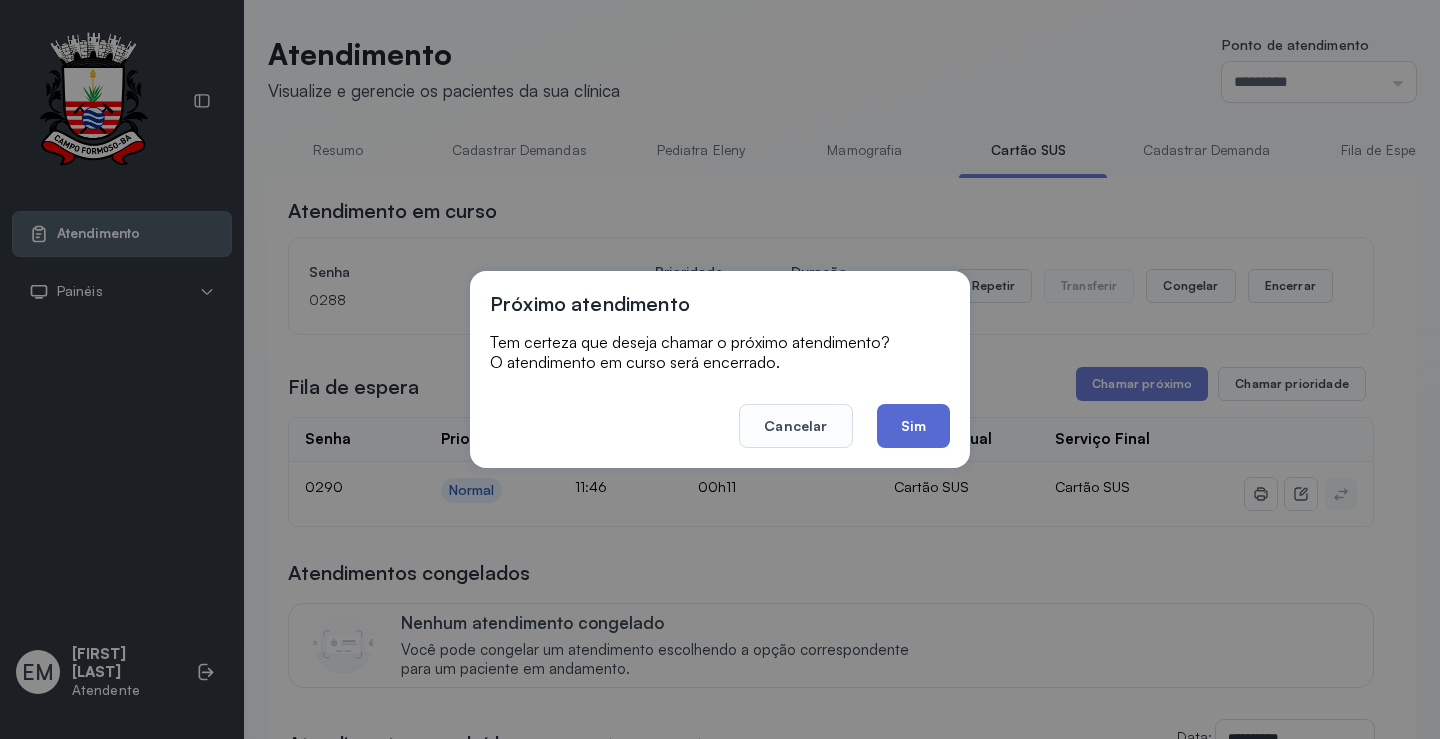 click on "Sim" 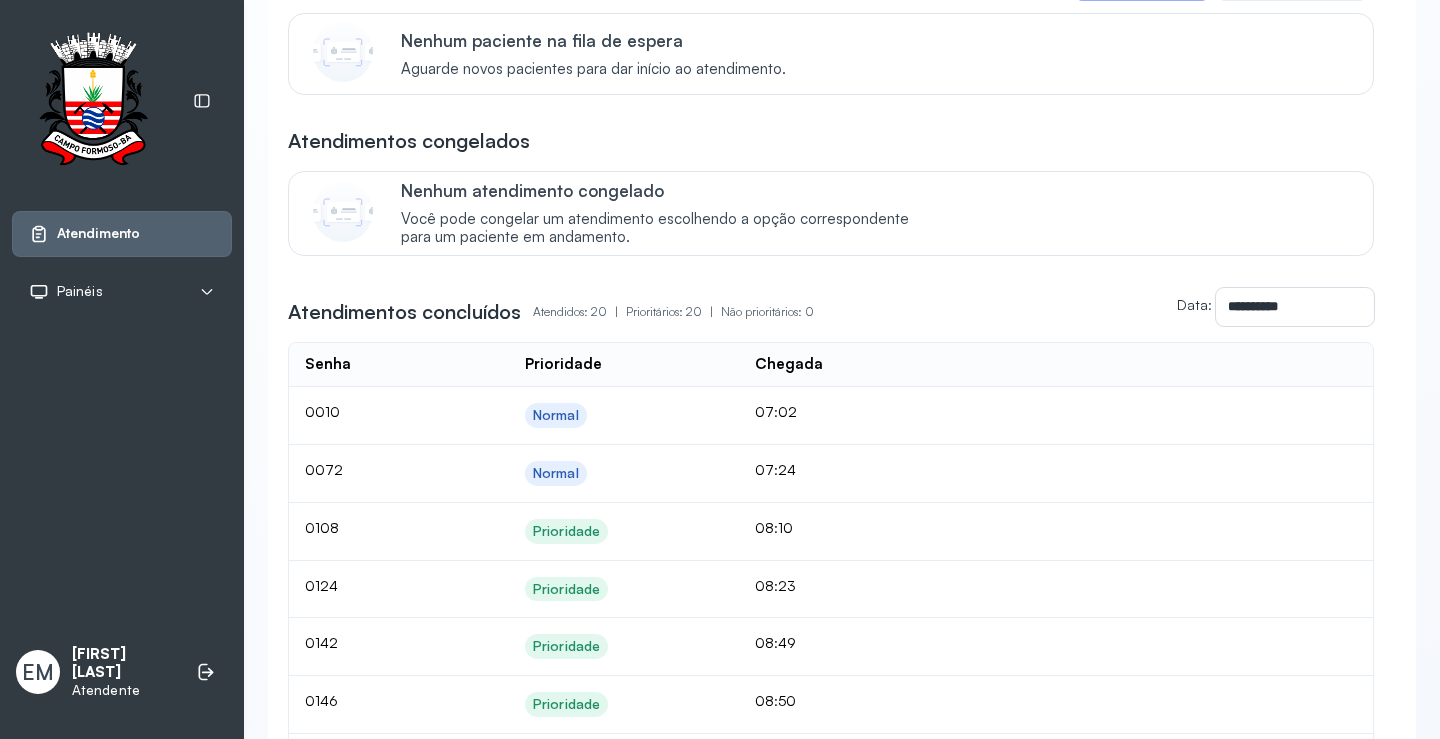 scroll, scrollTop: 0, scrollLeft: 0, axis: both 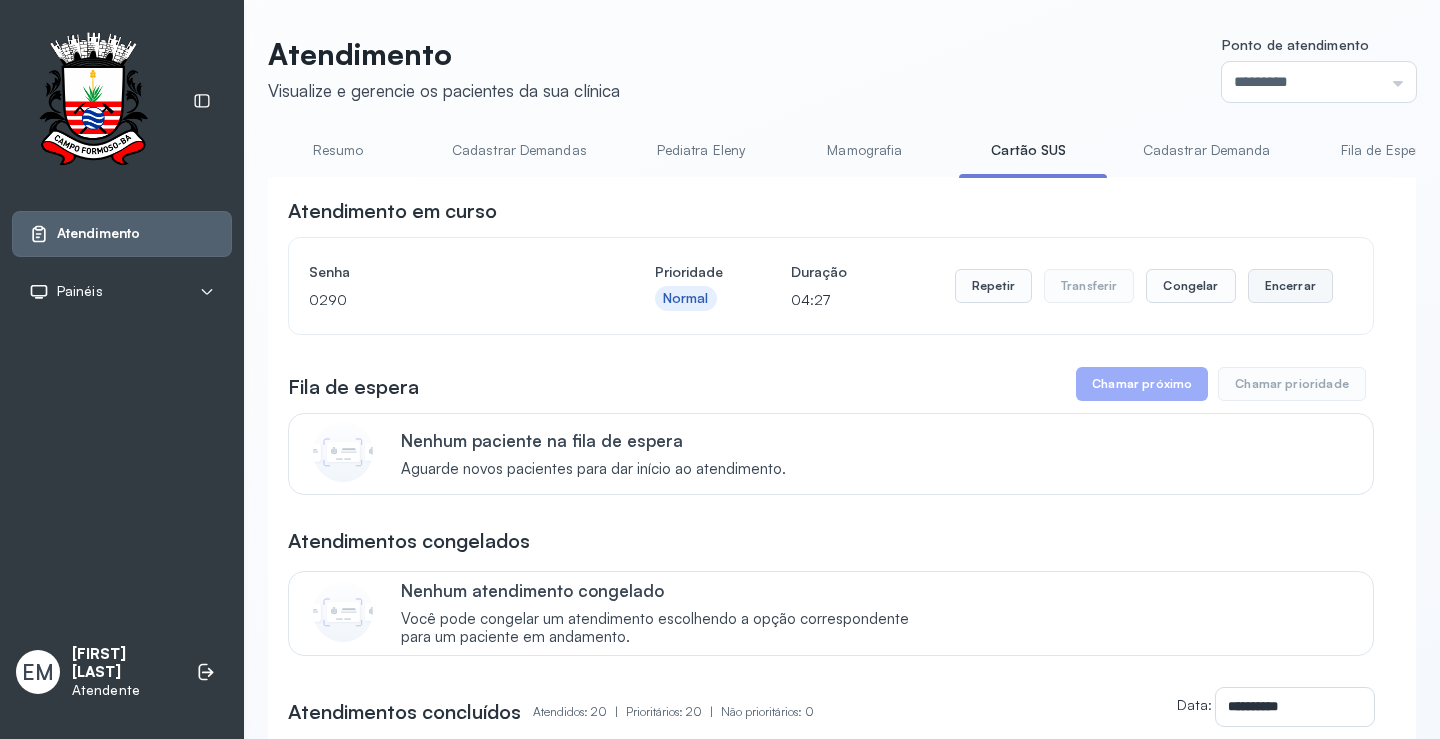 click on "Encerrar" at bounding box center [1290, 286] 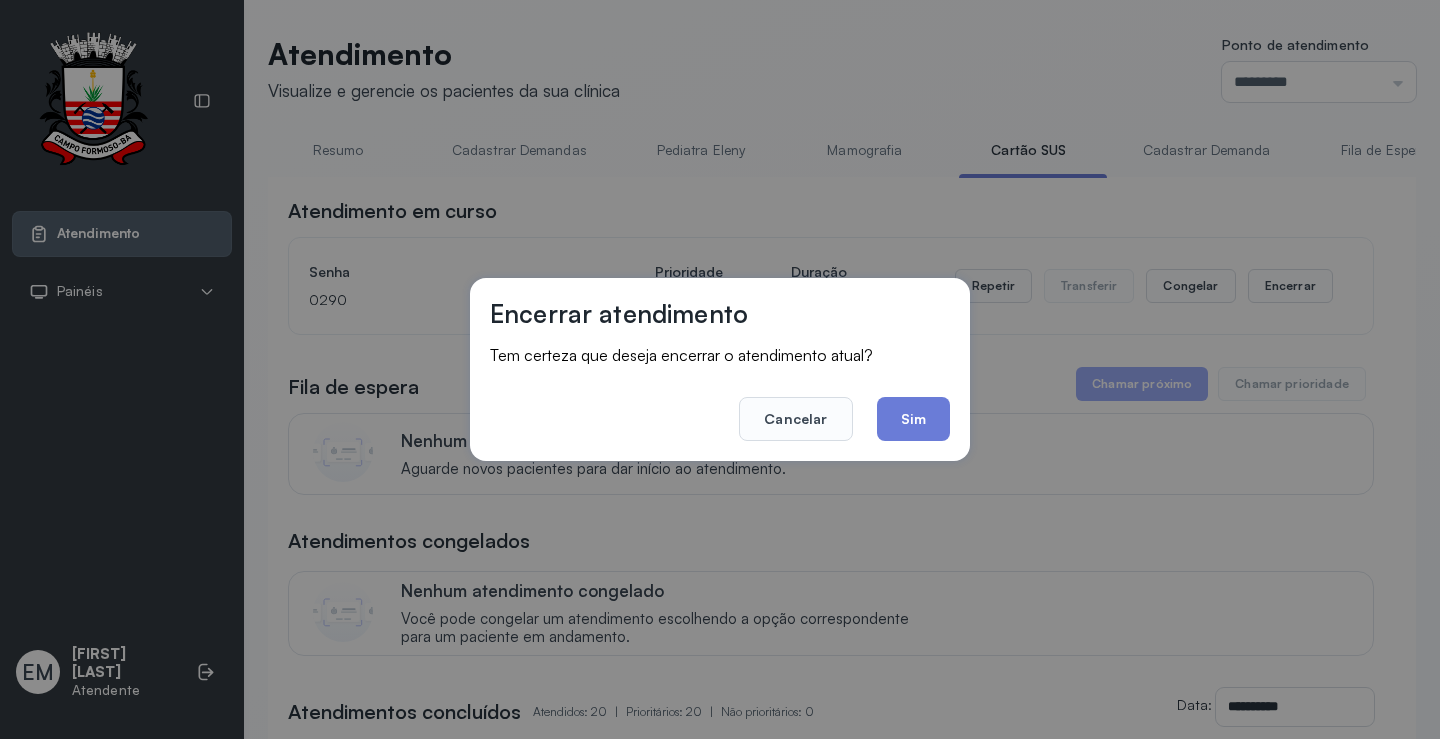 click on "Sim" 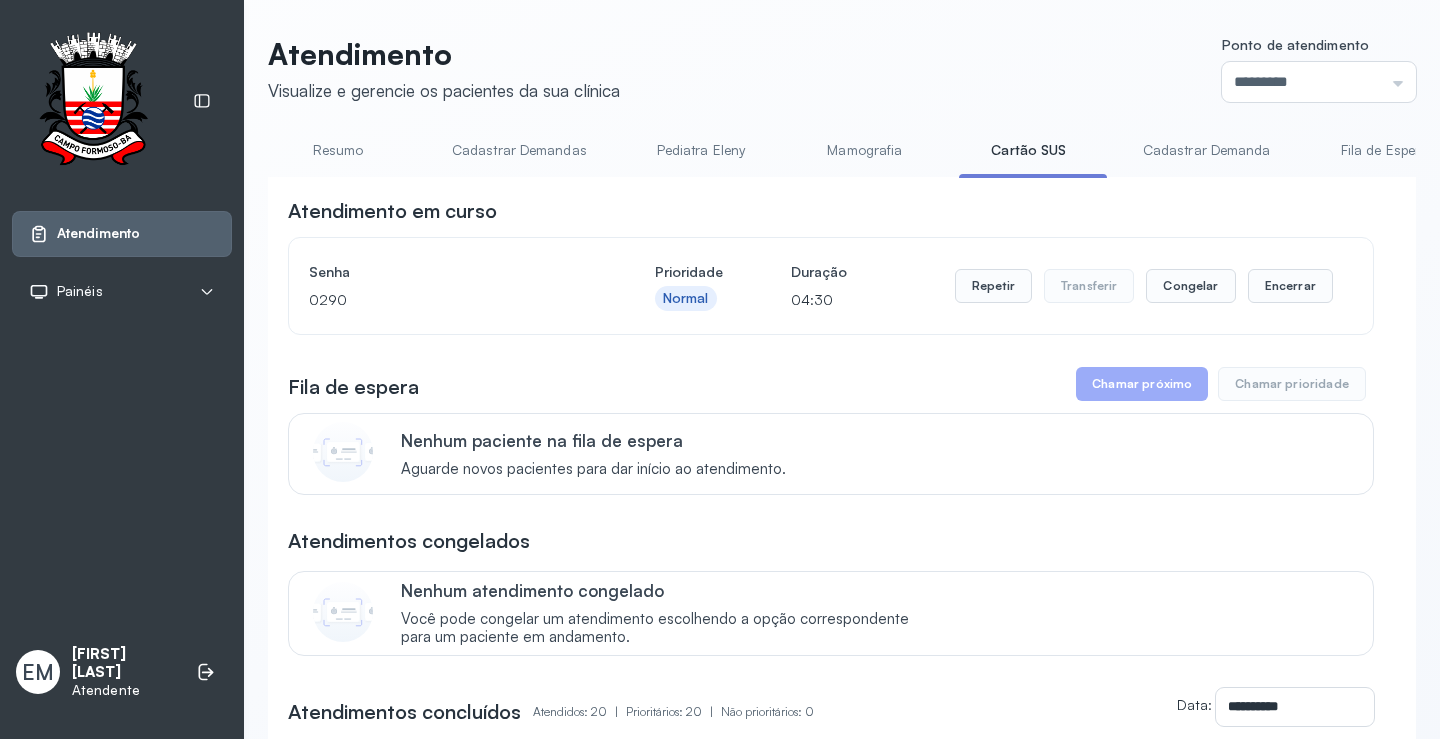 click on "Resumo" at bounding box center (338, 150) 